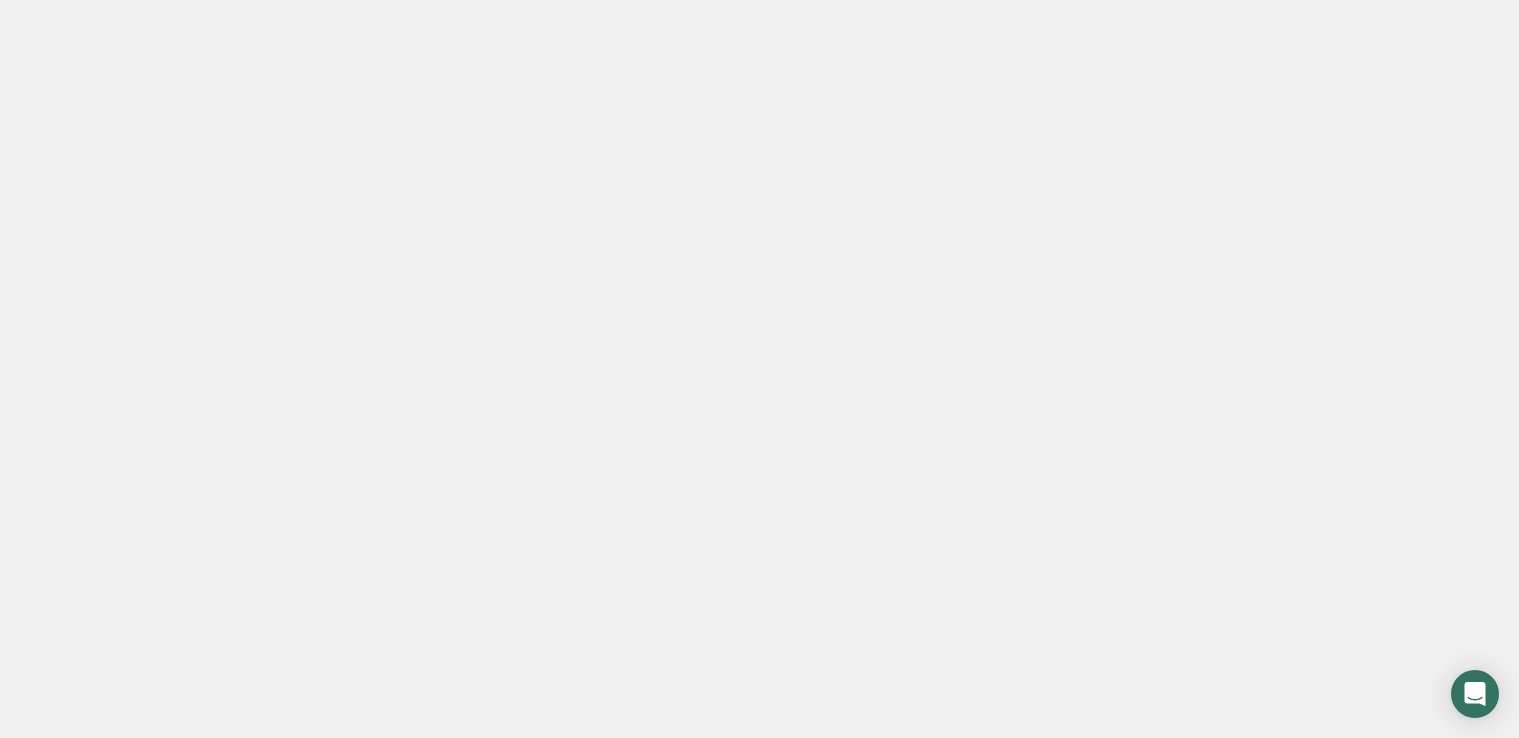 scroll, scrollTop: 0, scrollLeft: 0, axis: both 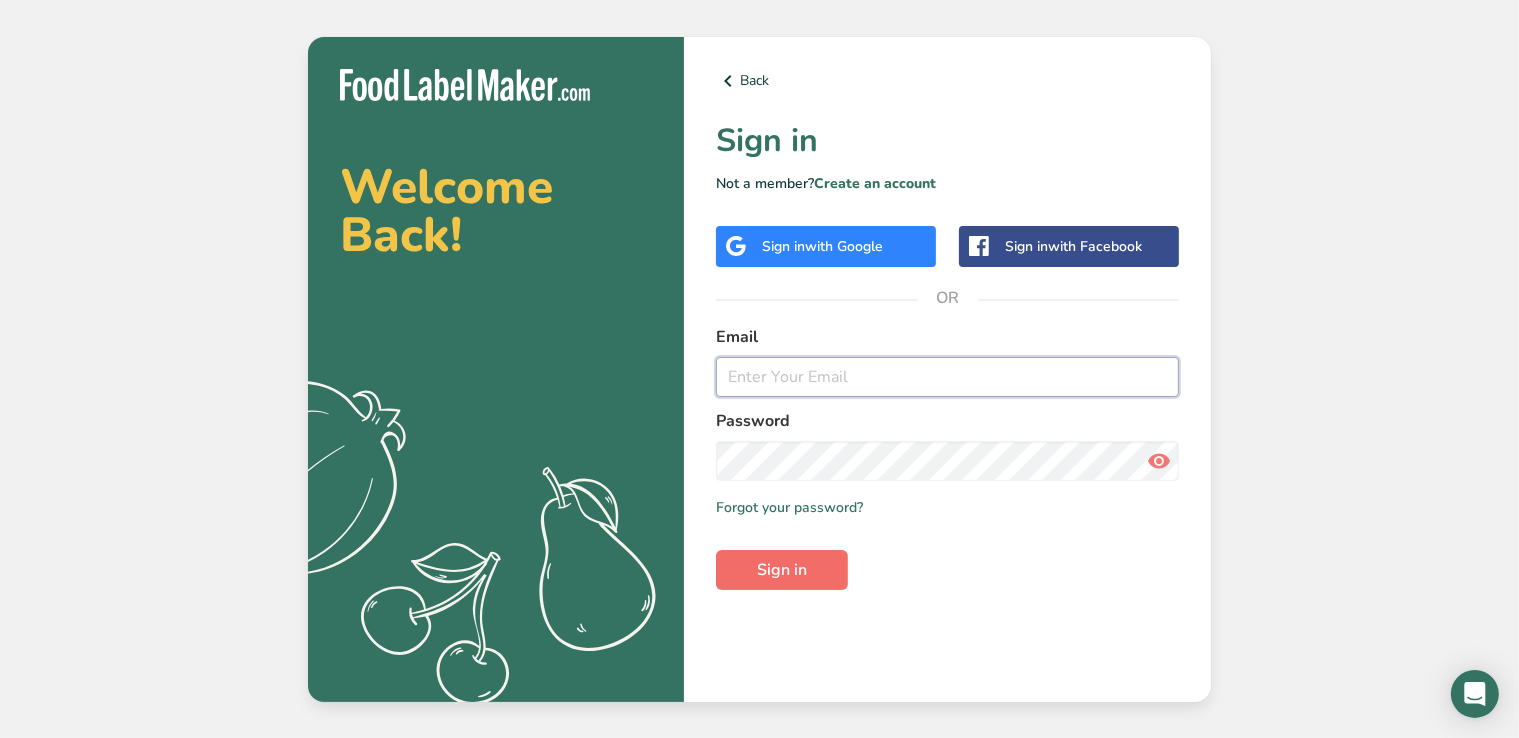 type on "[EMAIL_ADDRESS][DOMAIN_NAME]" 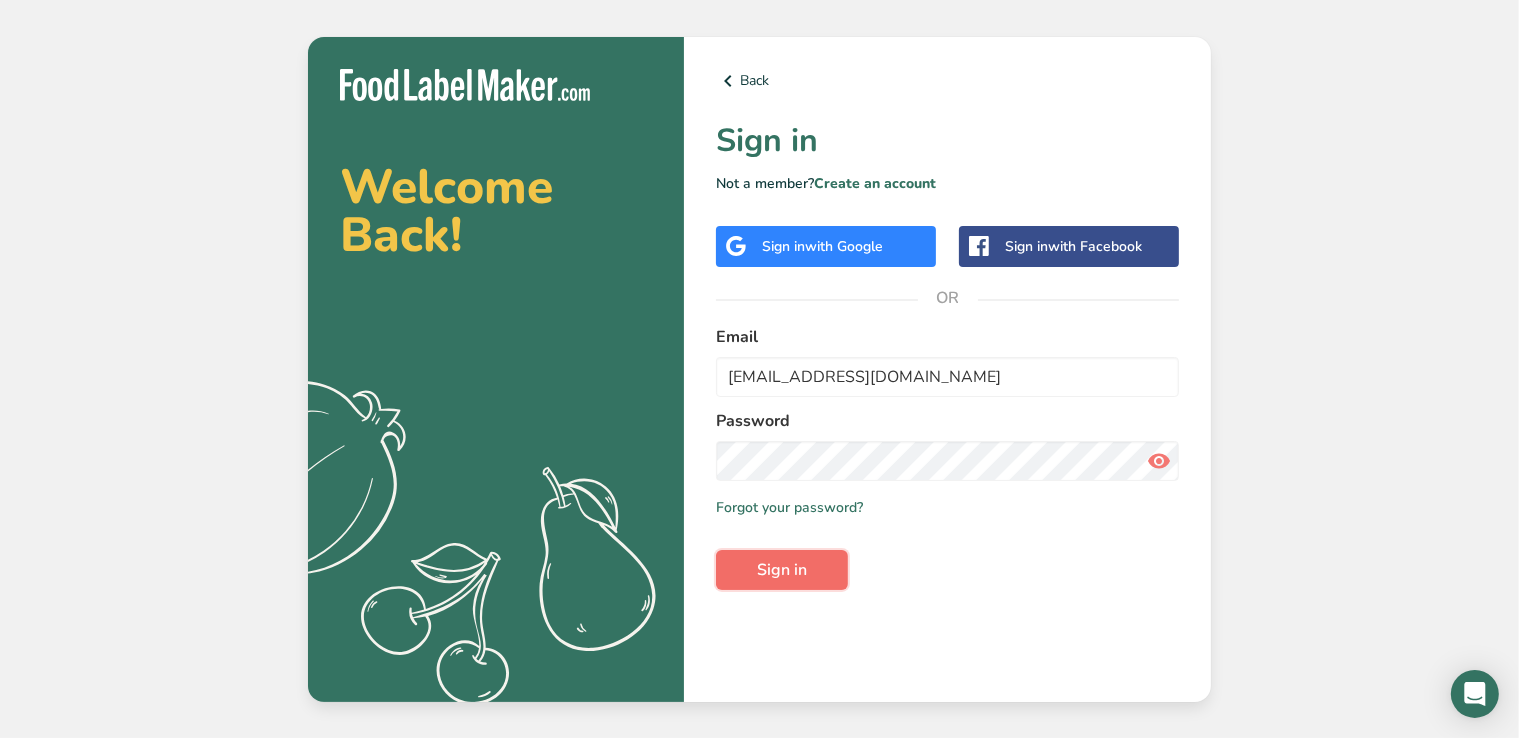 click on "Sign in" at bounding box center [782, 570] 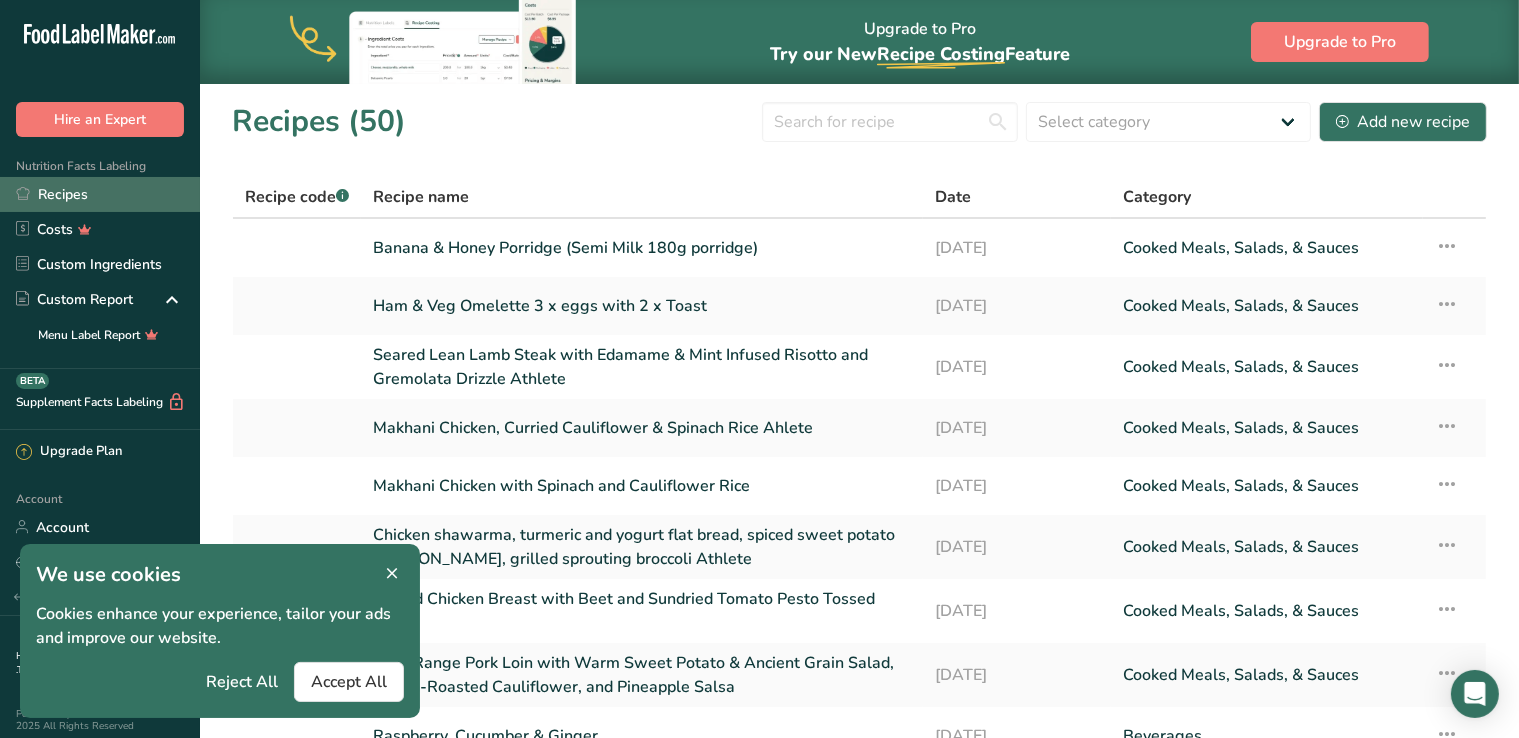 click on "Recipes" at bounding box center [100, 194] 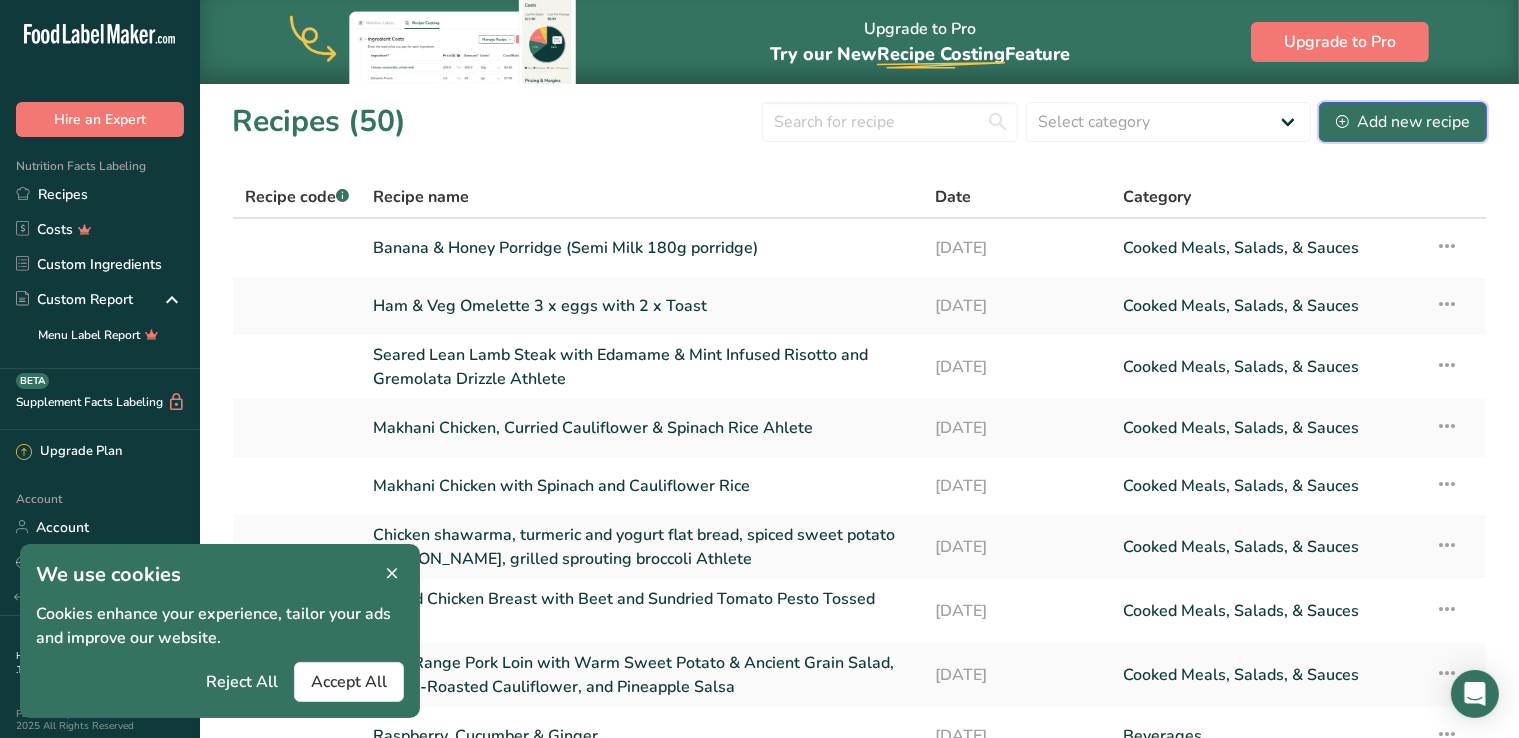 click on "Add new recipe" at bounding box center (1403, 122) 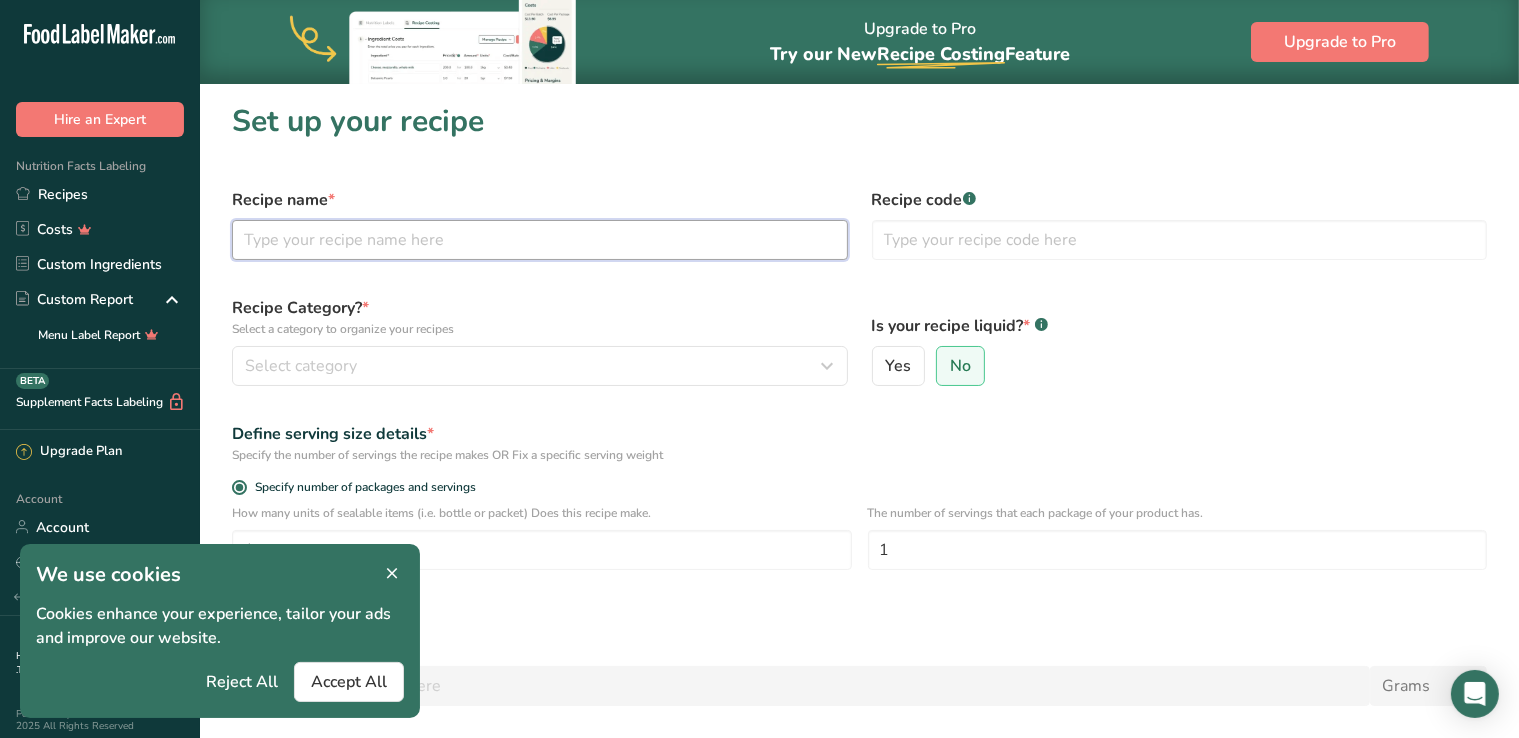 click at bounding box center [540, 240] 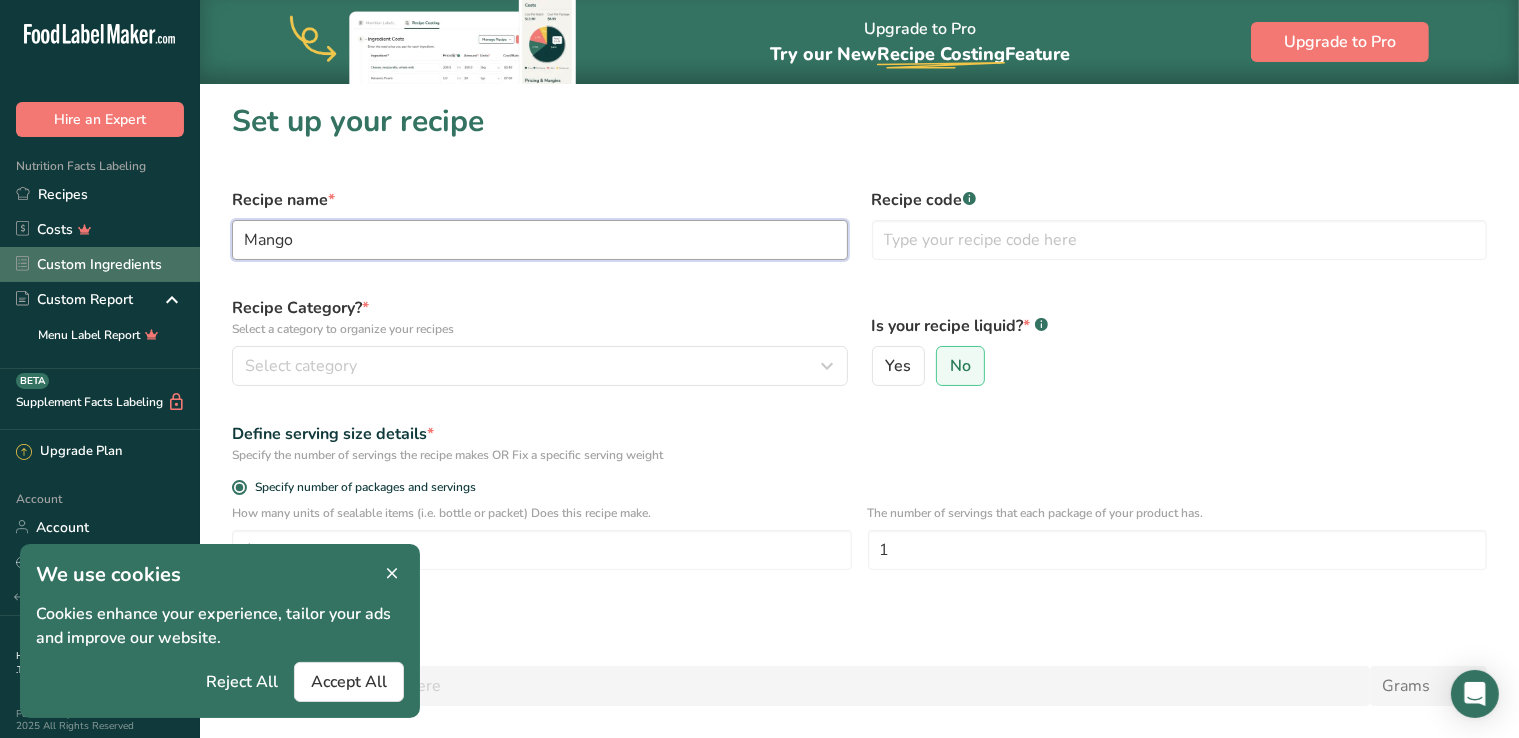 drag, startPoint x: 318, startPoint y: 246, endPoint x: 0, endPoint y: 261, distance: 318.35358 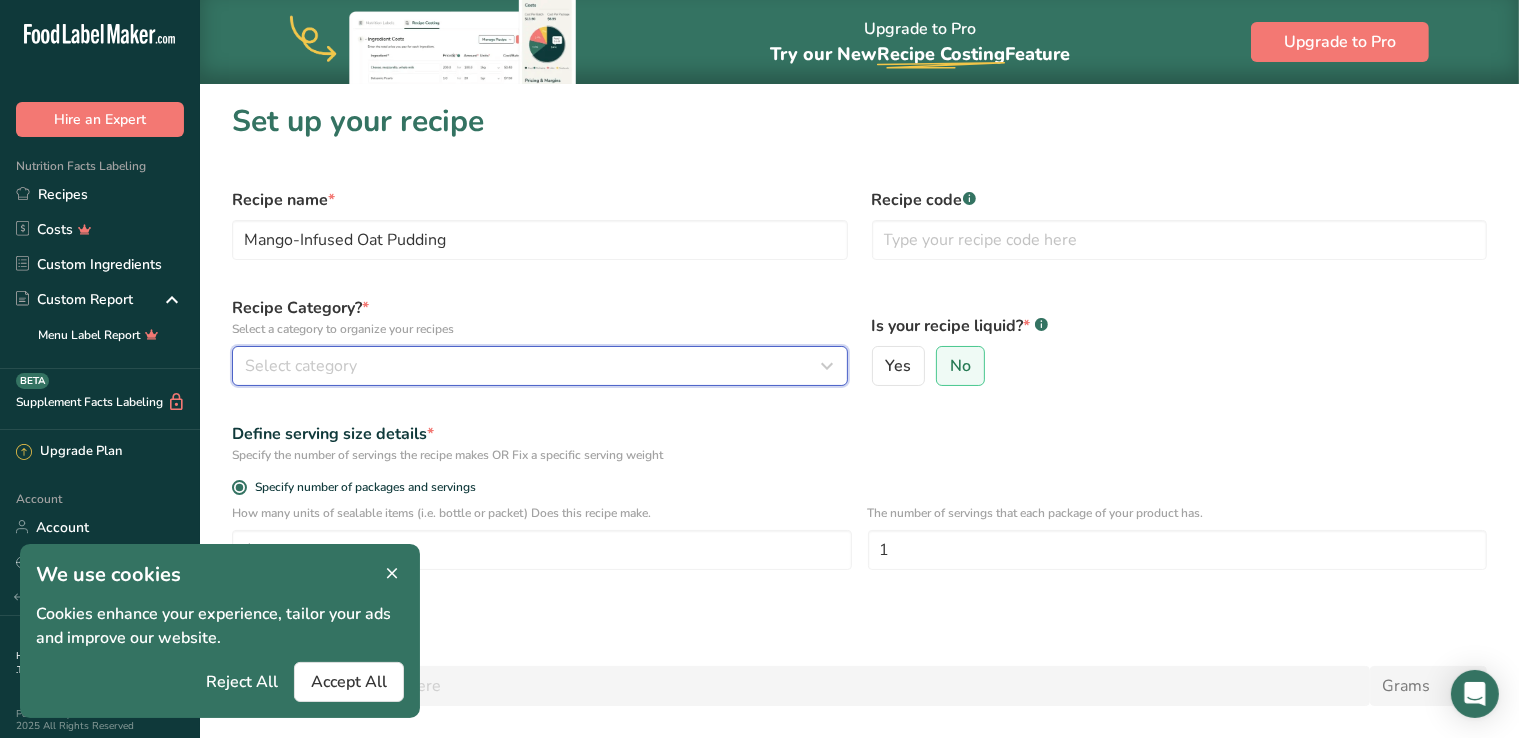 click on "Select category" at bounding box center (534, 366) 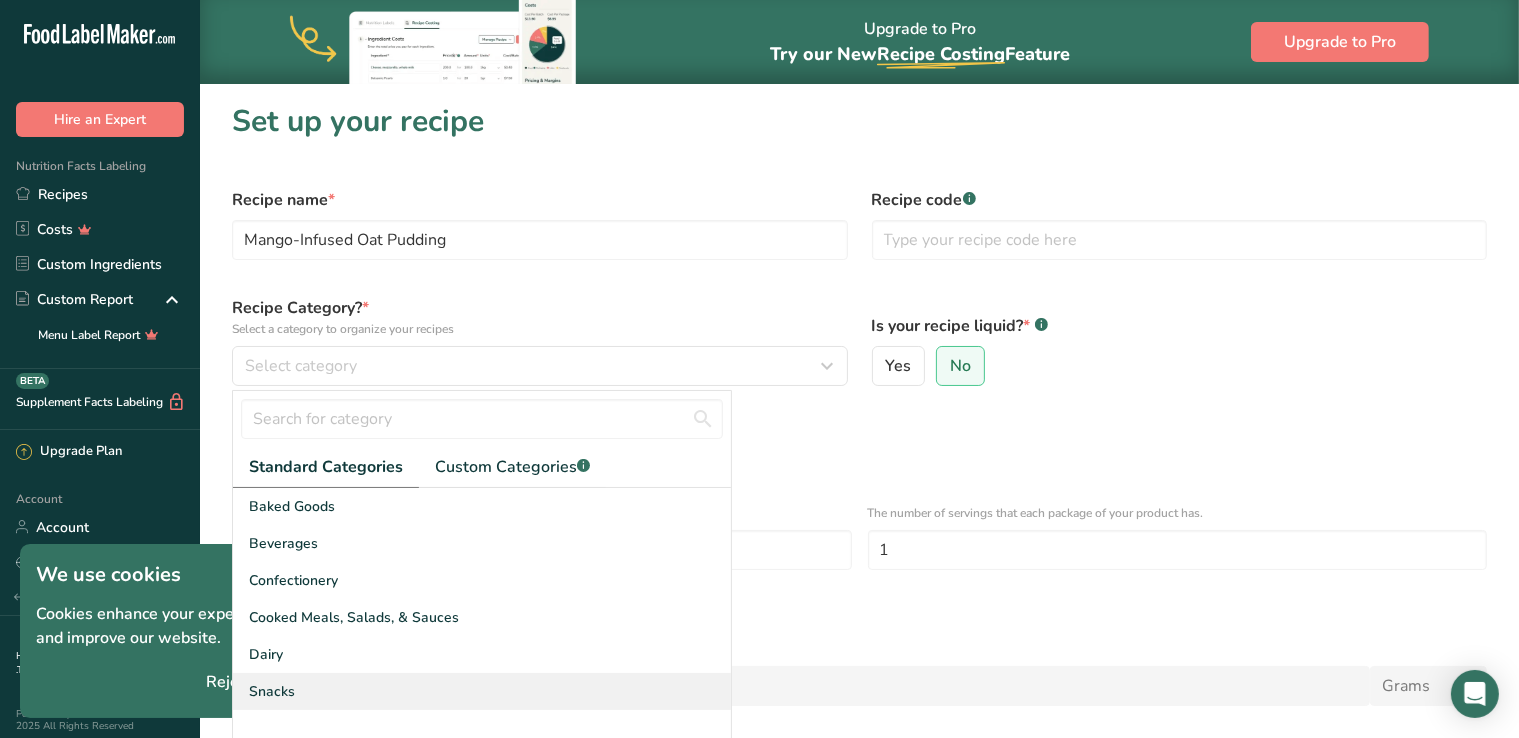 click on "Snacks" at bounding box center (482, 691) 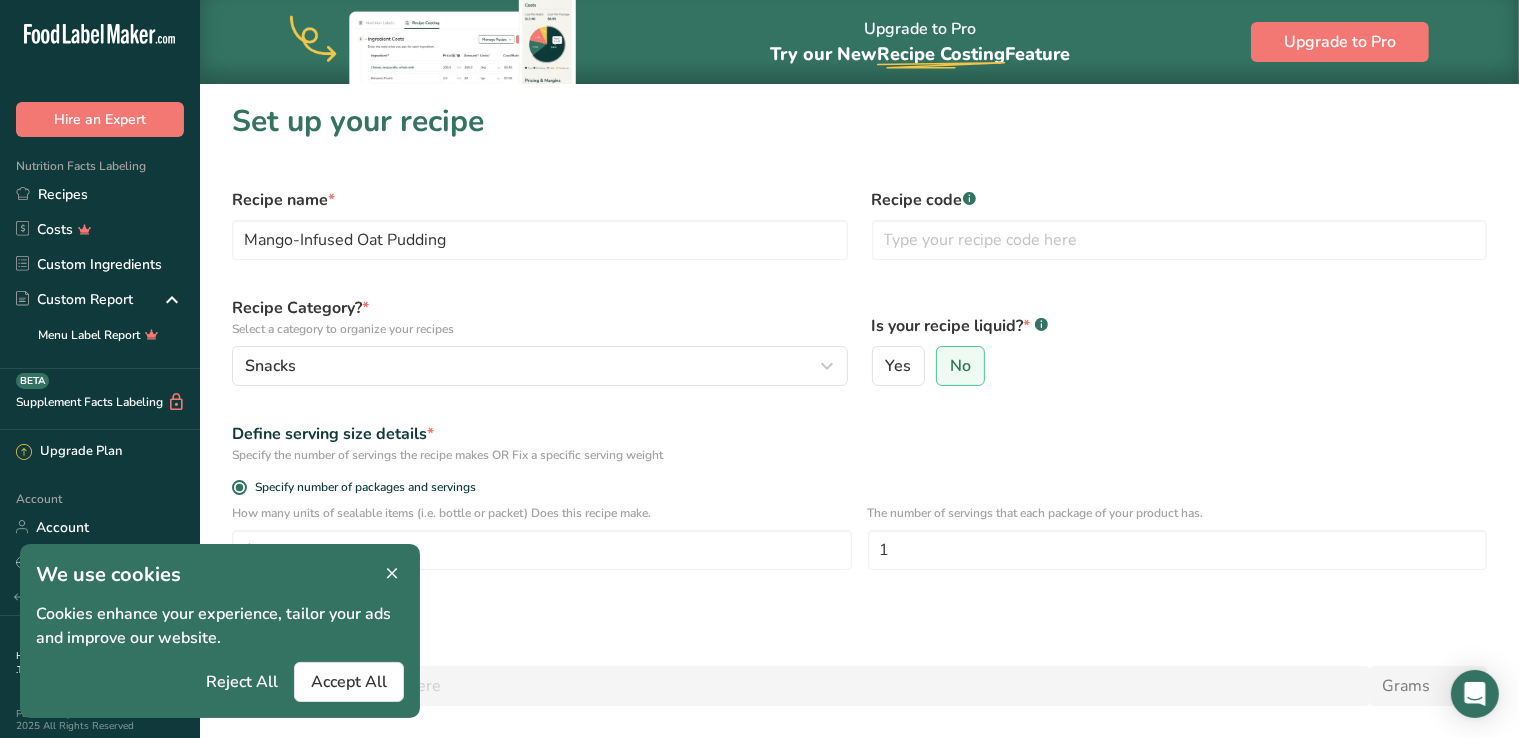 click on "Recipe name *   Mango-Infused Oat Pudding" at bounding box center [540, 224] 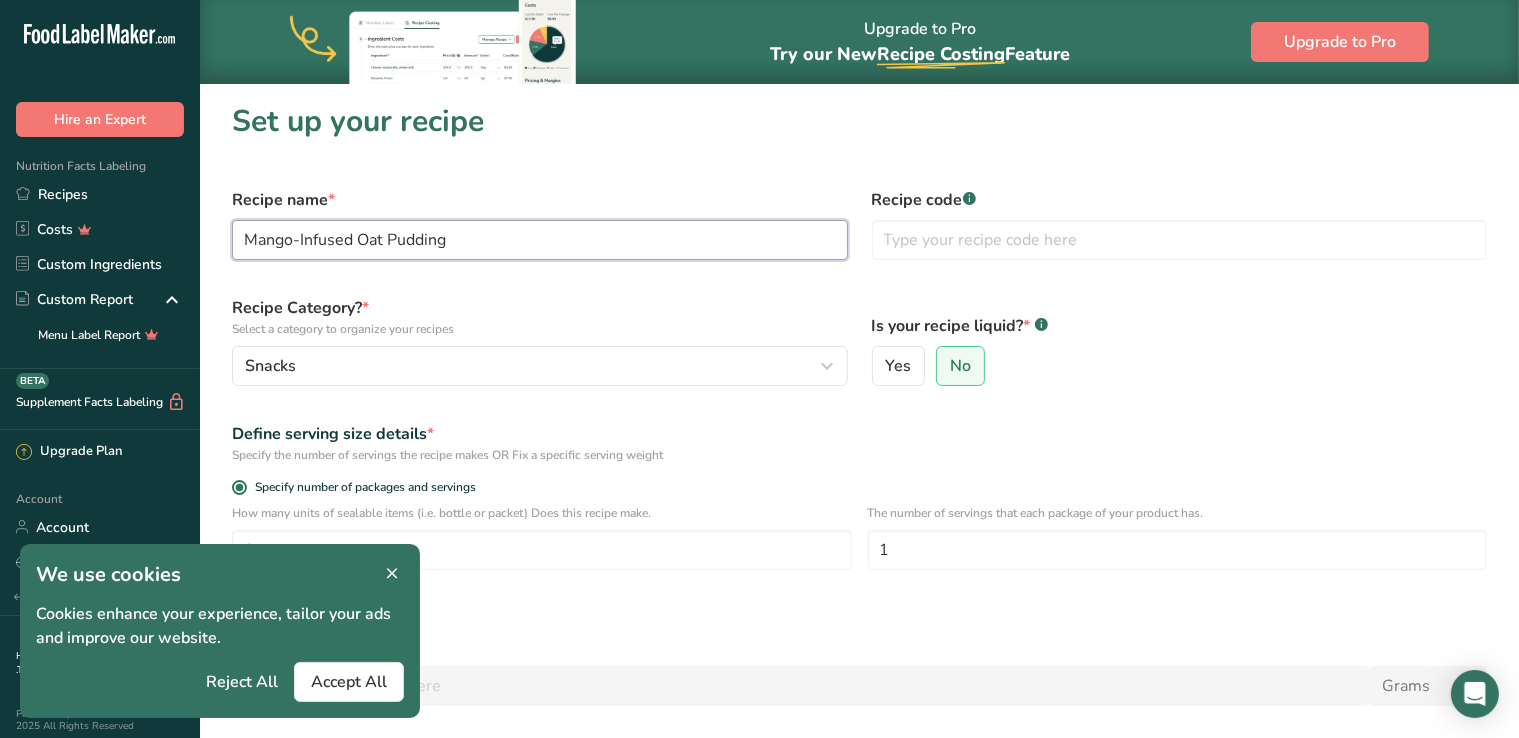 click on "Mango-Infused Oat Pudding" at bounding box center (540, 240) 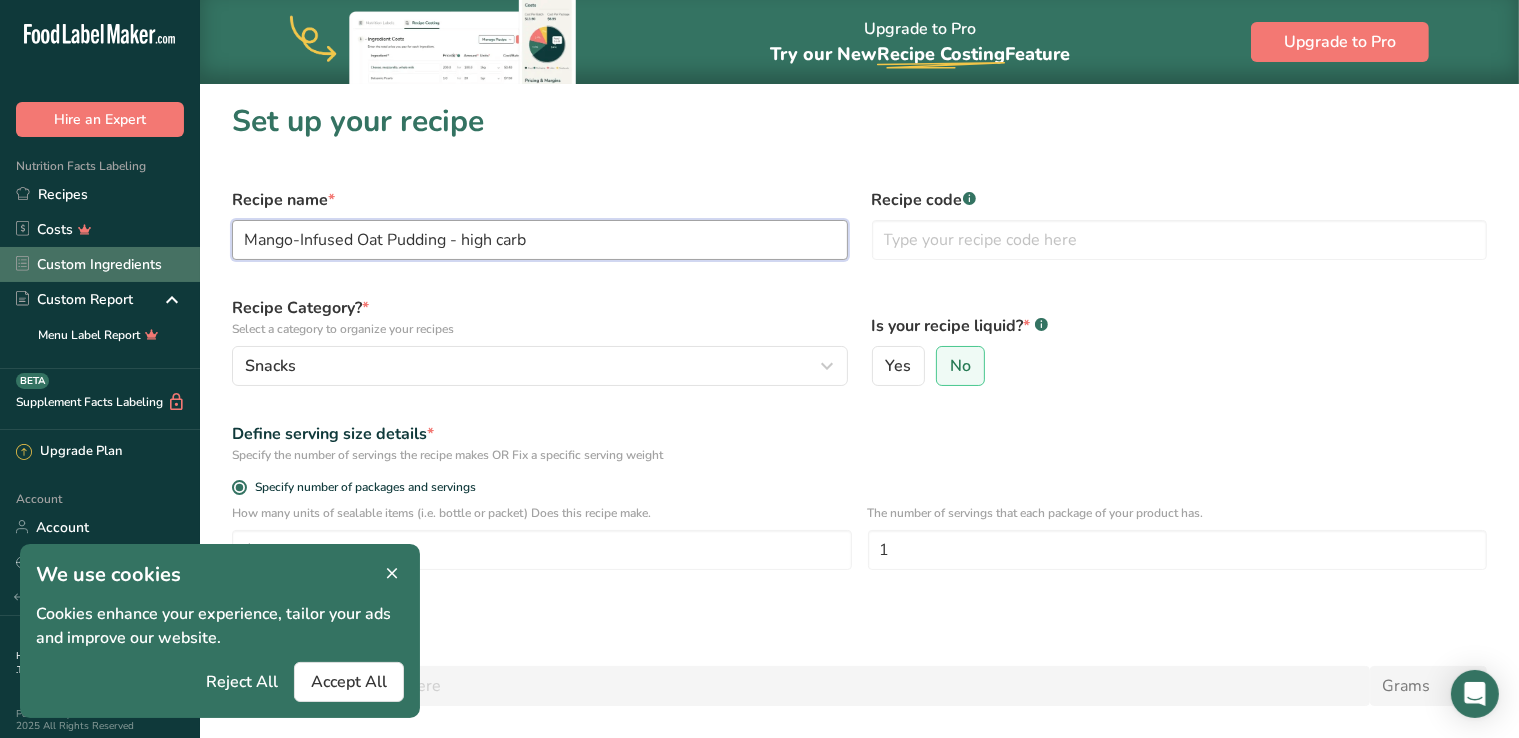 drag, startPoint x: 448, startPoint y: 242, endPoint x: 0, endPoint y: 261, distance: 448.4027 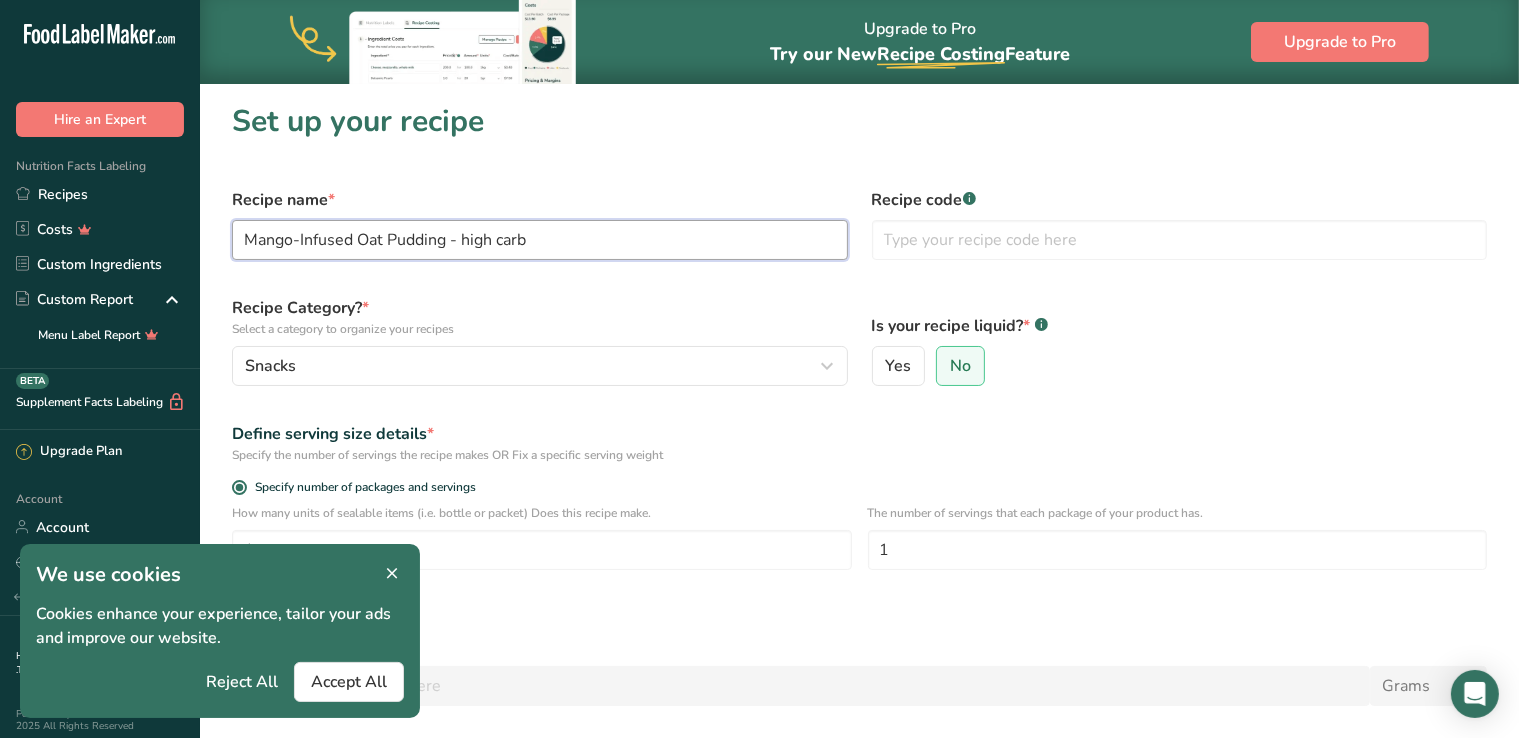 type on "Mango-Infused Oat Pudding - high carb" 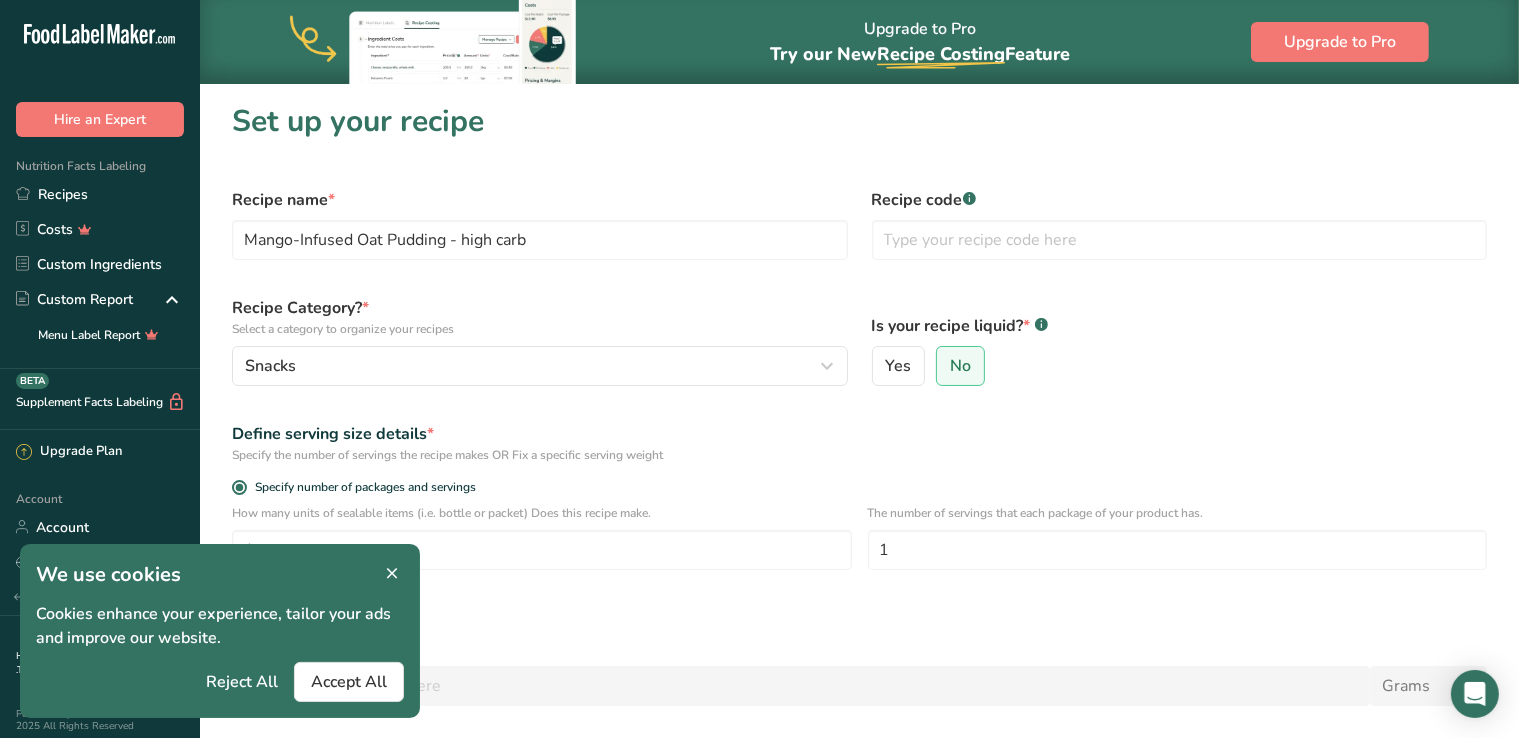 click on "Specify serving size weight" at bounding box center (859, 619) 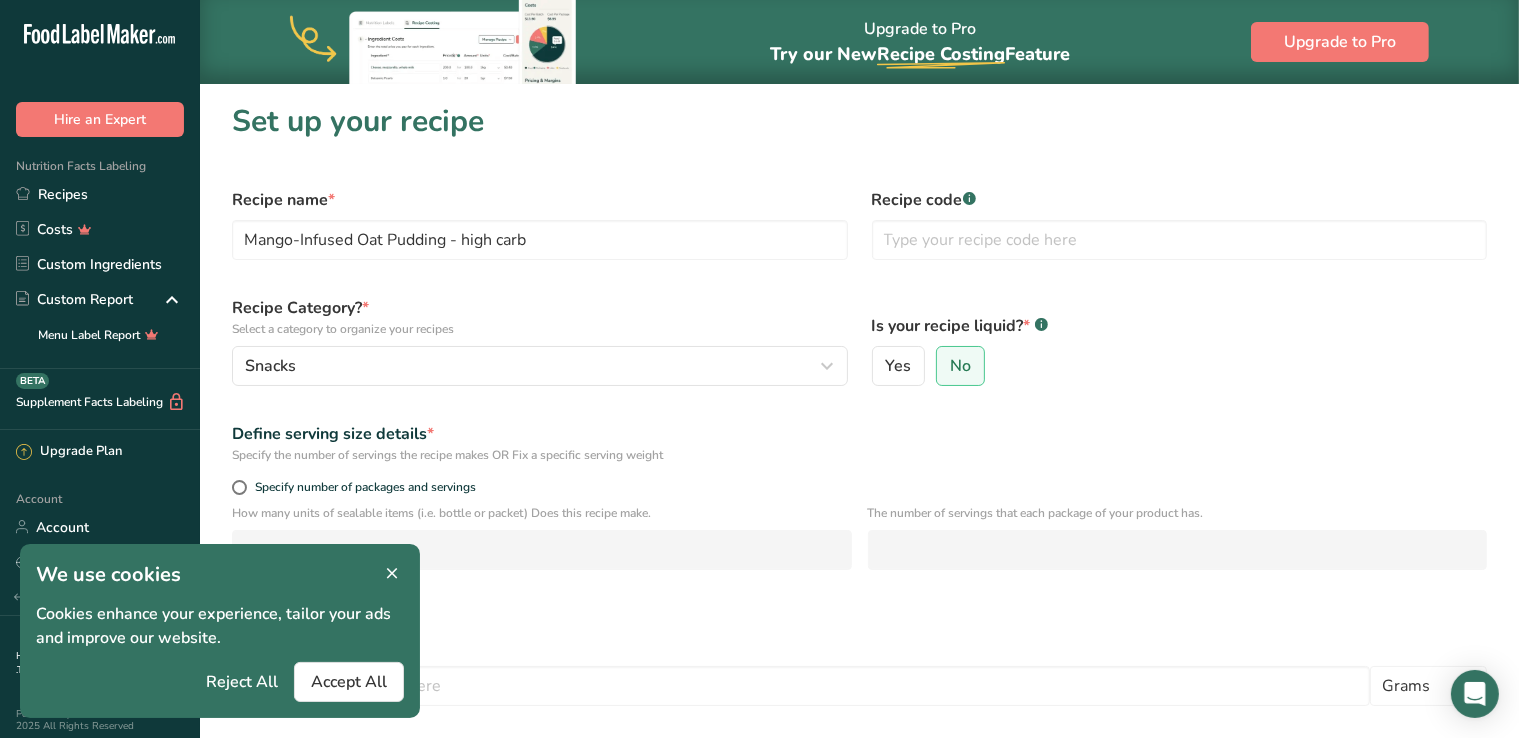 scroll, scrollTop: 204, scrollLeft: 0, axis: vertical 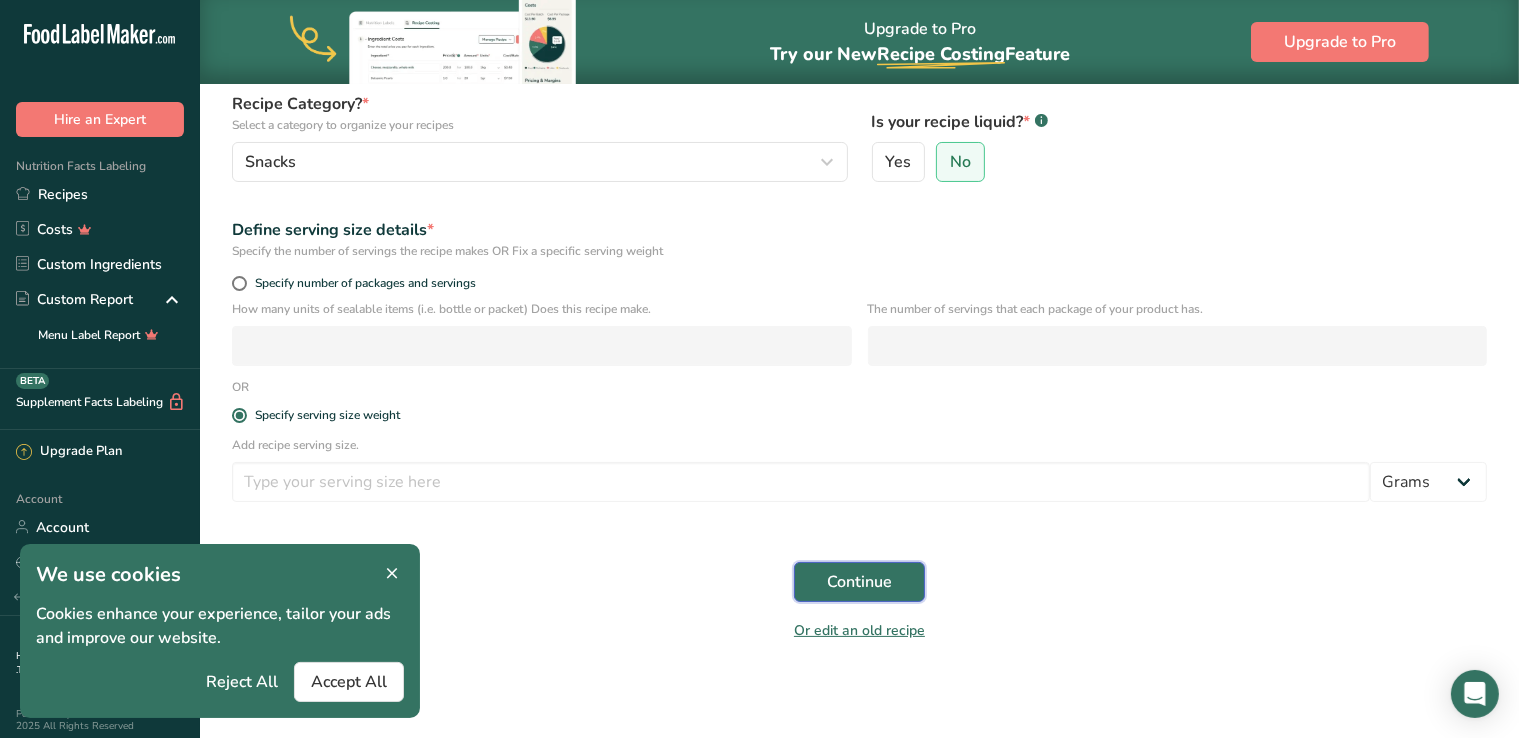 click on "Continue" at bounding box center [859, 582] 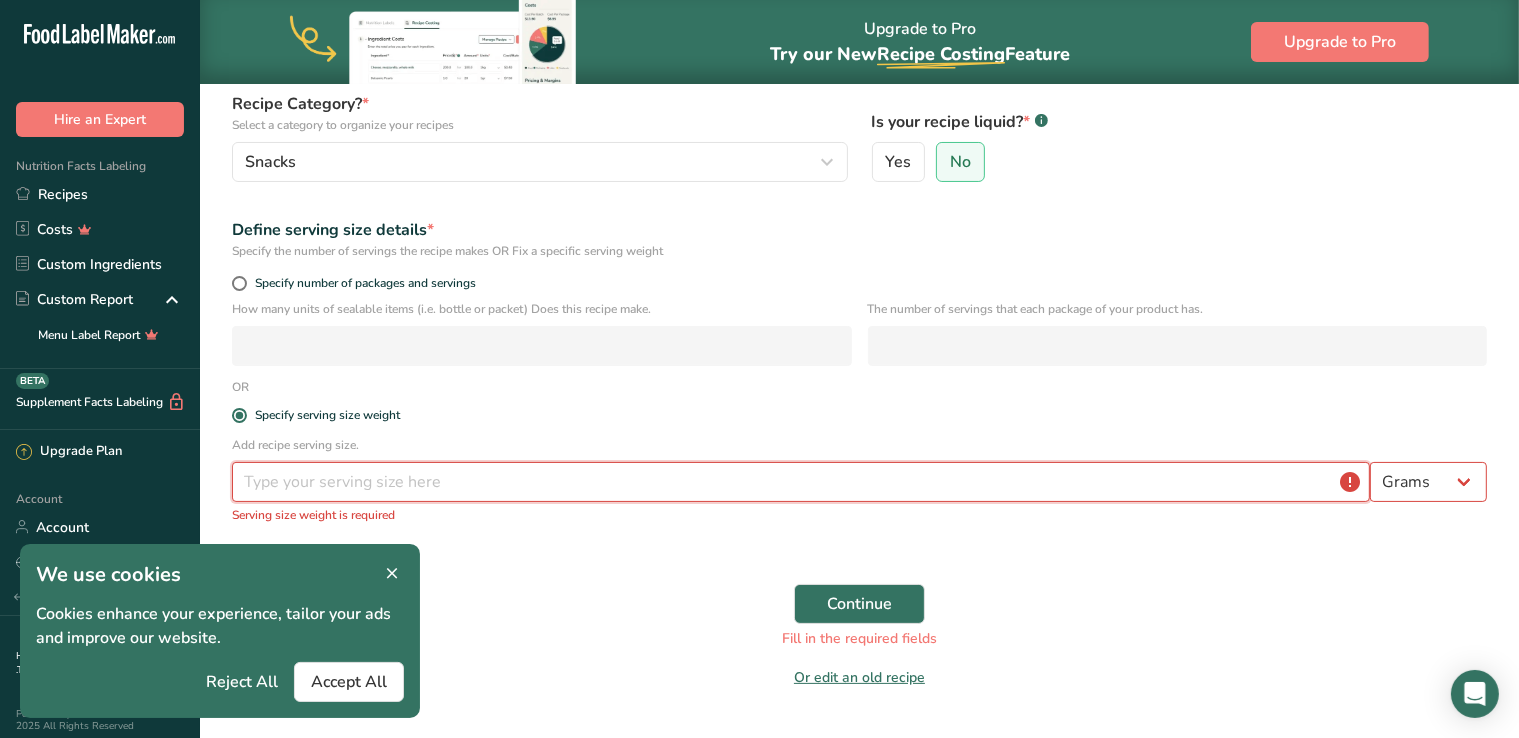click at bounding box center (801, 482) 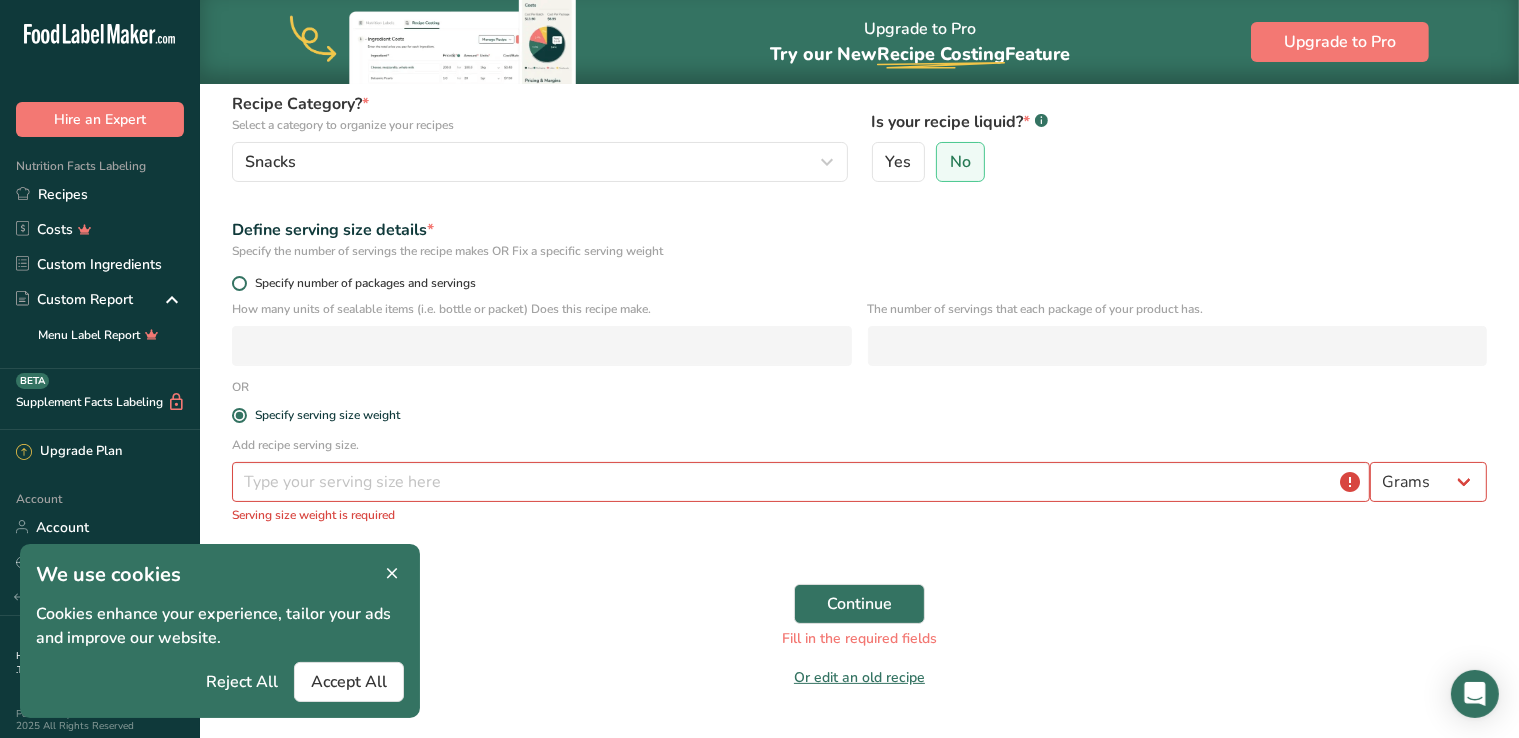 click on "Specify number of packages and servings" at bounding box center [361, 283] 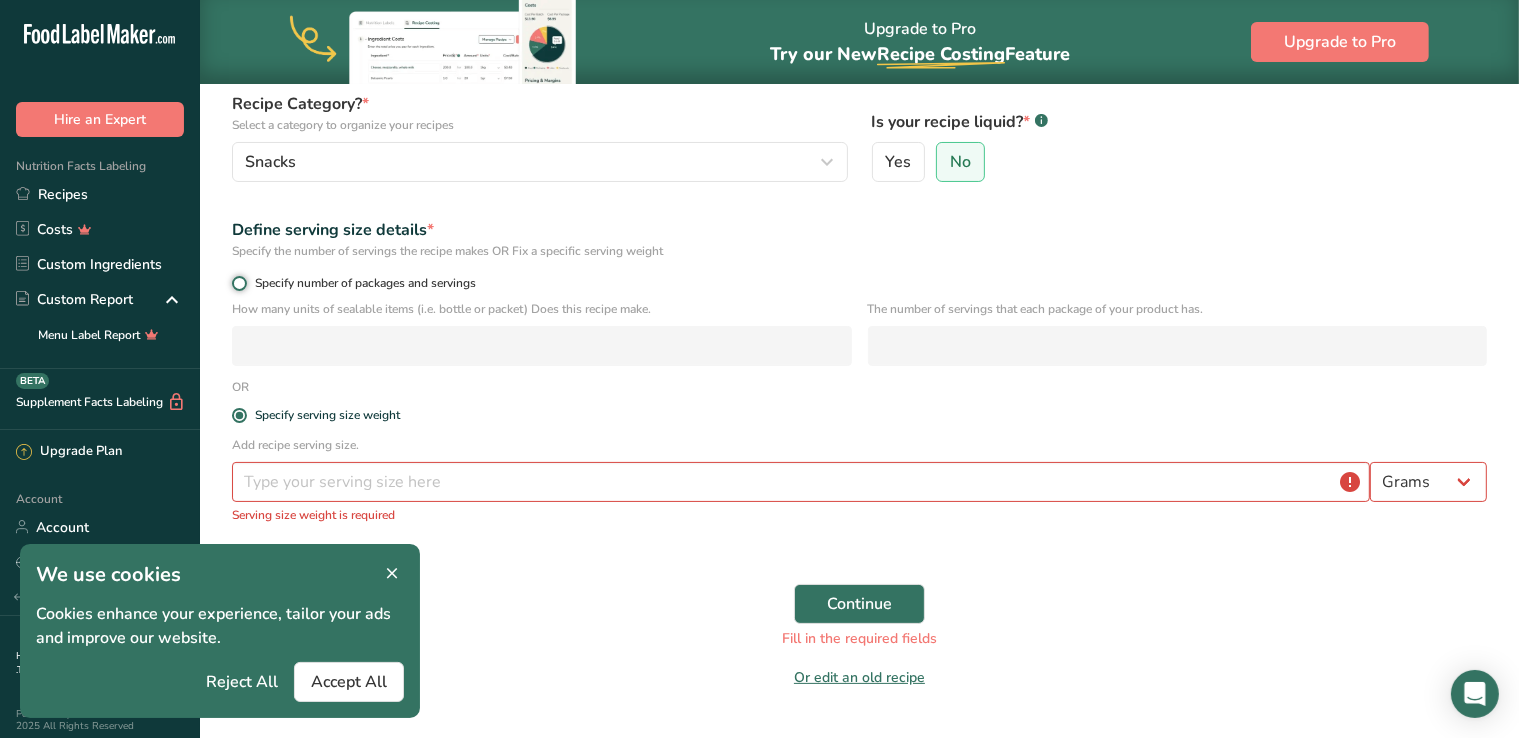 click on "Specify number of packages and servings" at bounding box center (238, 283) 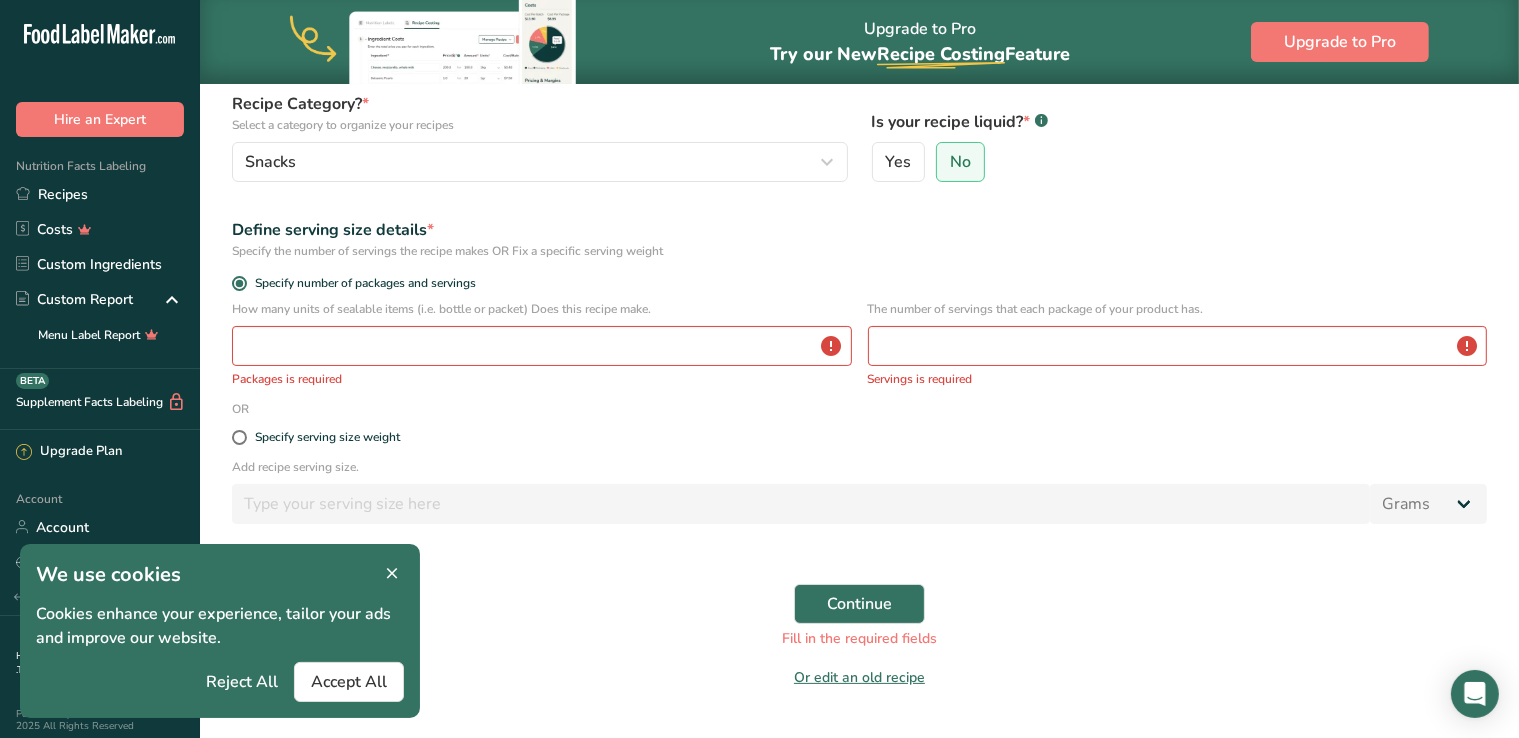 click at bounding box center (392, 574) 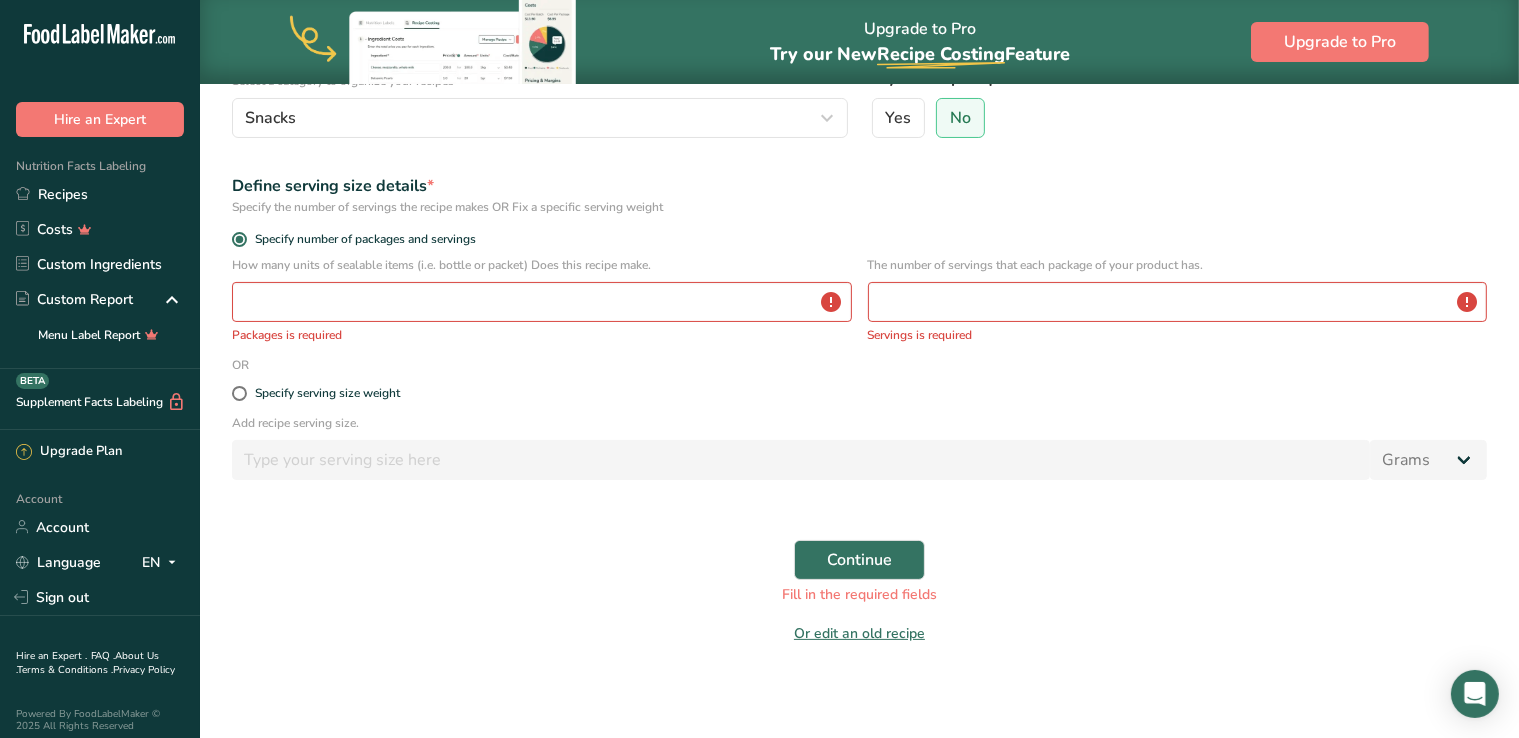 scroll, scrollTop: 252, scrollLeft: 0, axis: vertical 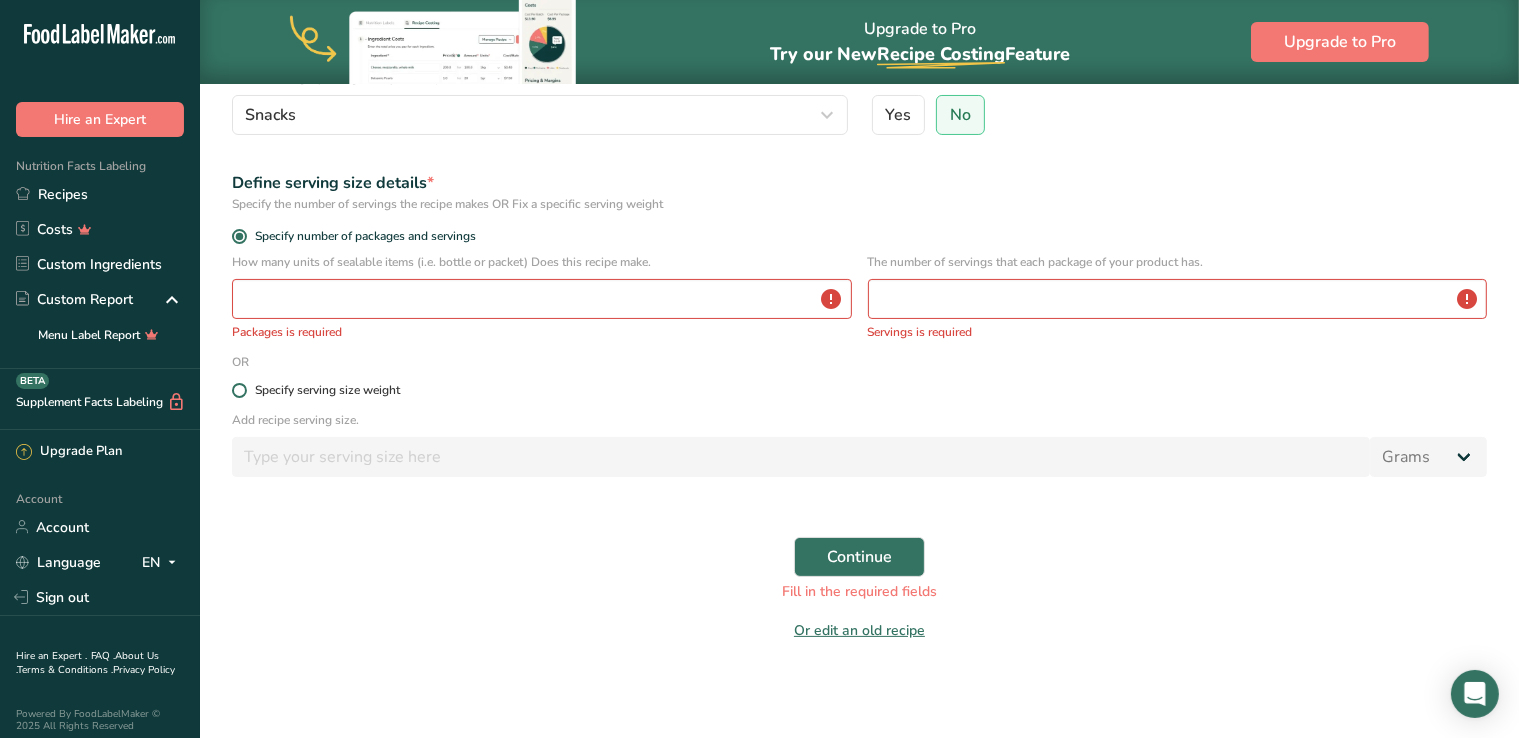 click on "Specify serving size weight" at bounding box center [327, 390] 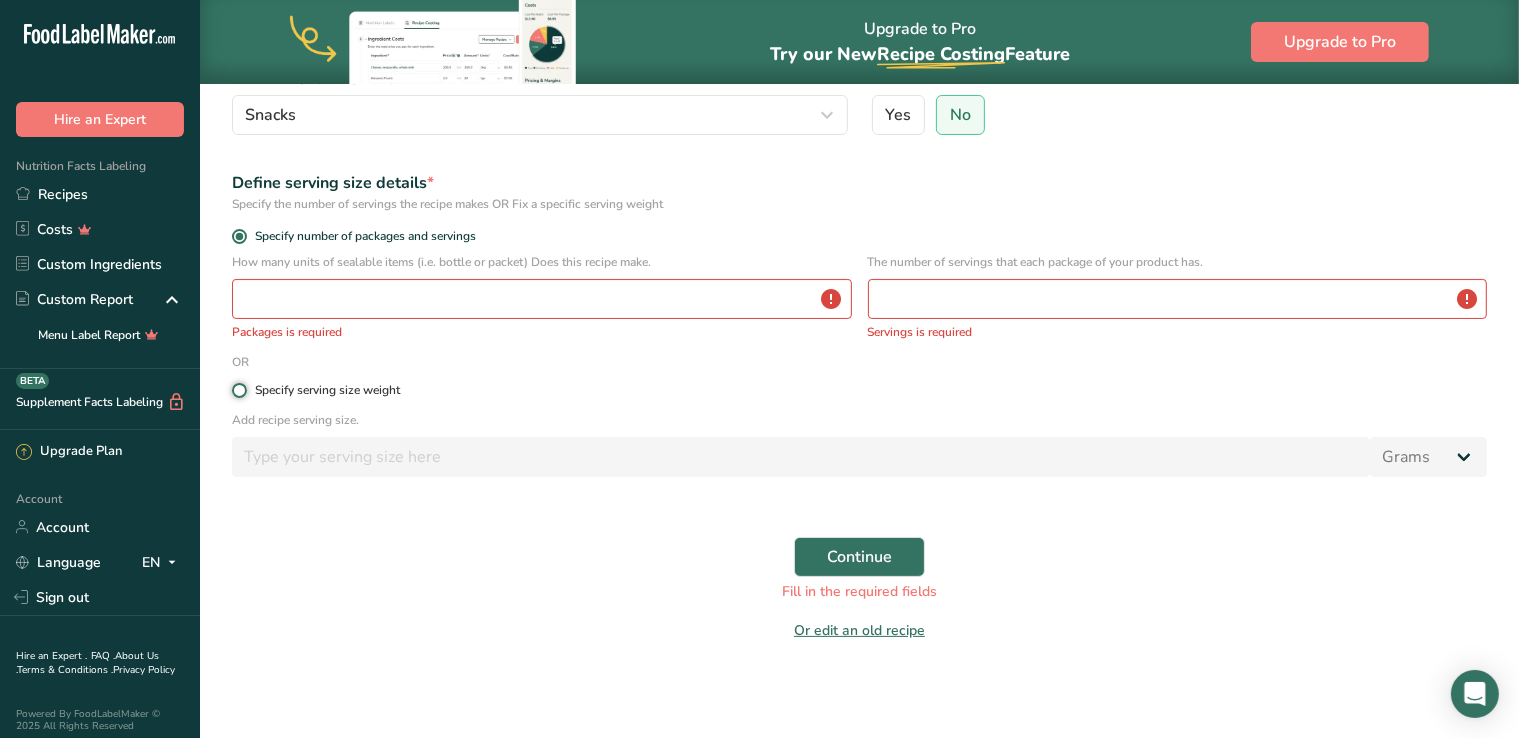 click on "Specify serving size weight" at bounding box center [238, 390] 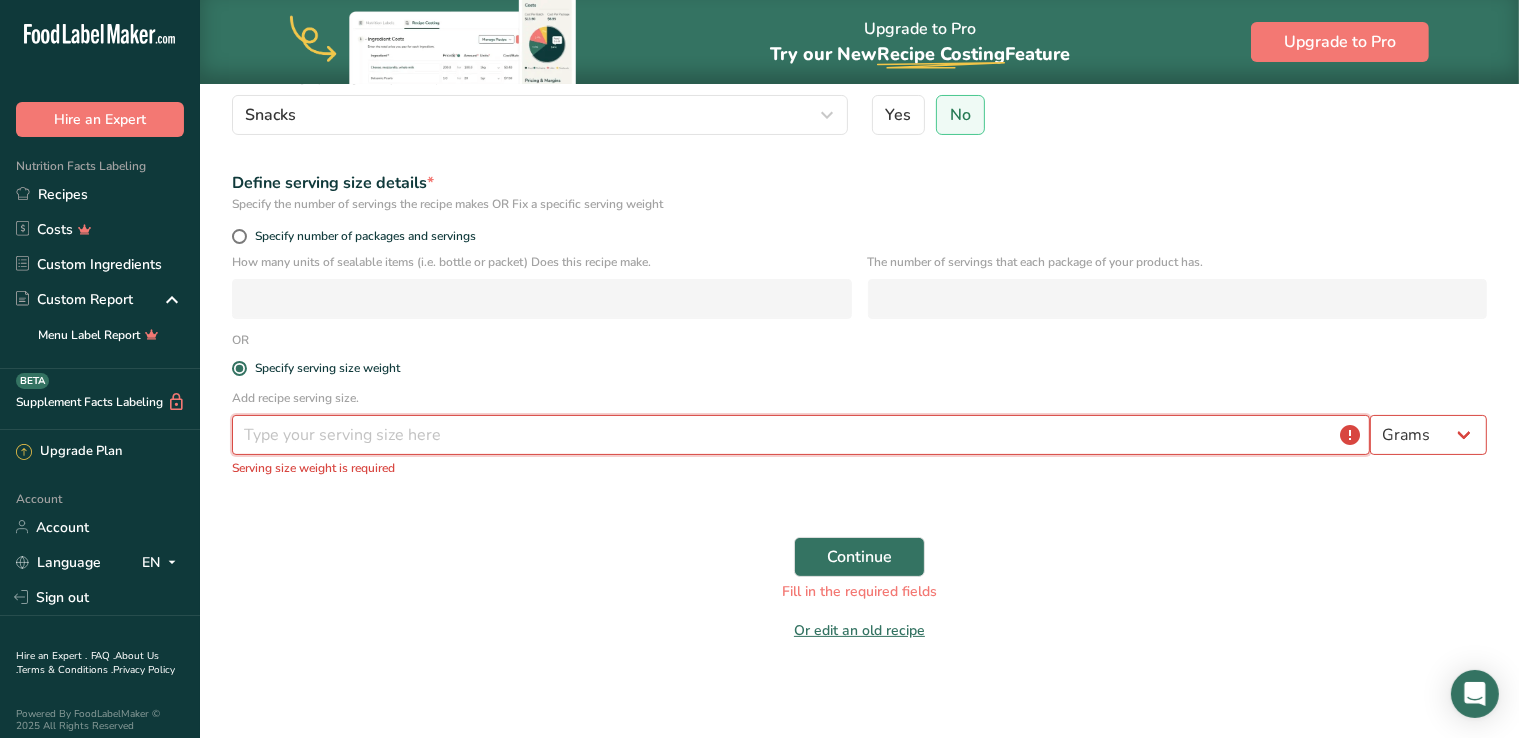 click at bounding box center (801, 435) 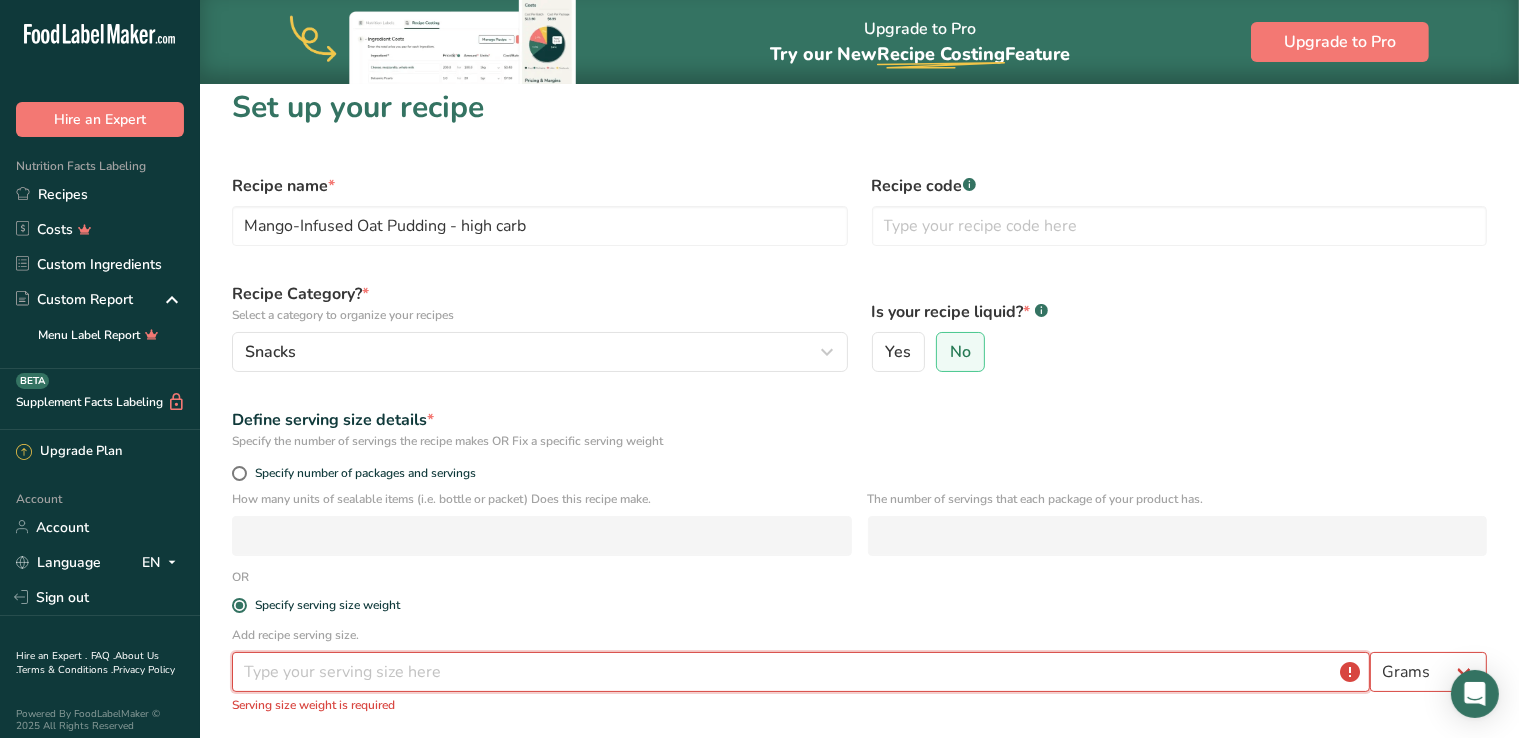 scroll, scrollTop: 0, scrollLeft: 0, axis: both 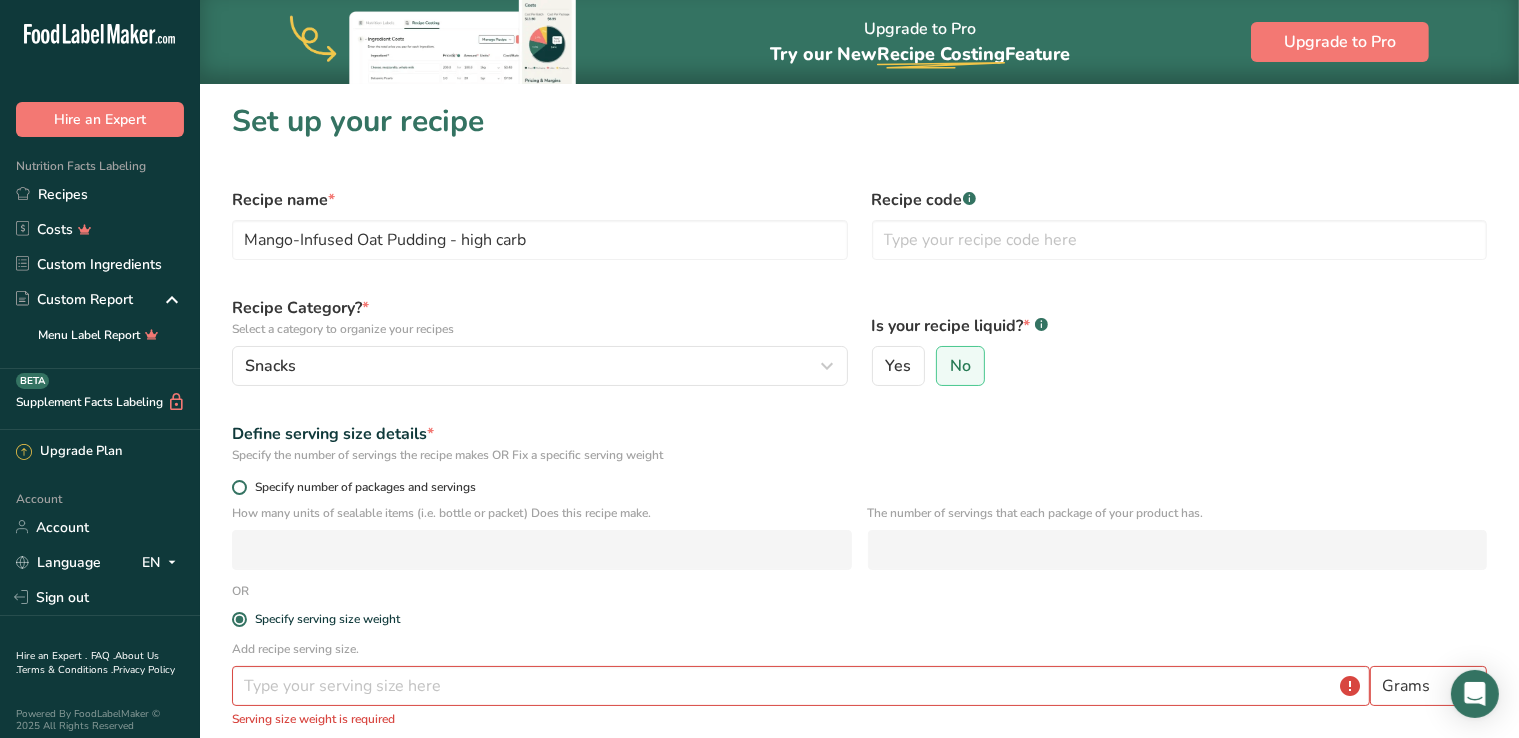 click on "Specify number of packages and servings" at bounding box center (361, 487) 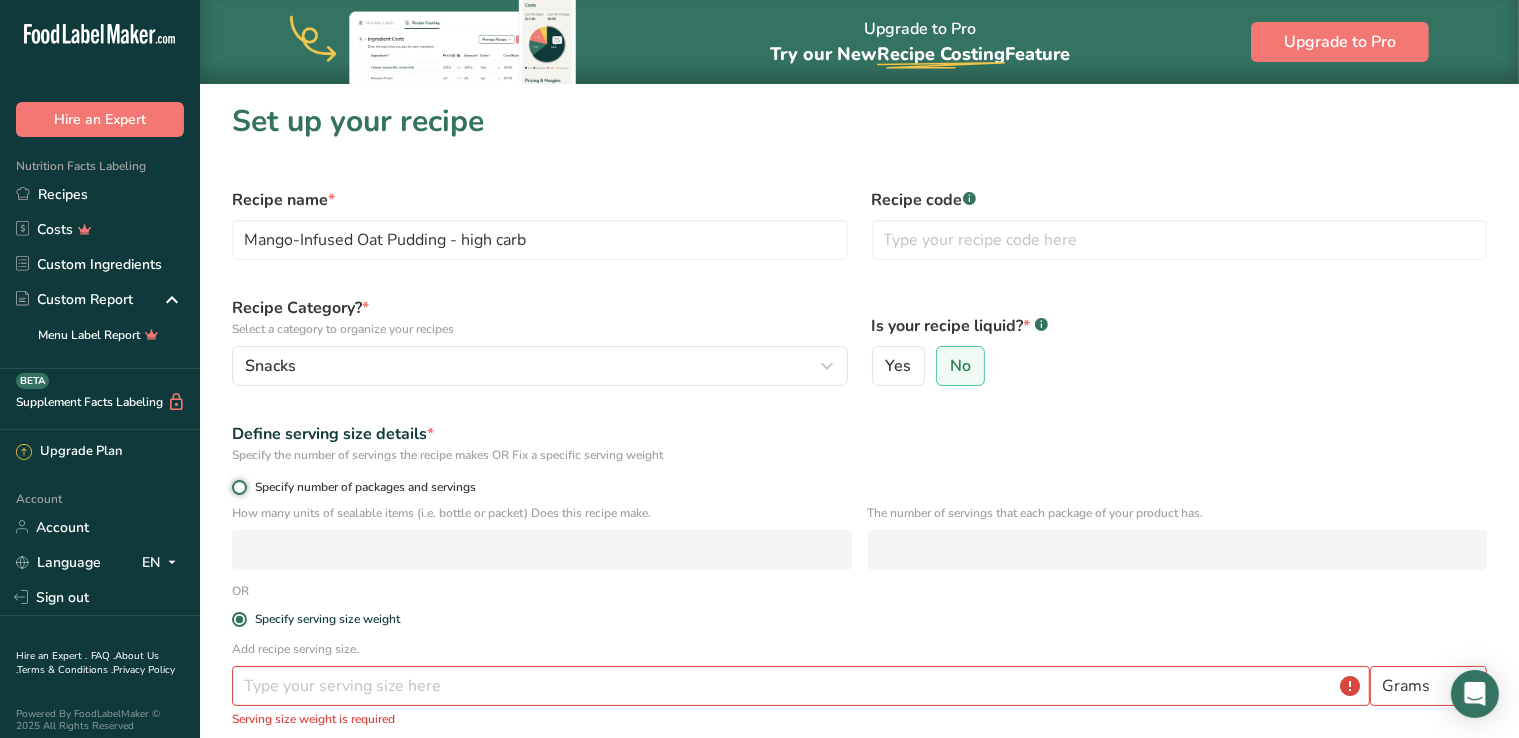 click on "Specify number of packages and servings" at bounding box center (238, 487) 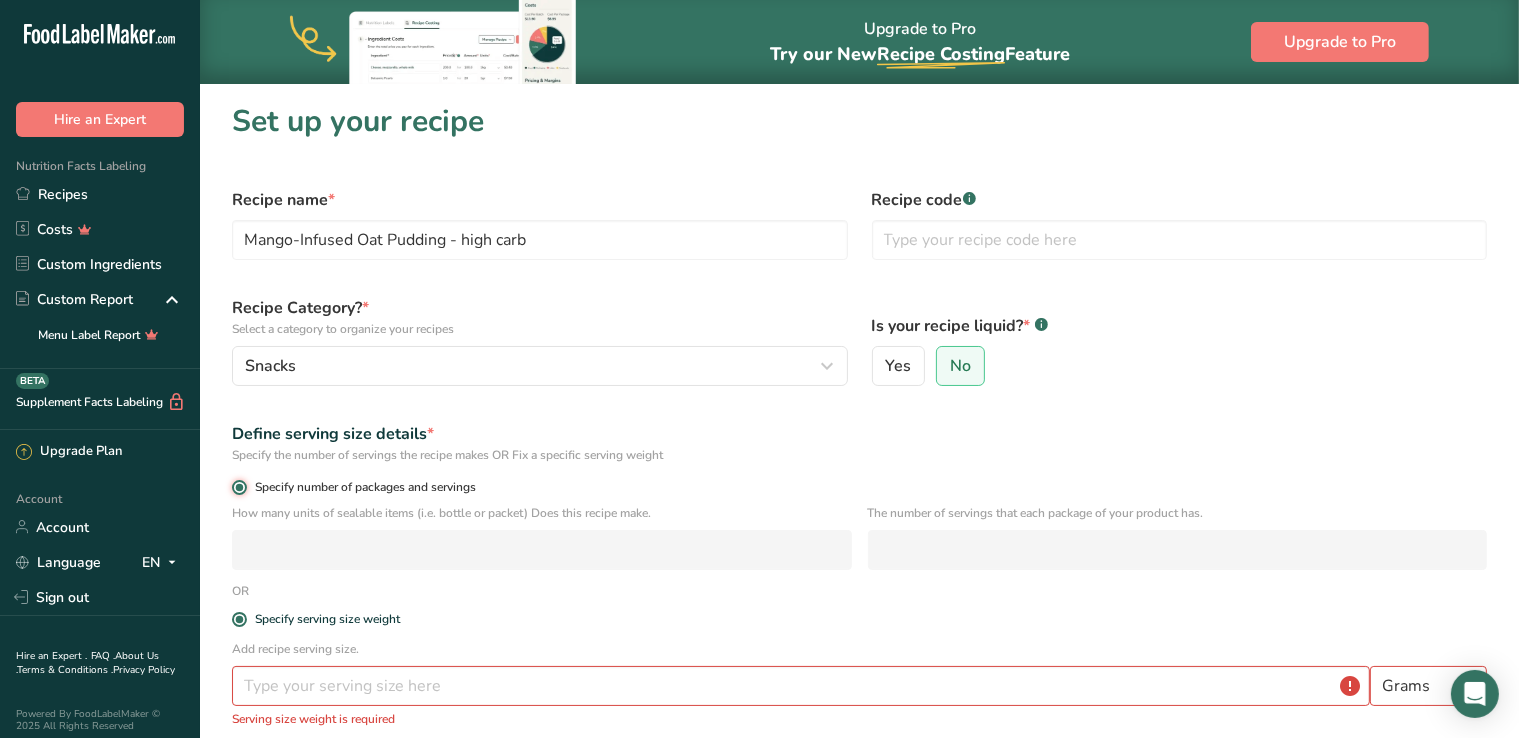radio on "false" 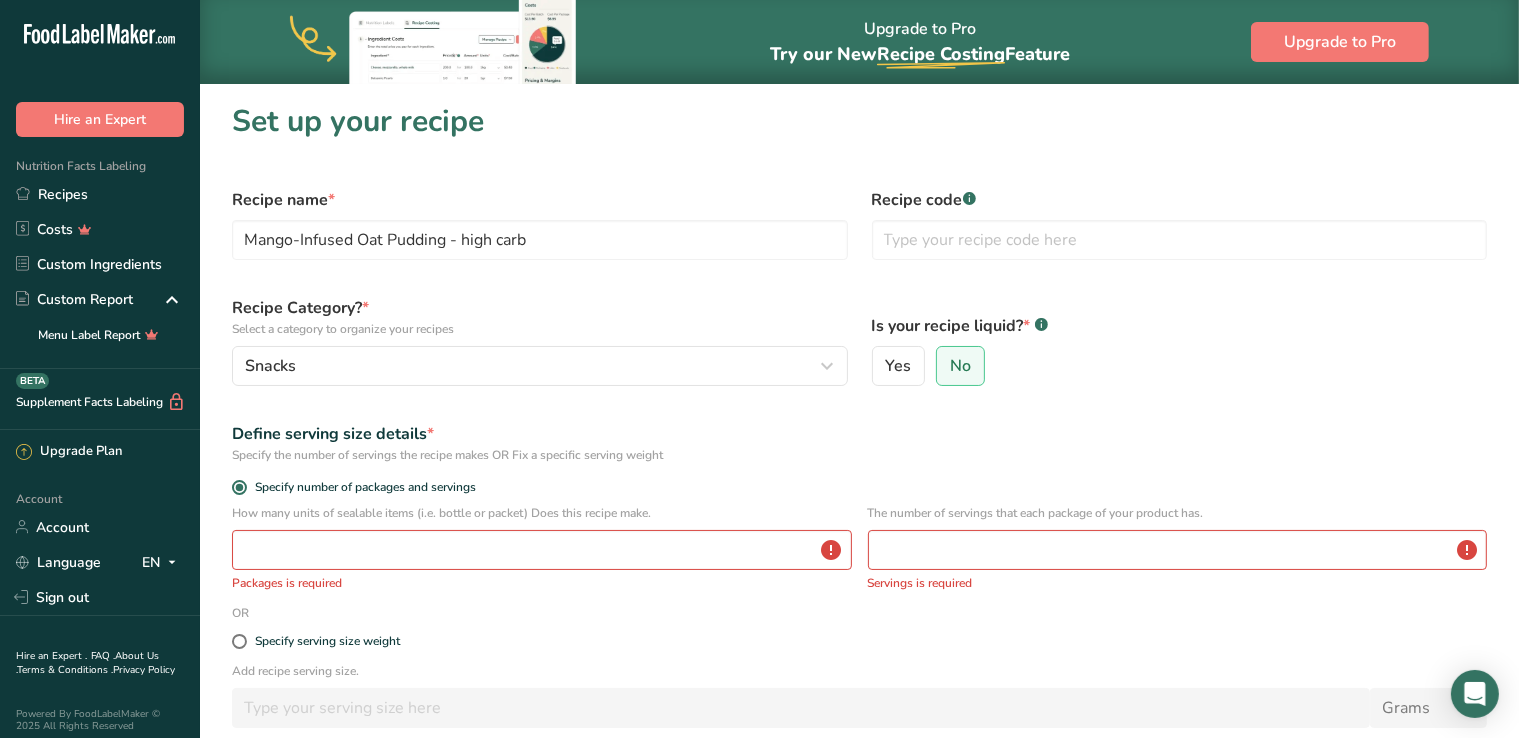 click on "How many units of sealable items (i.e. bottle or packet) Does this recipe make.
Packages is required" at bounding box center (542, 548) 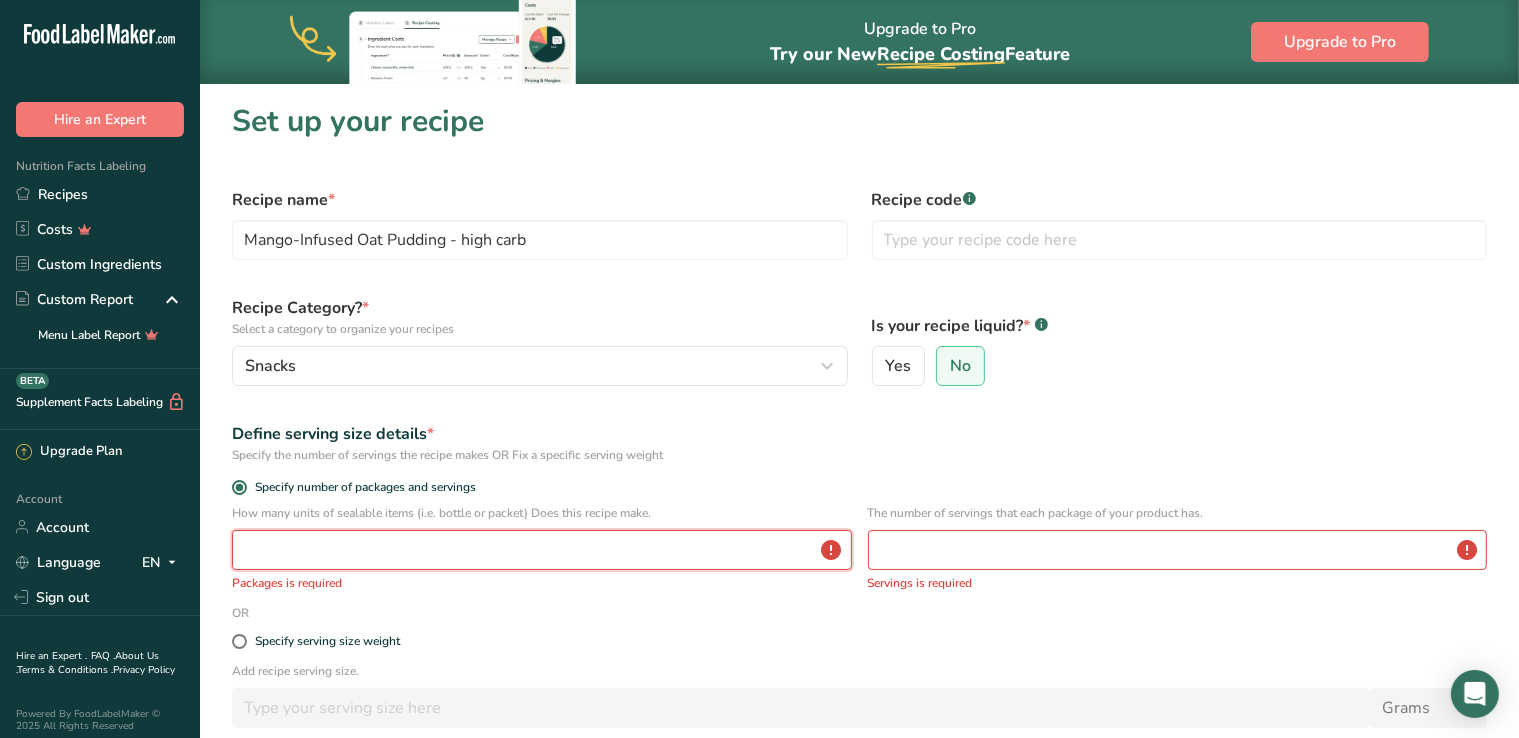 click at bounding box center (542, 550) 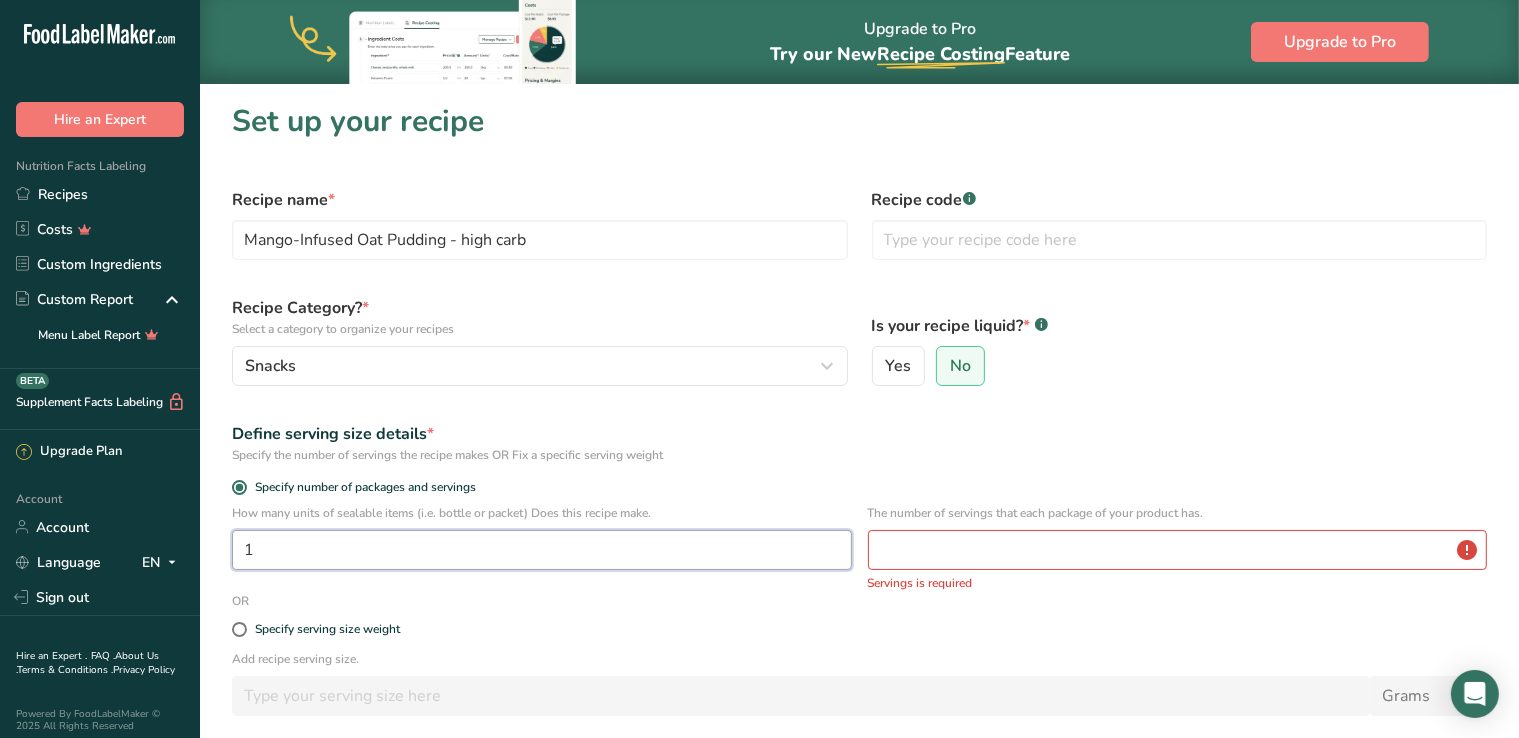 type on "1" 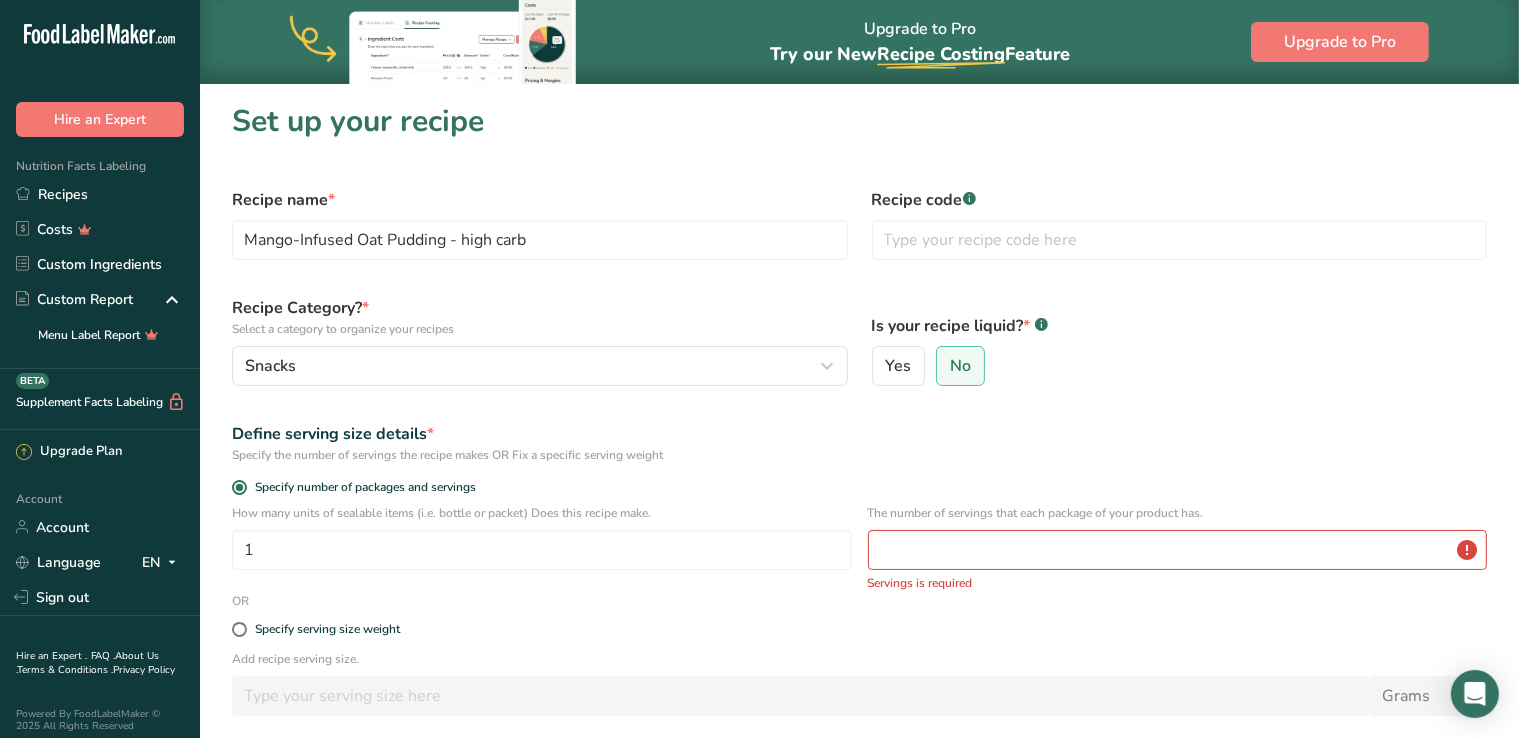 click on "Specify the number of servings the recipe makes OR Fix a specific serving weight" at bounding box center [859, 455] 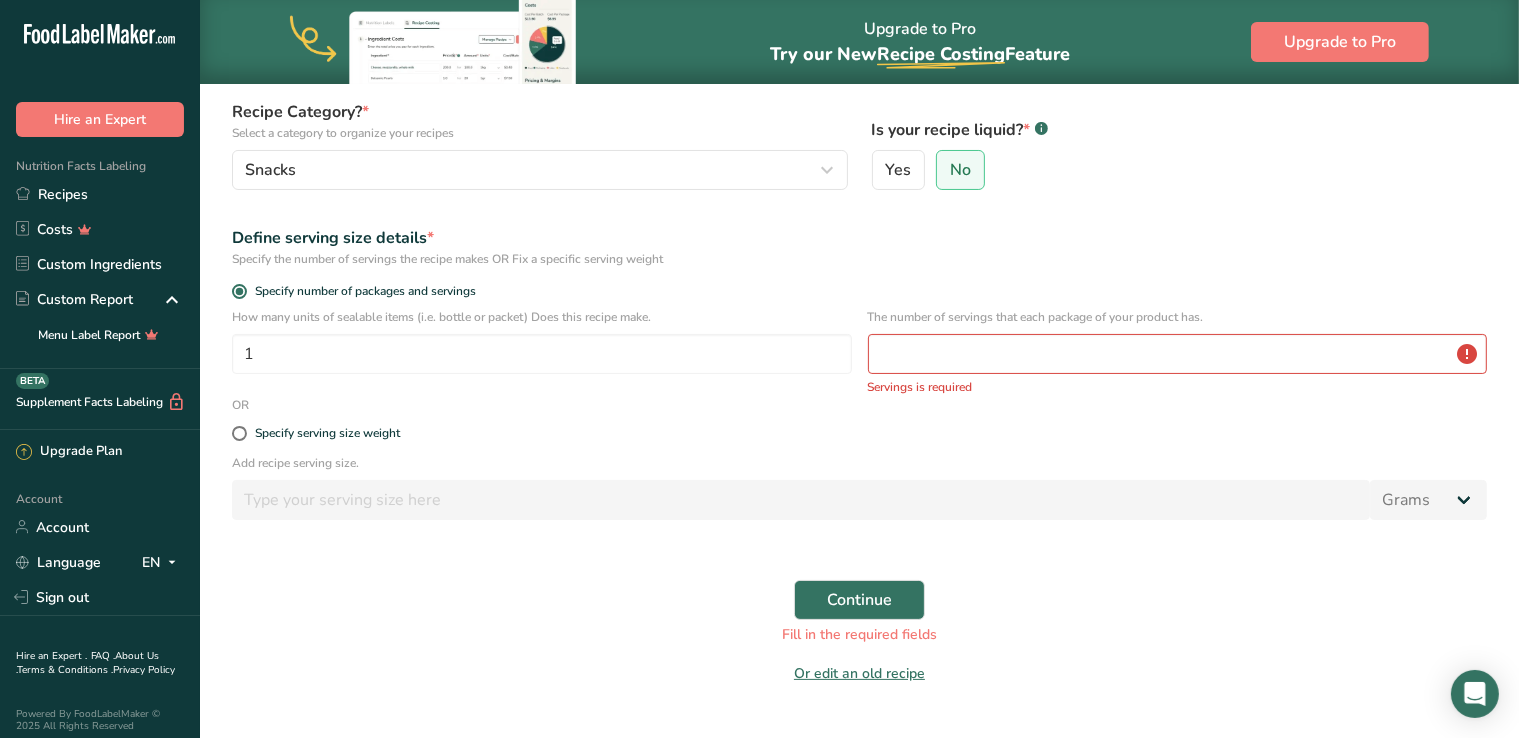 scroll, scrollTop: 216, scrollLeft: 0, axis: vertical 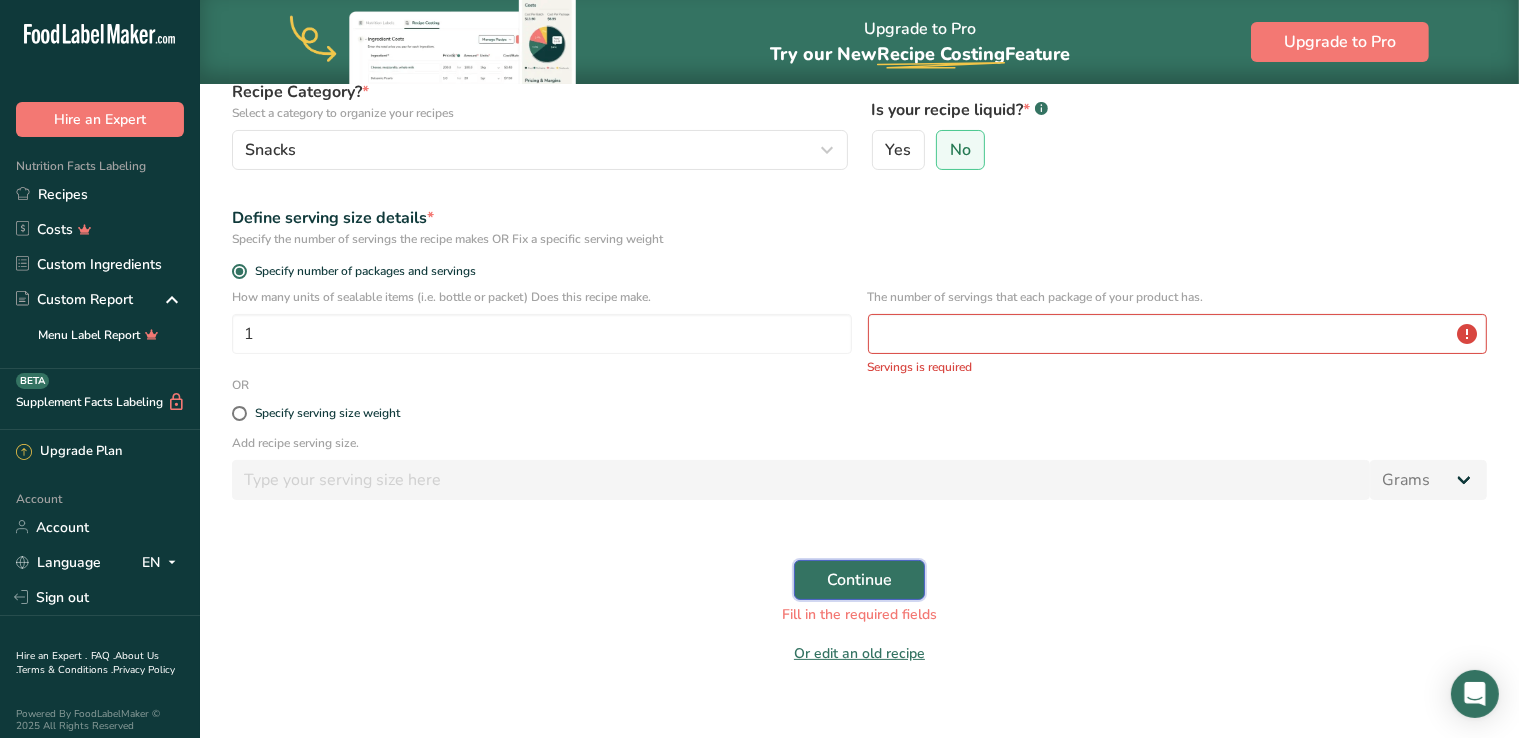click on "Continue" at bounding box center (859, 580) 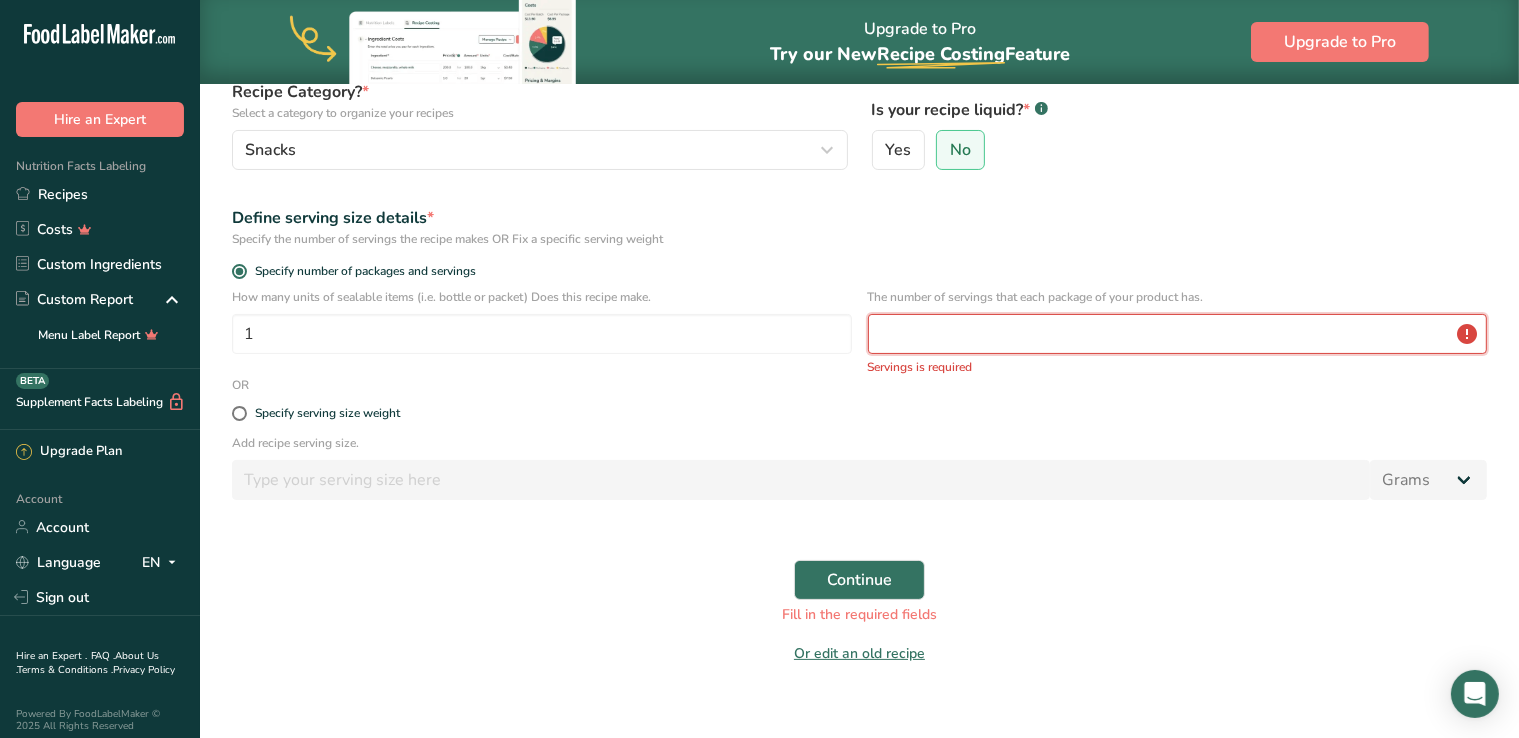 click at bounding box center [1178, 334] 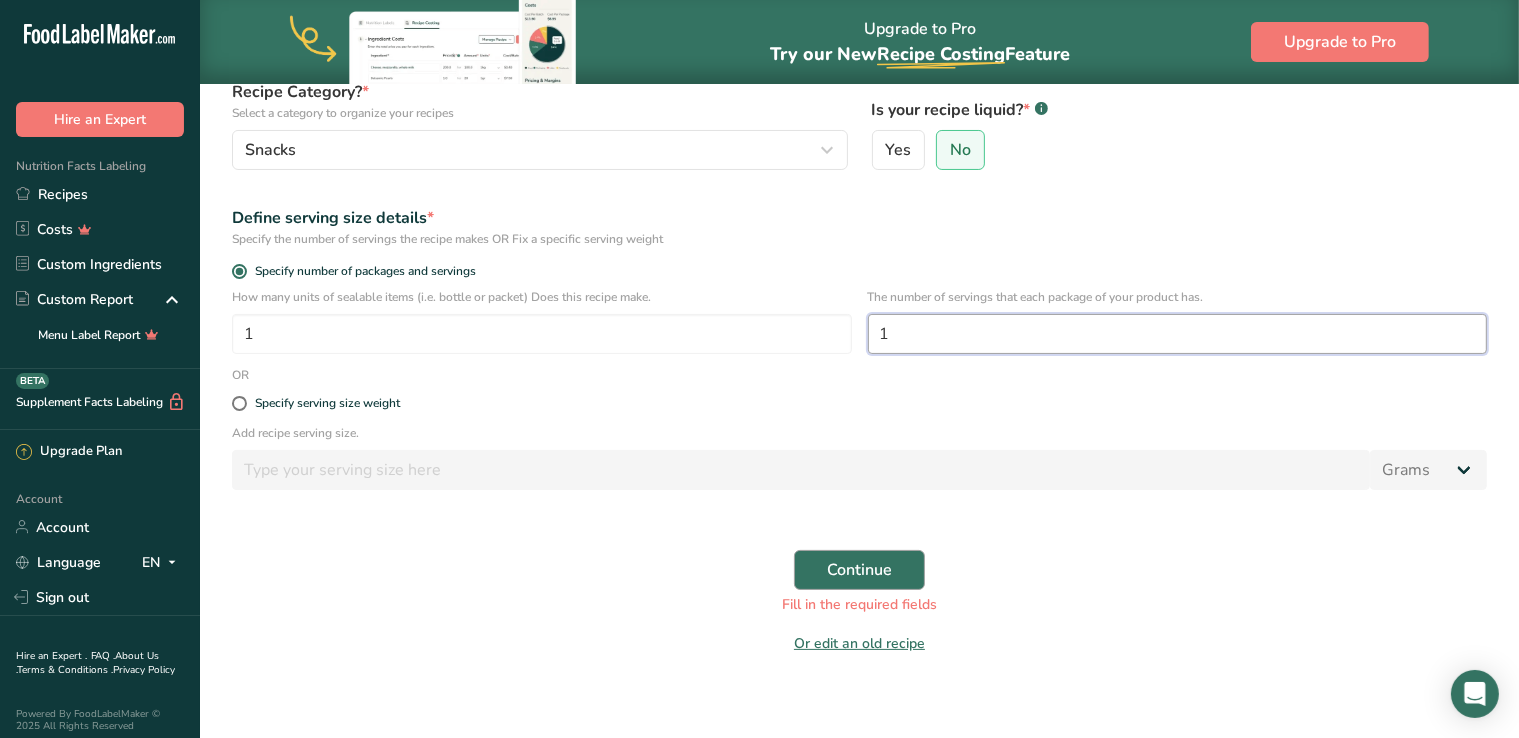 type on "1" 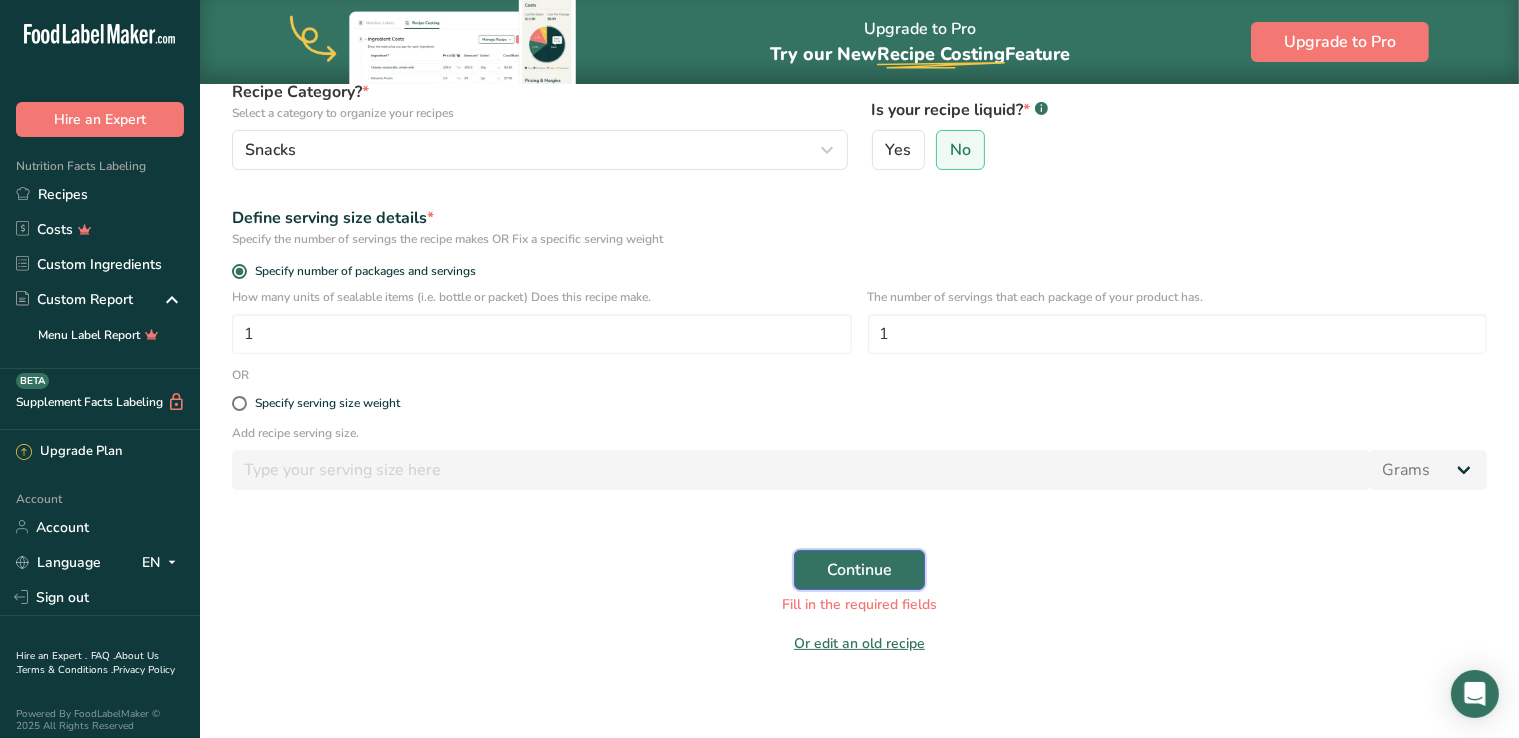 click on "Continue" at bounding box center [859, 570] 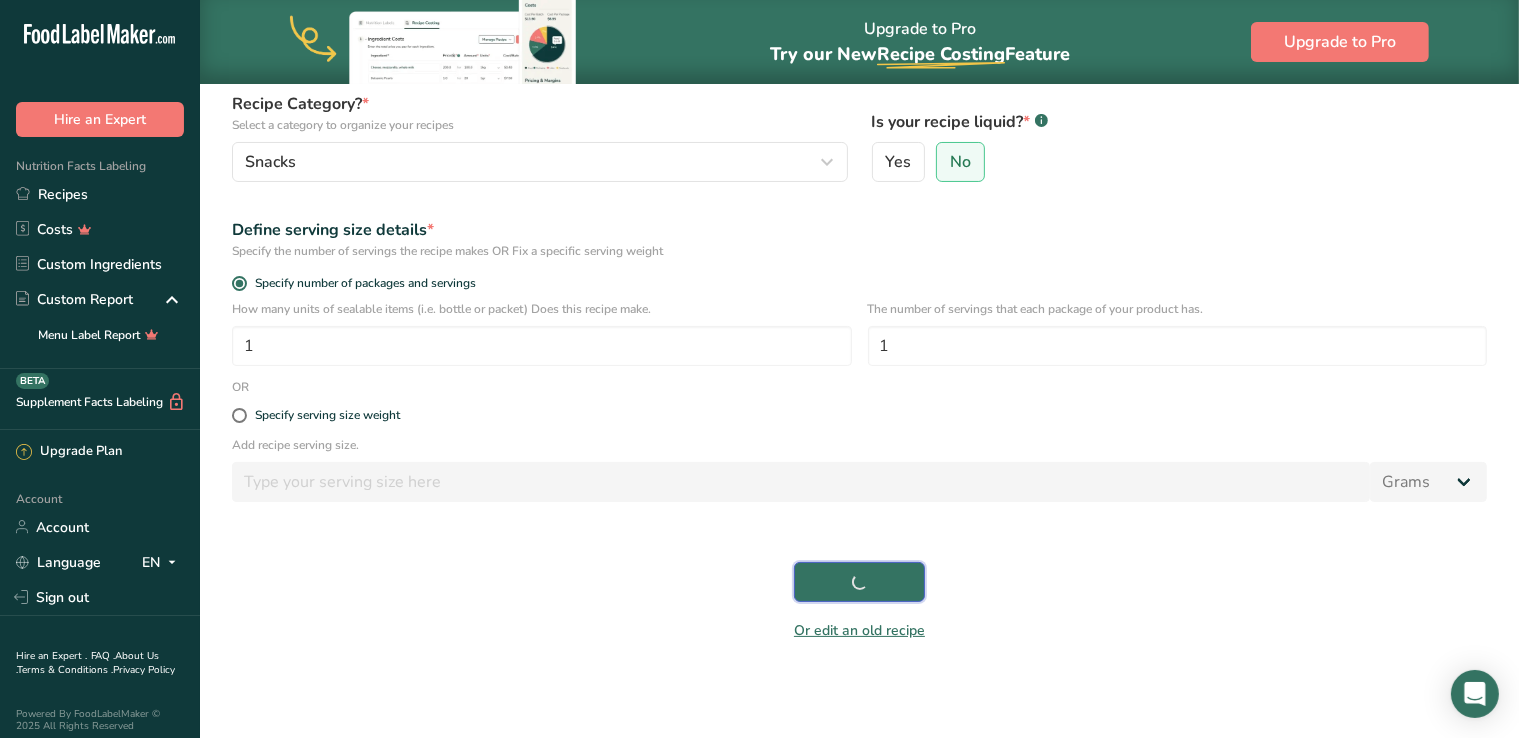 scroll, scrollTop: 204, scrollLeft: 0, axis: vertical 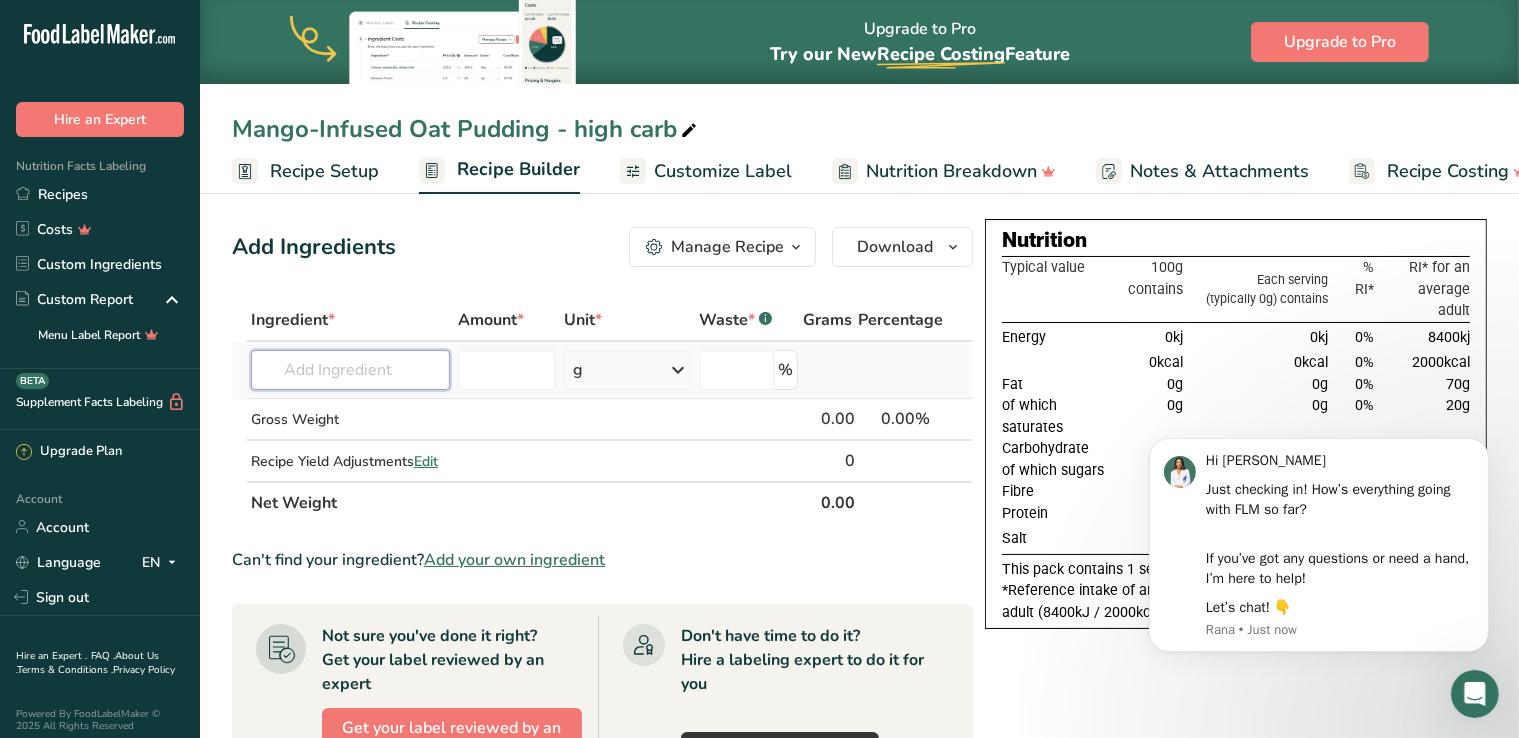 click at bounding box center (350, 370) 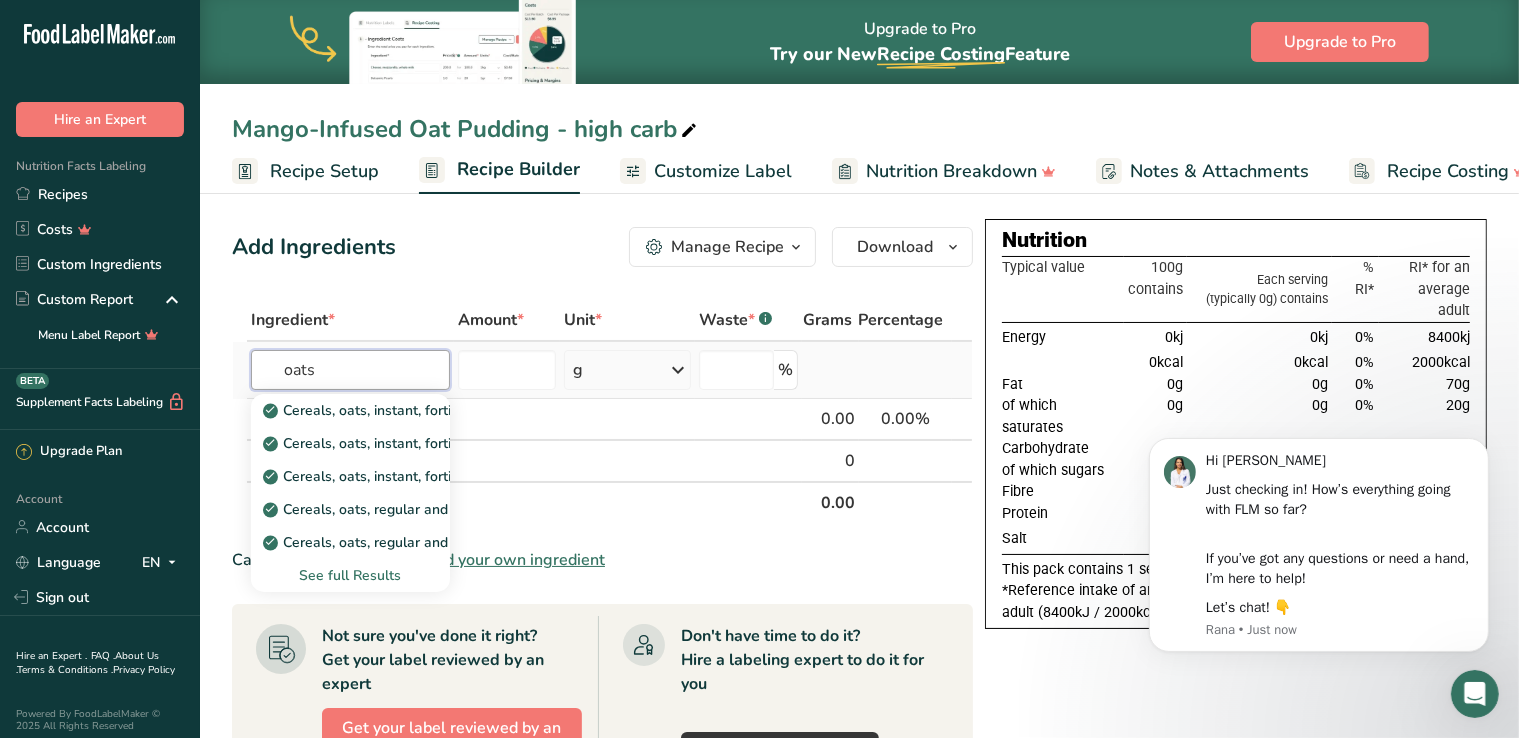 type on "oats" 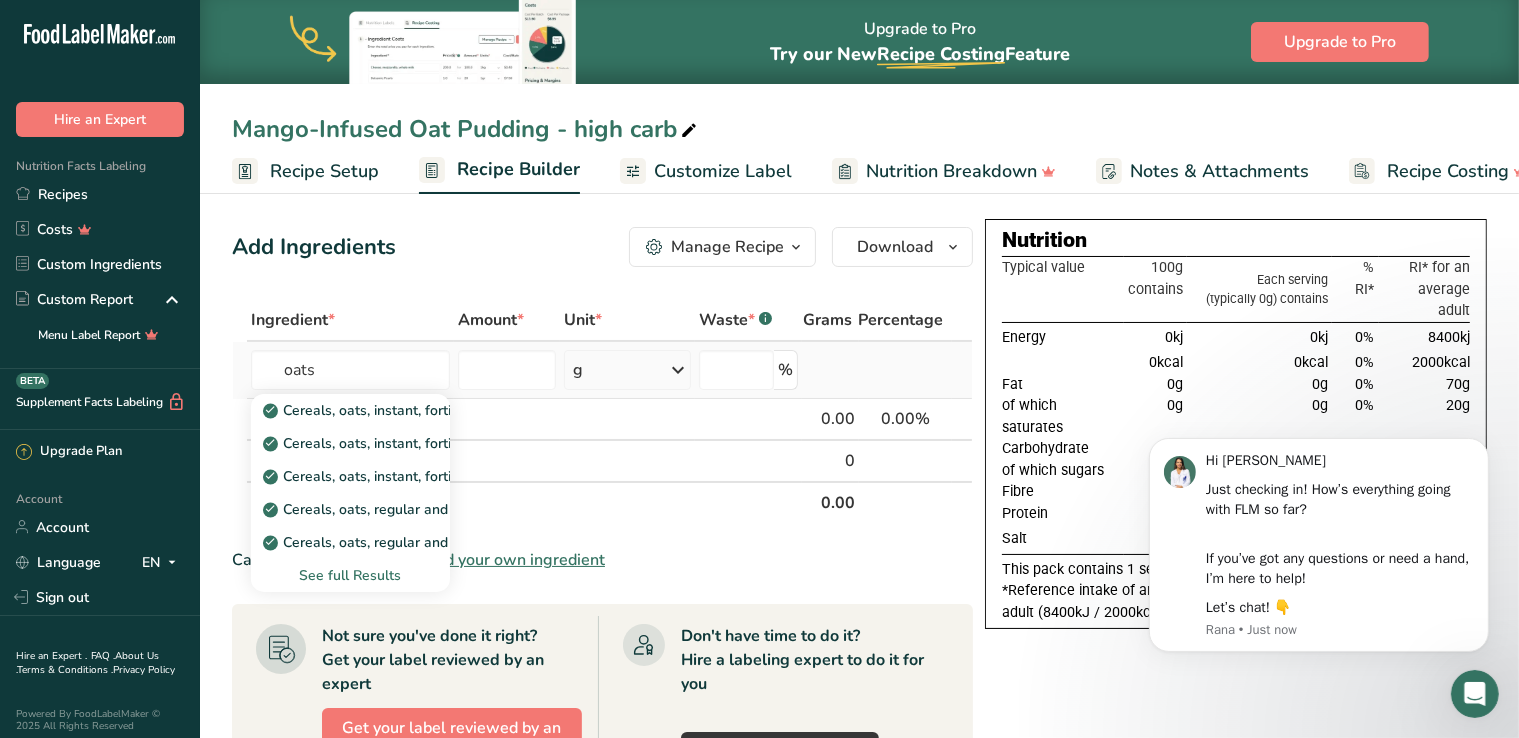 click on "See full Results" at bounding box center (350, 575) 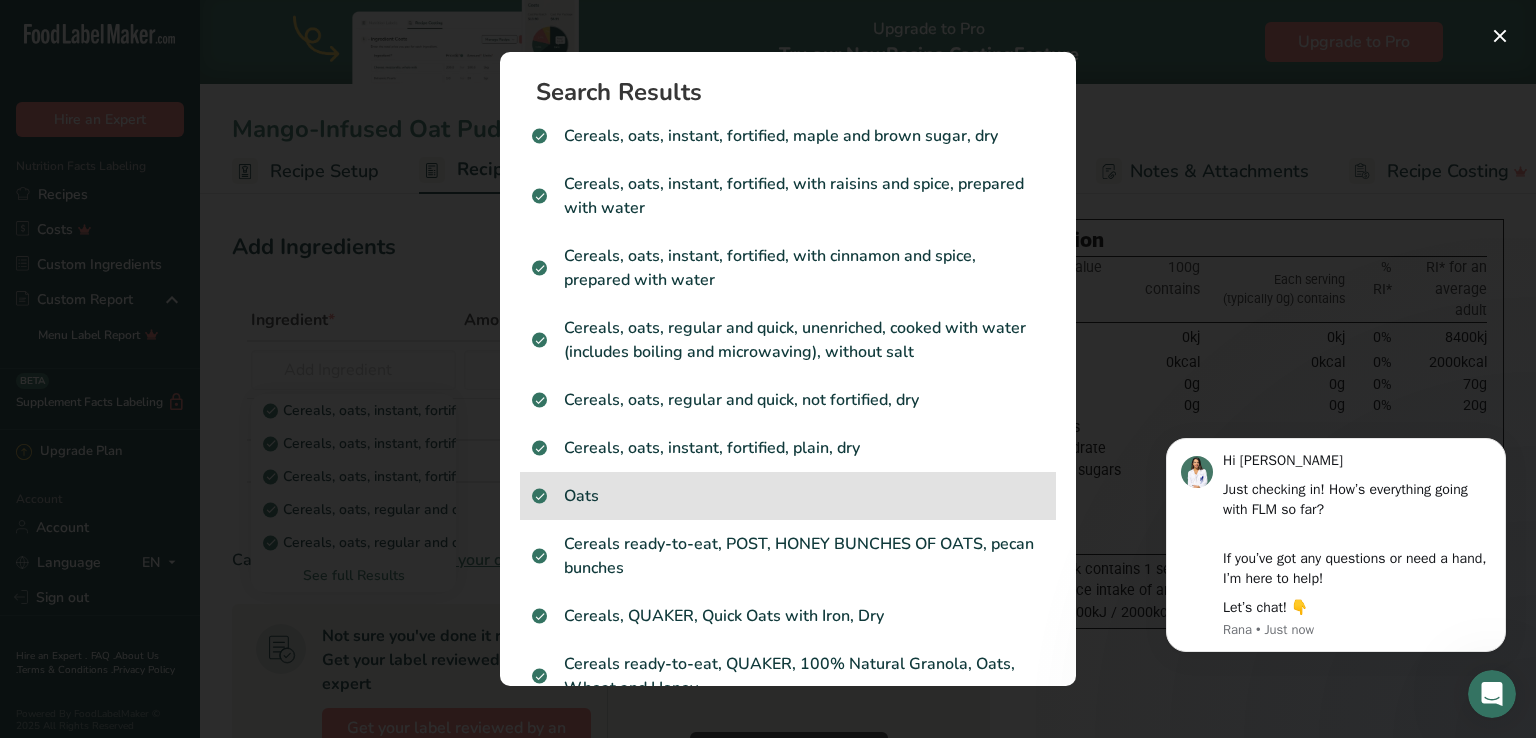 click on "Oats" at bounding box center (788, 496) 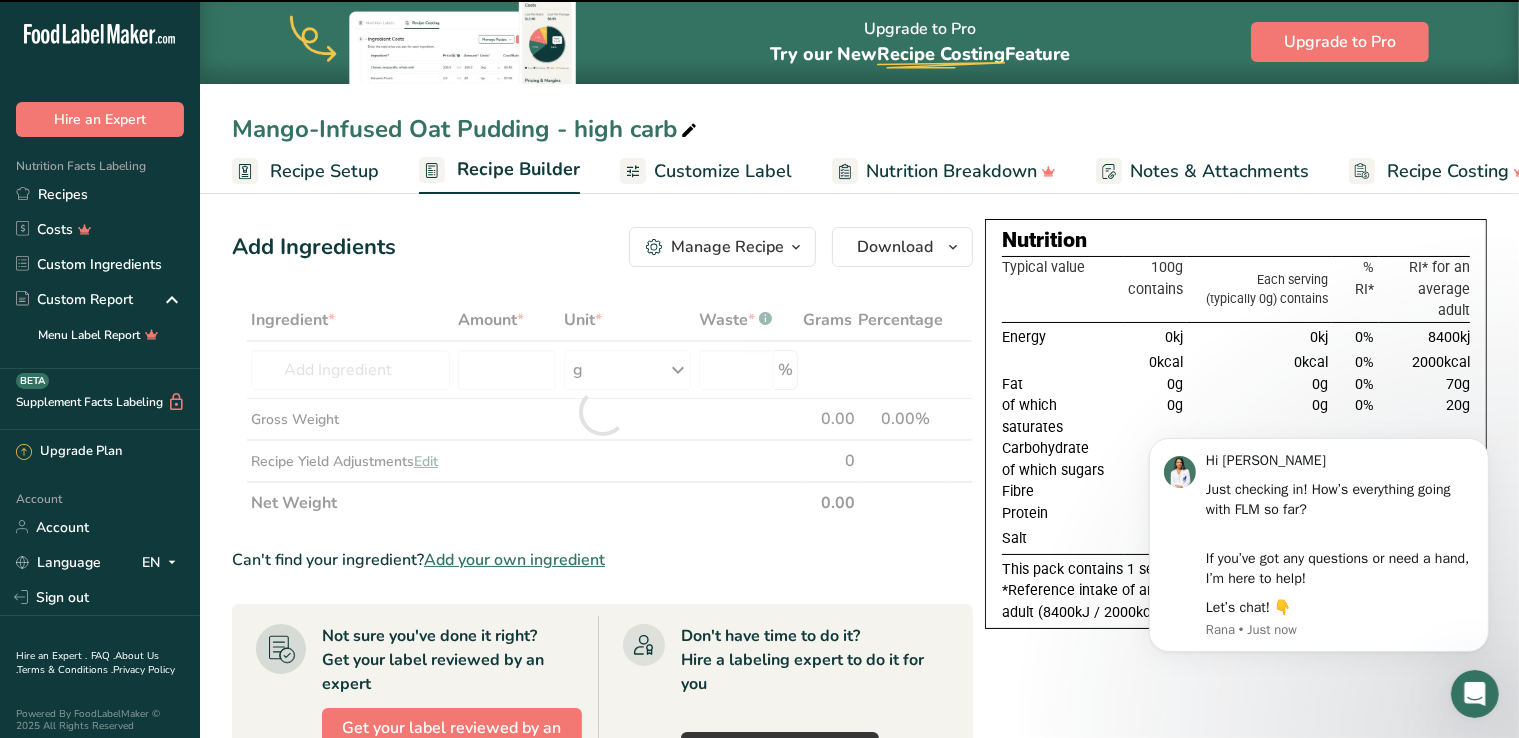 type on "0" 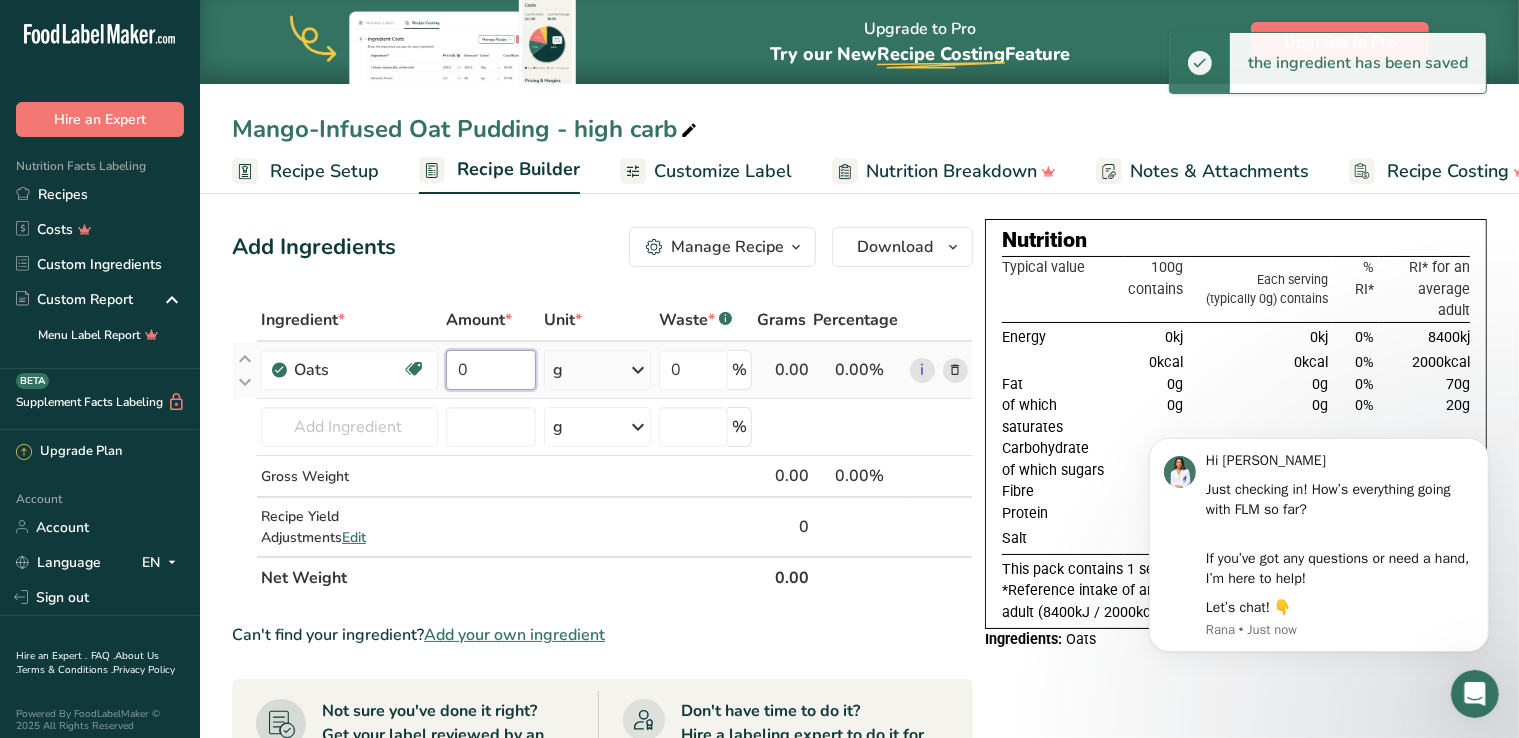 click on "0" at bounding box center (491, 370) 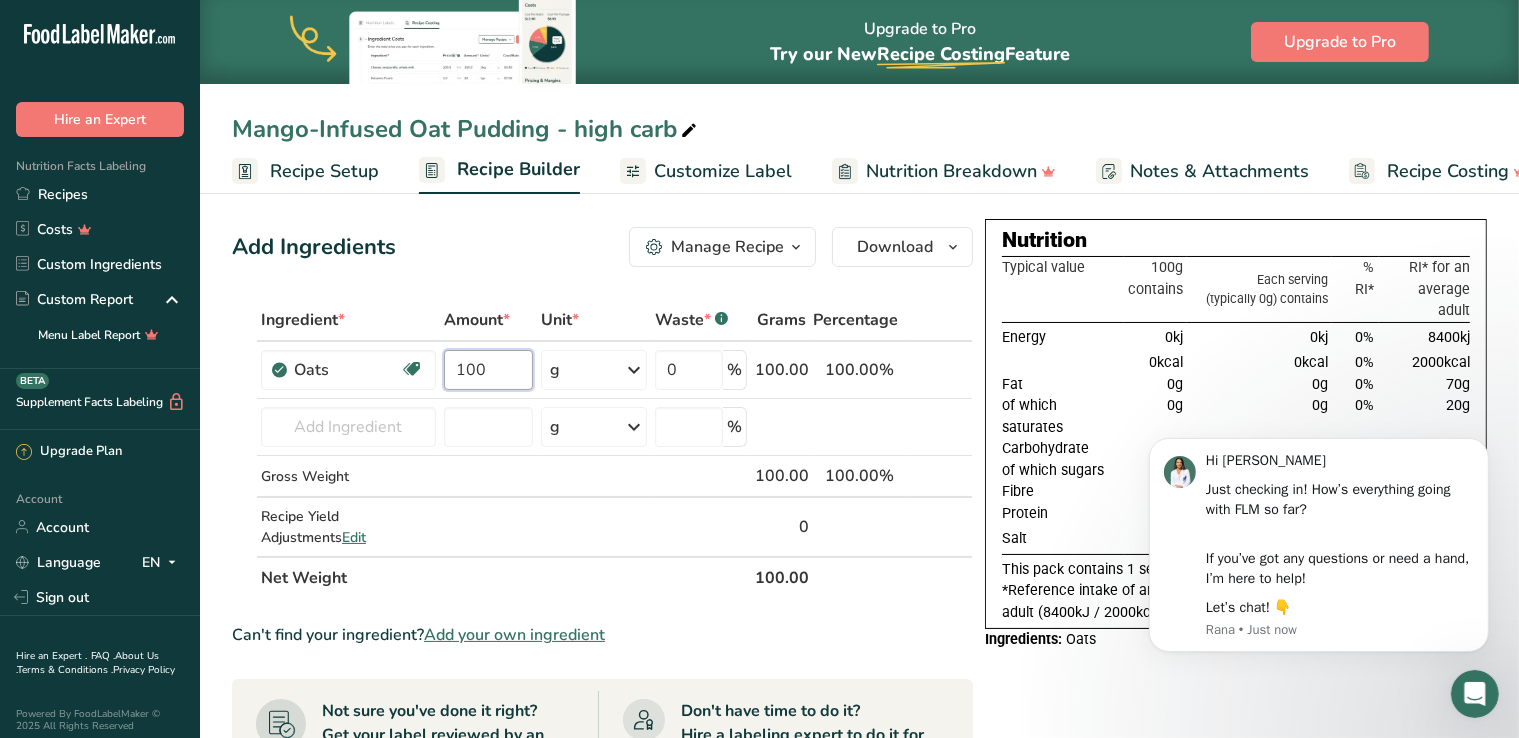 type on "100" 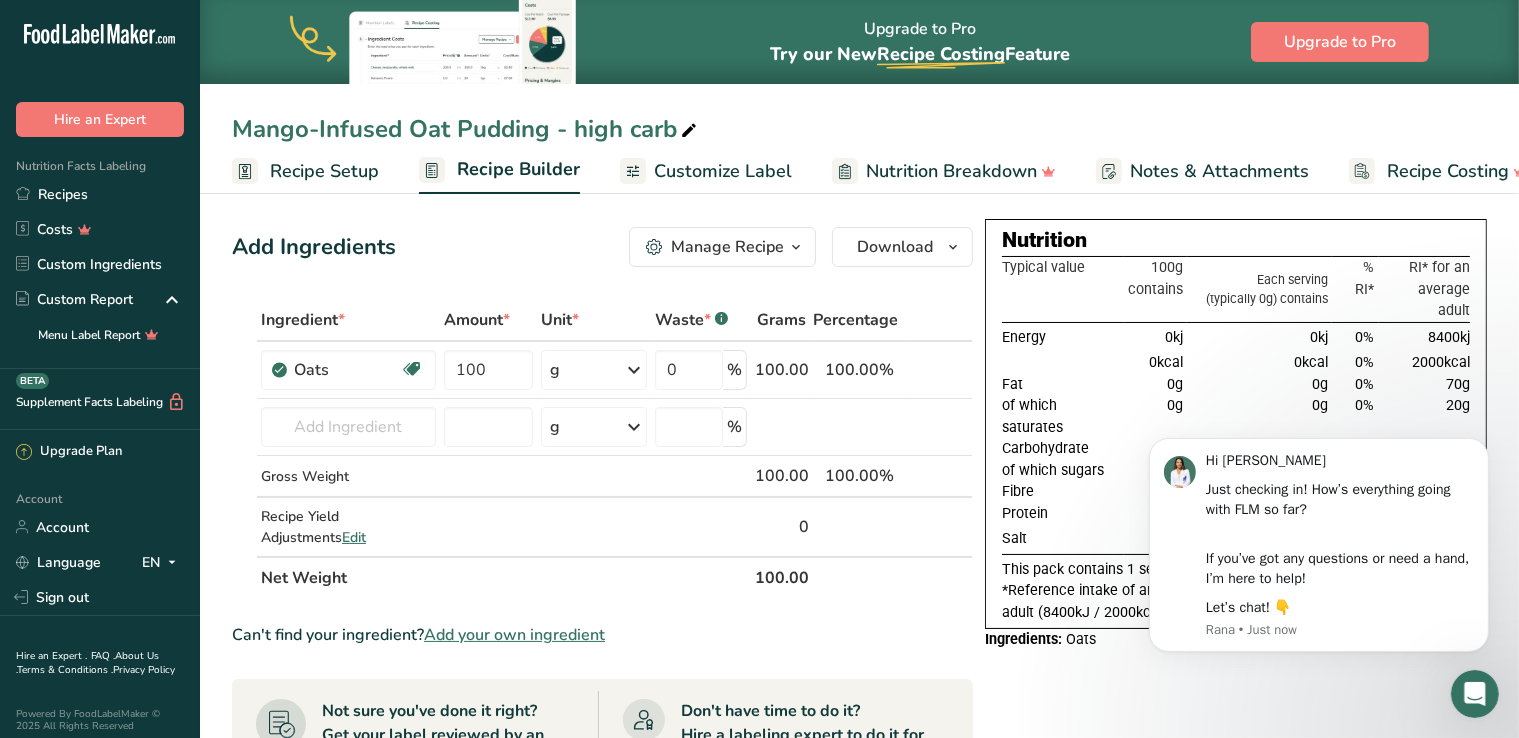 click on "Add Ingredients
Manage Recipe         Delete Recipe           Duplicate Recipe             Scale Recipe             Save as Sub-Recipe   .a-a{fill:#347362;}.b-a{fill:#fff;}                               Nutrition Breakdown                   Recipe Card
NEW
[MEDICAL_DATA] Pattern Report             Activity History
Download
Choose your preferred label style
Standard FDA label
Standard FDA label
The most common format for nutrition facts labels in compliance with the FDA's typeface, style and requirements
Tabular FDA label
A label format compliant with the FDA regulations presented in a tabular (horizontal) display.
Linear FDA label
A simple linear display for small sized packages.
Simplified FDA label" at bounding box center (602, 247) 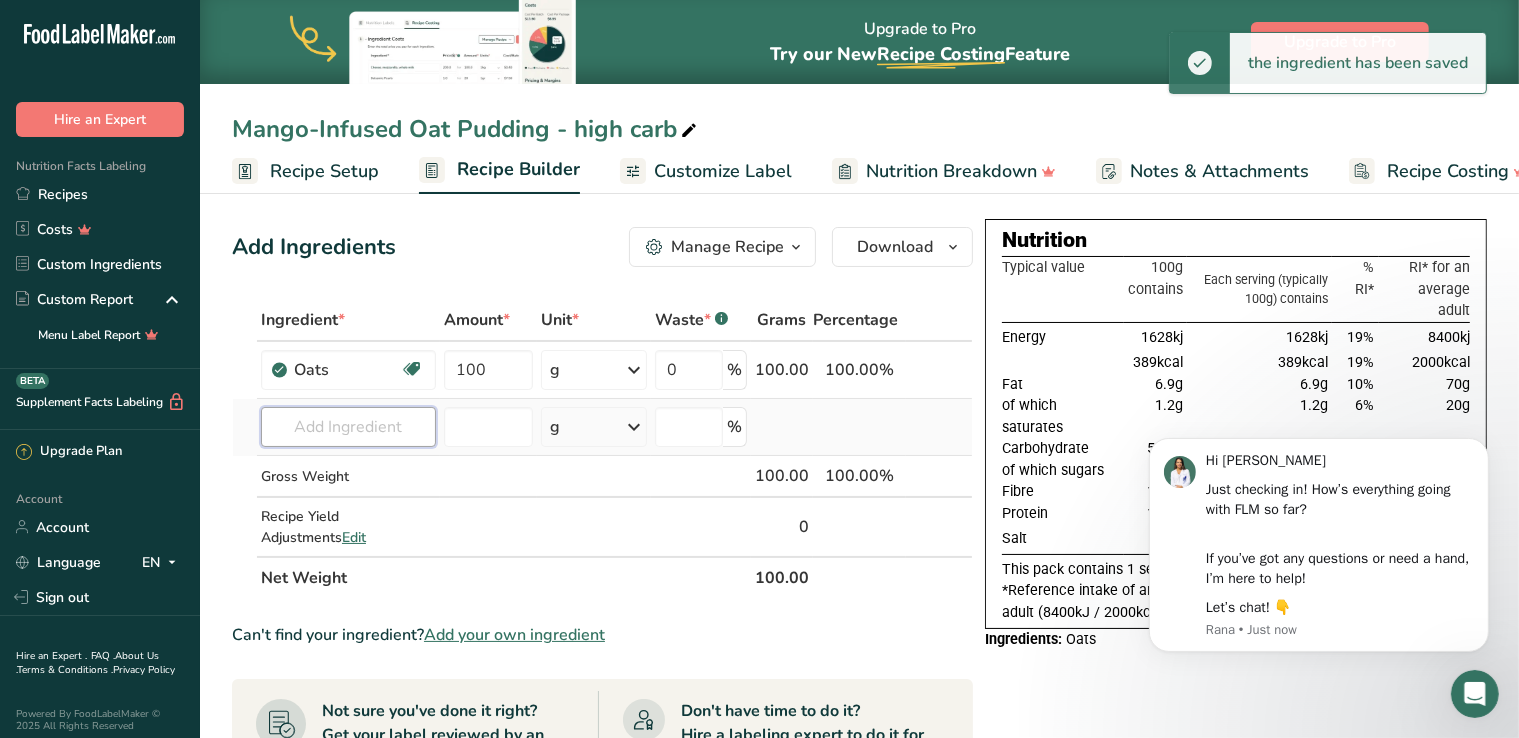 click at bounding box center (348, 427) 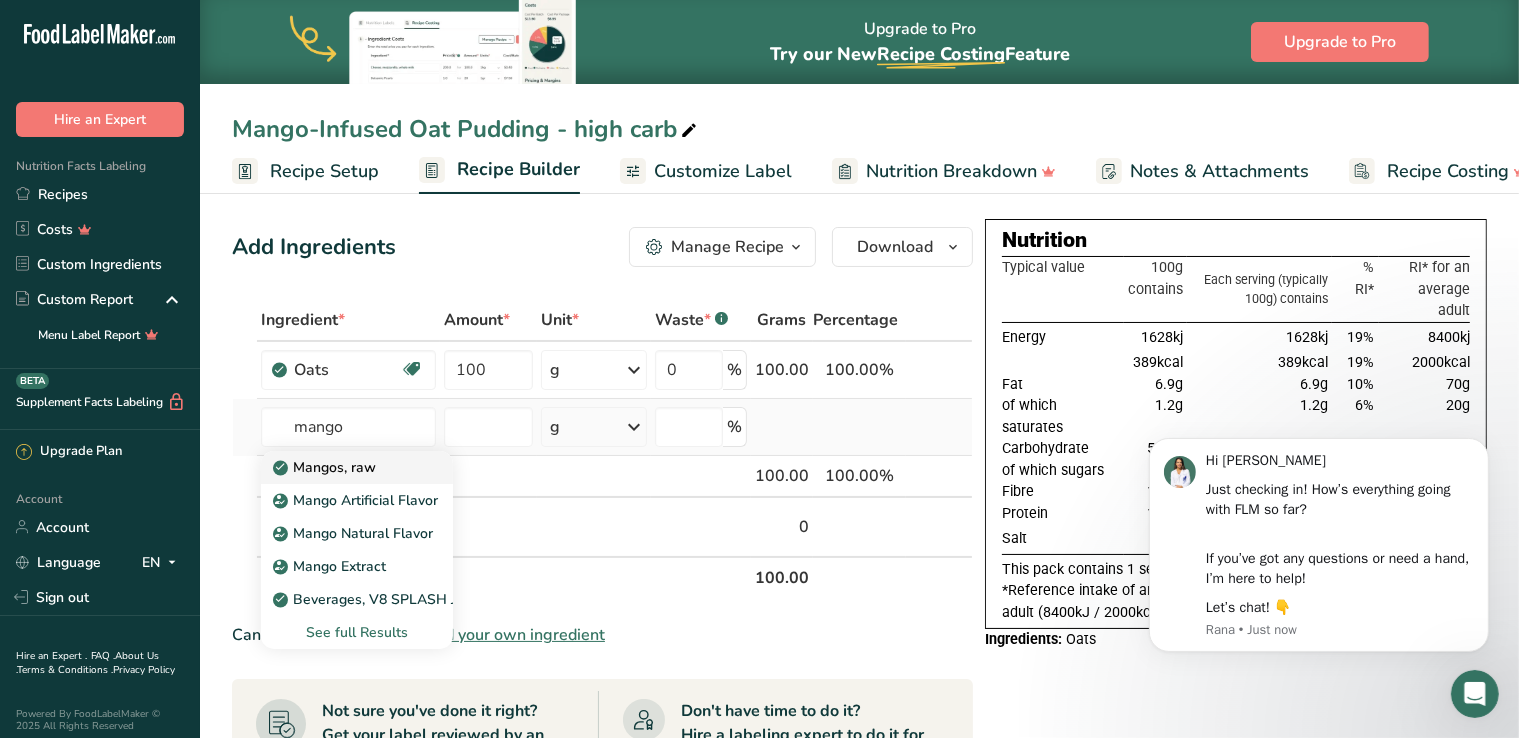 click on "Mangos, raw" at bounding box center (326, 467) 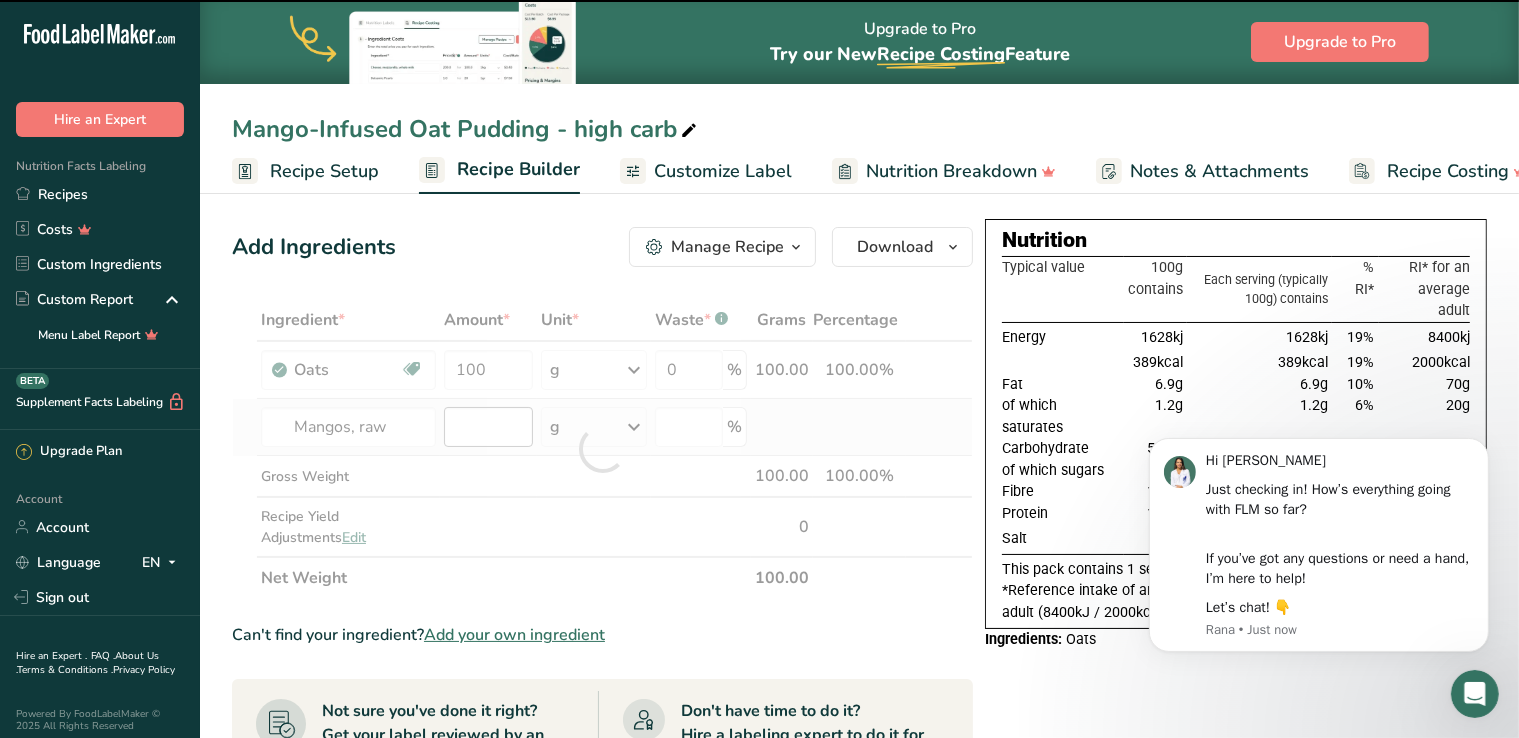 type on "0" 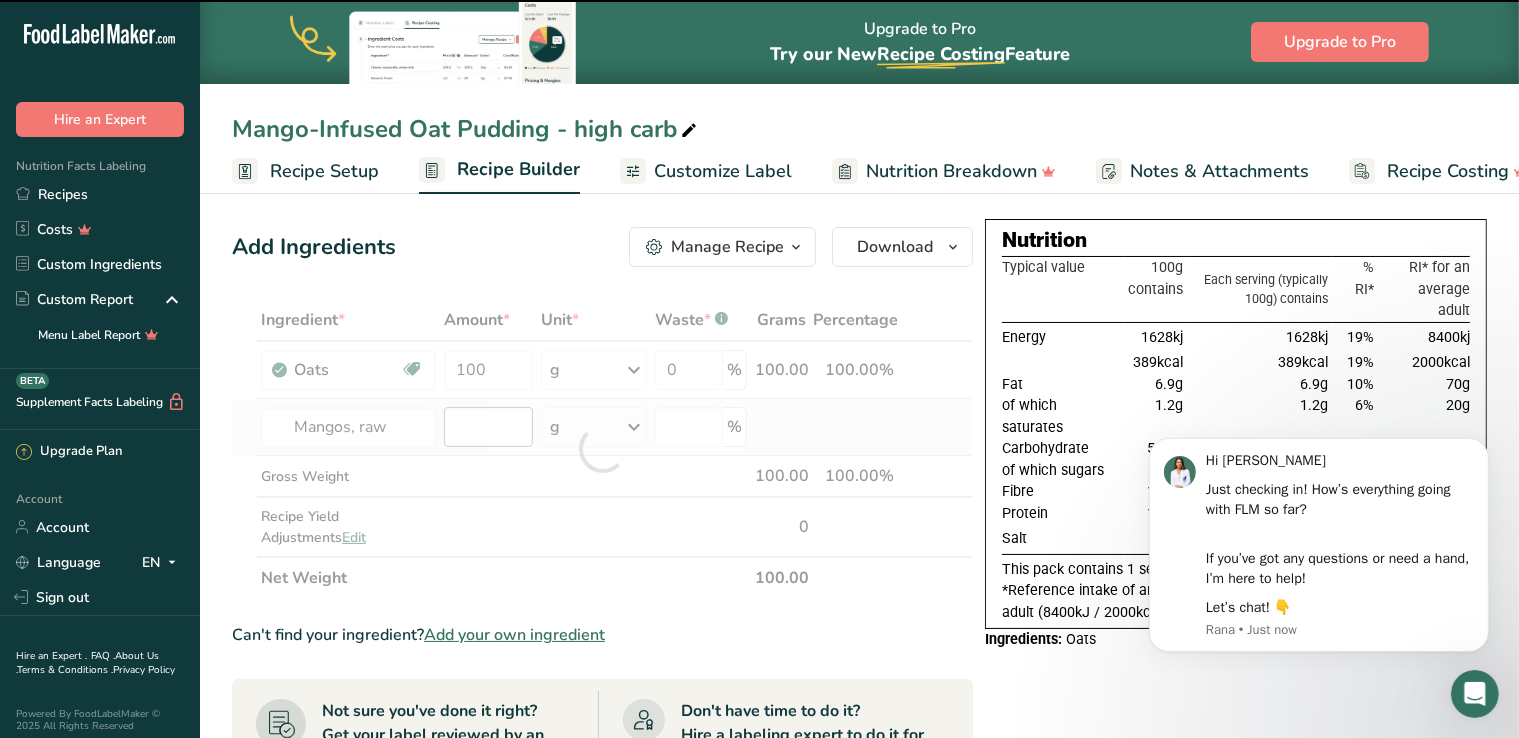 type on "0" 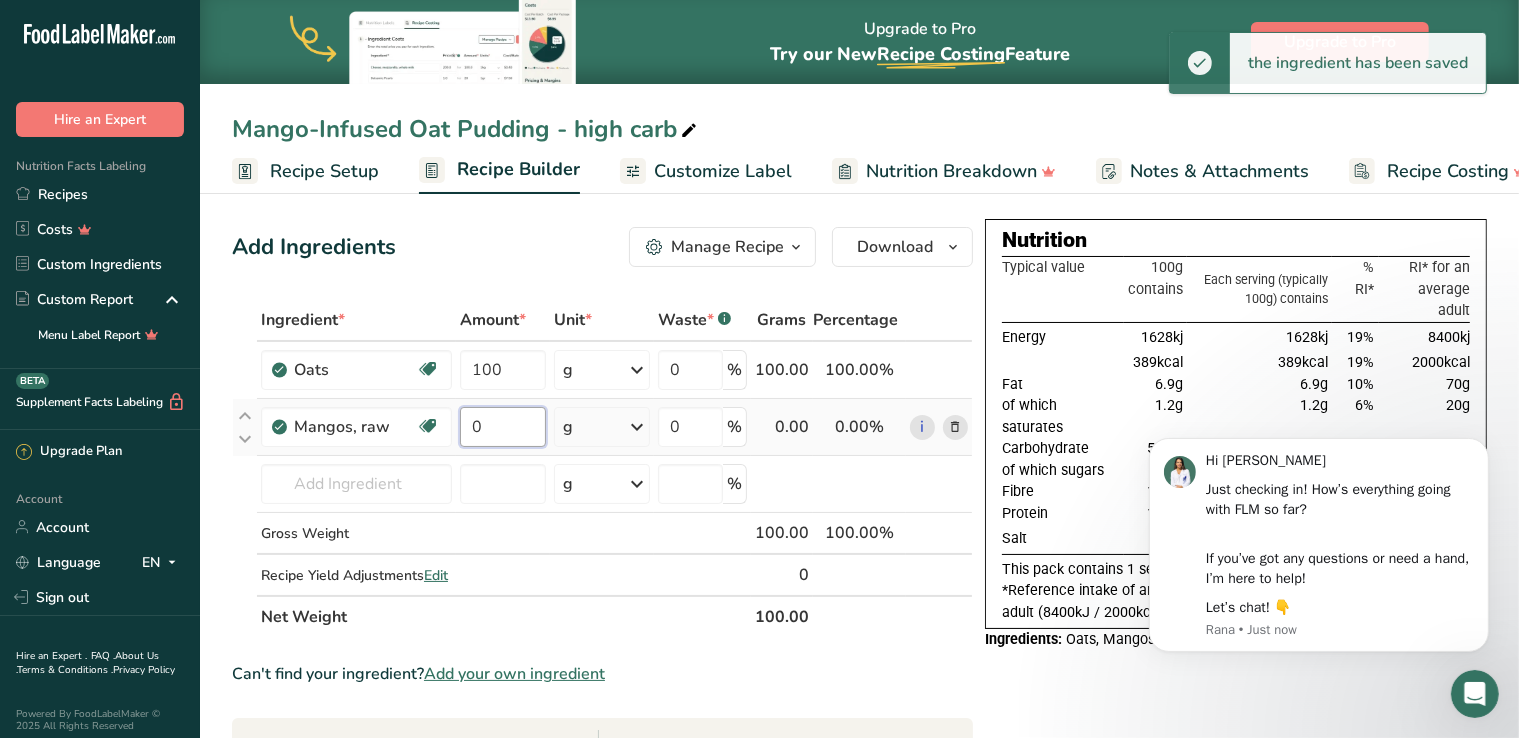 click on "0" at bounding box center [503, 427] 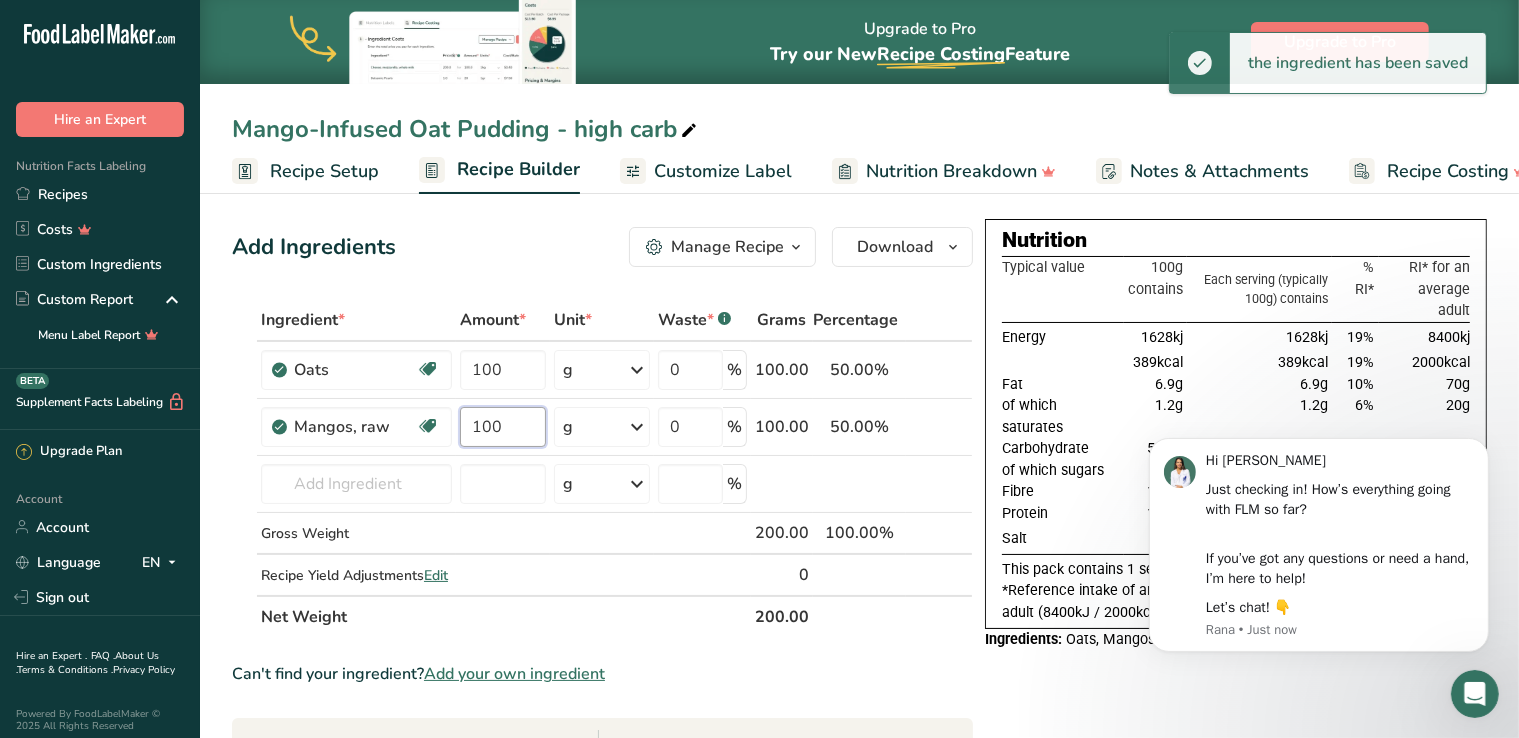 type on "100" 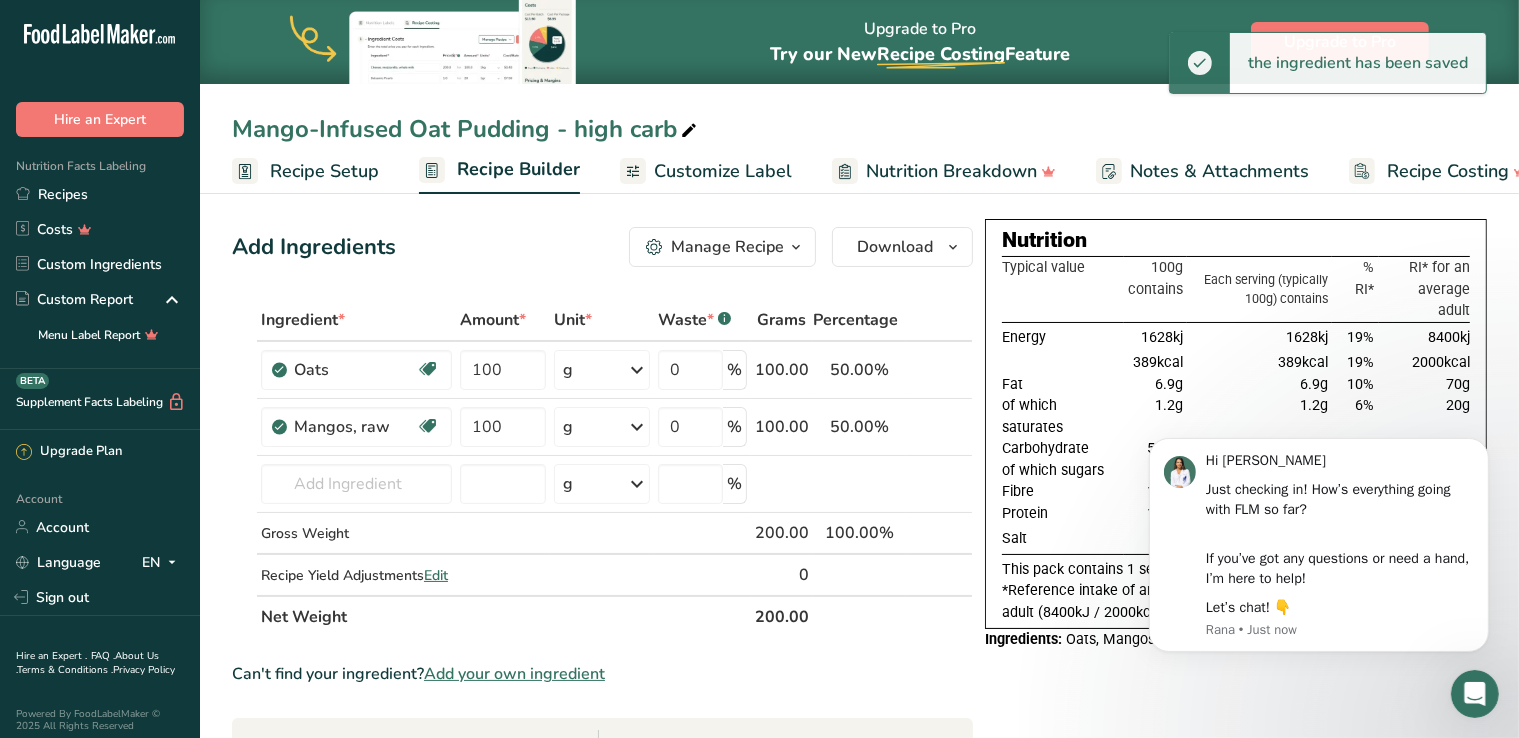 click on "Add Ingredients
Manage Recipe         Delete Recipe           Duplicate Recipe             Scale Recipe             Save as Sub-Recipe   .a-a{fill:#347362;}.b-a{fill:#fff;}                               Nutrition Breakdown                   Recipe Card
NEW
[MEDICAL_DATA] Pattern Report             Activity History
Download
Choose your preferred label style
Standard FDA label
Standard FDA label
The most common format for nutrition facts labels in compliance with the FDA's typeface, style and requirements
Tabular FDA label
A label format compliant with the FDA regulations presented in a tabular (horizontal) display.
Linear FDA label
A simple linear display for small sized packages.
Simplified FDA label" at bounding box center (608, 770) 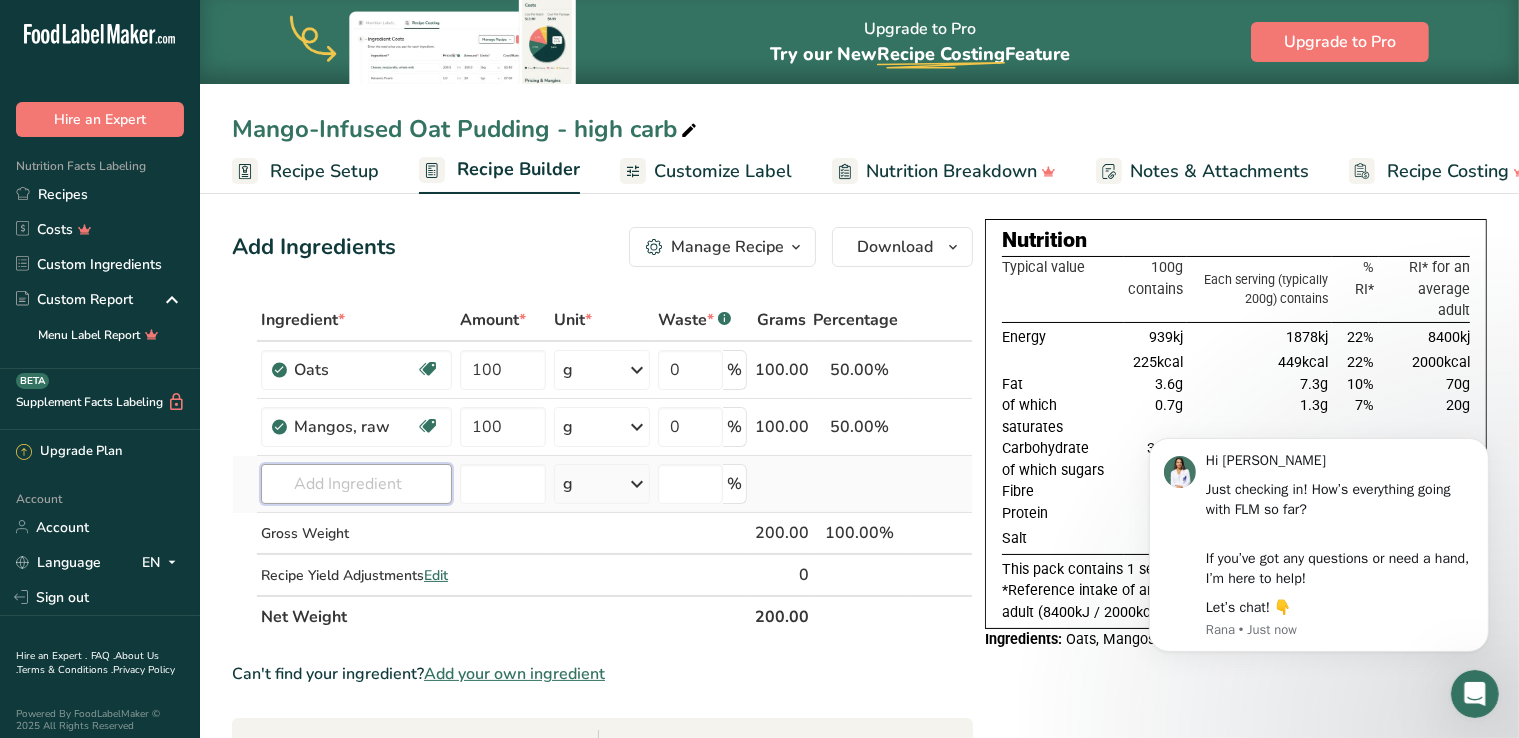 click at bounding box center (356, 484) 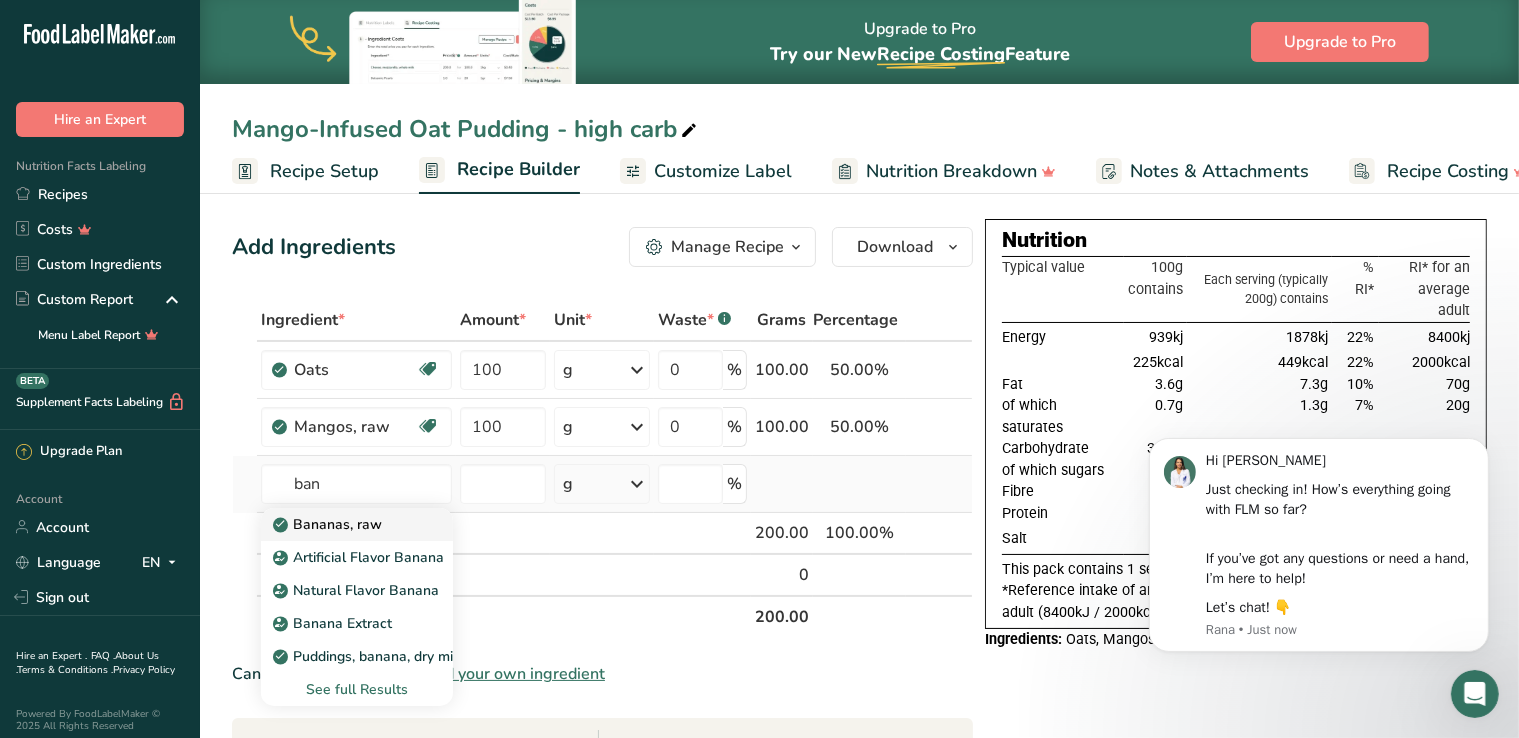 click on "Bananas, raw" at bounding box center (329, 524) 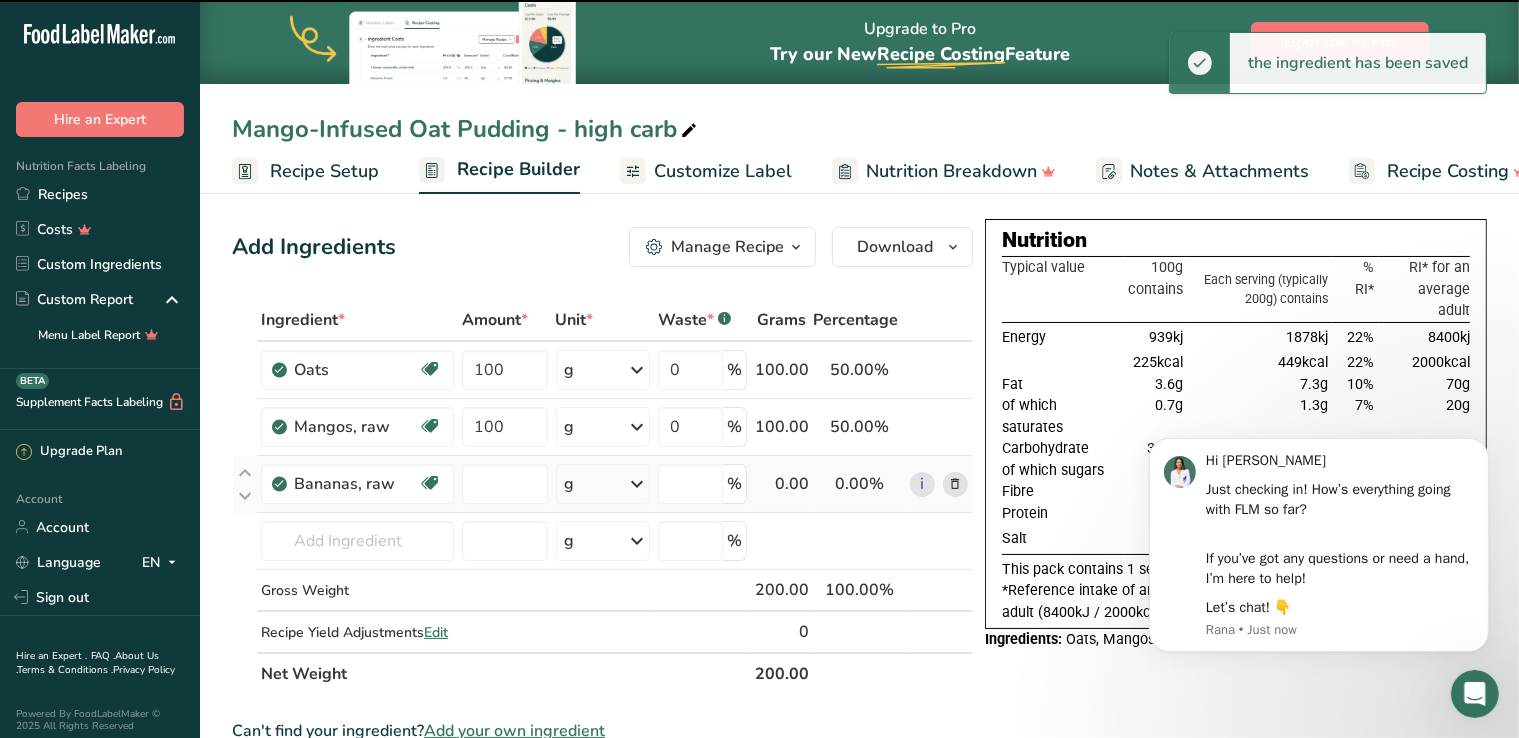 type on "0" 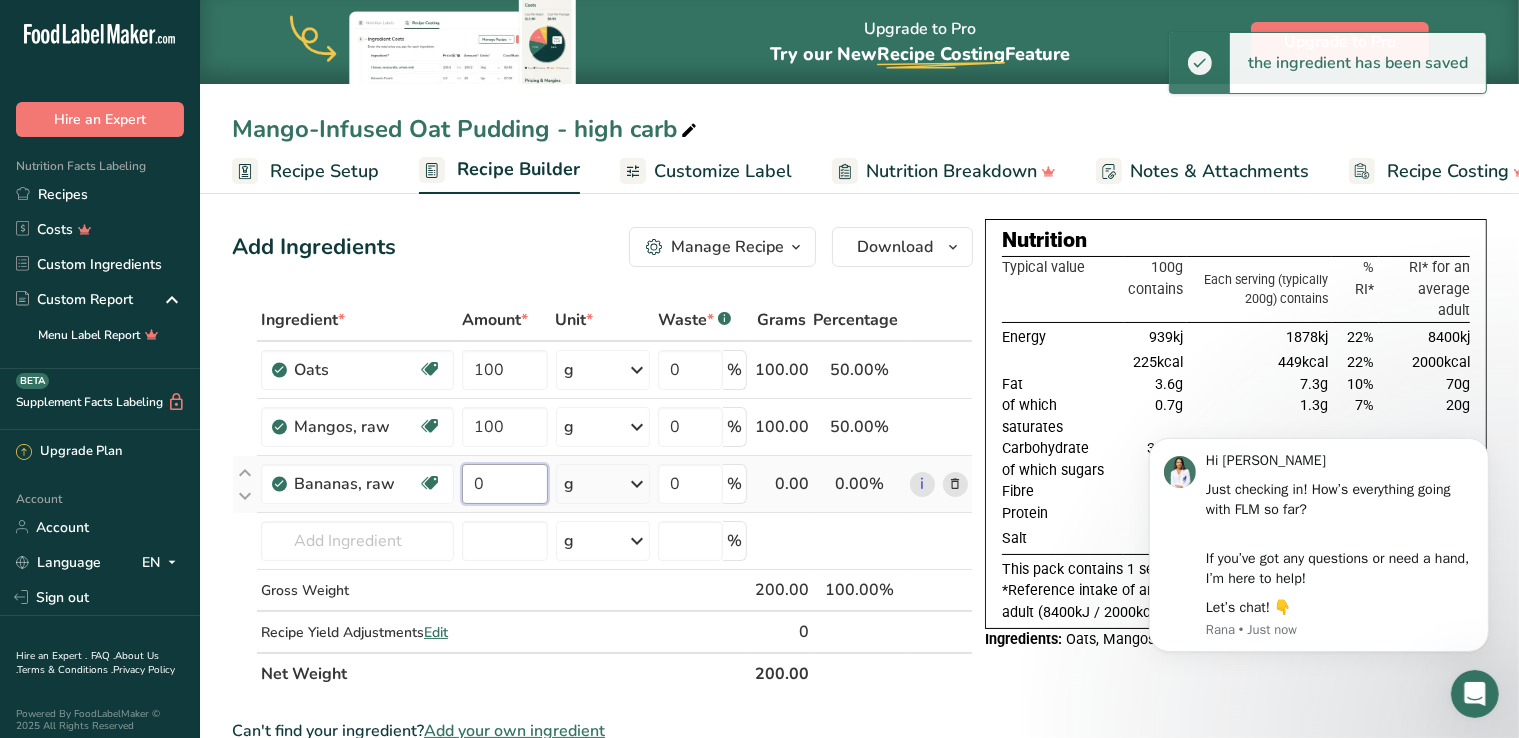 click on "0" at bounding box center [504, 484] 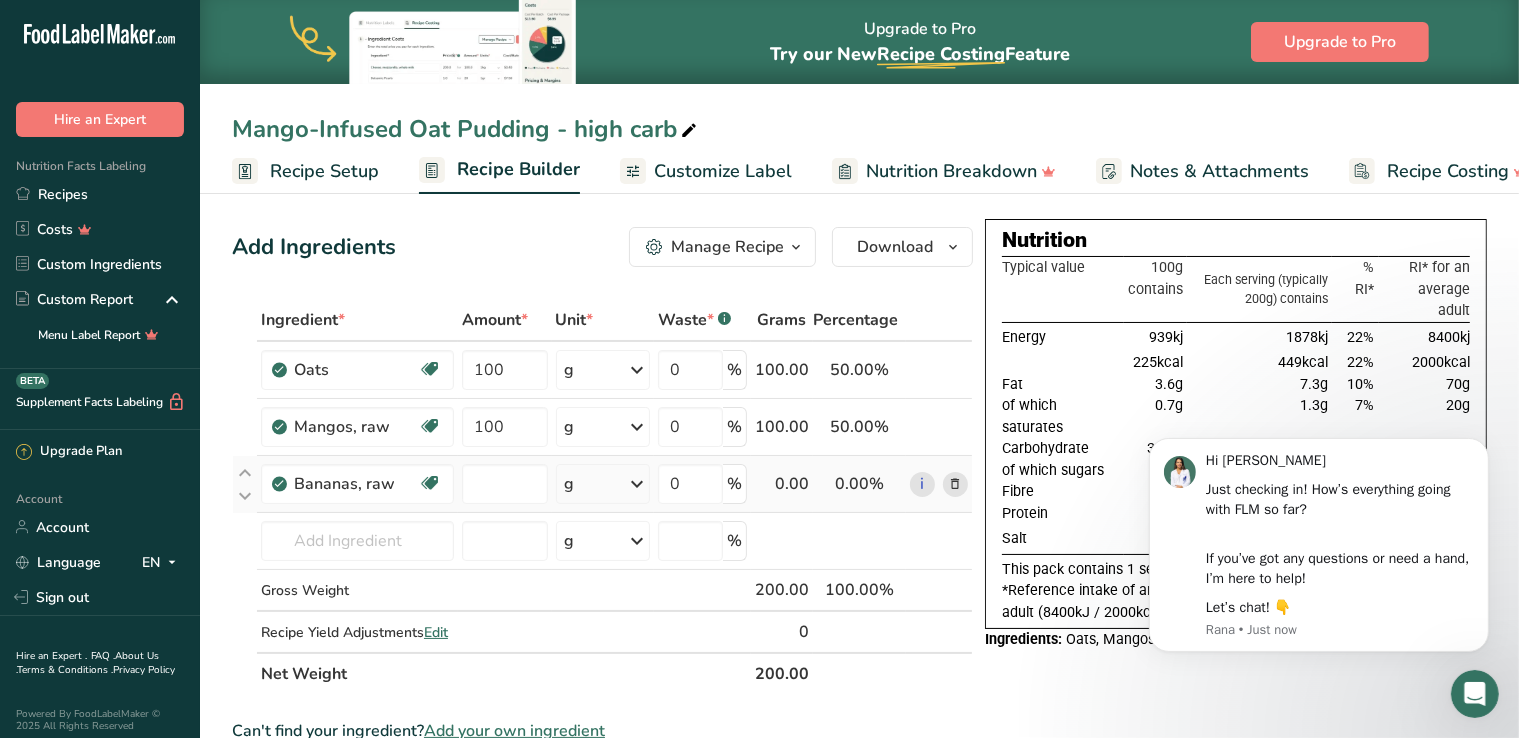 click on "Ingredient *
Amount *
Unit *
Waste *   .a-a{fill:#347362;}.b-a{fill:#fff;}          Grams
Percentage
Oats
Dairy free
Gluten free
Vegan
Vegetarian
Soy free
100
g
Portions
1 cup
Weight Units
g
kg
mg
See more
Volume Units
l
Volume units require a density conversion. If you know your ingredient's density enter it below. Otherwise, click on "RIA" our AI Regulatory bot - she will be able to help you
lb/ft3
g/cm3
Confirm
mL
lb/ft3
g/cm3" at bounding box center [602, 497] 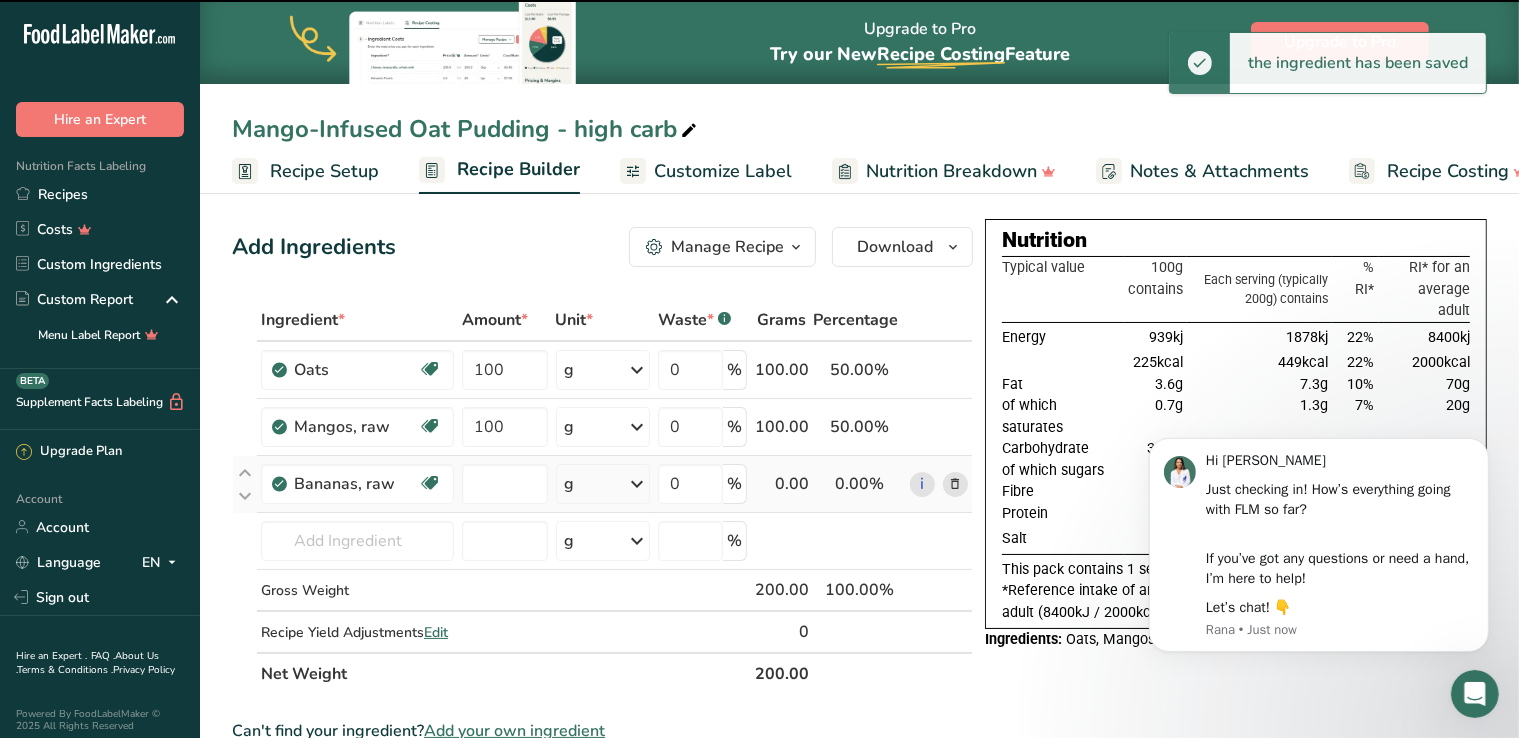 type on "0" 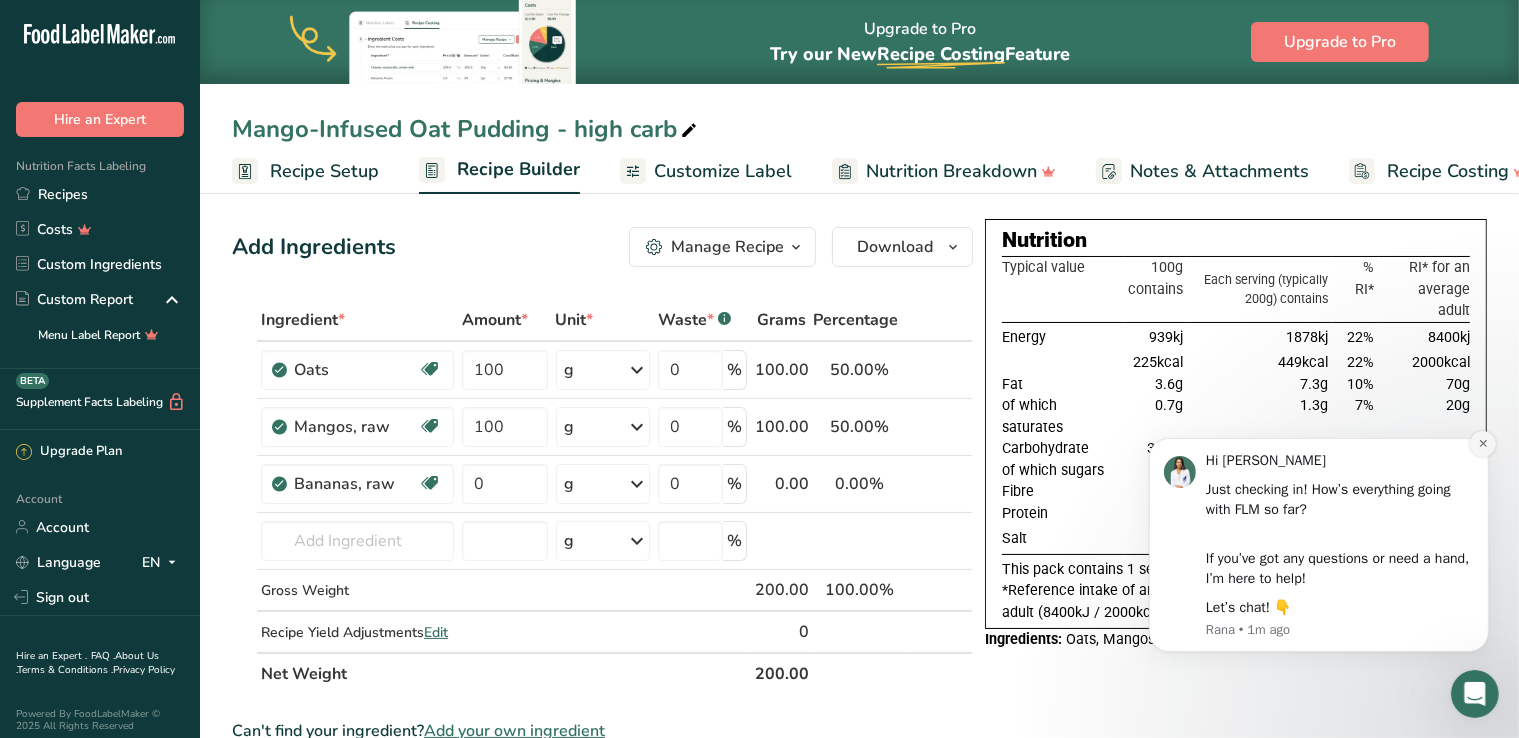 click 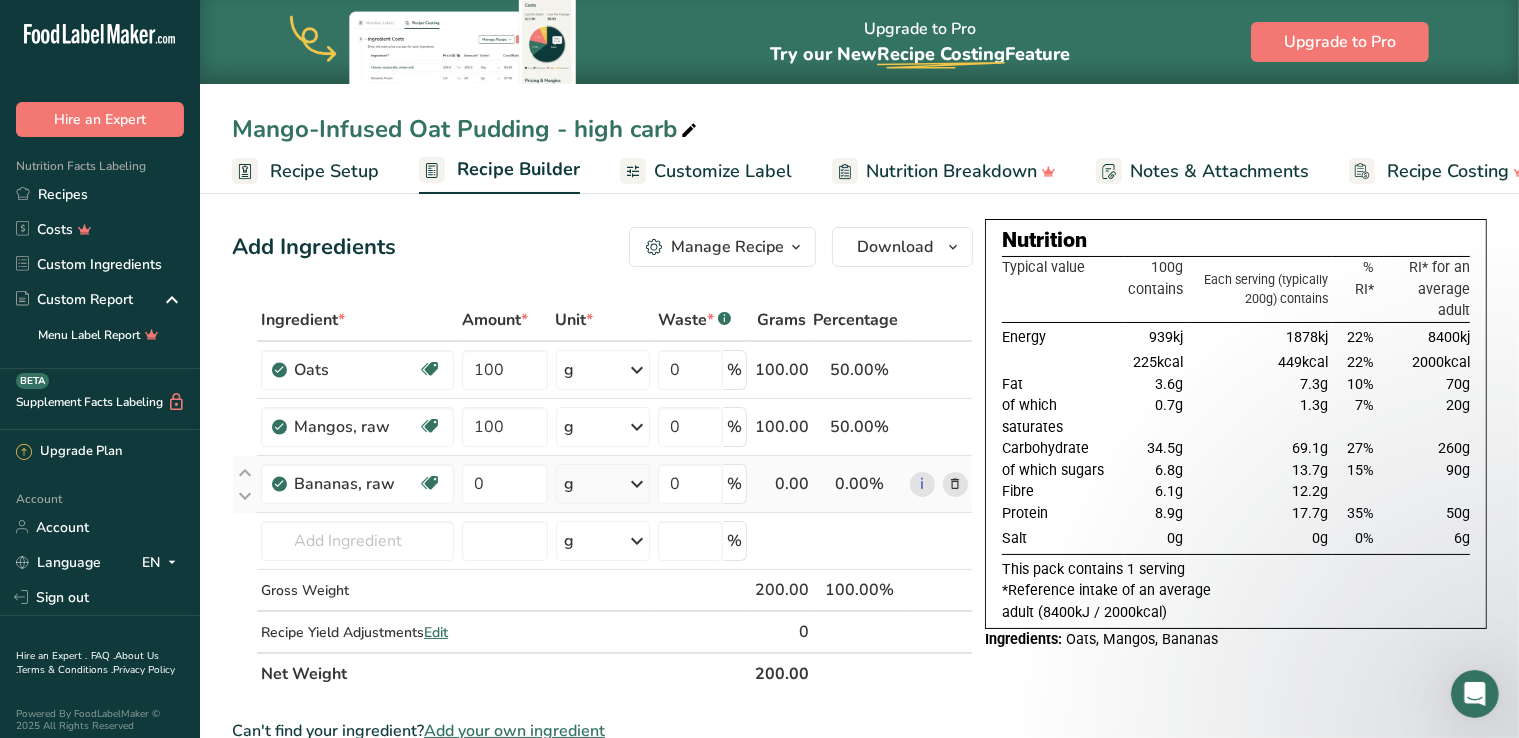 click at bounding box center [955, 484] 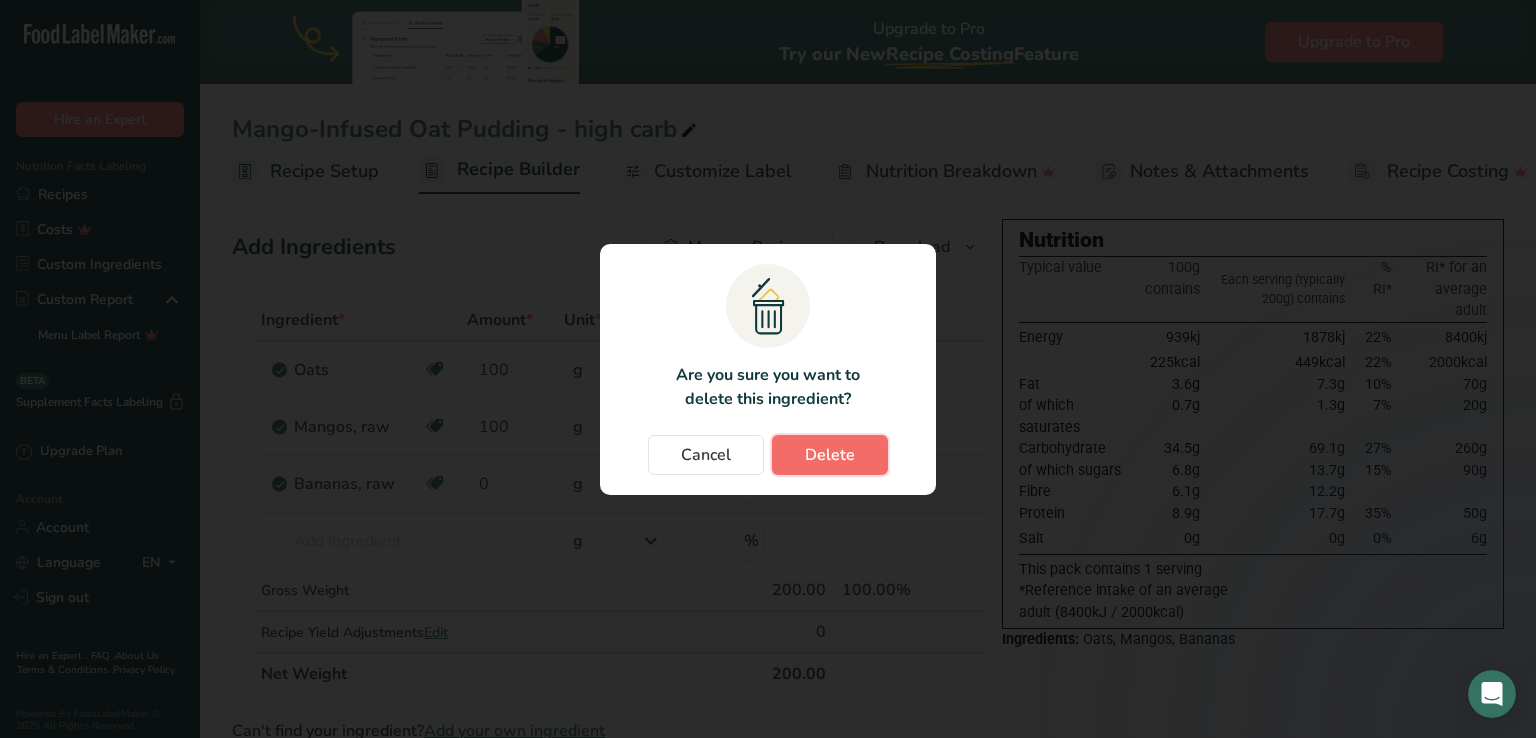 click on "Delete" at bounding box center (830, 455) 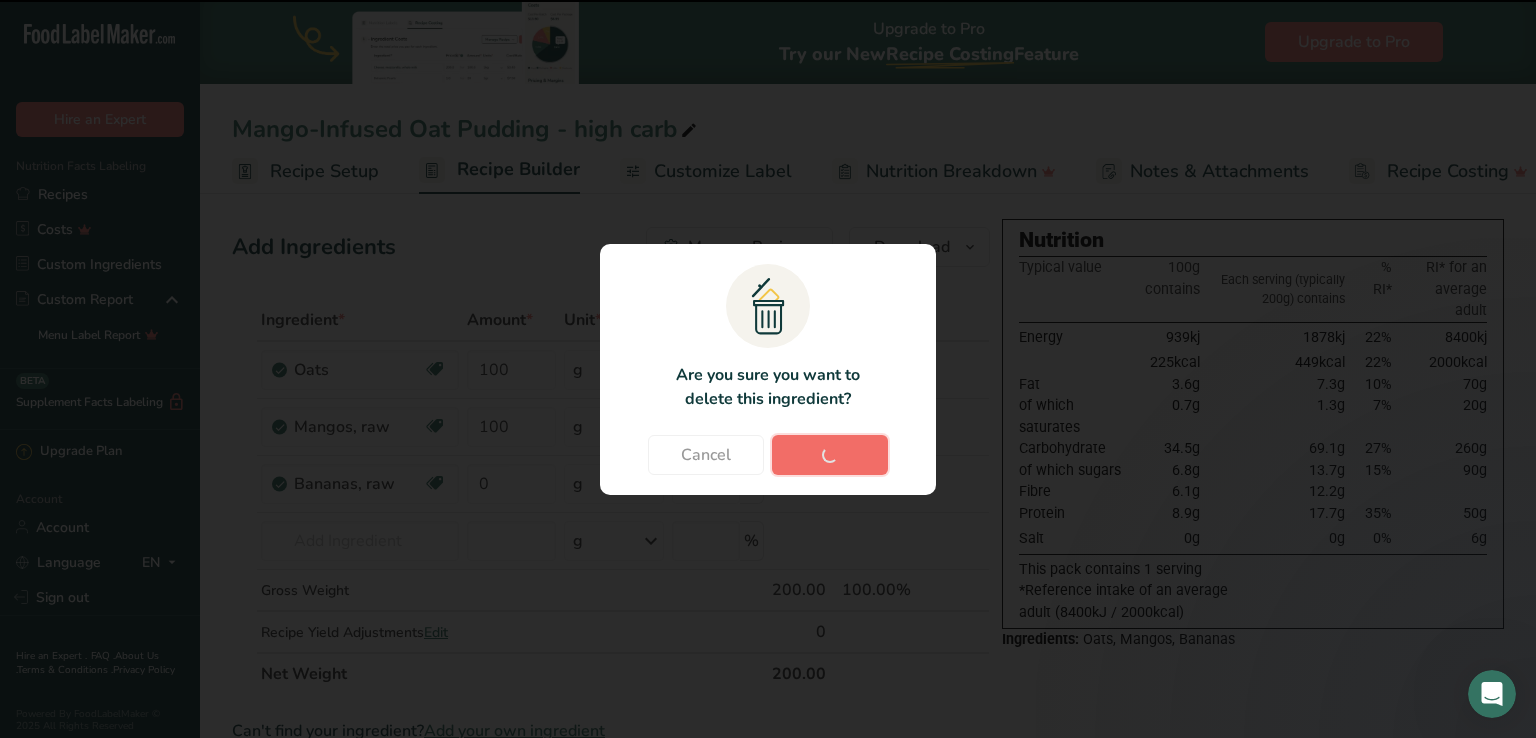 type 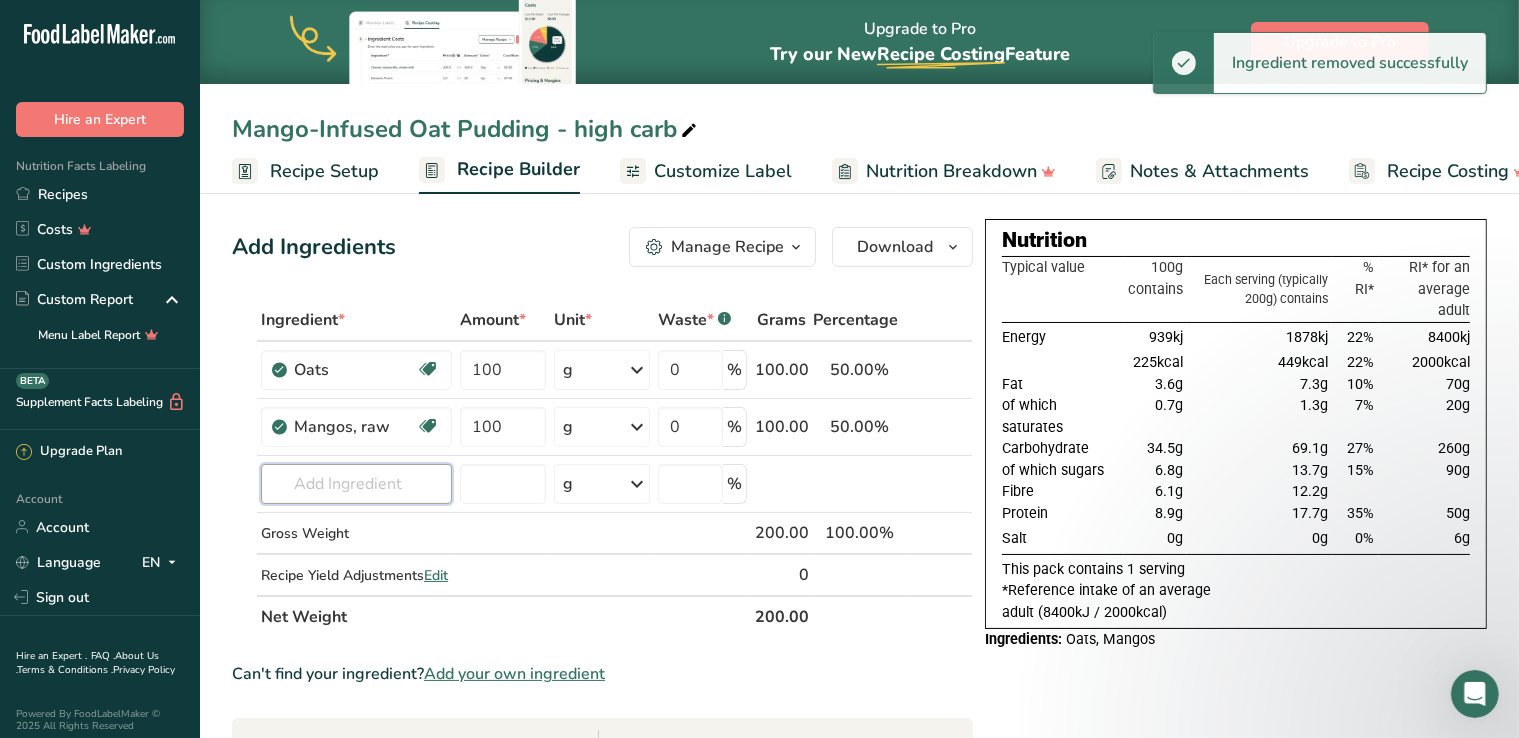 click at bounding box center (356, 484) 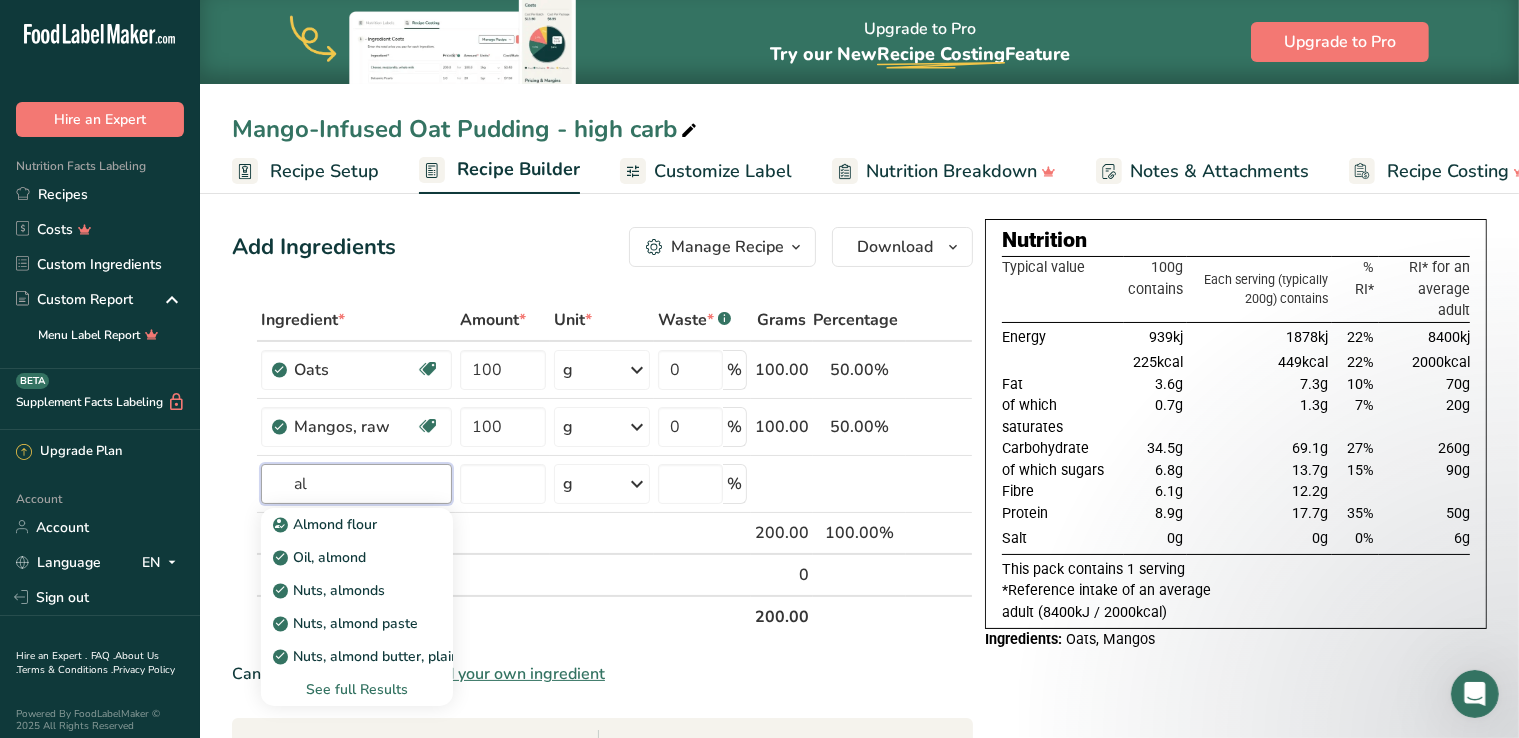 type on "a" 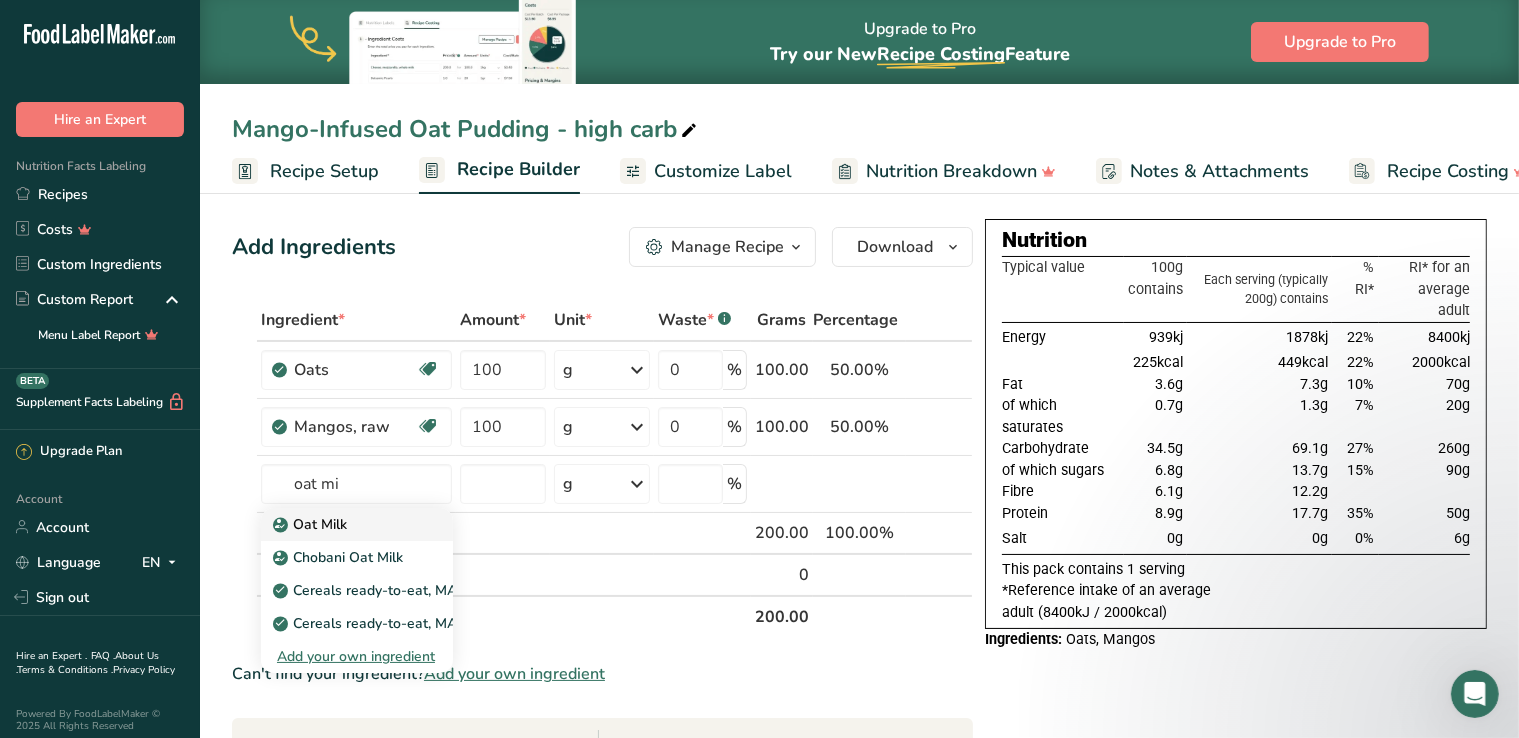 click on "Oat Milk" at bounding box center [312, 524] 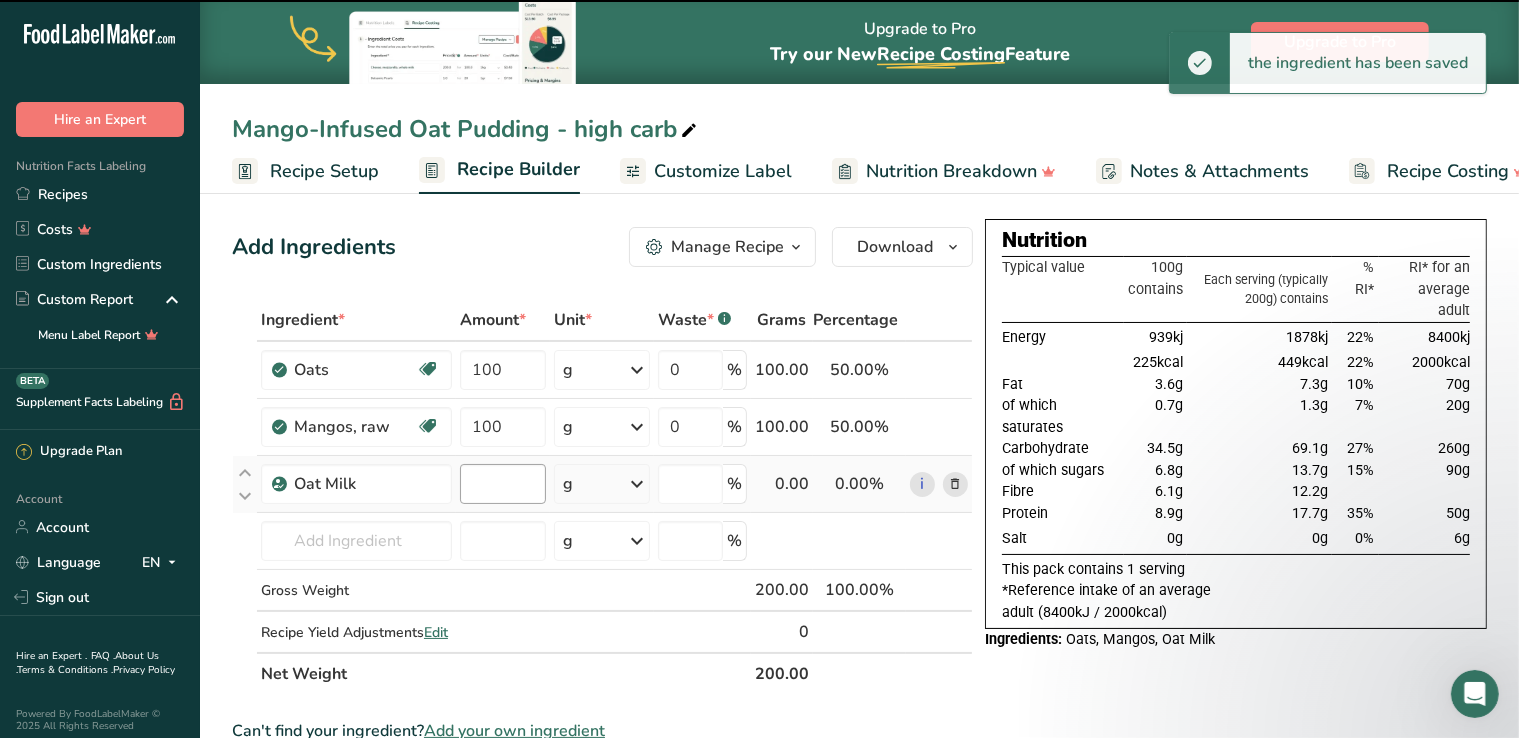 type on "0" 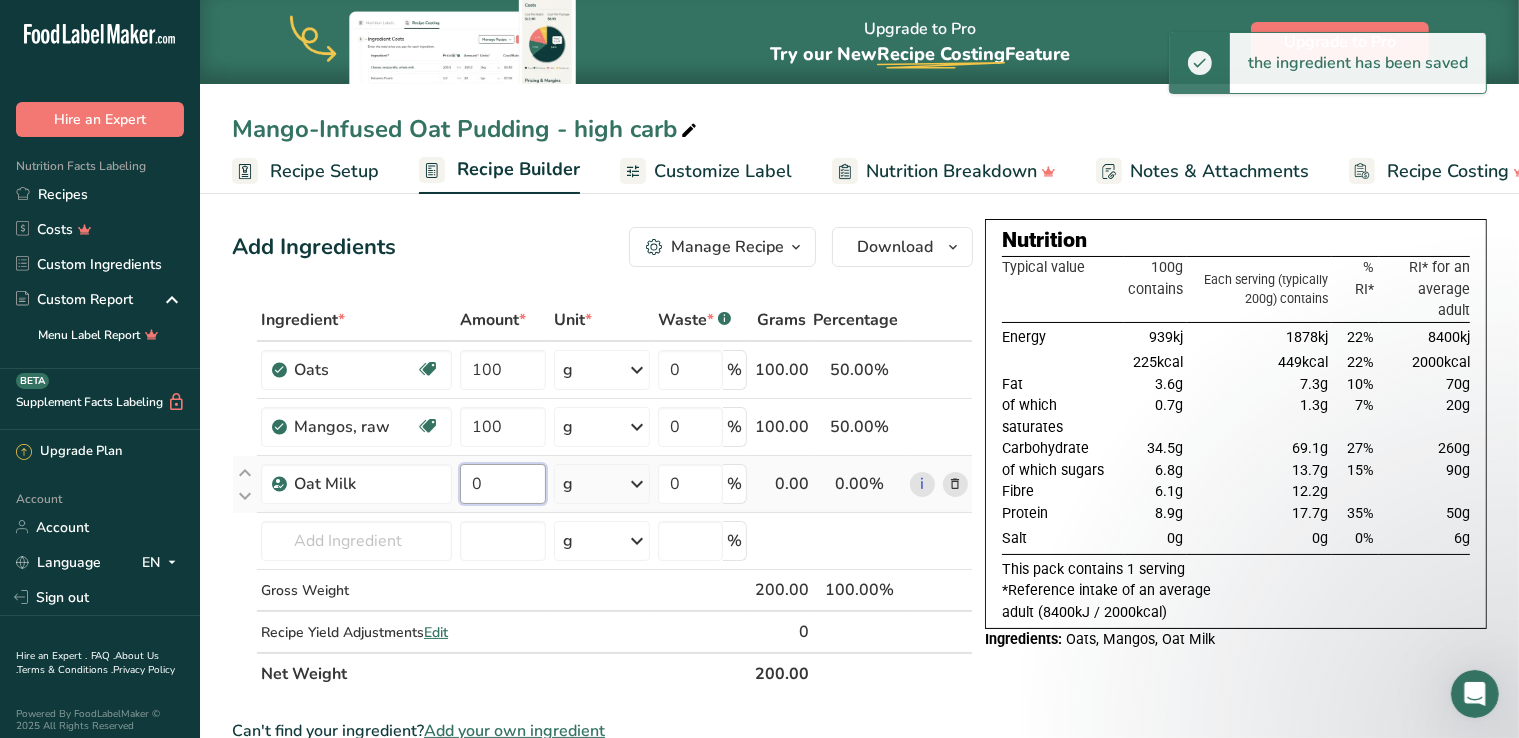 click on "0" at bounding box center (503, 484) 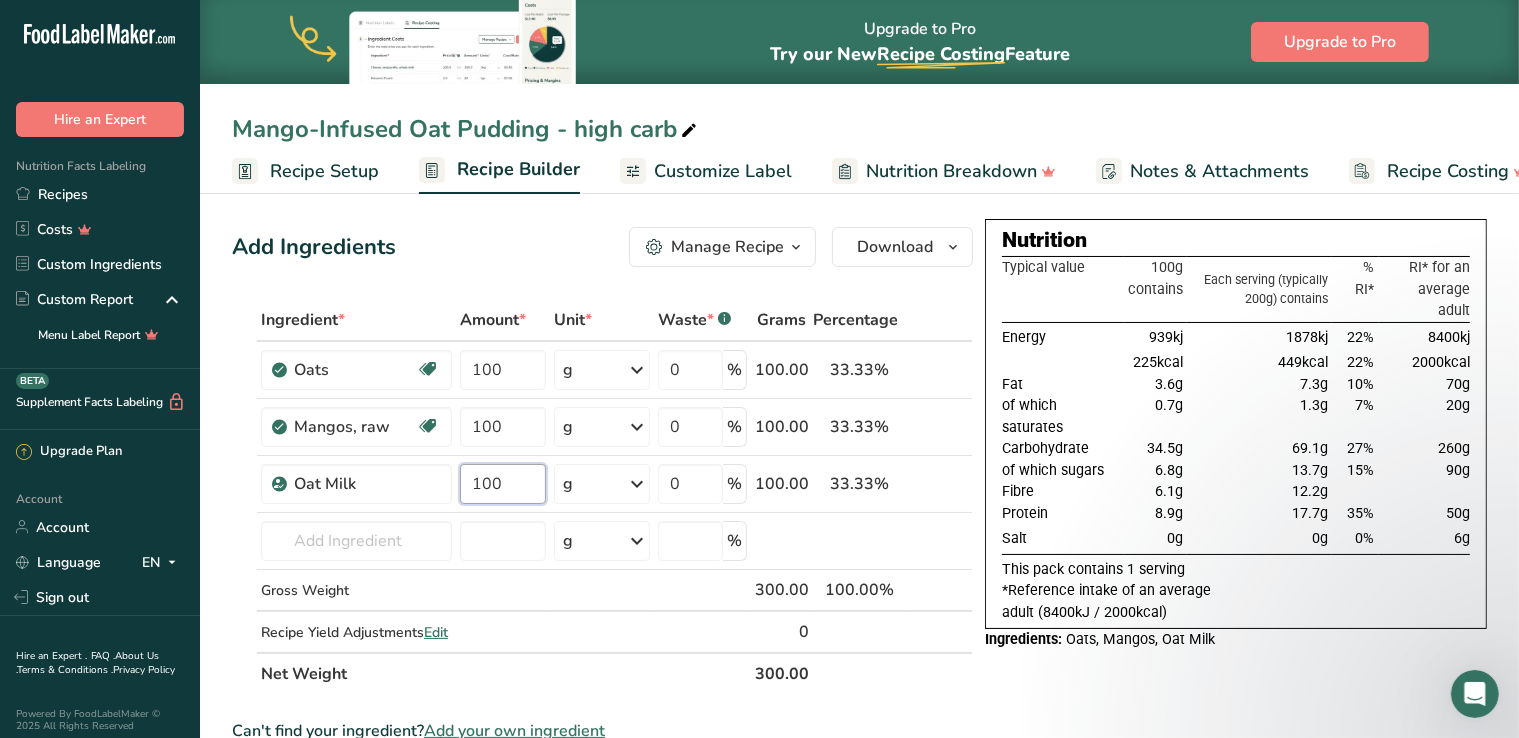 type on "100" 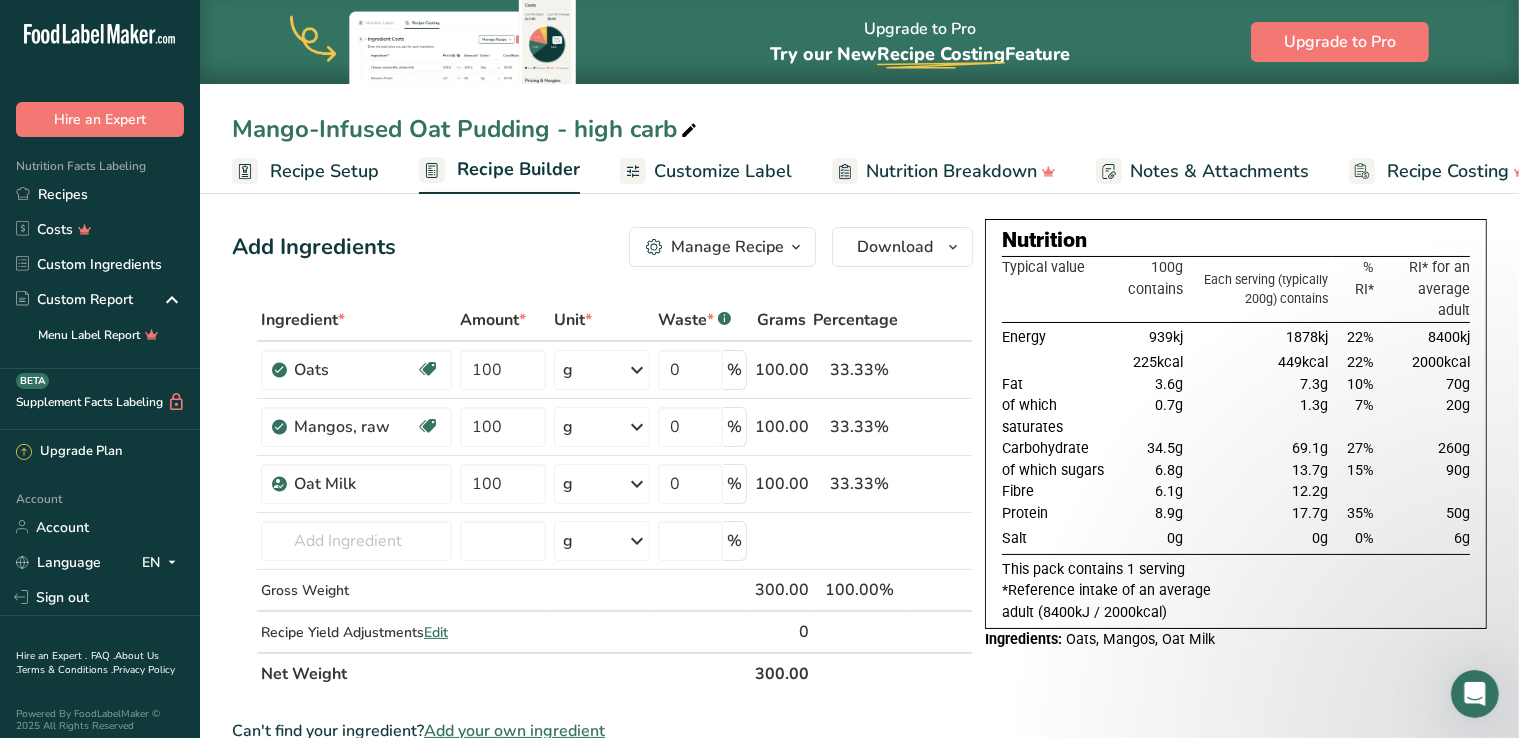 click on "Add Ingredients
Manage Recipe         Delete Recipe           Duplicate Recipe             Scale Recipe             Save as Sub-Recipe   .a-a{fill:#347362;}.b-a{fill:#fff;}                               Nutrition Breakdown                   Recipe Card
NEW
[MEDICAL_DATA] Pattern Report             Activity History
Download
Choose your preferred label style
Standard FDA label
Standard FDA label
The most common format for nutrition facts labels in compliance with the FDA's typeface, style and requirements
Tabular FDA label
A label format compliant with the FDA regulations presented in a tabular (horizontal) display.
Linear FDA label
A simple linear display for small sized packages.
Simplified FDA label" at bounding box center [602, 247] 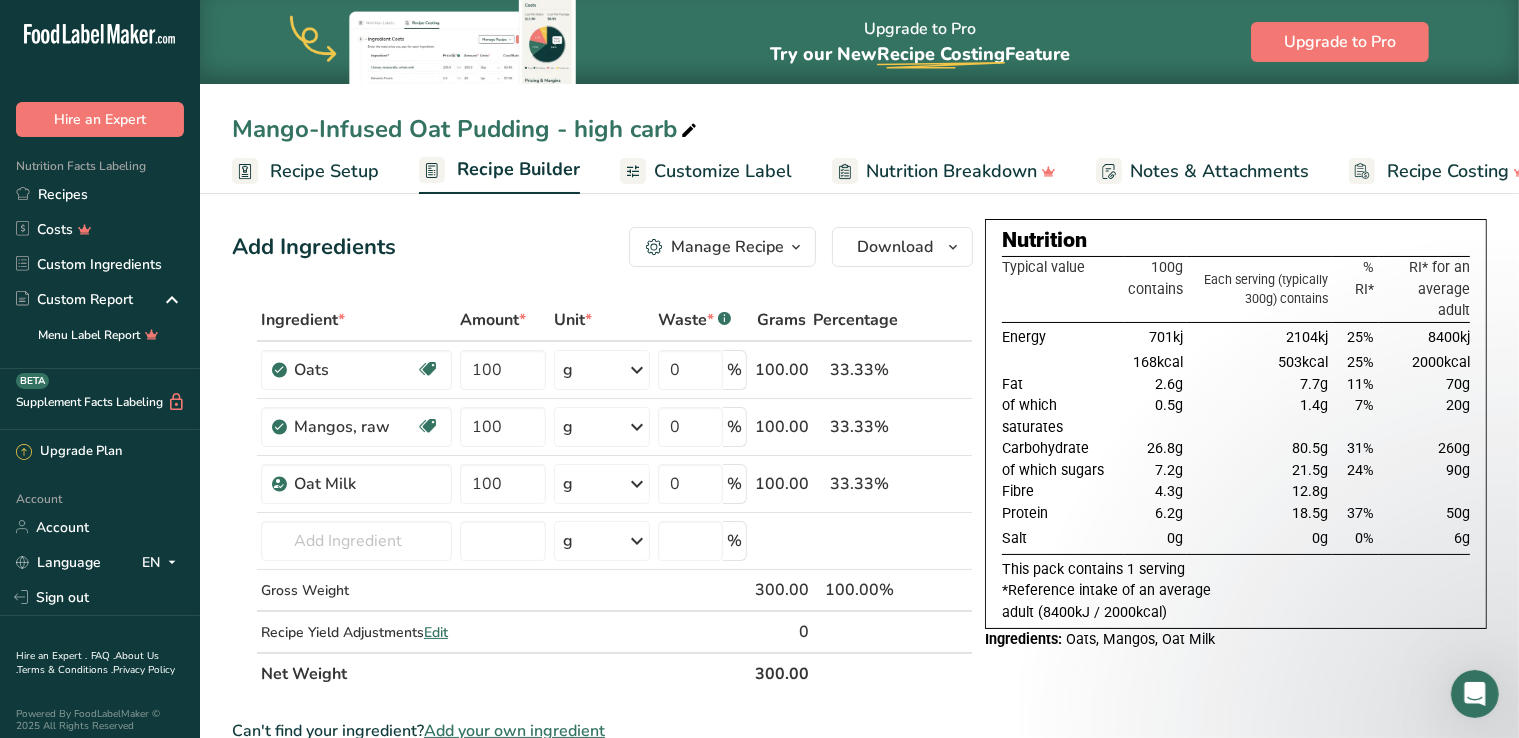 drag, startPoint x: 1290, startPoint y: 467, endPoint x: 1319, endPoint y: 474, distance: 29.832869 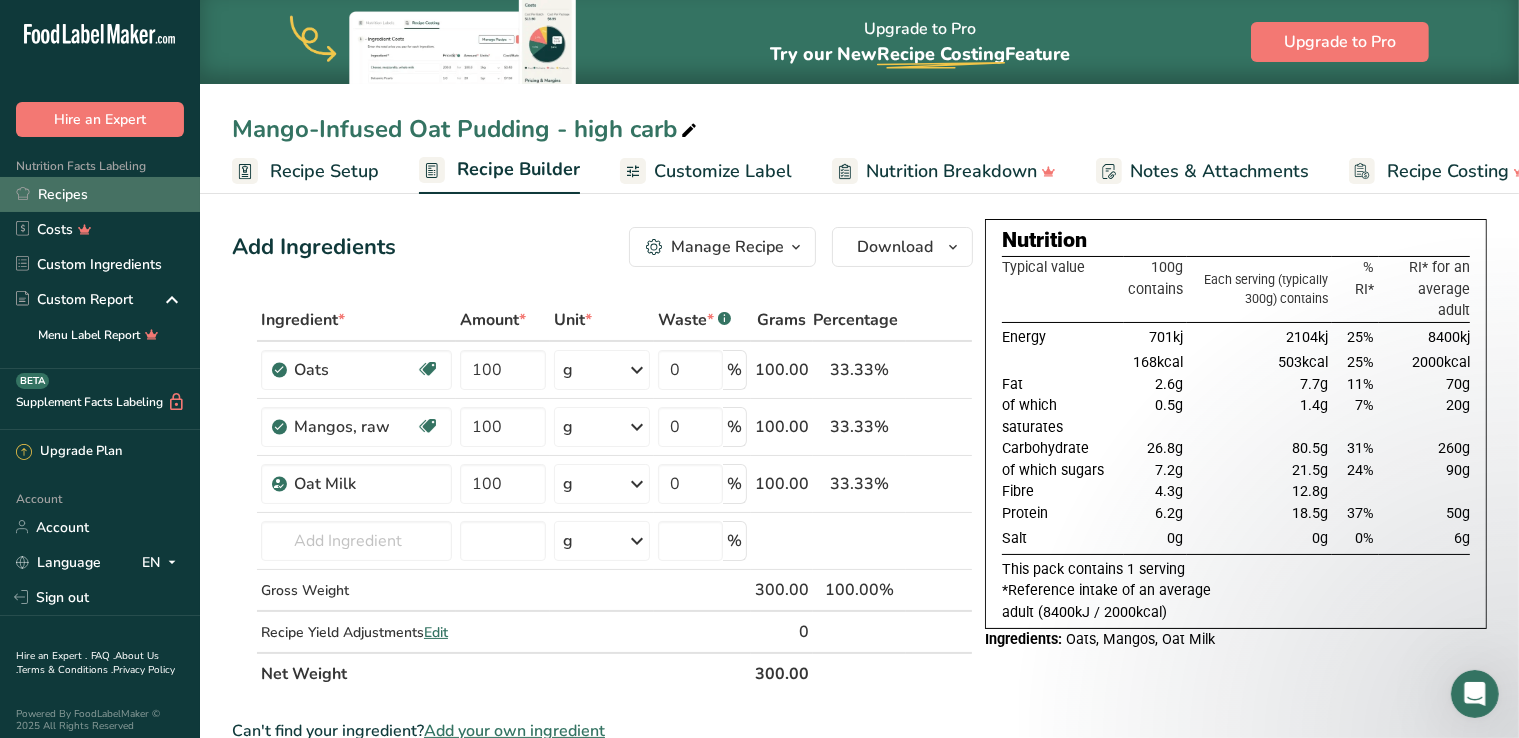 click on "Recipes" at bounding box center [100, 194] 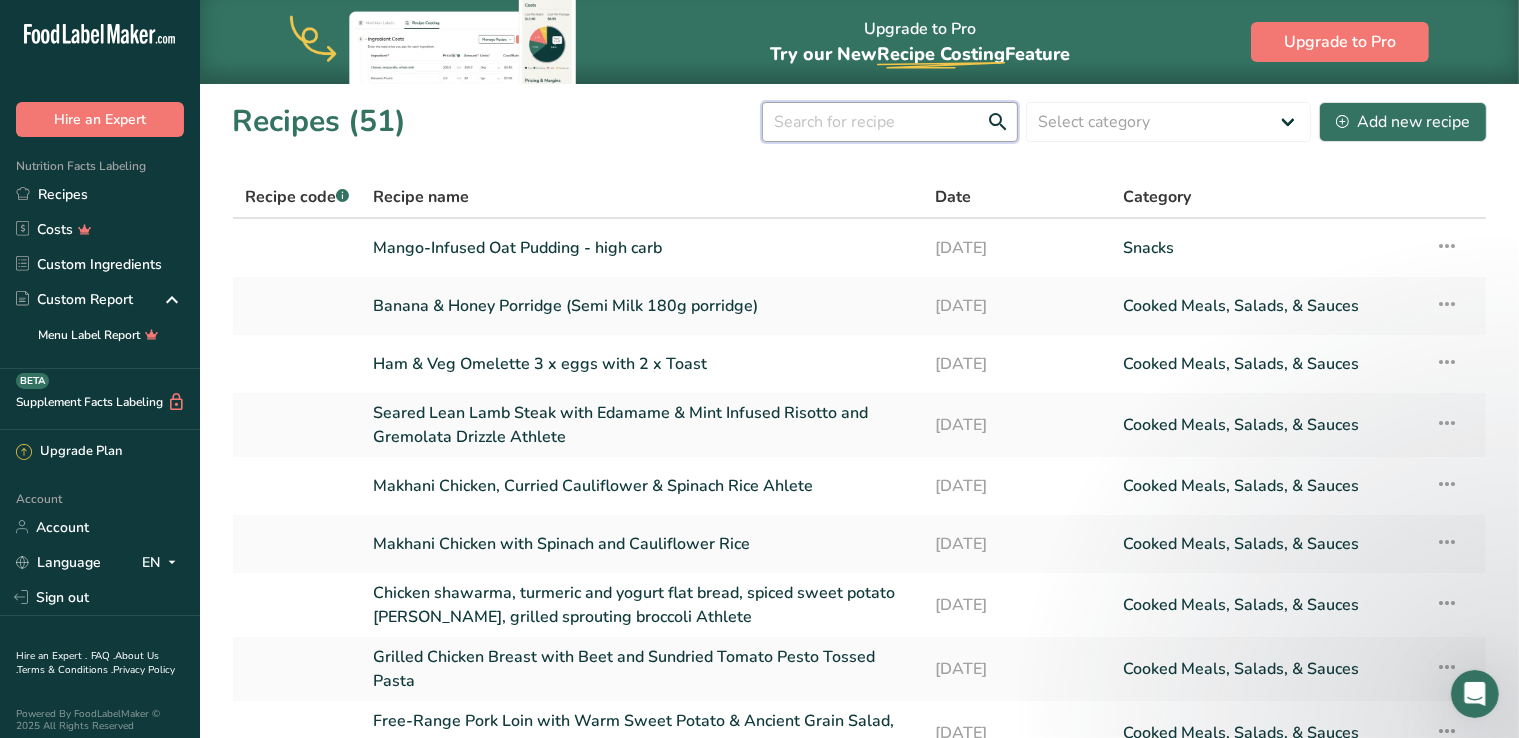 click at bounding box center [890, 122] 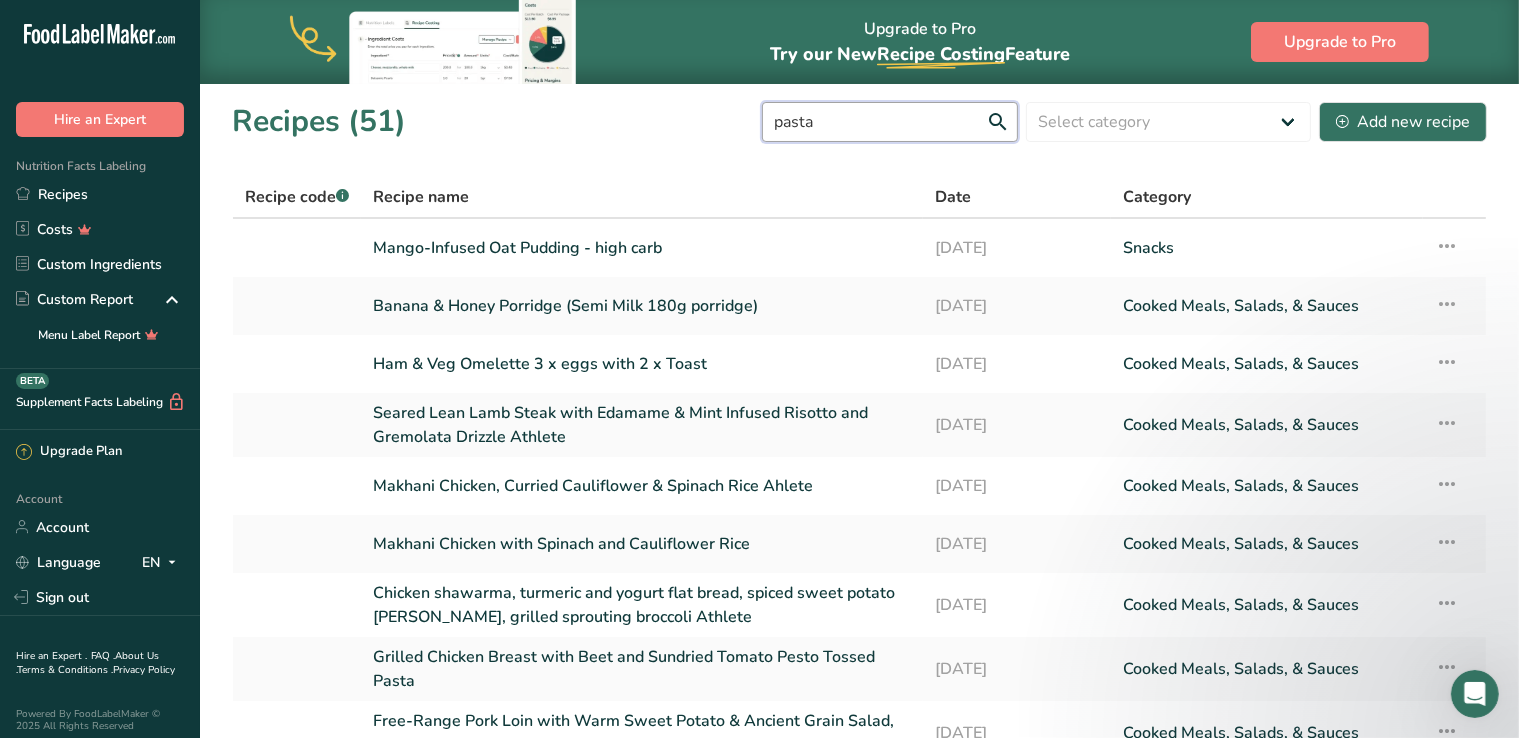 type on "pasta" 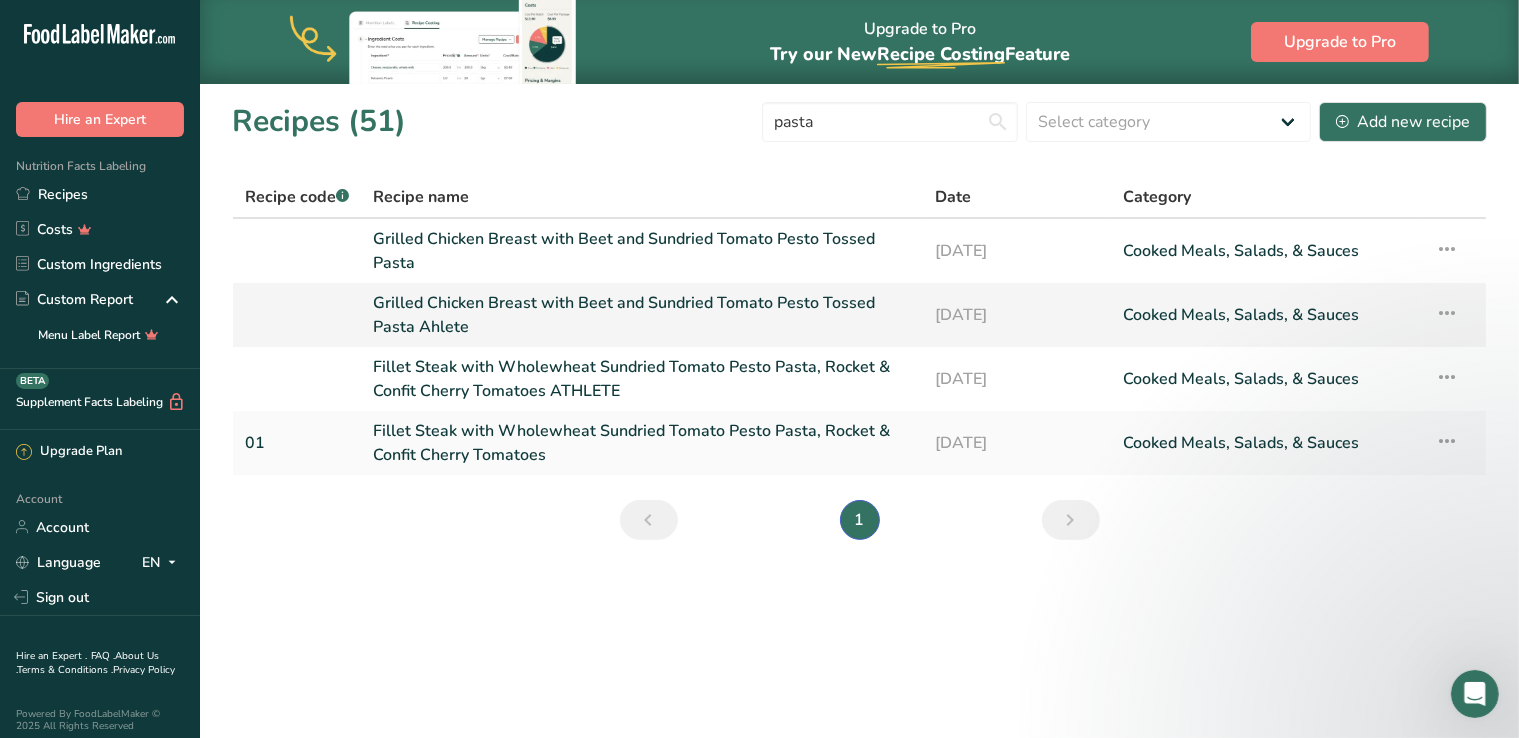 click on "Grilled Chicken Breast with Beet and Sundried Tomato Pesto Tossed Pasta Ahlete" at bounding box center (642, 315) 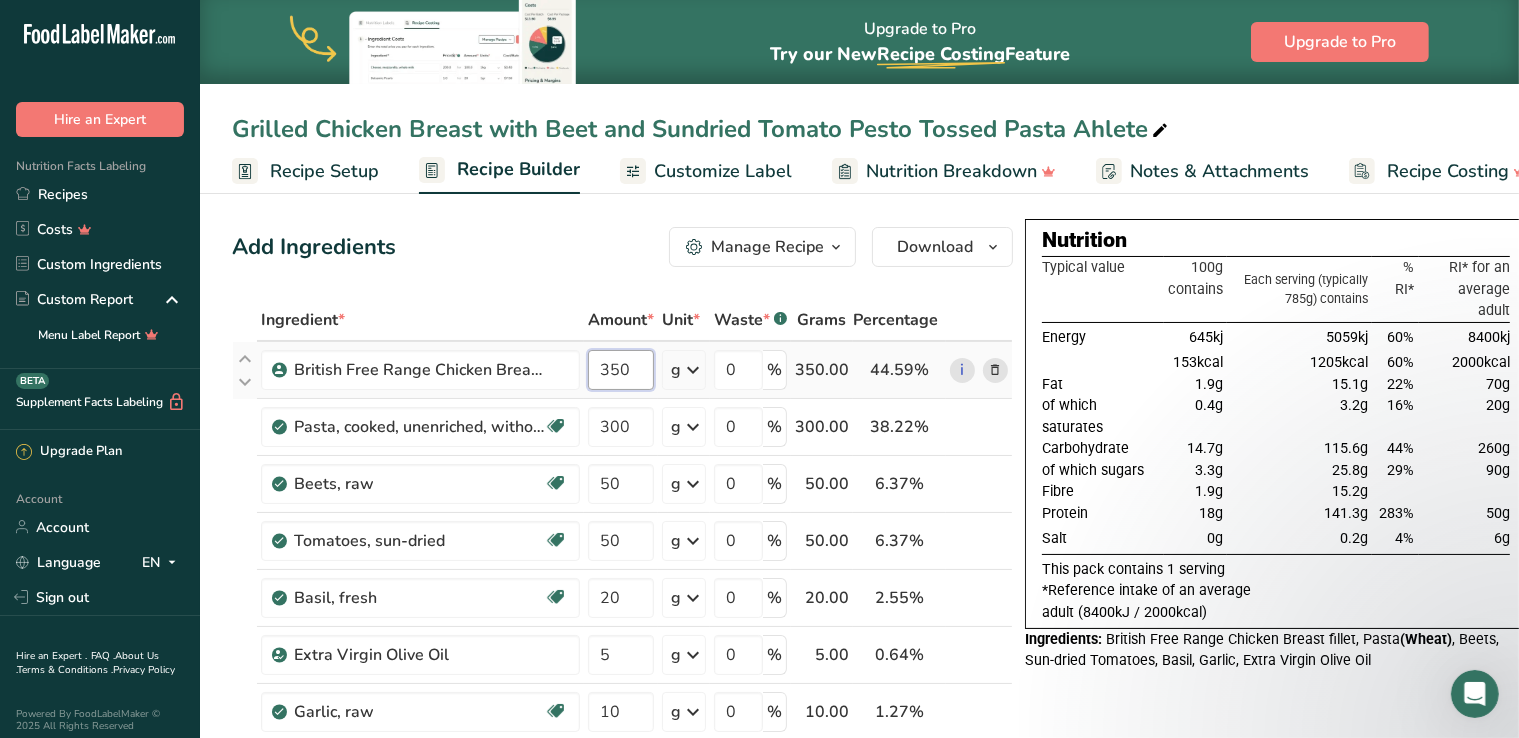 click on "350" at bounding box center [621, 370] 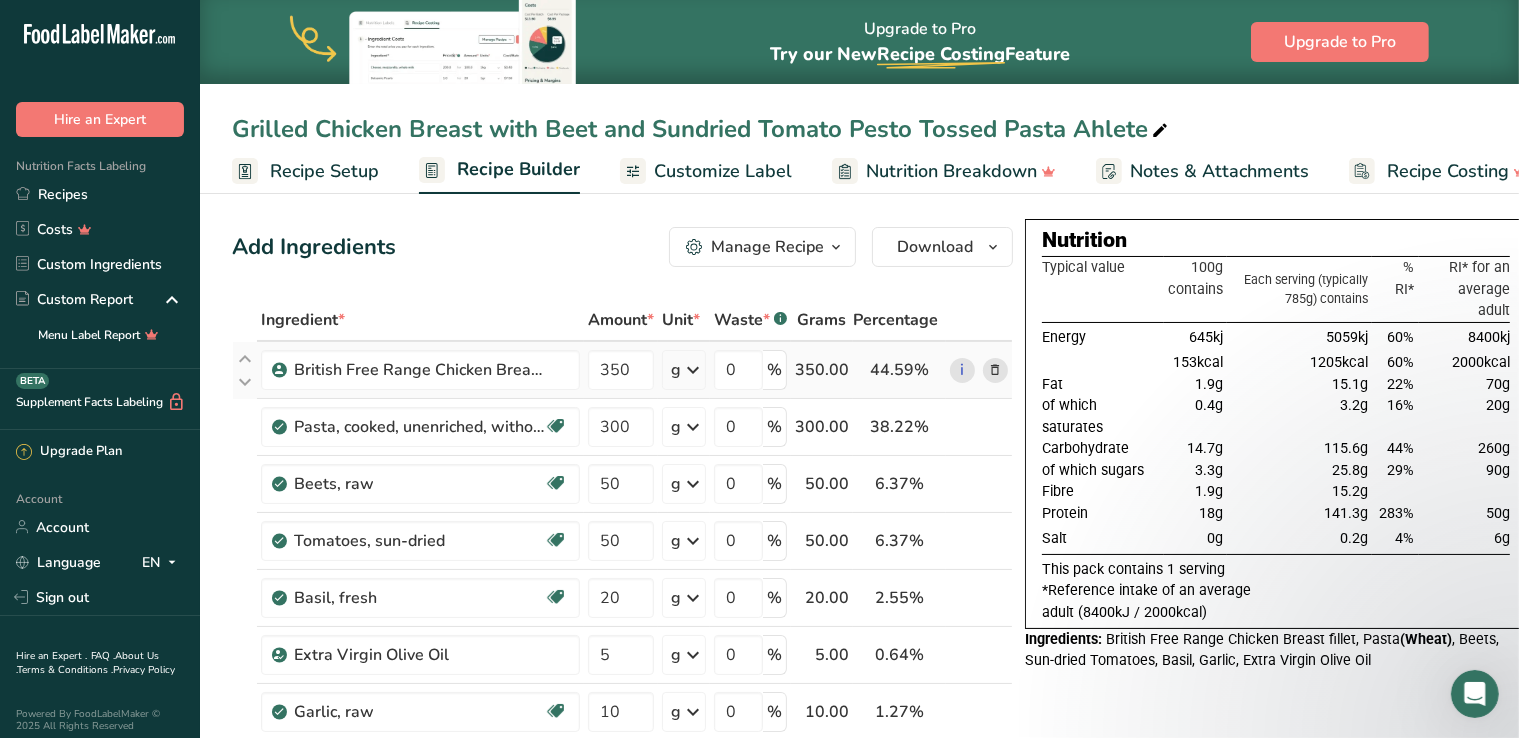 click on "Ingredient *
Amount *
Unit *
Waste *   .a-a{fill:#347362;}.b-a{fill:#fff;}          Grams
Percentage
British Free Range Chicken Breast fillet
350
g
Weight Units
g
kg
mg
See more
Volume Units
l
mL
fl oz
See more
0
%
350.00
44.59%
i
Pasta, cooked, unenriched, without added salt
Dairy free
Vegan
Vegetarian
Soy free
300
g
Portions
1 cup spaghetti not packed
1 cup spaghetti packed
1 cup elbows not packed
See more
Weight Units
g" at bounding box center (622, 611) 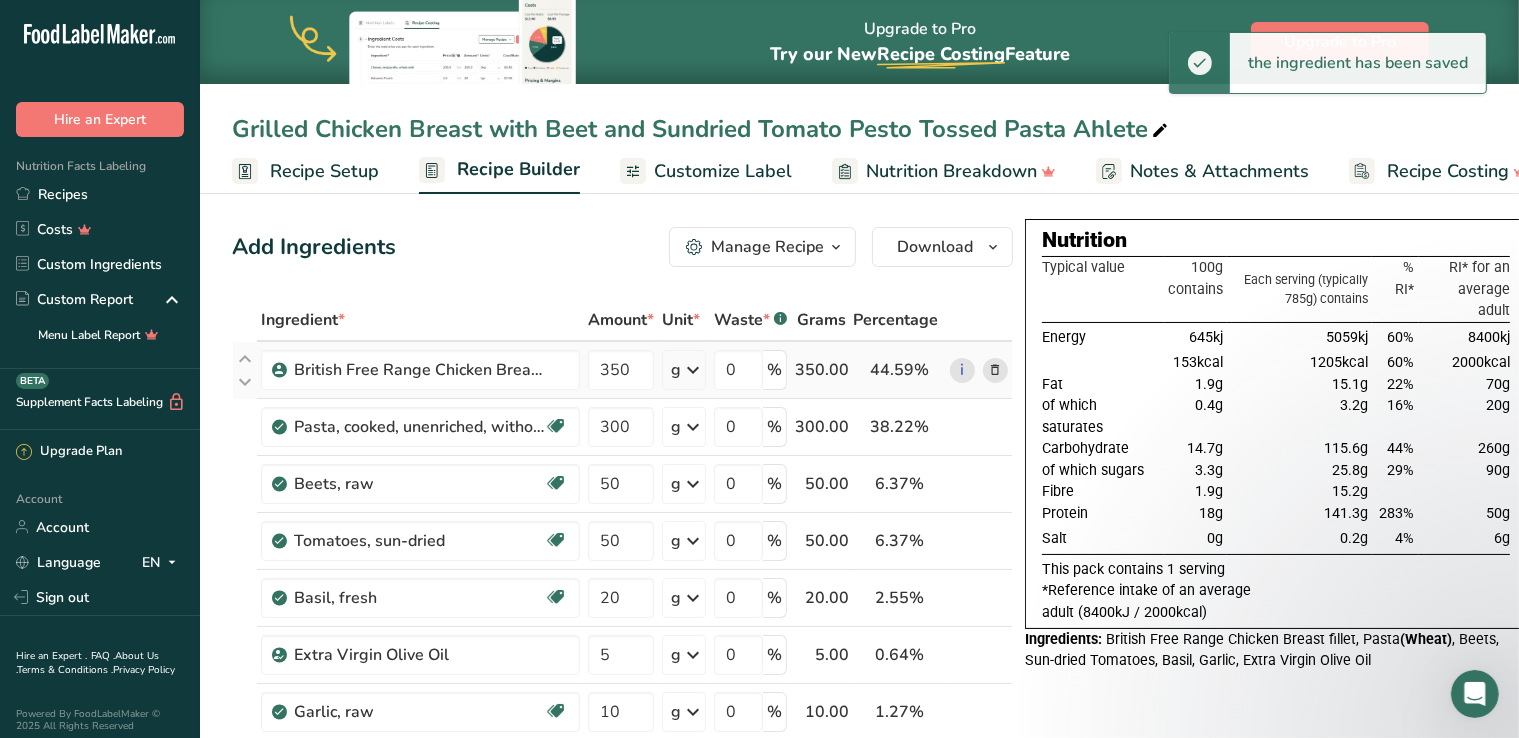 click on "g" at bounding box center [676, 370] 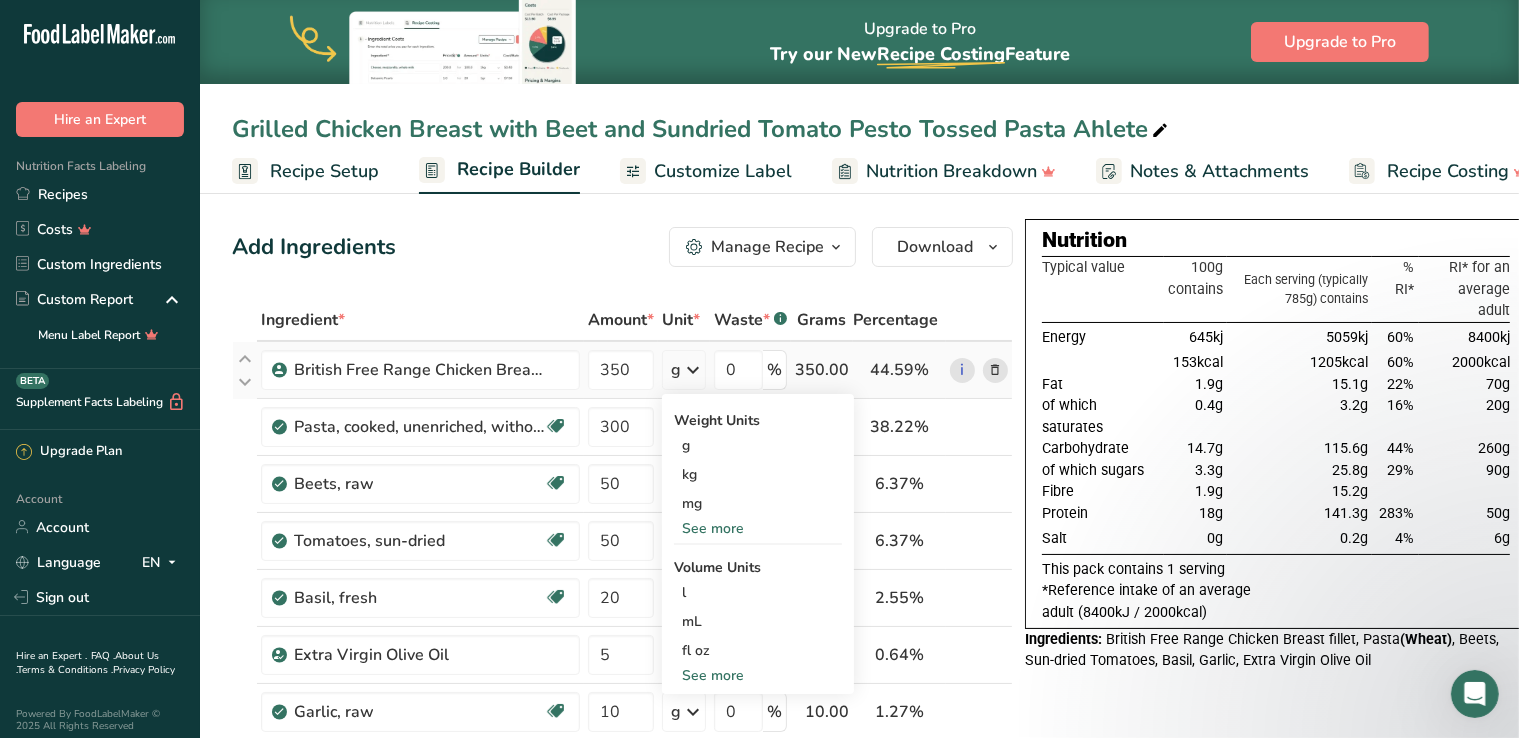 click on "See more" at bounding box center [758, 528] 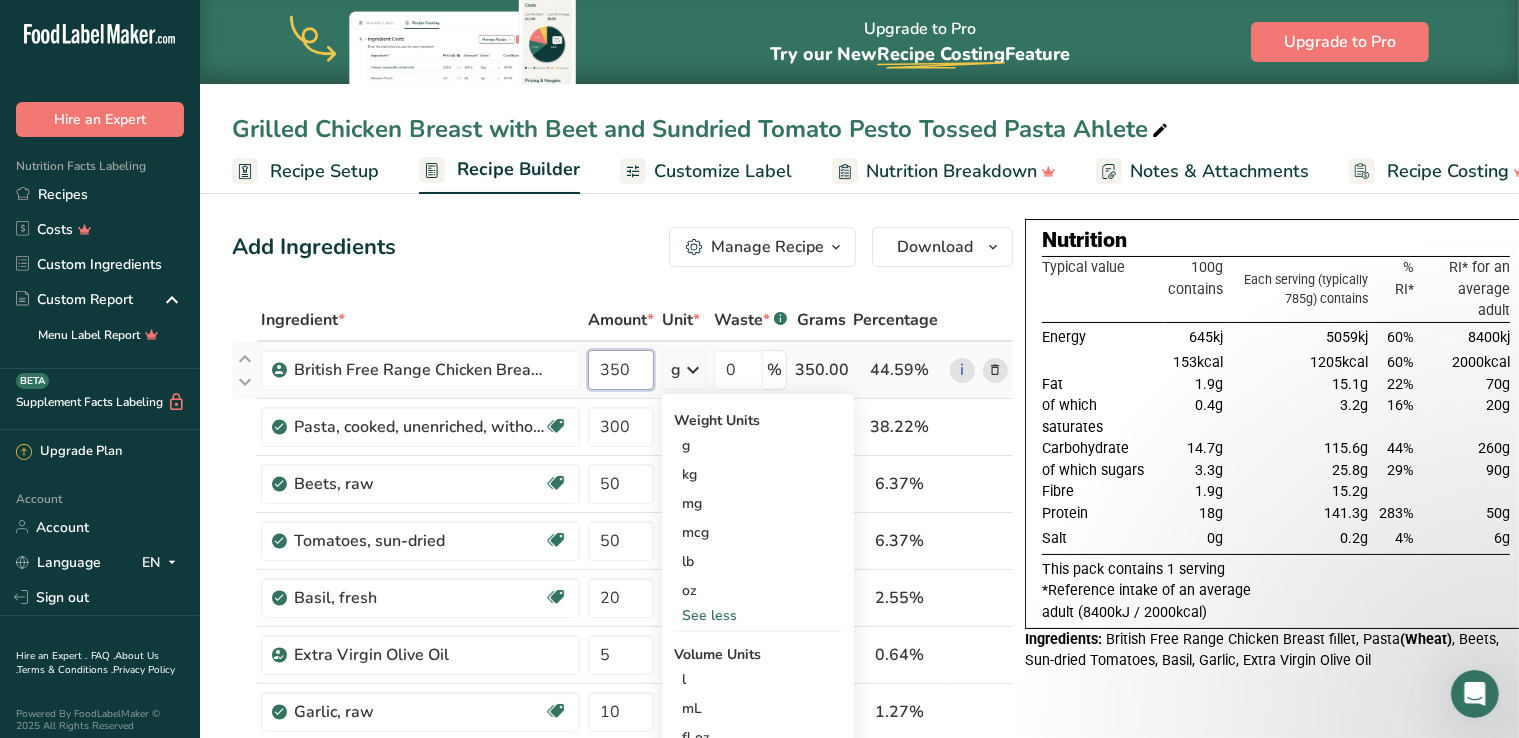 click on "350" at bounding box center (621, 370) 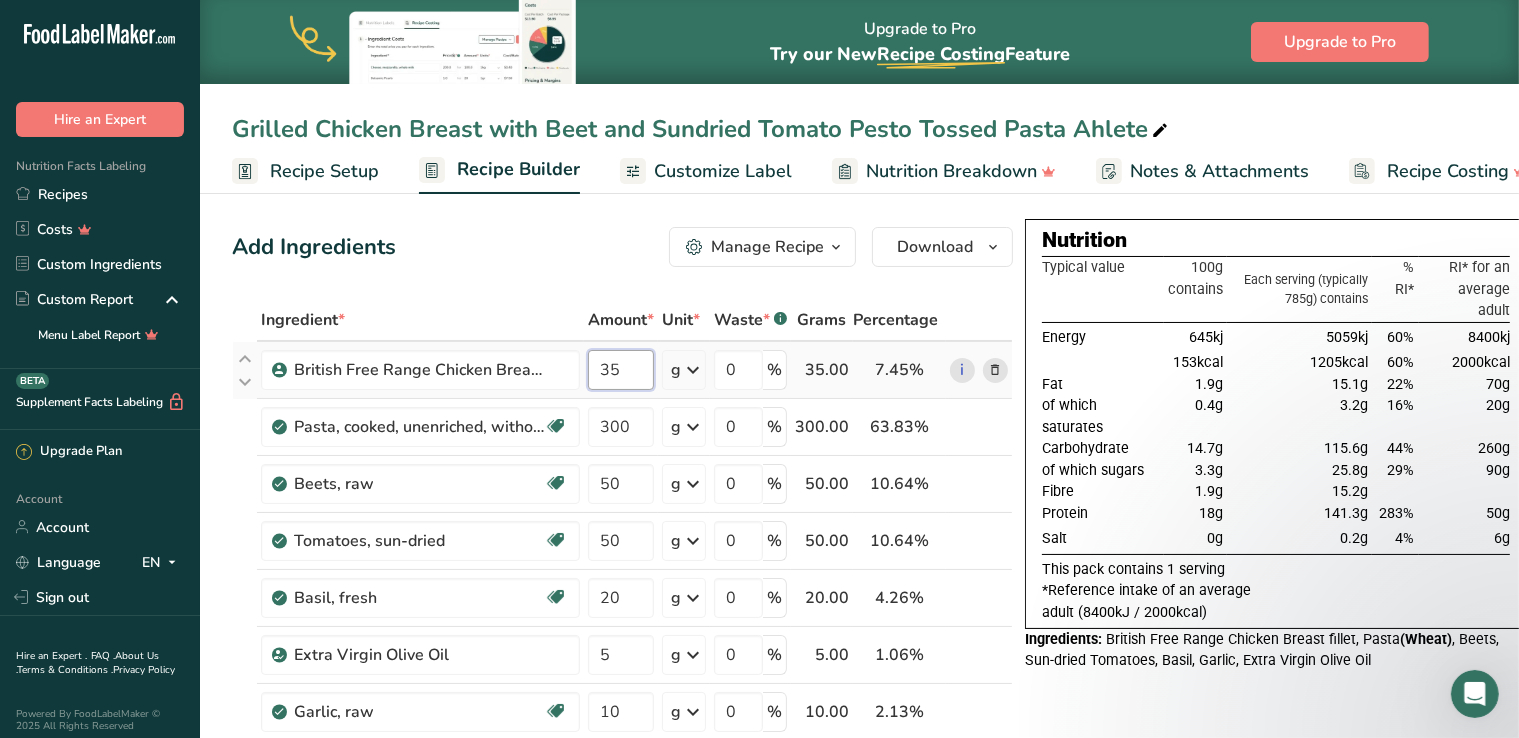 type on "3" 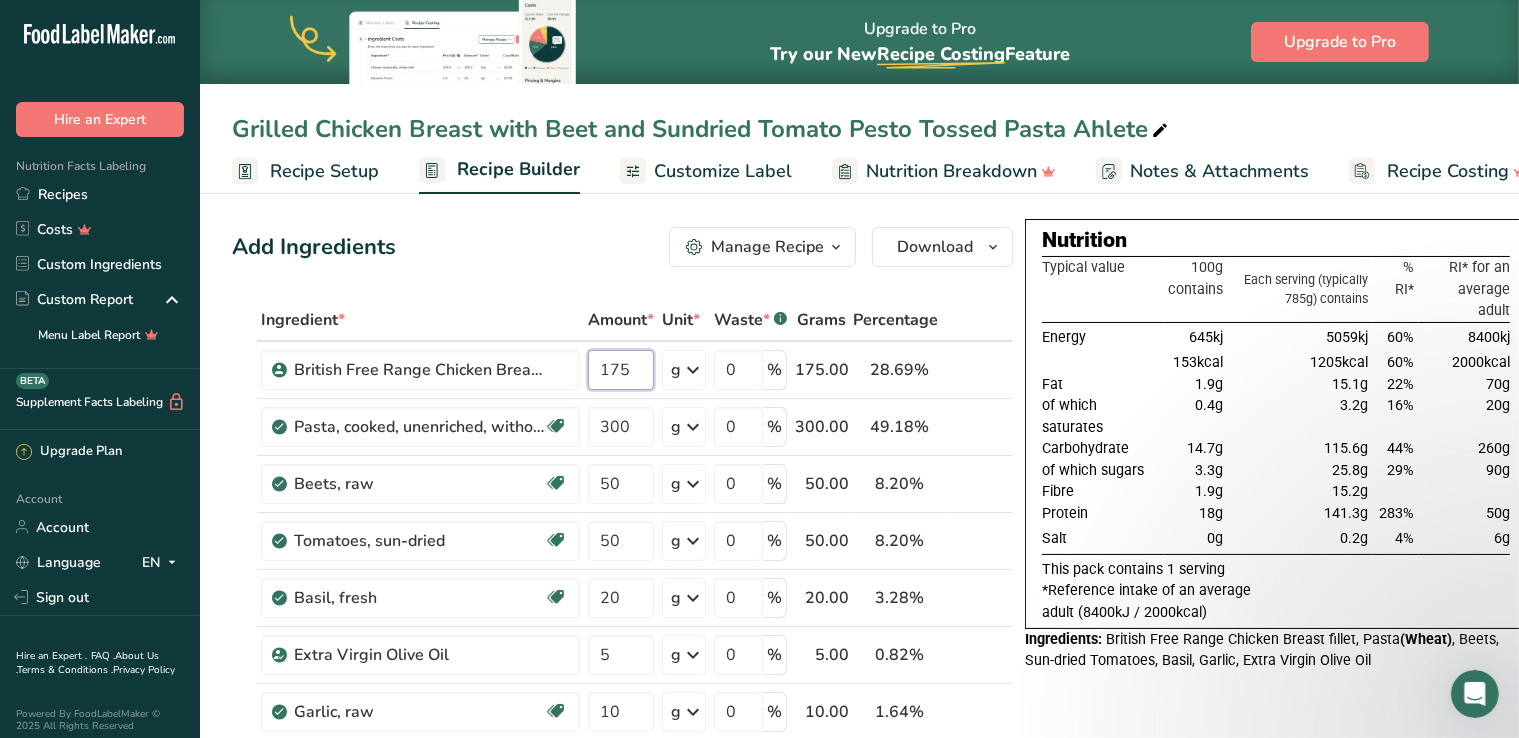 type on "175" 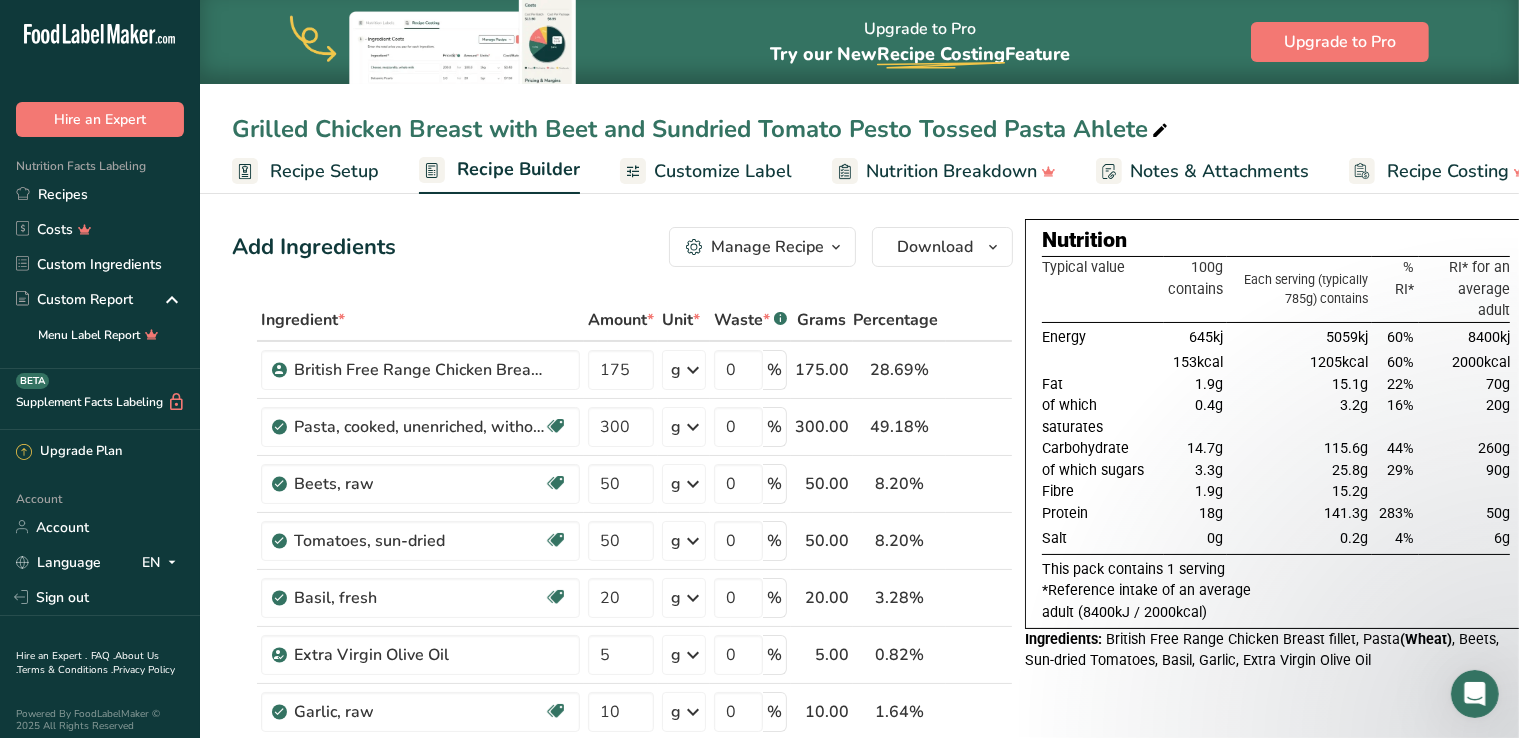 click on "Add Ingredients
Manage Recipe         Delete Recipe           Duplicate Recipe             Scale Recipe             Save as Sub-Recipe   .a-a{fill:#347362;}.b-a{fill:#fff;}                               Nutrition Breakdown                   Recipe Card
NEW
[MEDICAL_DATA] Pattern Report             Activity History
Download
Choose your preferred label style
Standard FDA label
Standard FDA label
The most common format for nutrition facts labels in compliance with the FDA's typeface, style and requirements
Tabular FDA label
A label format compliant with the FDA regulations presented in a tabular (horizontal) display.
Linear FDA label
A simple linear display for small sized packages.
Simplified FDA label" at bounding box center (628, 901) 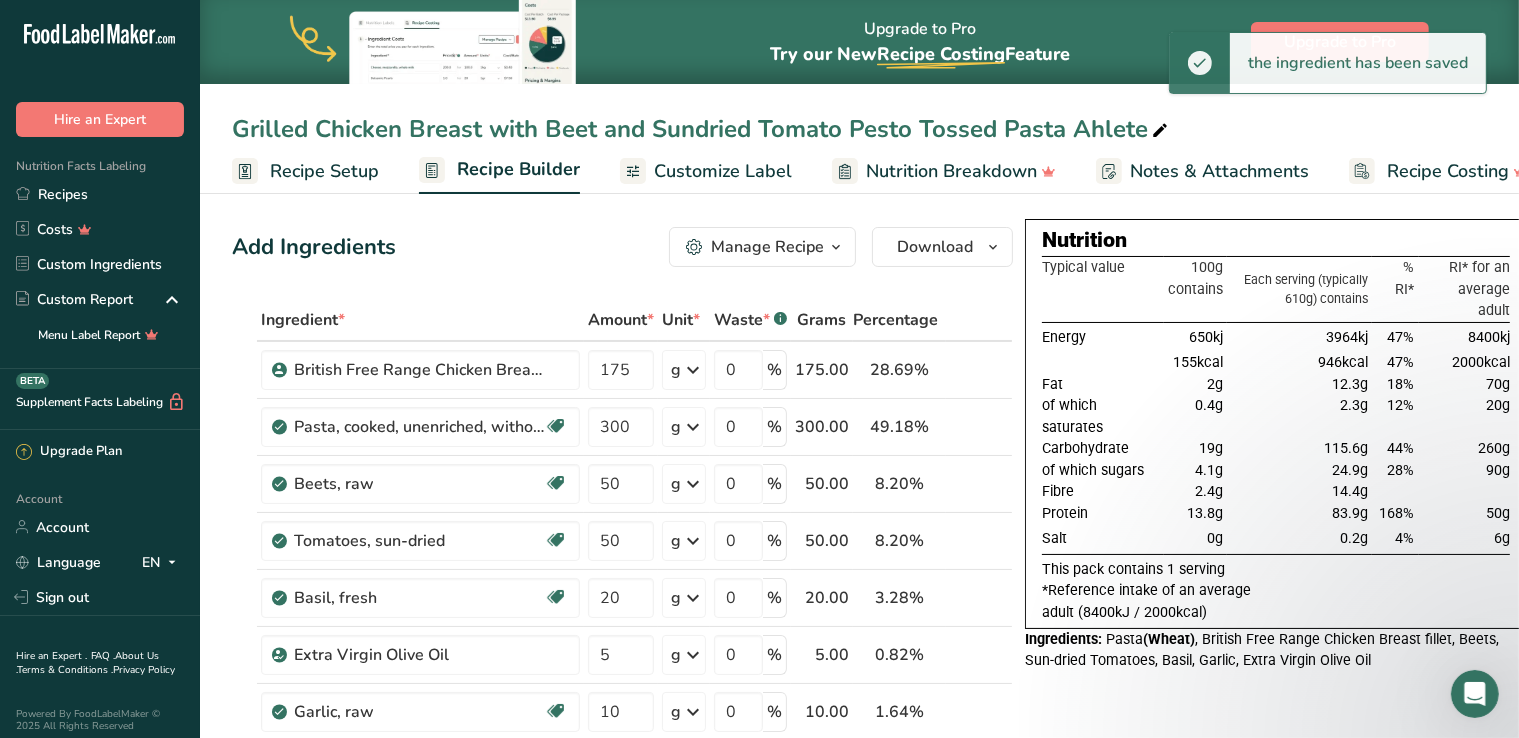 scroll, scrollTop: 33, scrollLeft: 0, axis: vertical 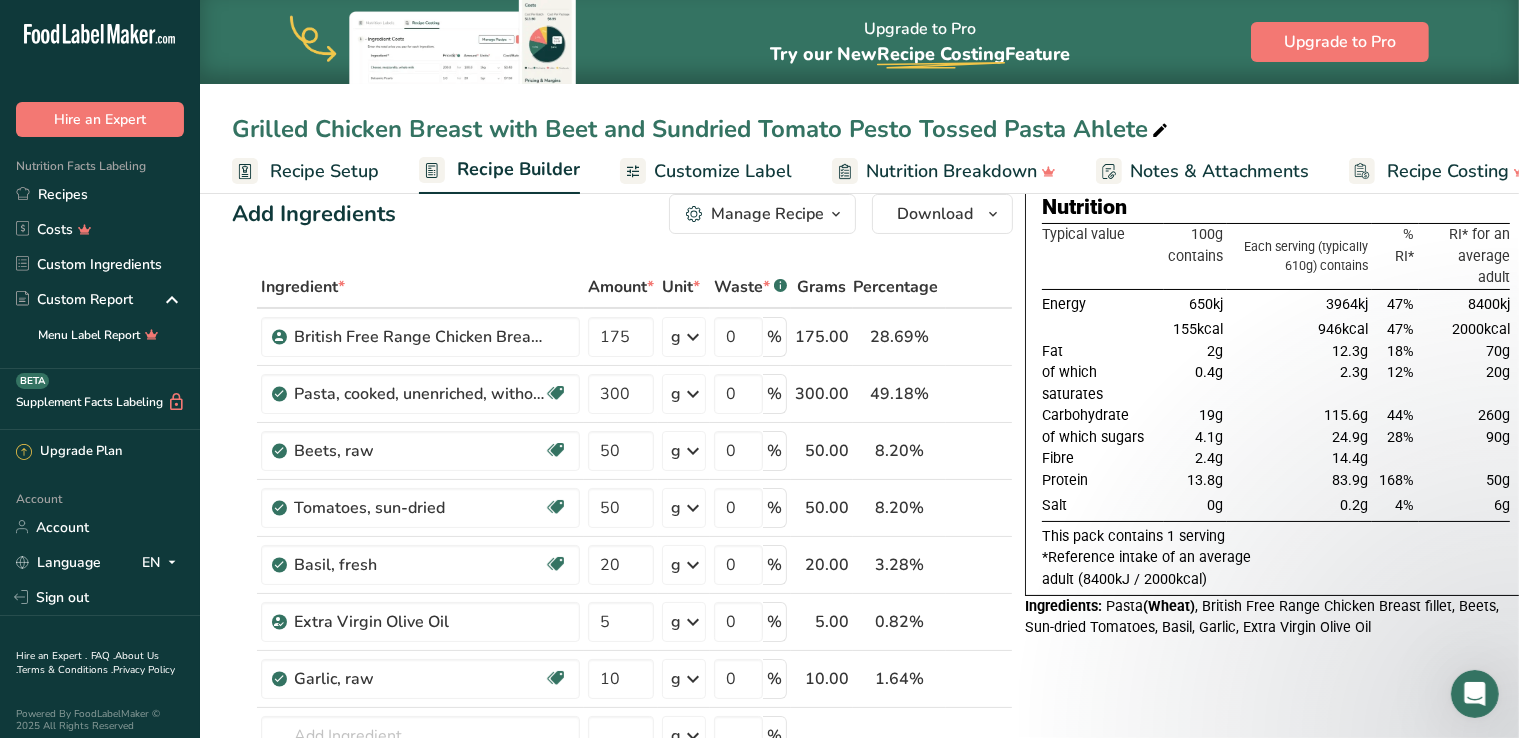 click at bounding box center [1318, 626] 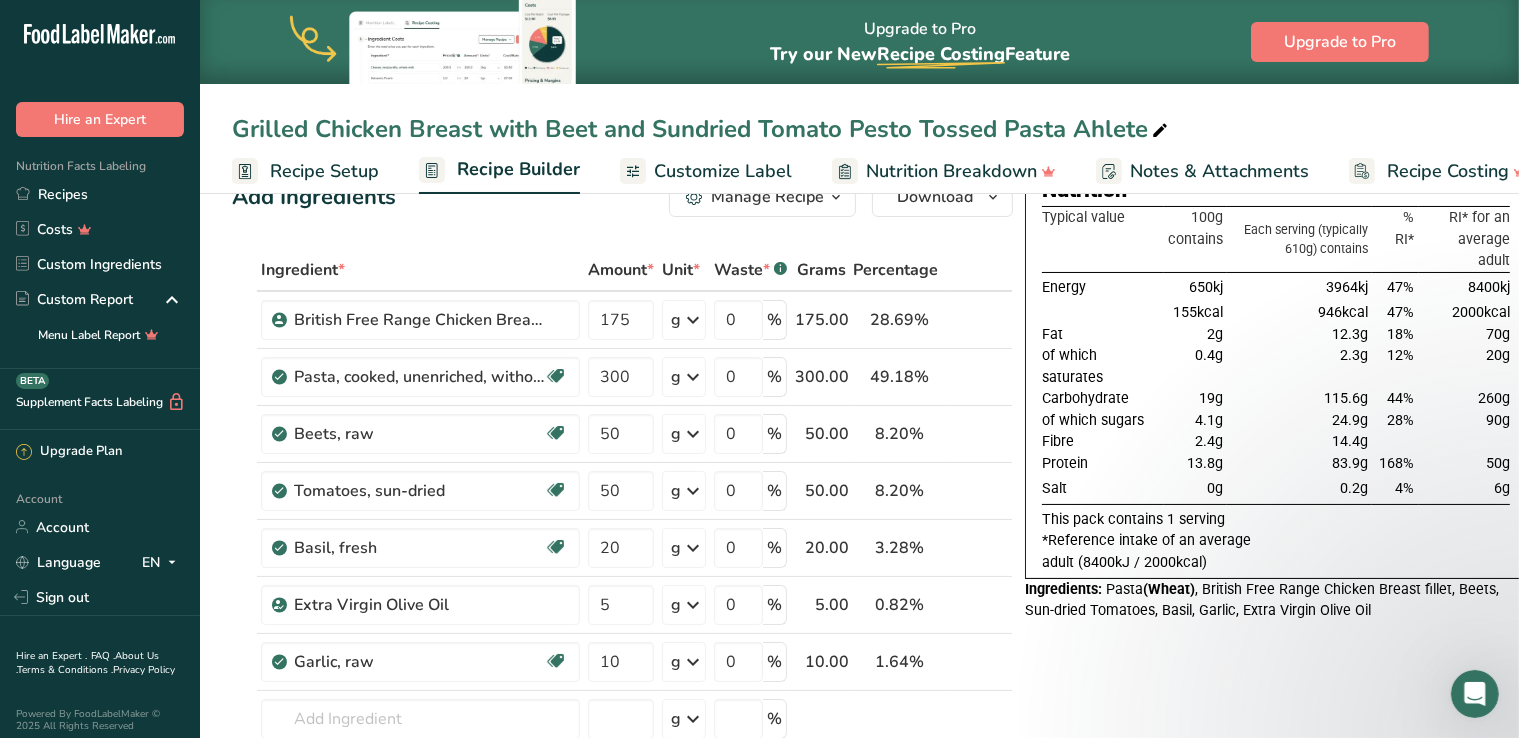 scroll, scrollTop: 66, scrollLeft: 0, axis: vertical 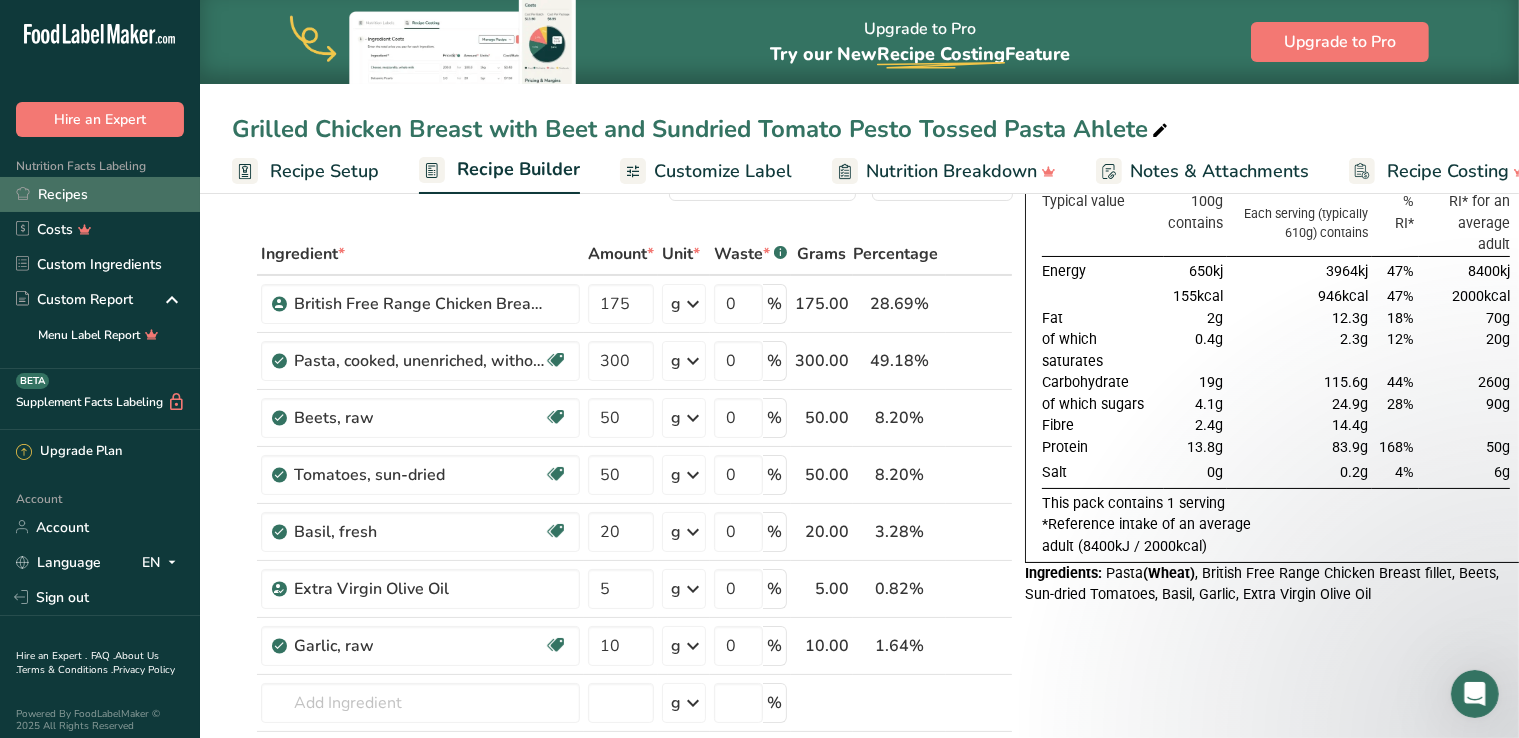 click on "Recipes" at bounding box center (100, 194) 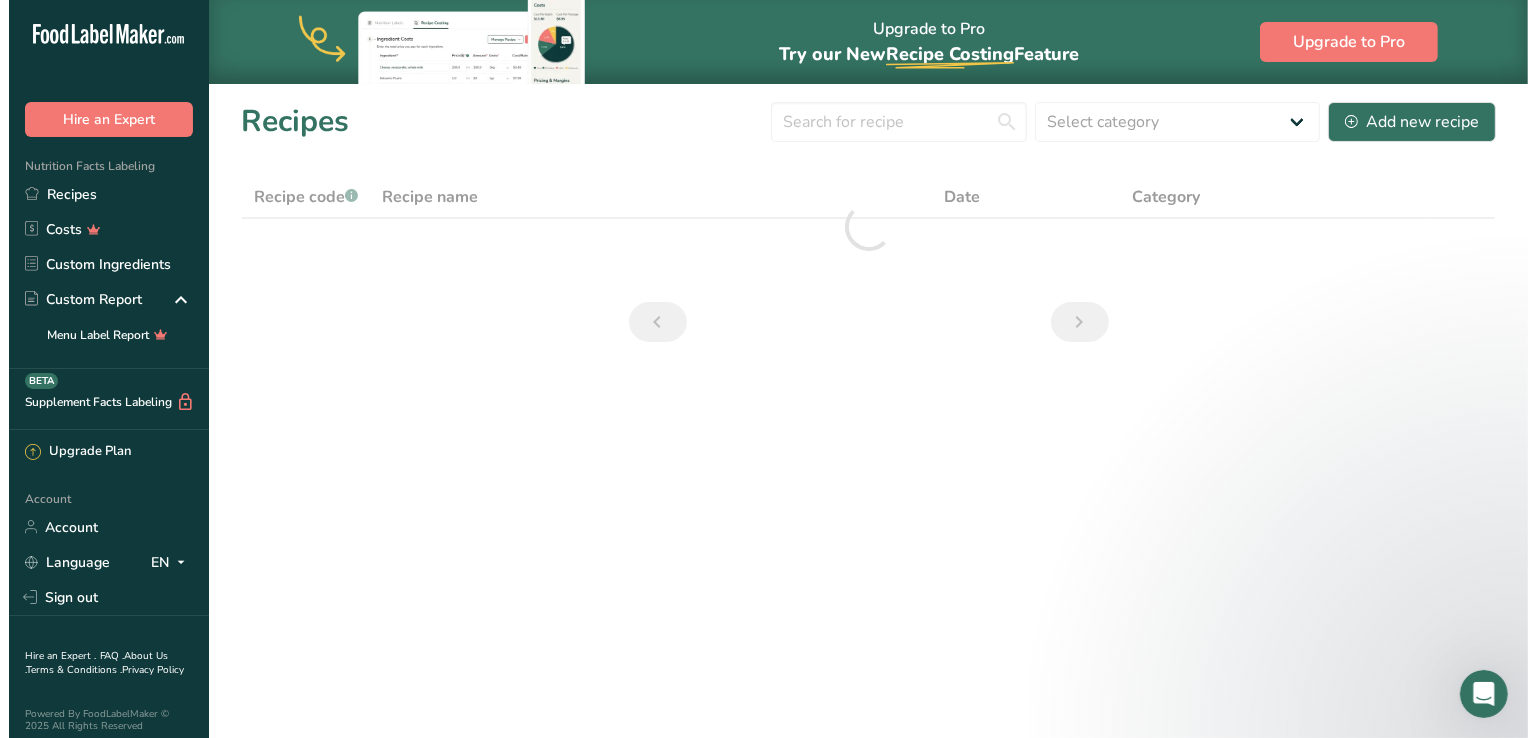 scroll, scrollTop: 0, scrollLeft: 0, axis: both 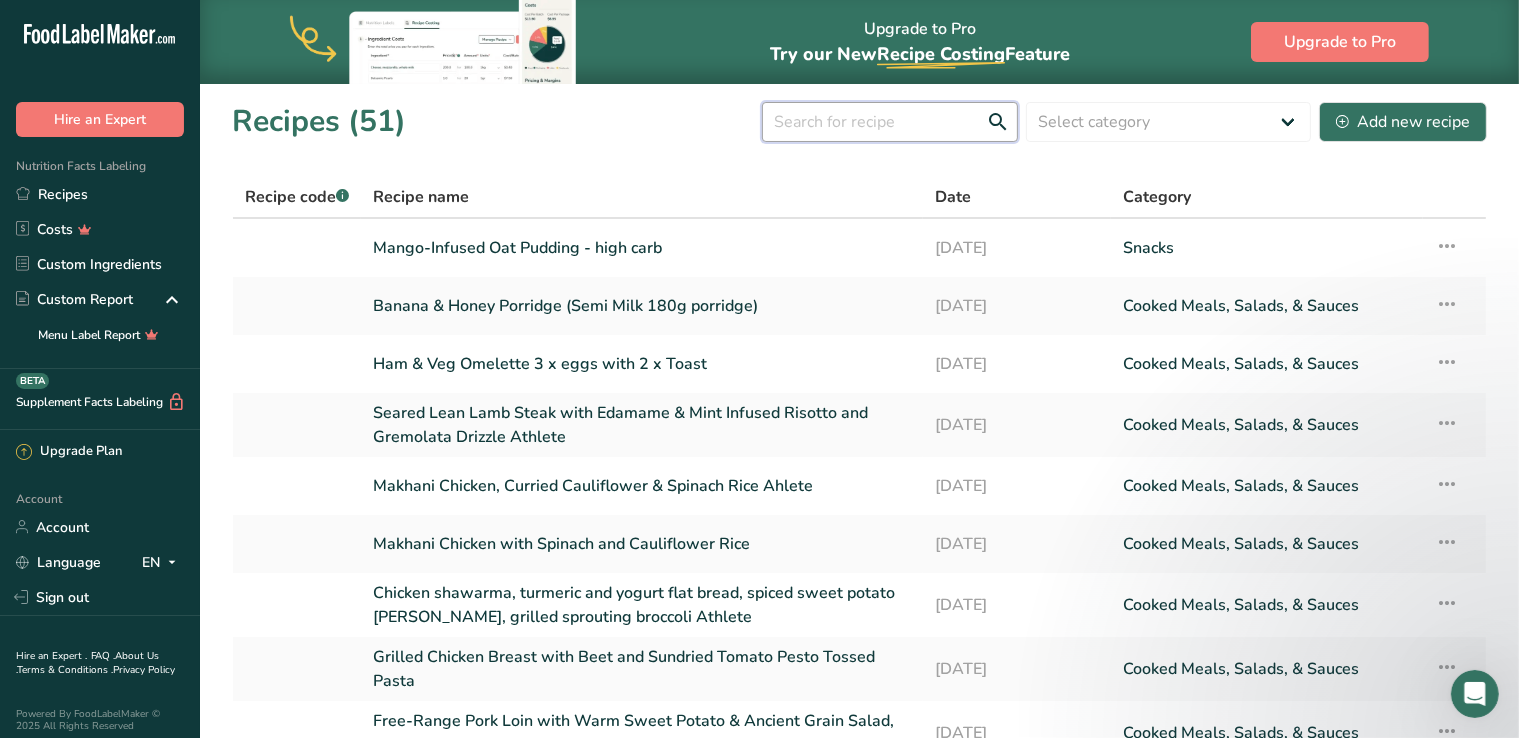 click at bounding box center (890, 122) 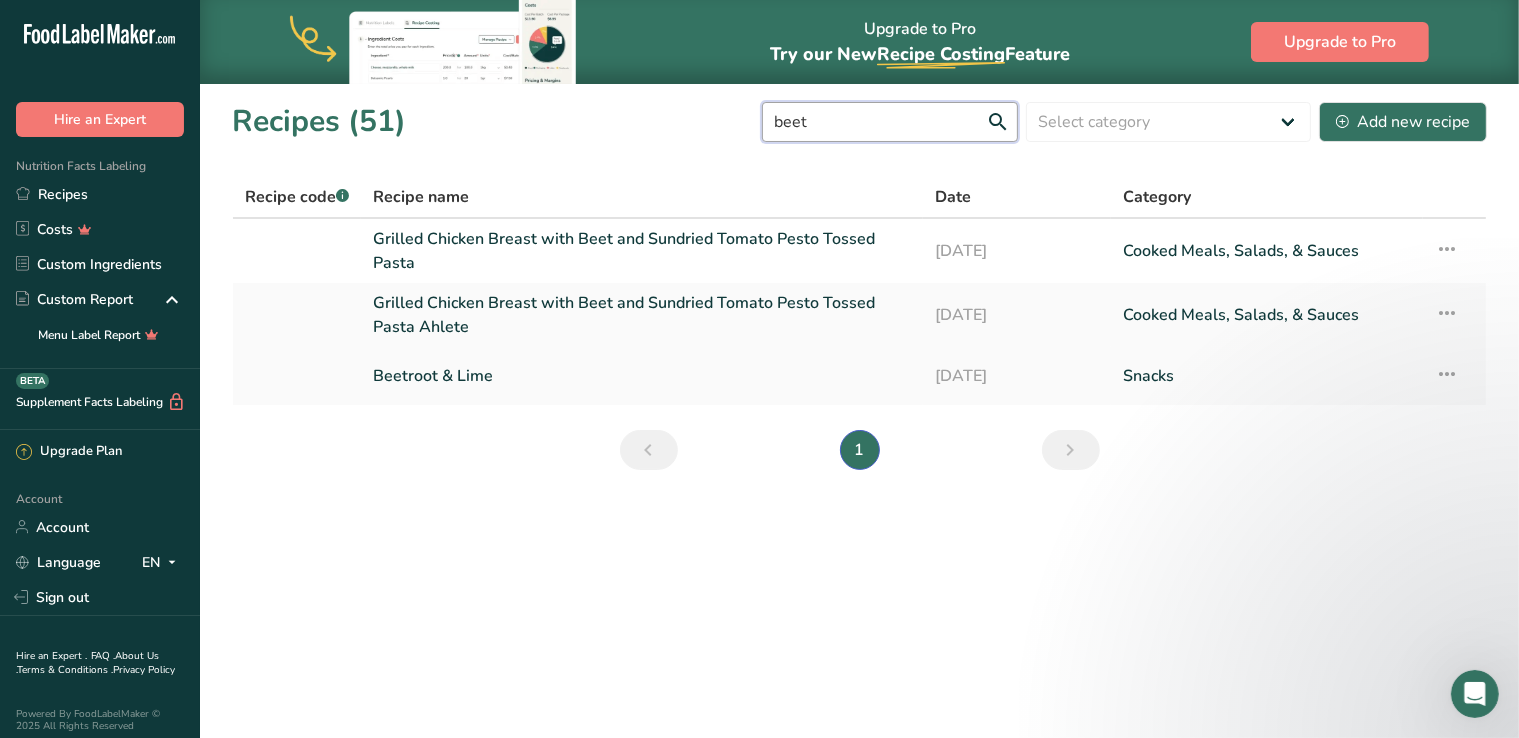 type on "beet" 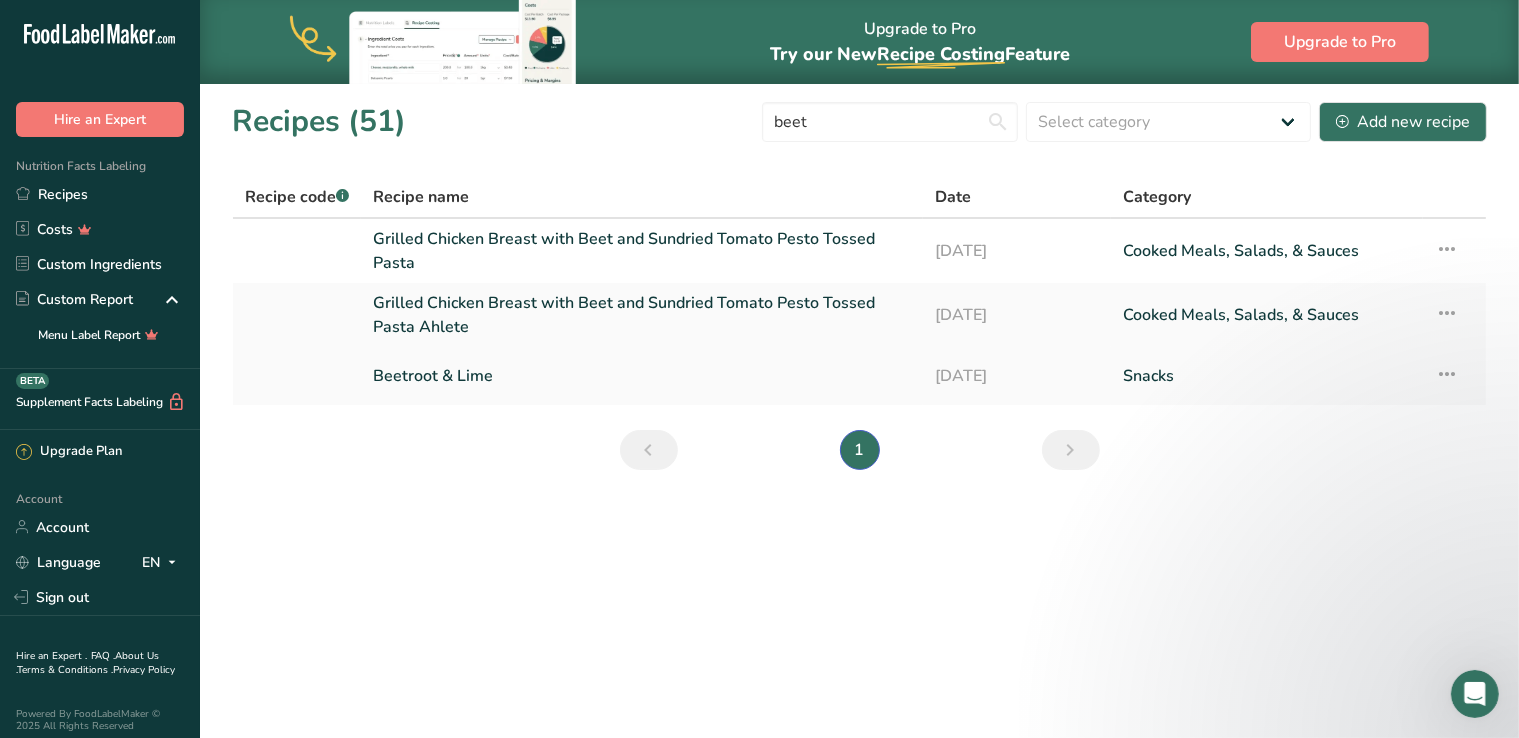 click on "Beetroot & Lime" at bounding box center (642, 376) 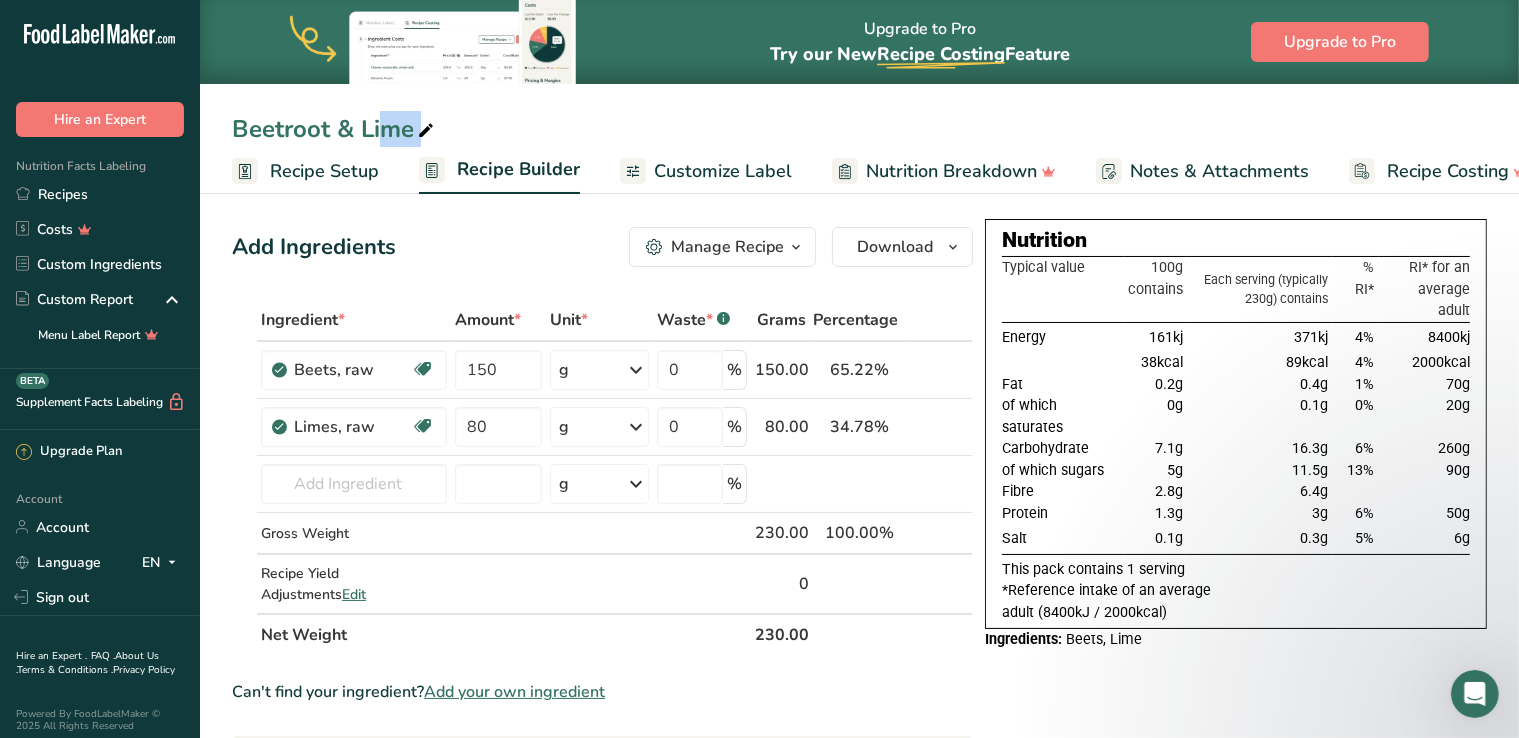 drag, startPoint x: 232, startPoint y: 127, endPoint x: 412, endPoint y: 149, distance: 181.33946 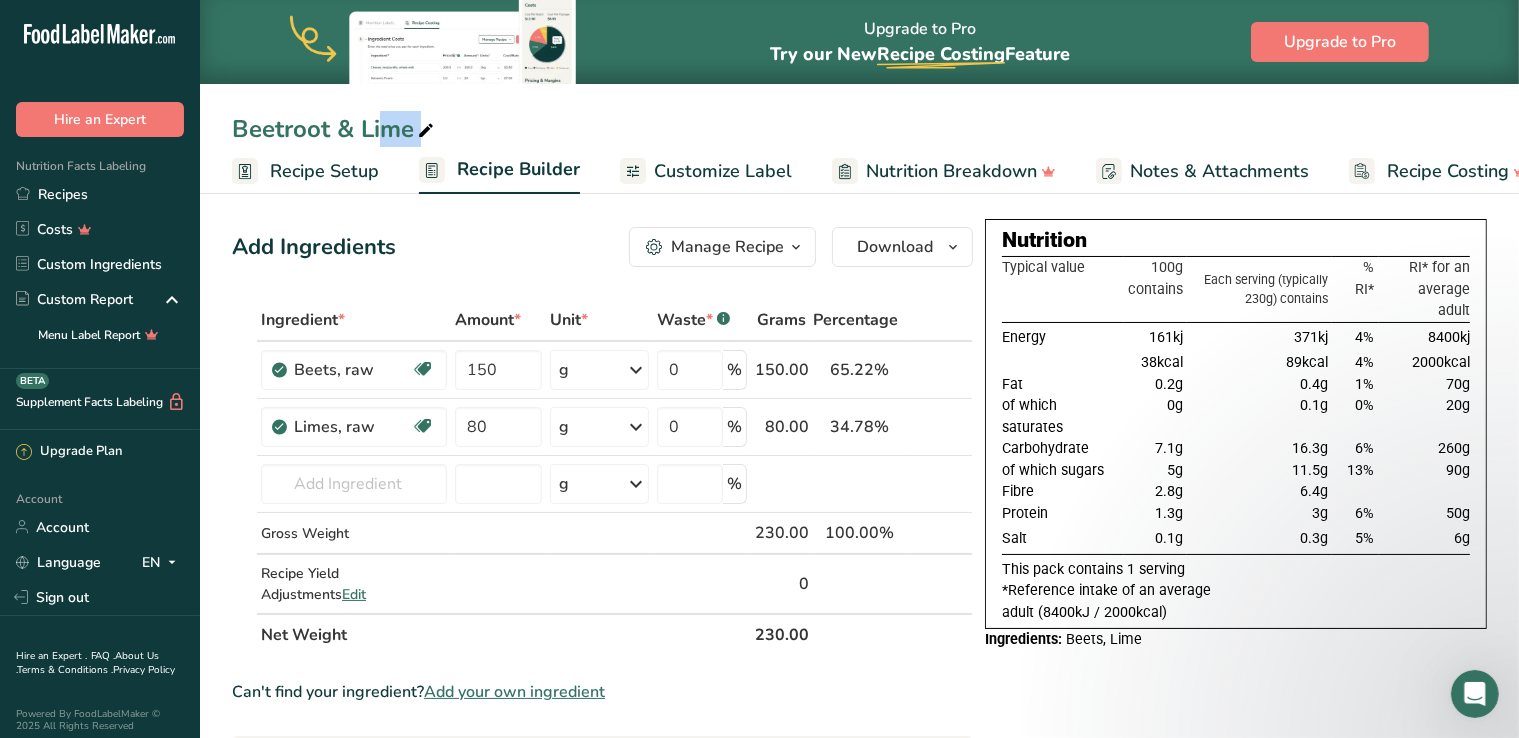 click on "Beetroot & Lime
Recipe Setup                       Recipe Builder   Customize Label               Nutrition Breakdown                 Notes & Attachments                 Recipe Costing" at bounding box center (859, 97) 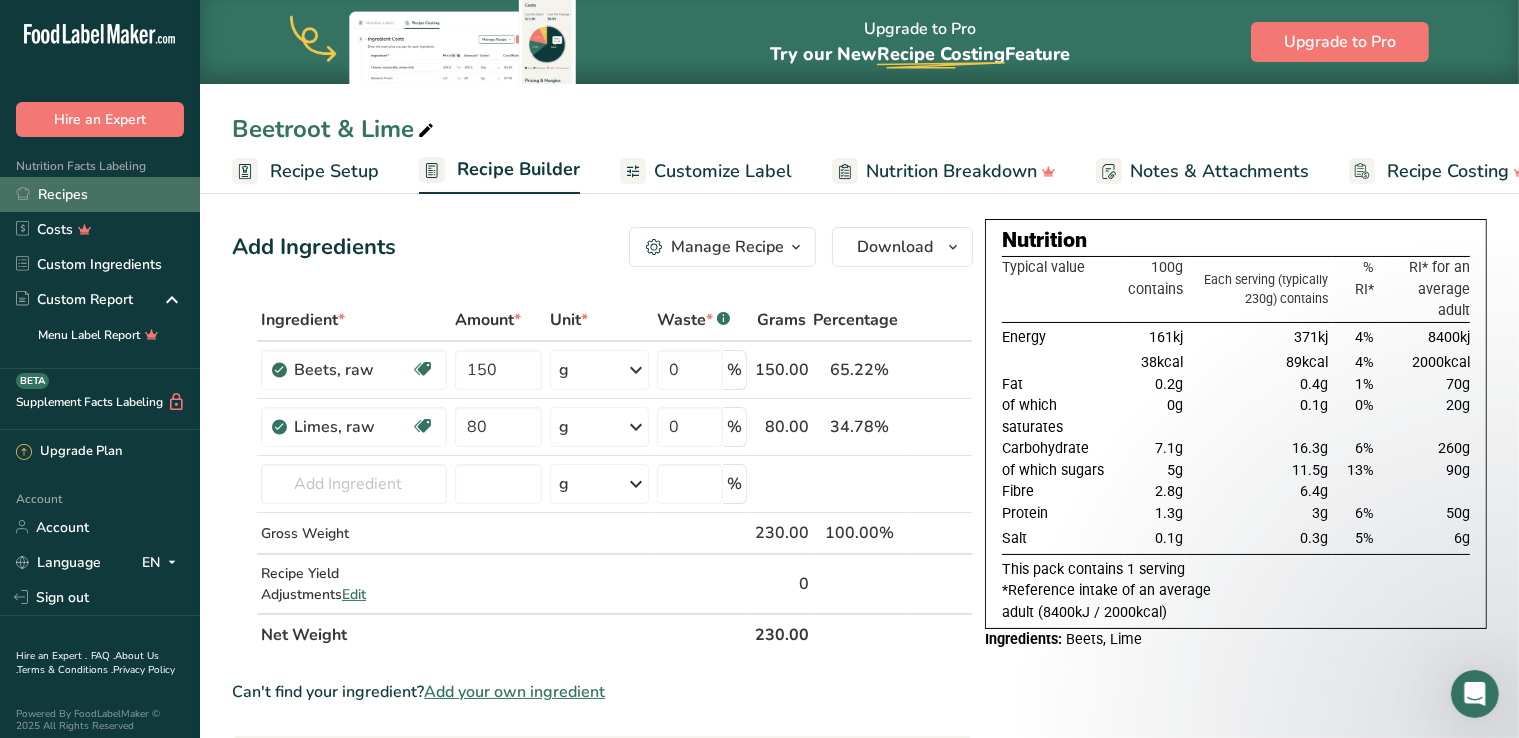 click on "Recipes" at bounding box center [100, 194] 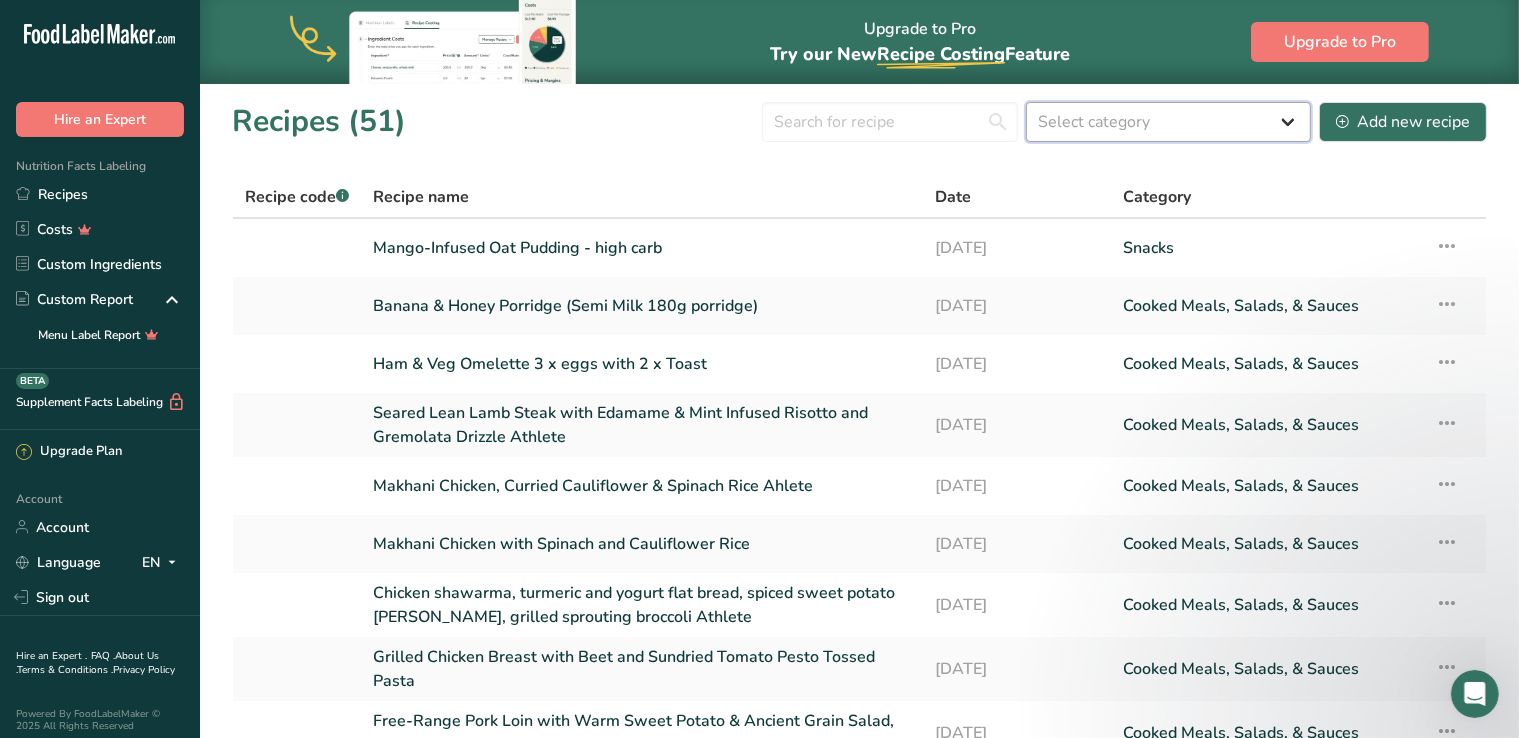 click on "Select category
All
Baked Goods
[GEOGRAPHIC_DATA]
Confectionery
Cooked Meals, Salads, & Sauces
[GEOGRAPHIC_DATA]
Snacks" at bounding box center (1168, 122) 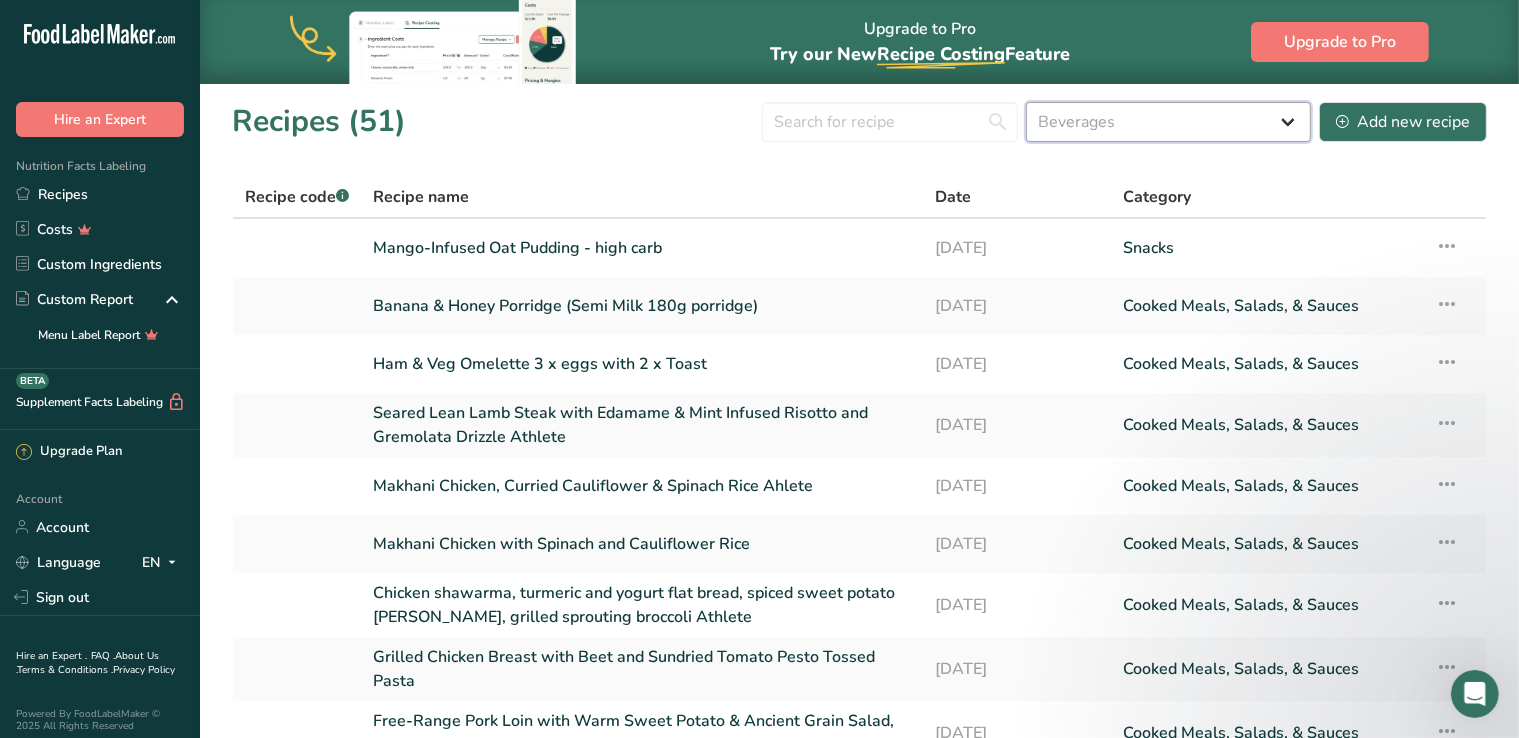 click on "Select category
All
Baked Goods
[GEOGRAPHIC_DATA]
Confectionery
Cooked Meals, Salads, & Sauces
[GEOGRAPHIC_DATA]
Snacks" at bounding box center (1168, 122) 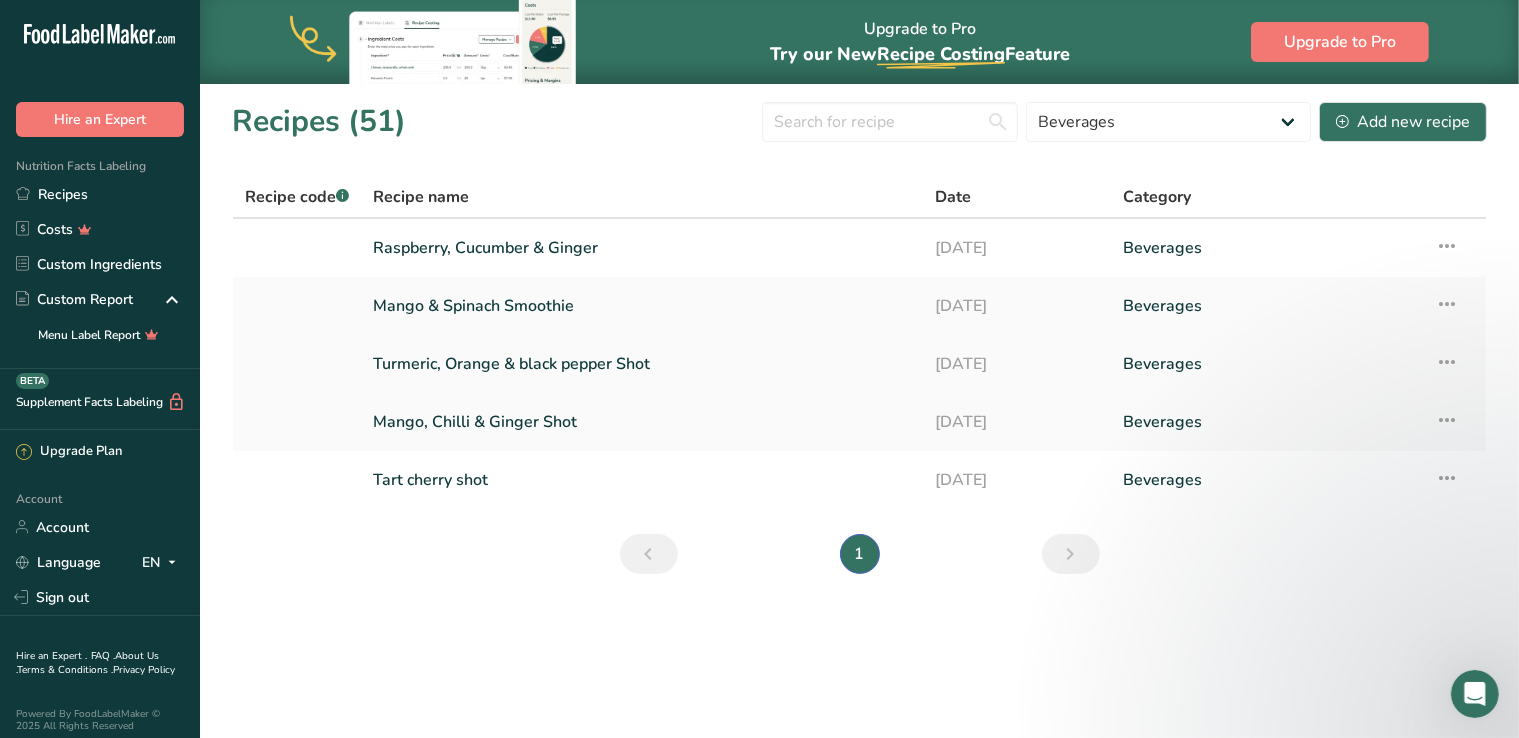 click on "Turmeric, Orange & black pepper Shot" at bounding box center (642, 364) 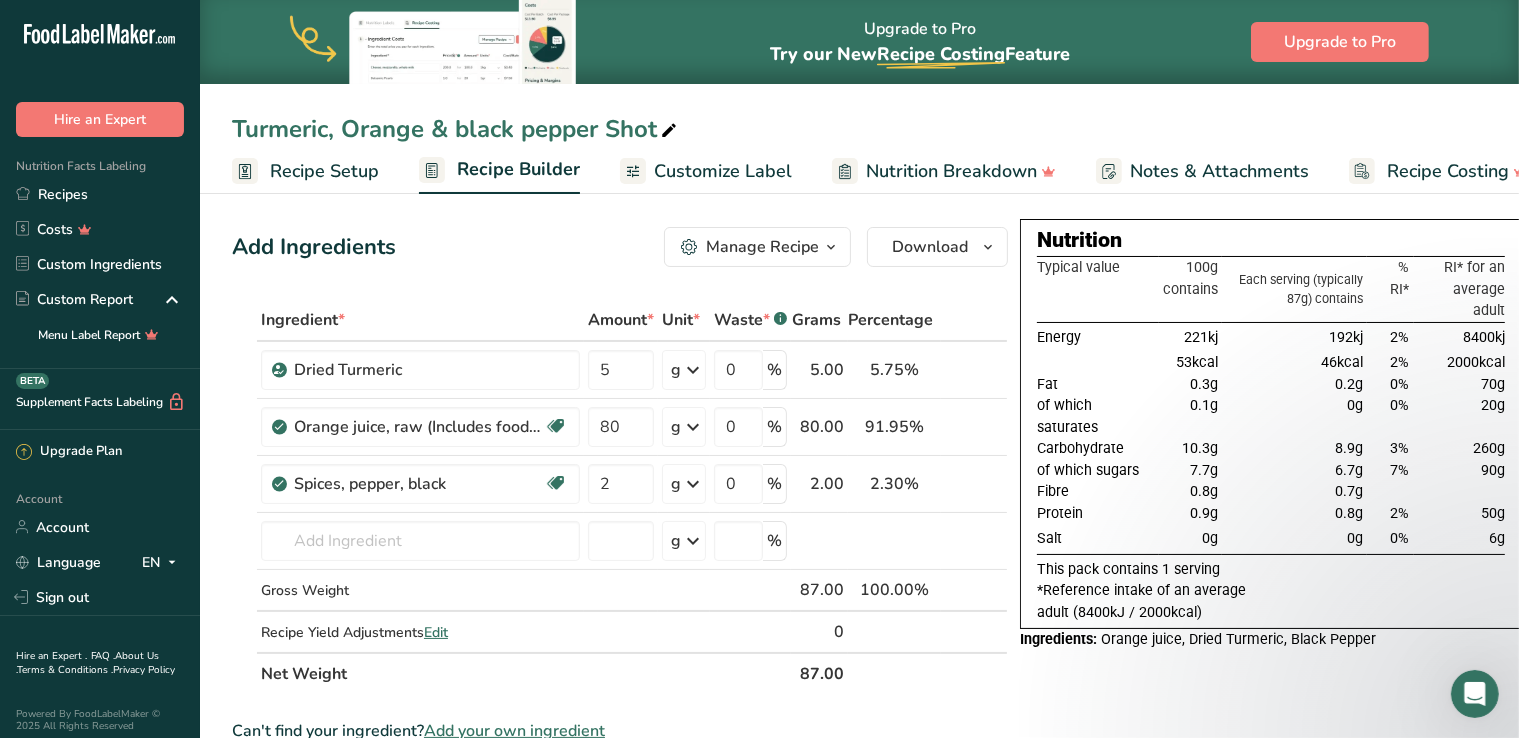 click at bounding box center [669, 131] 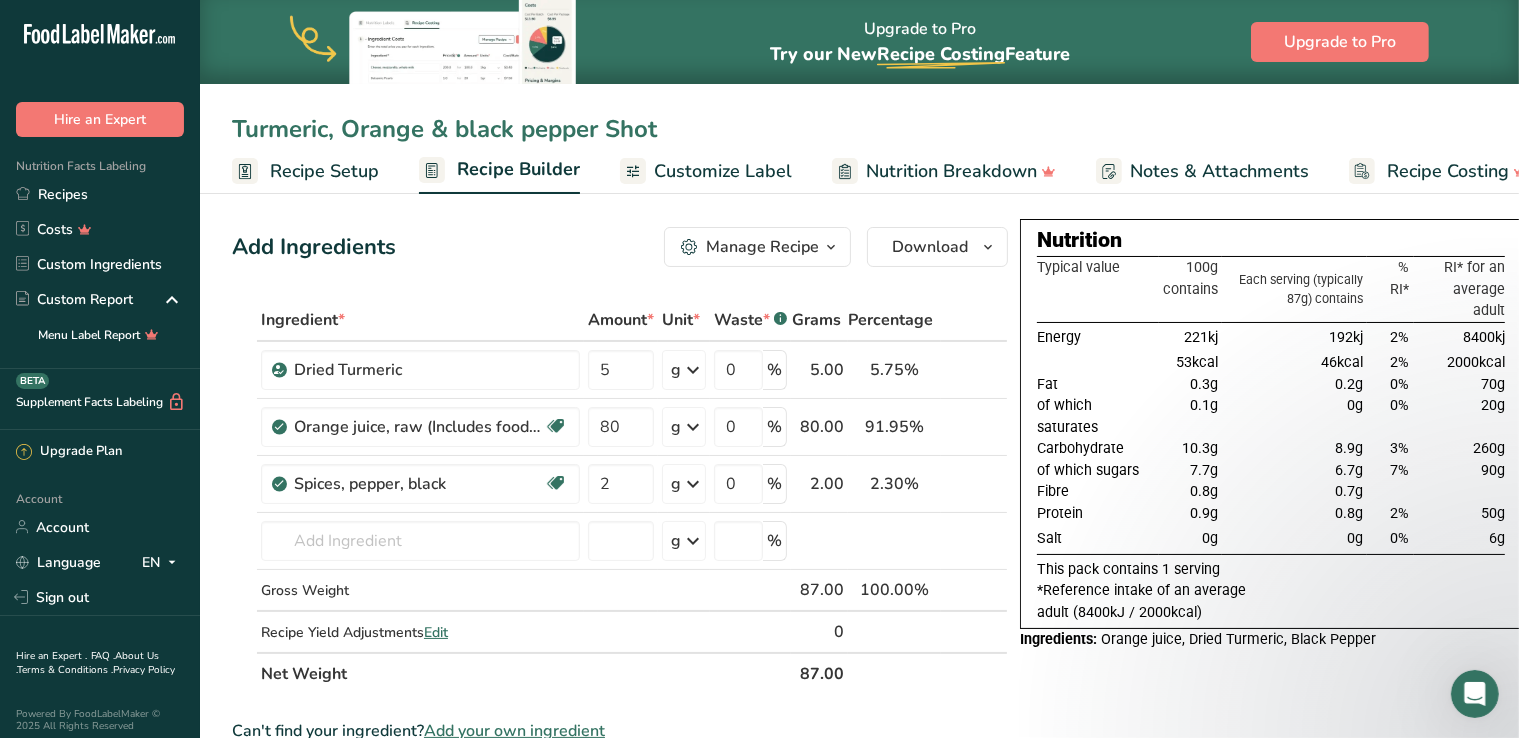 click on "Turmeric, Orange & black pepper Shot" at bounding box center [859, 129] 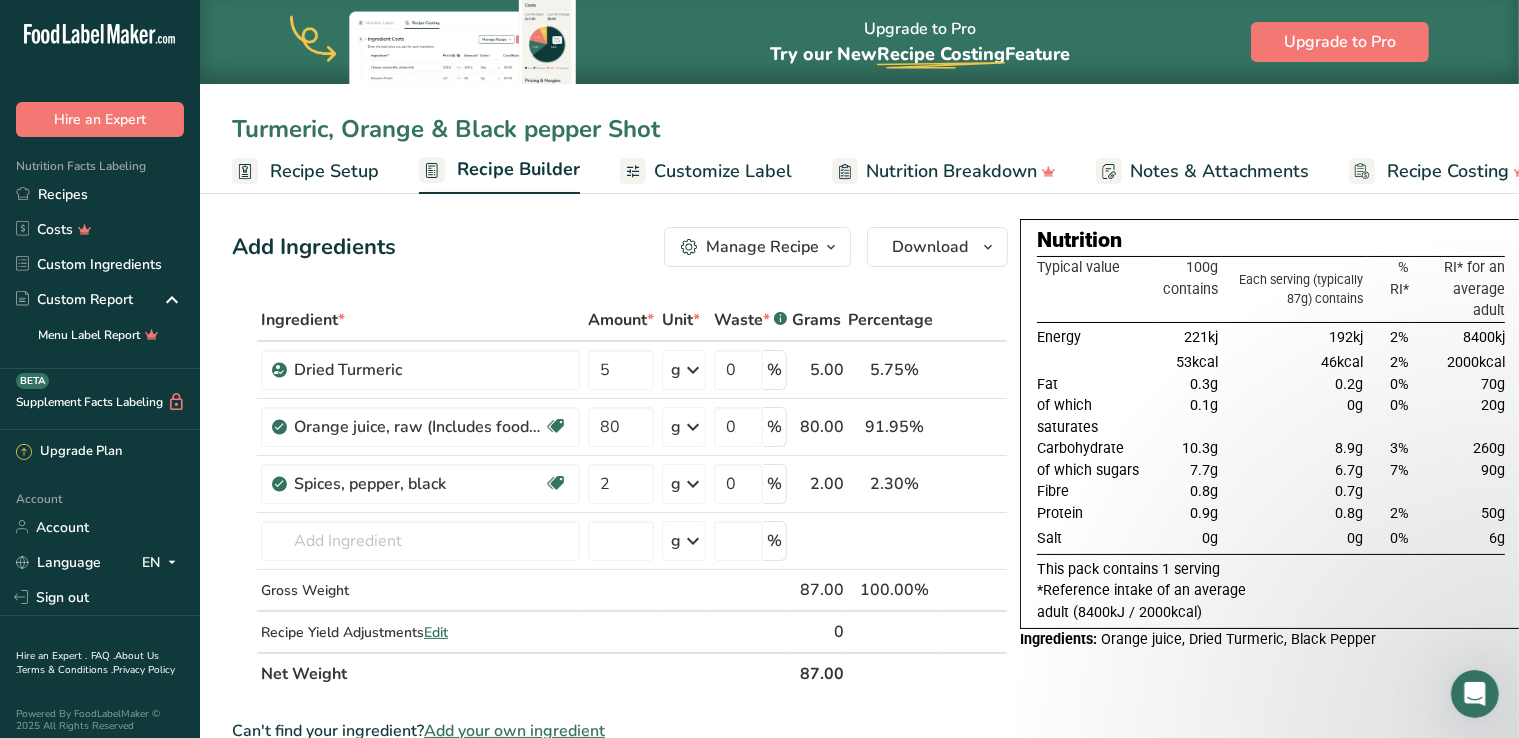 click on "Turmeric, Orange & Black pepper Shot" at bounding box center (859, 129) 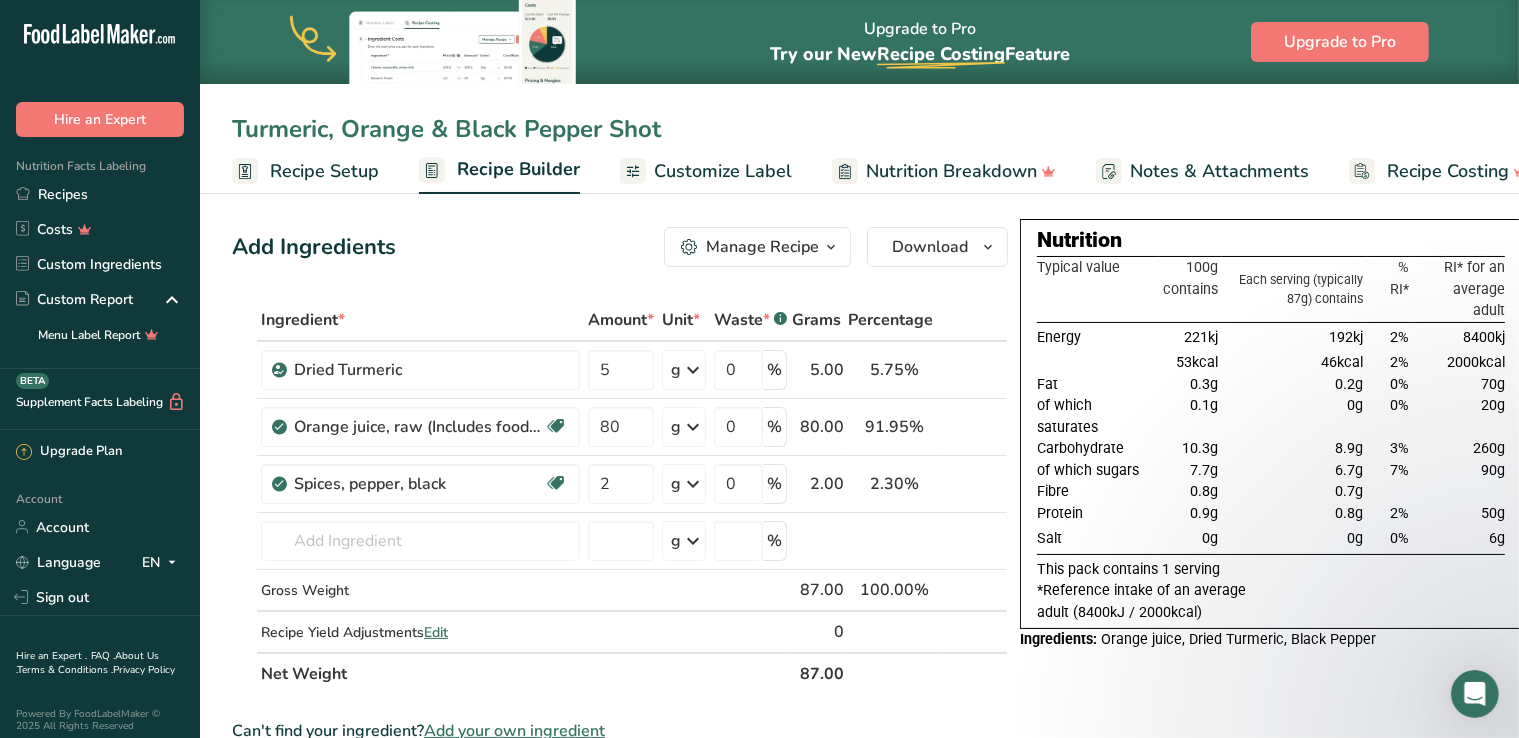 drag, startPoint x: 239, startPoint y: 121, endPoint x: 764, endPoint y: 79, distance: 526.6773 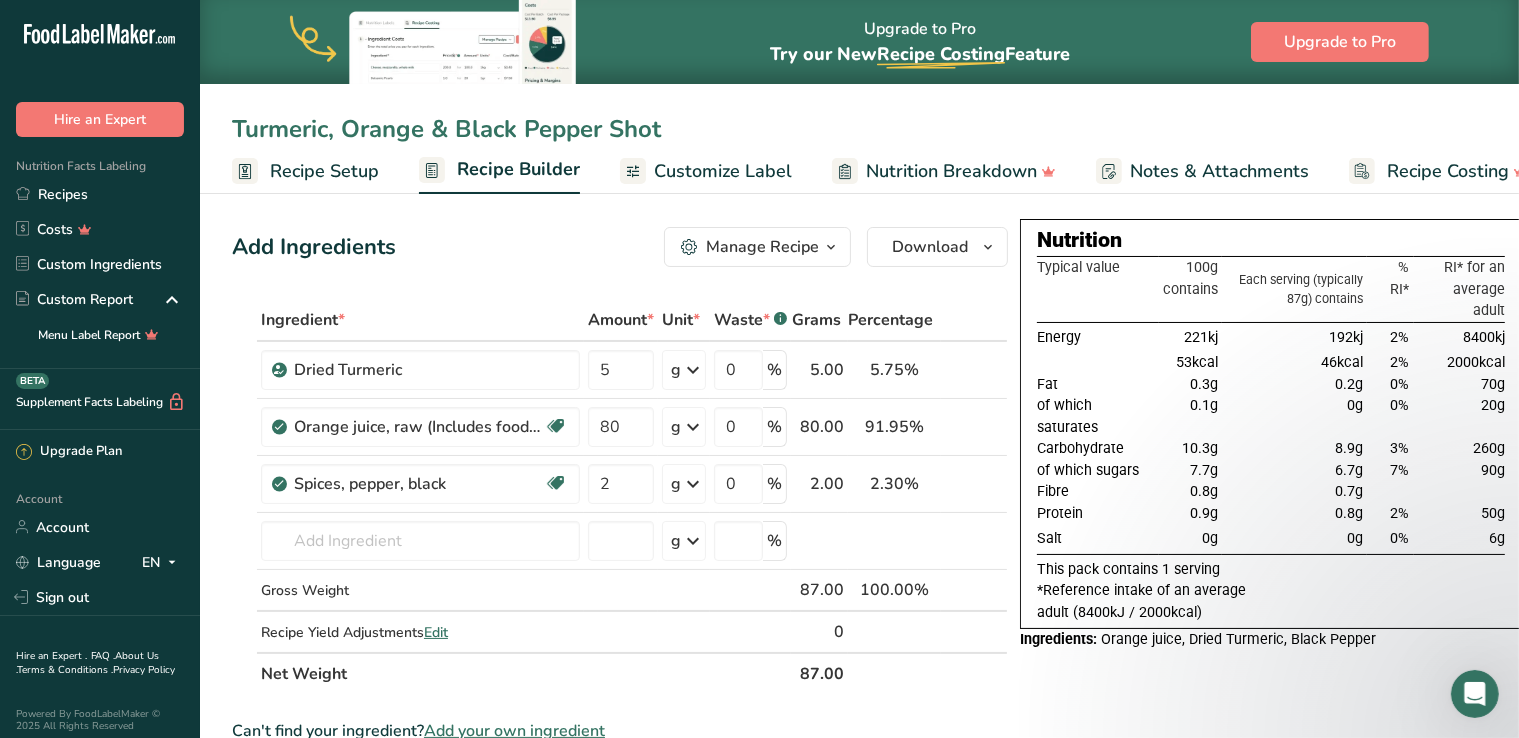 type on "Turmeric, Orange & Black Pepper Shot" 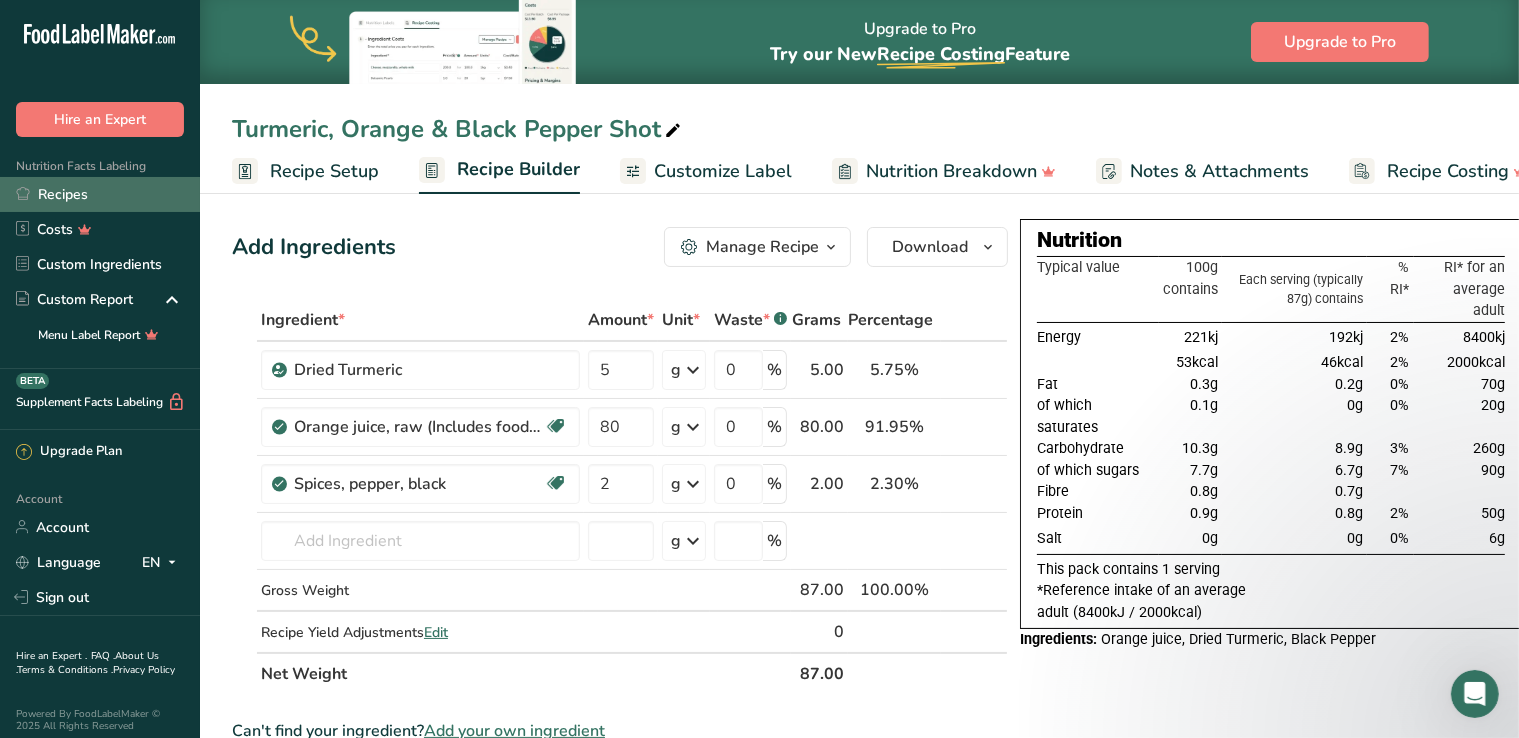 click on "Recipes" at bounding box center (100, 194) 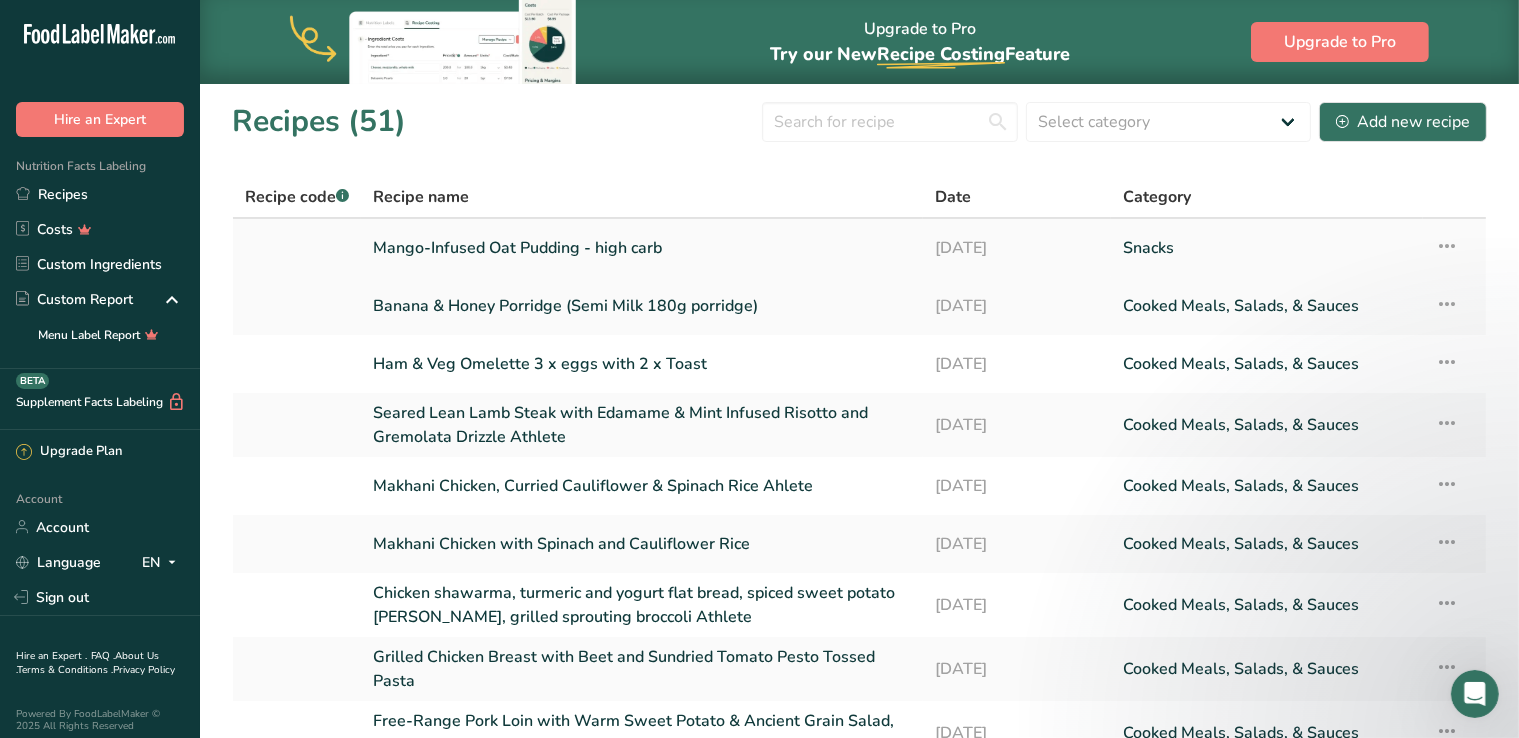 click at bounding box center (1447, 246) 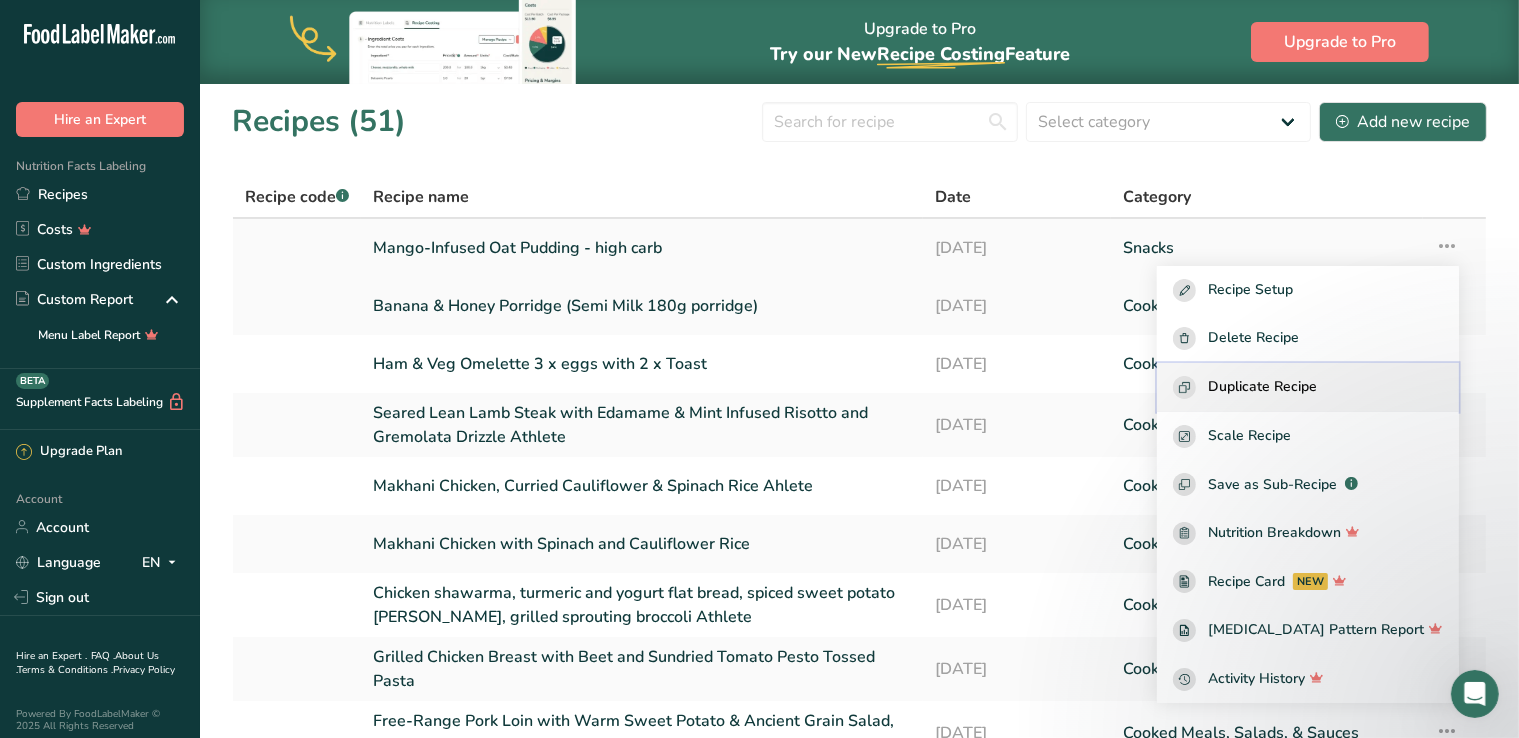 click on "Duplicate Recipe" at bounding box center [1262, 387] 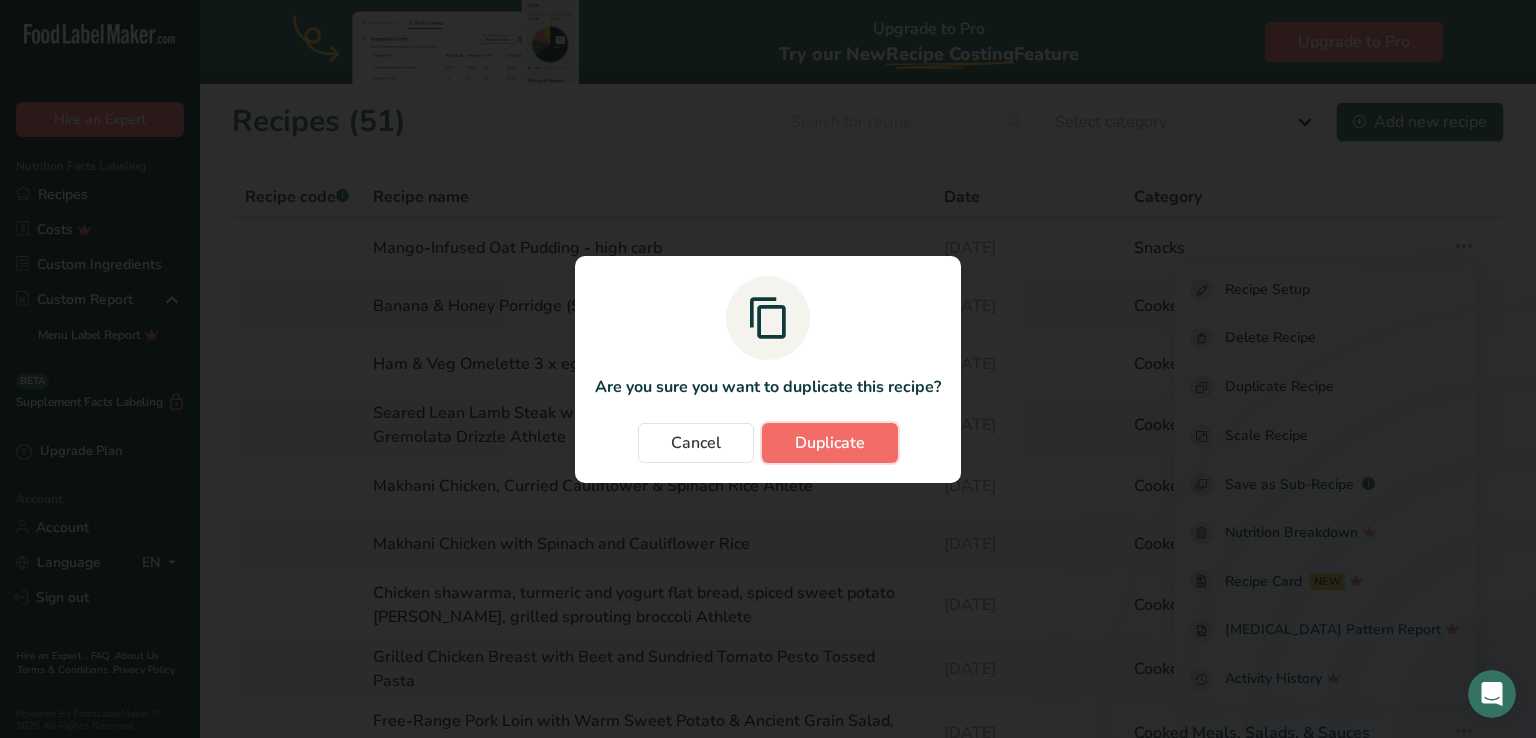 click on "Duplicate" at bounding box center [830, 443] 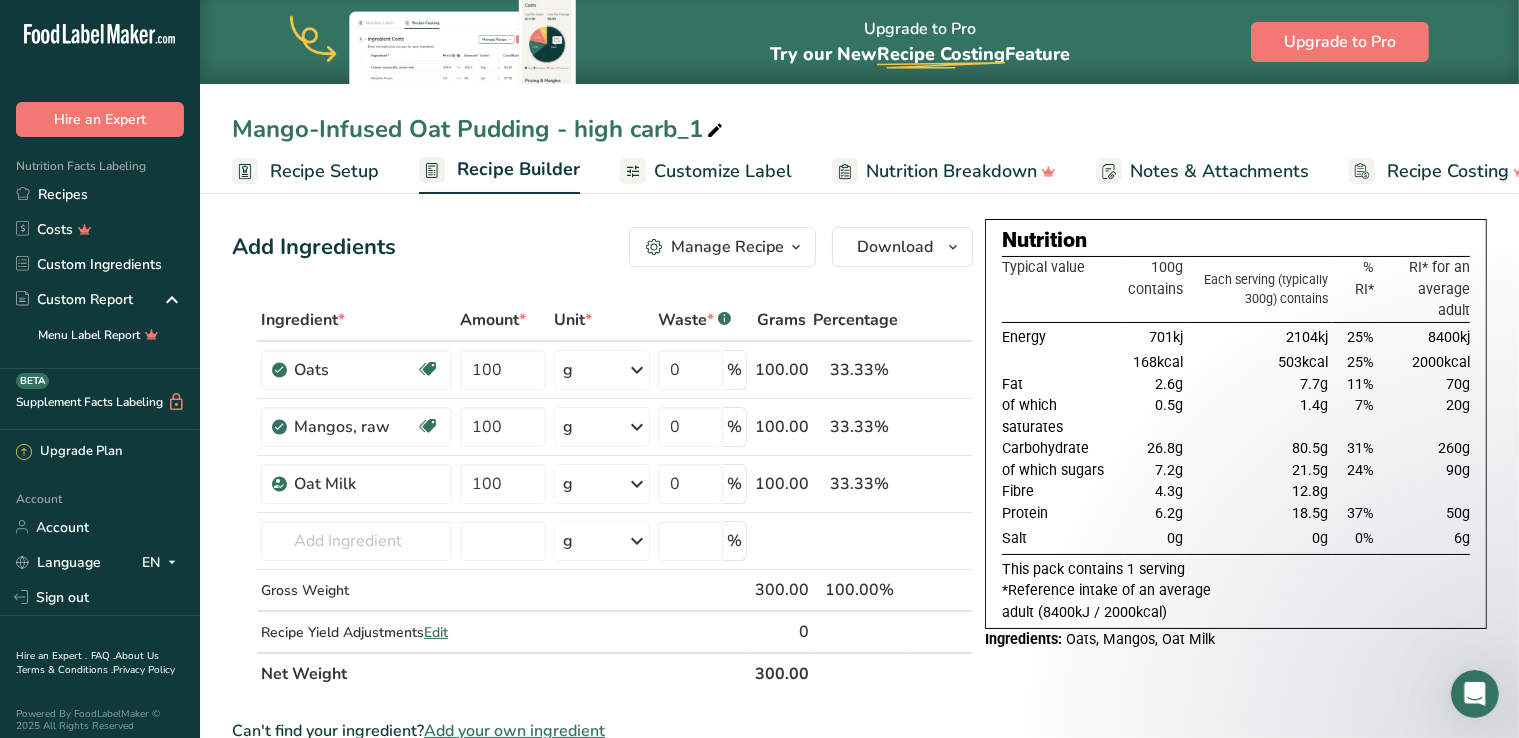 click on "Mango-Infused Oat Pudding - high carb_1" at bounding box center [479, 129] 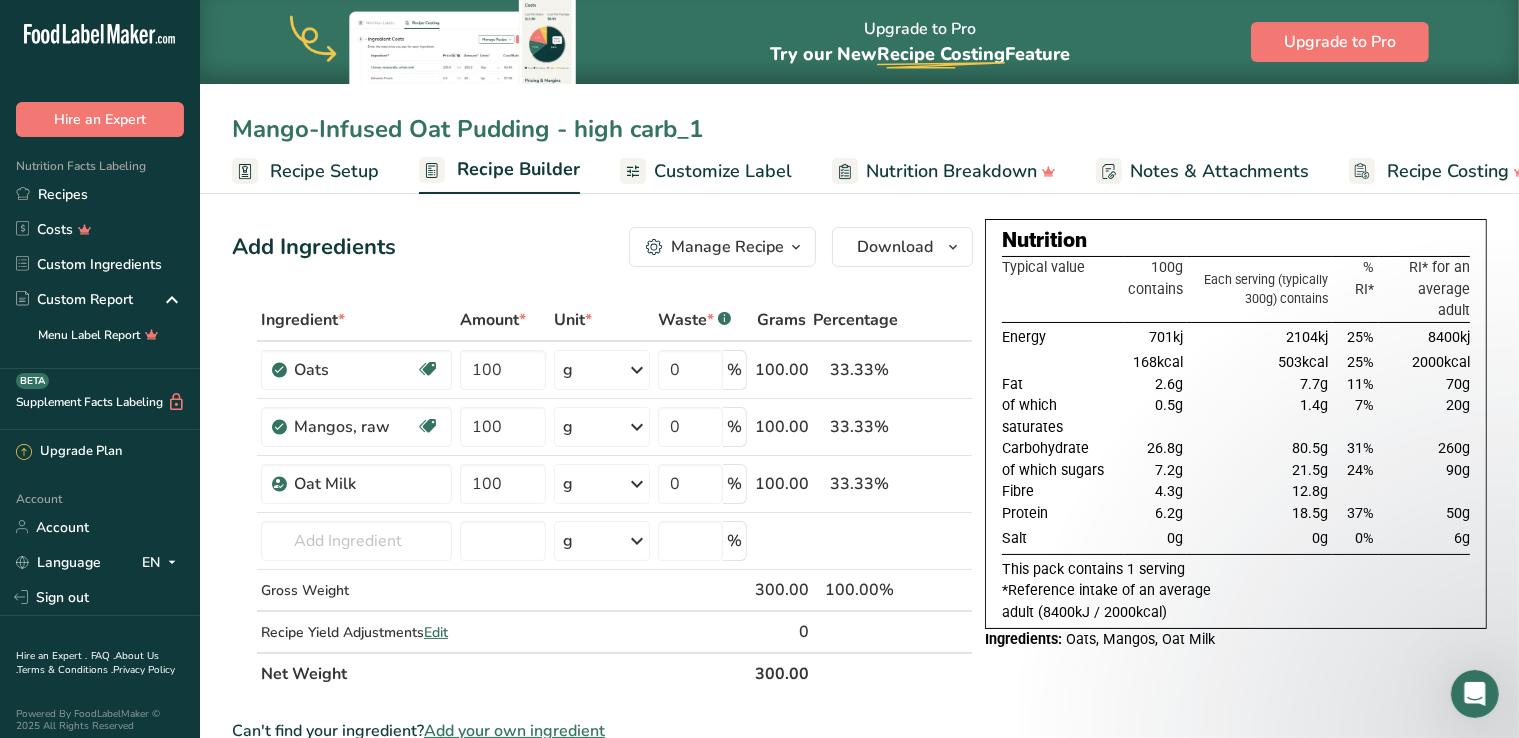 click on "Mango-Infused Oat Pudding - high carb_1" at bounding box center (859, 129) 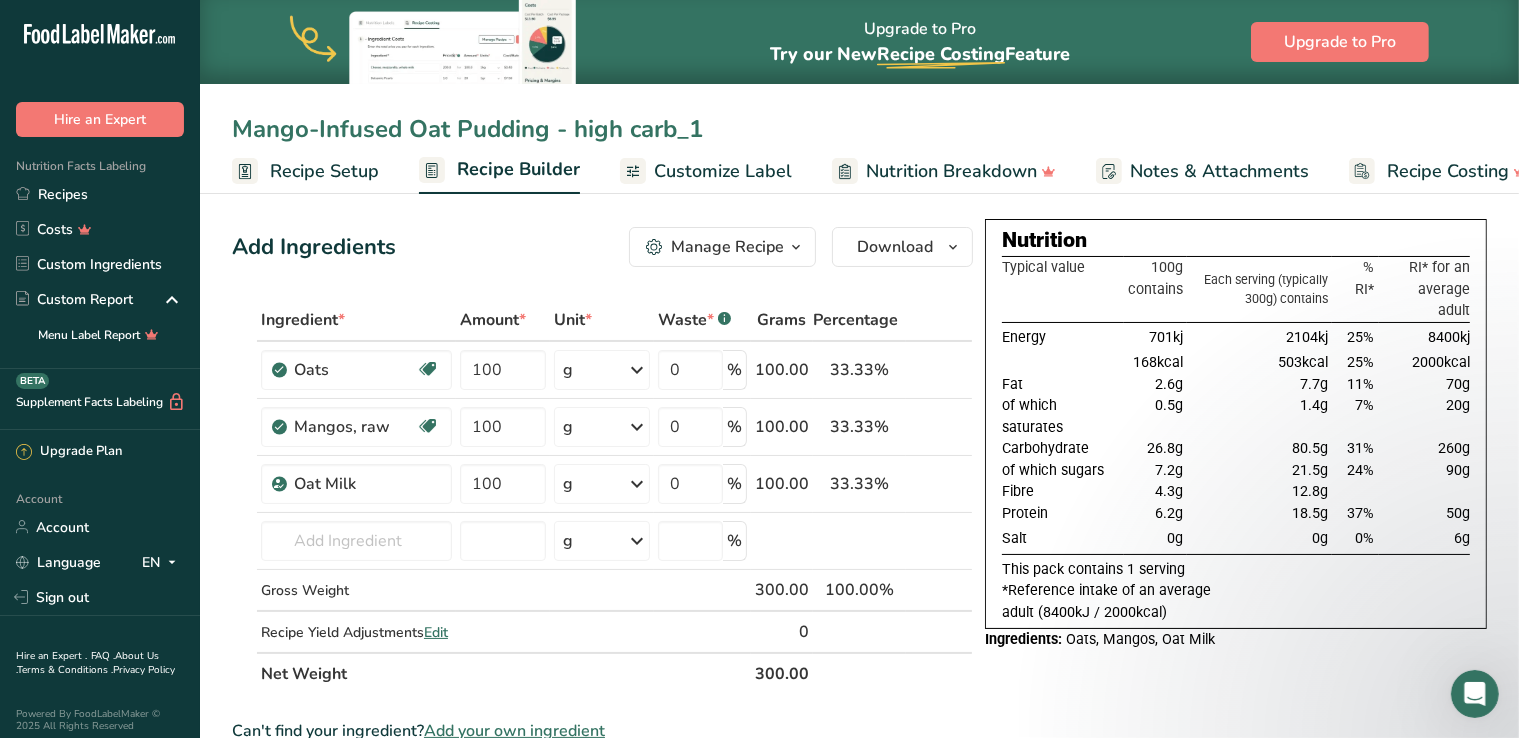 drag, startPoint x: 550, startPoint y: 127, endPoint x: 88, endPoint y: 169, distance: 463.90515 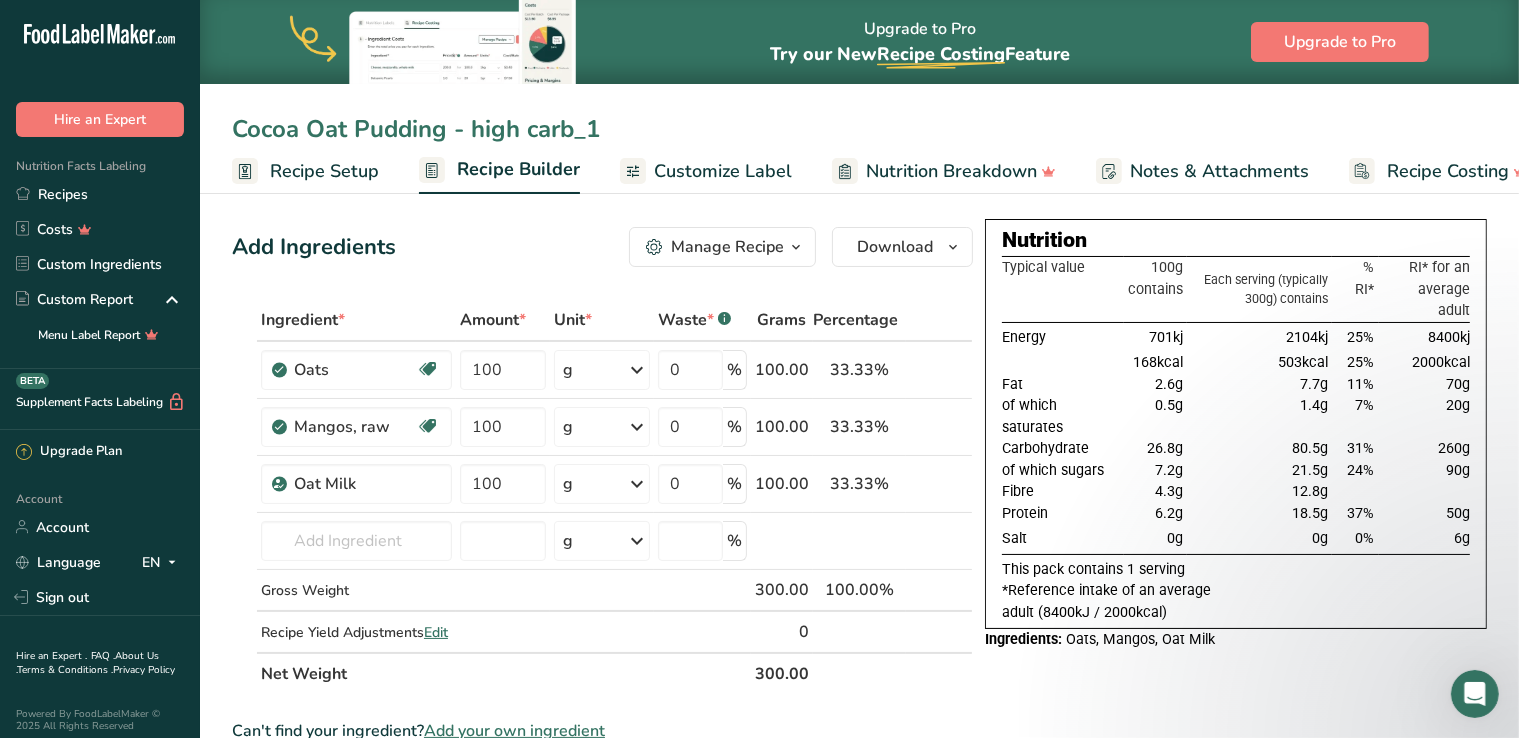 click on "Cocoa Oat Pudding - high carb_1" at bounding box center (859, 129) 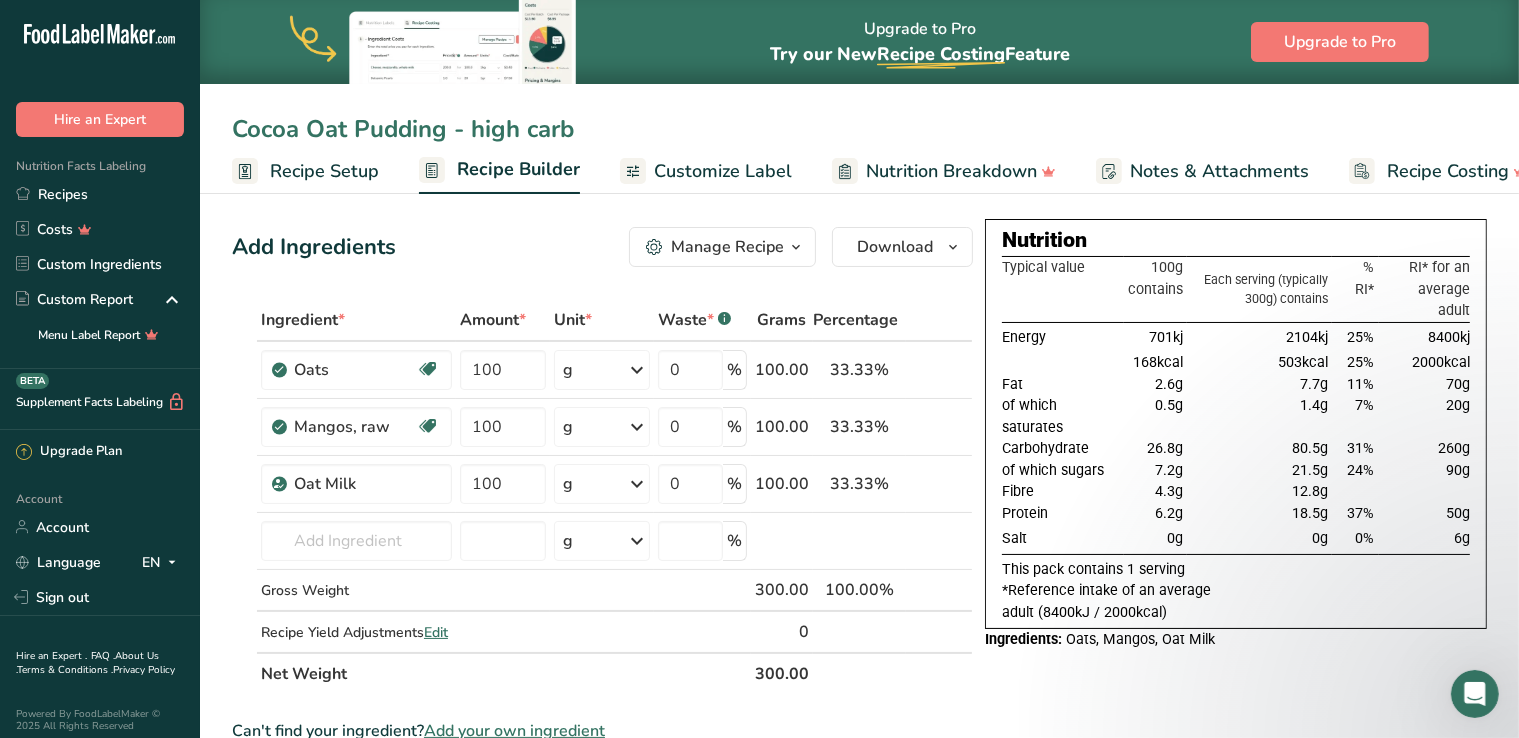 drag, startPoint x: 235, startPoint y: 113, endPoint x: 442, endPoint y: 129, distance: 207.61743 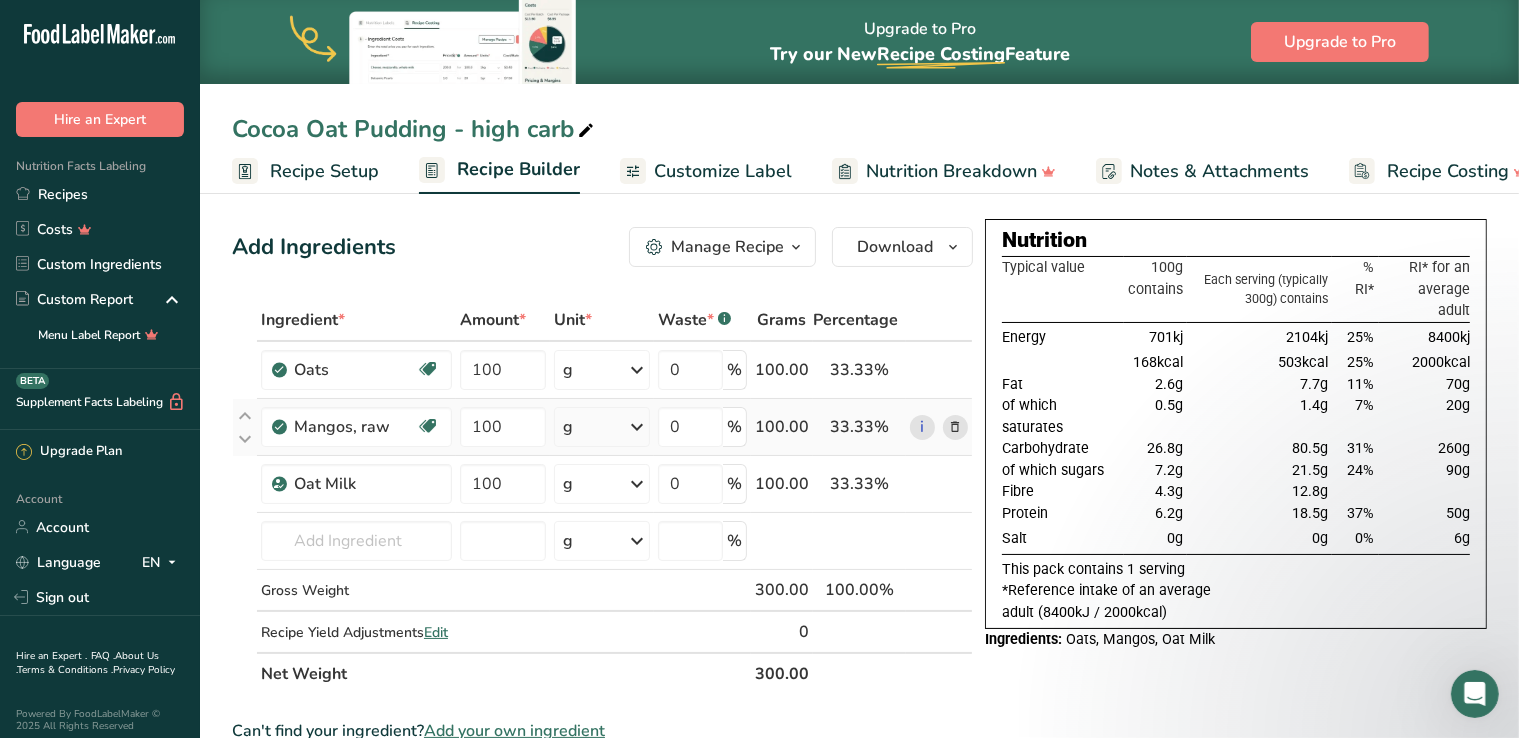 click at bounding box center (955, 427) 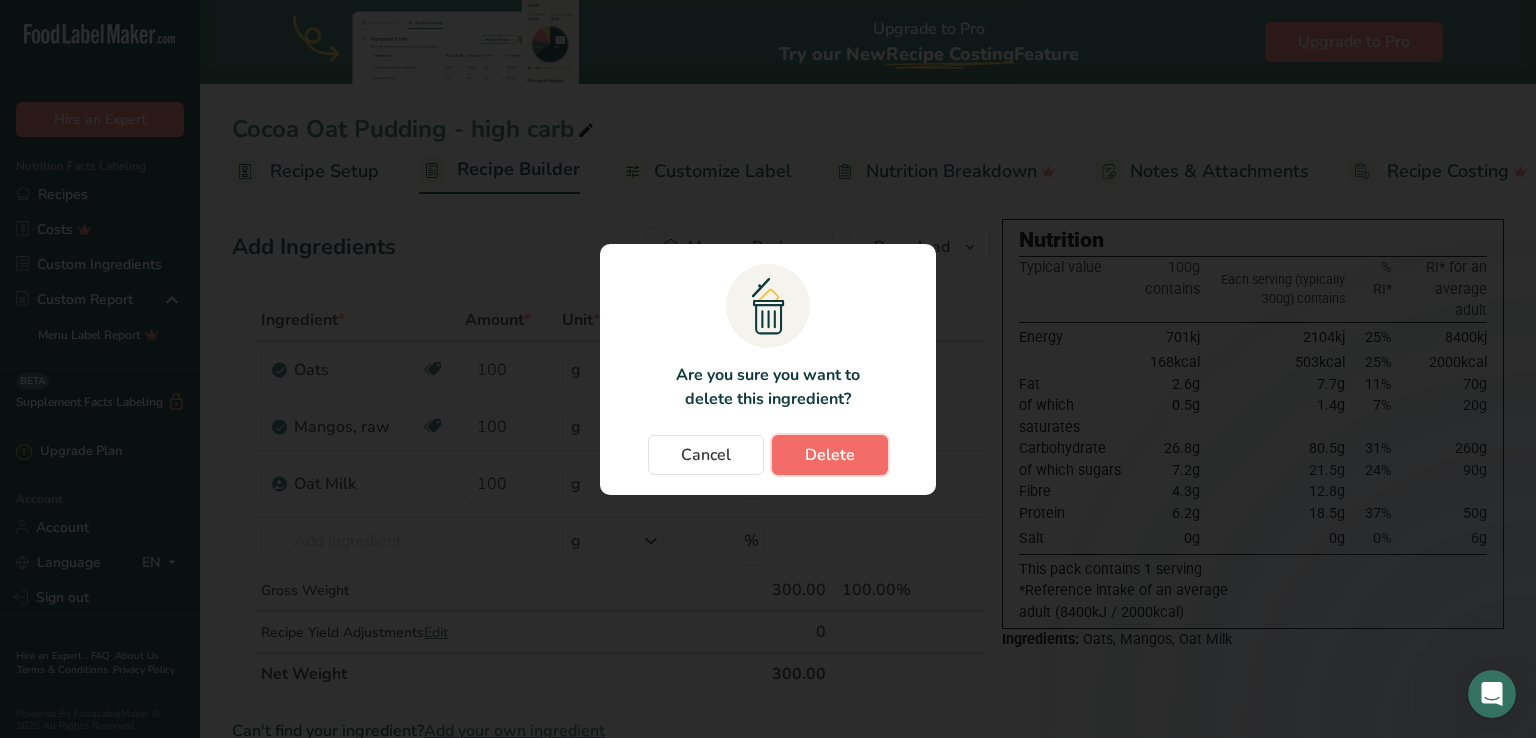 click on "Delete" at bounding box center [830, 455] 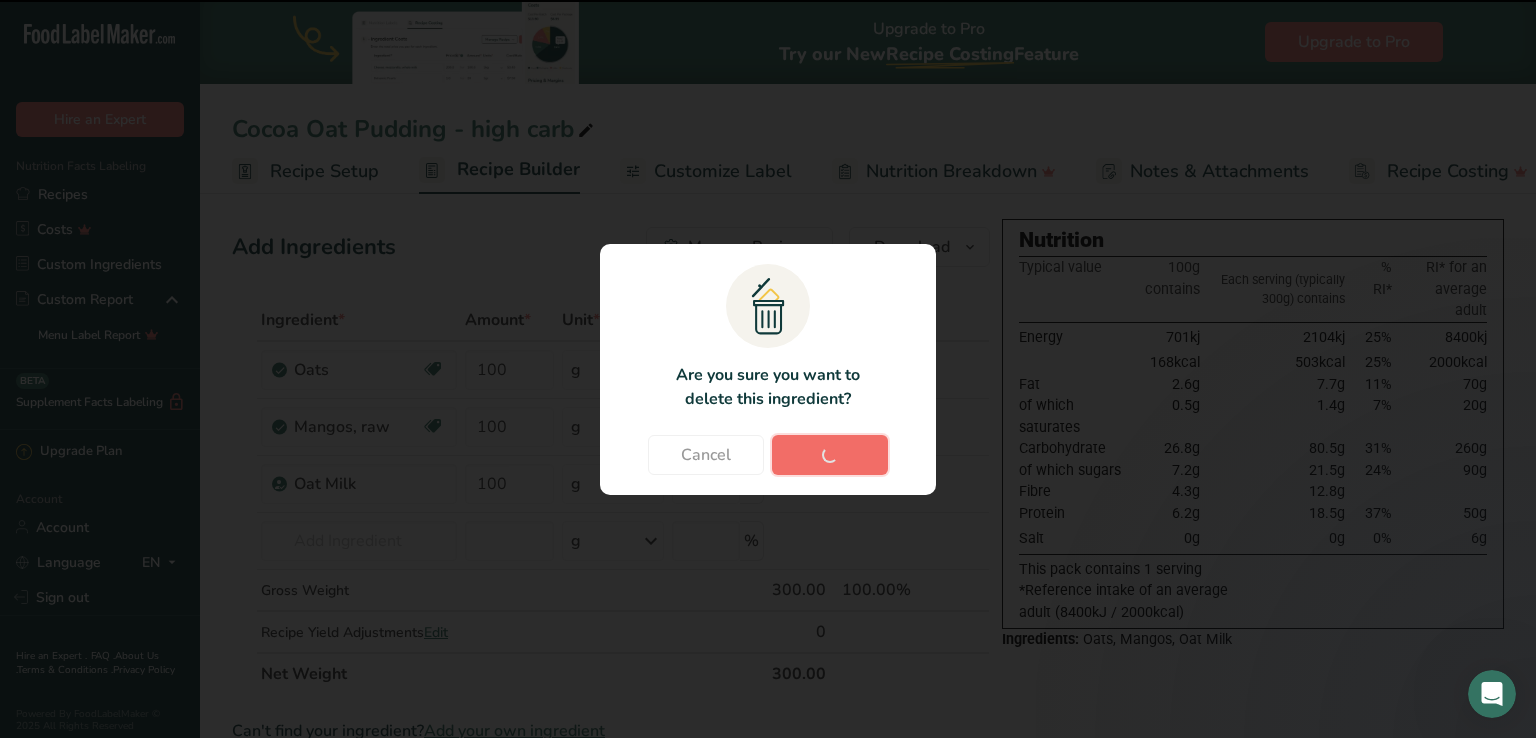 type 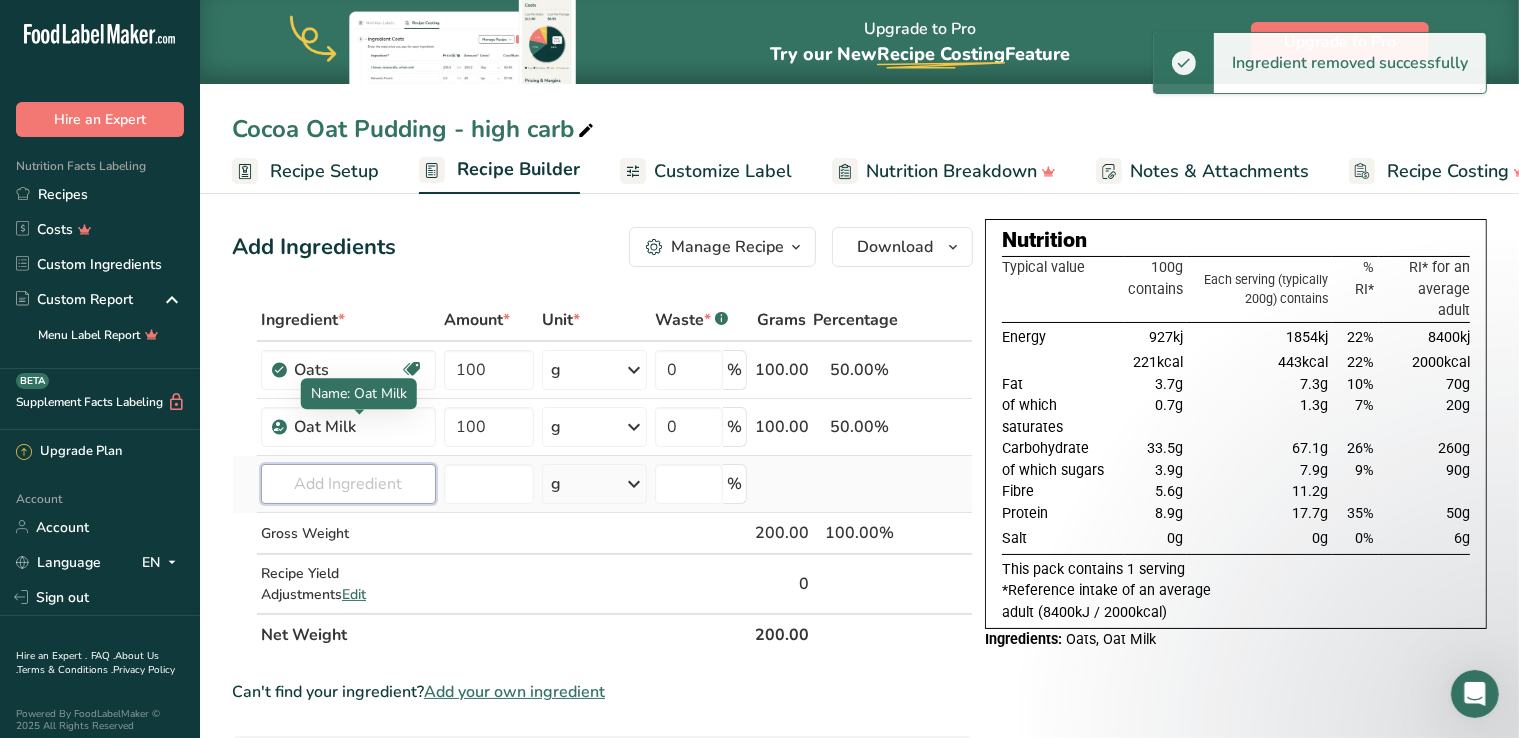 click at bounding box center [348, 484] 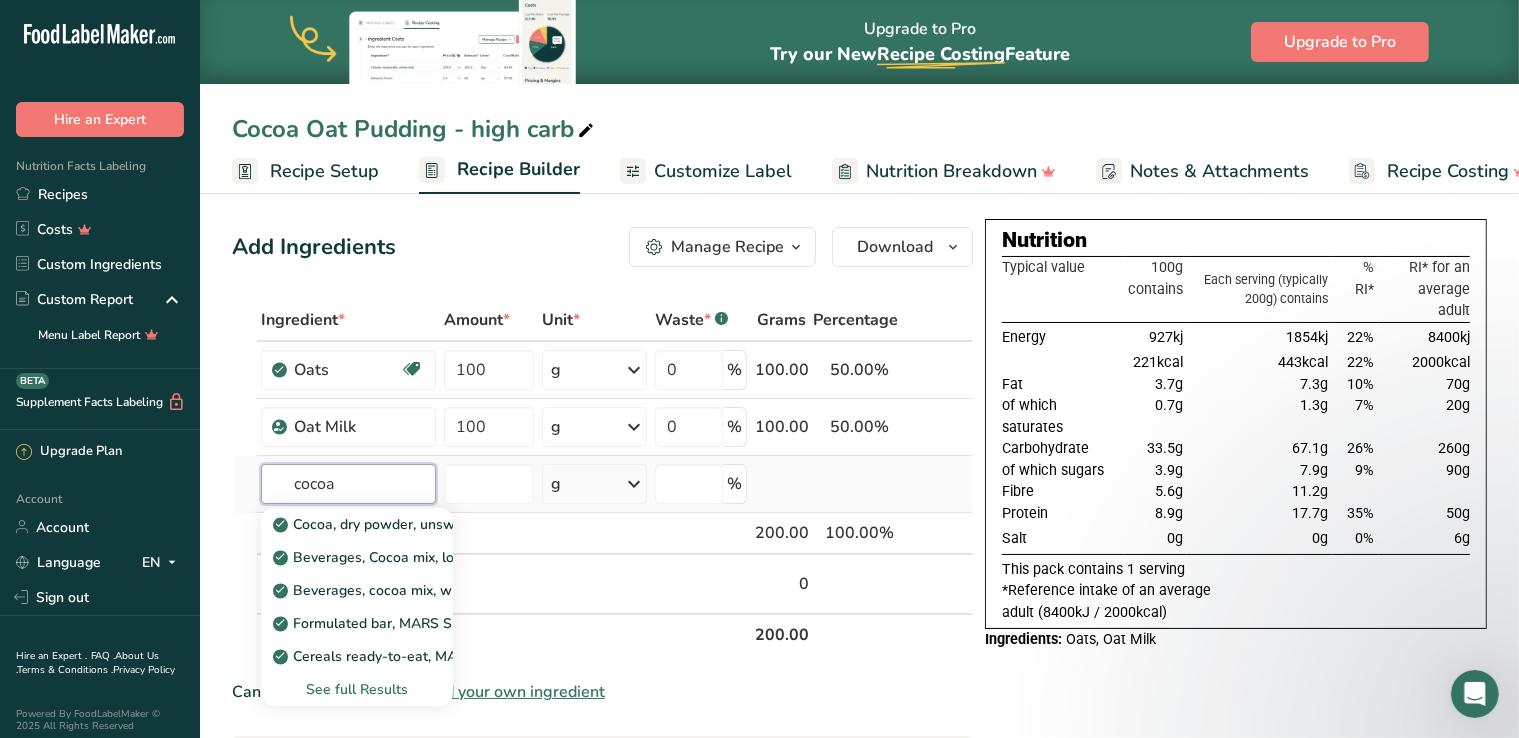 type on "cocoa" 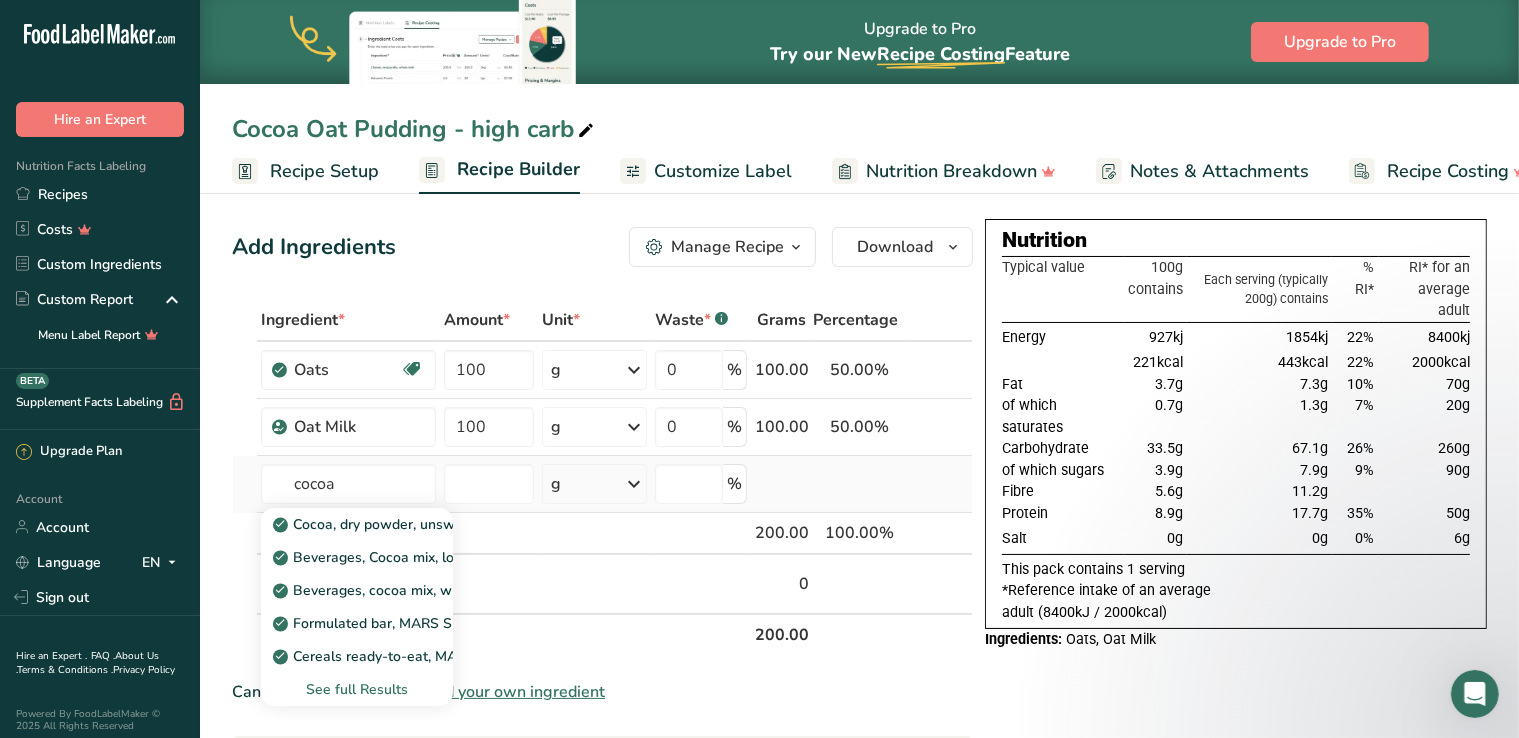 click on "See full Results" at bounding box center (357, 689) 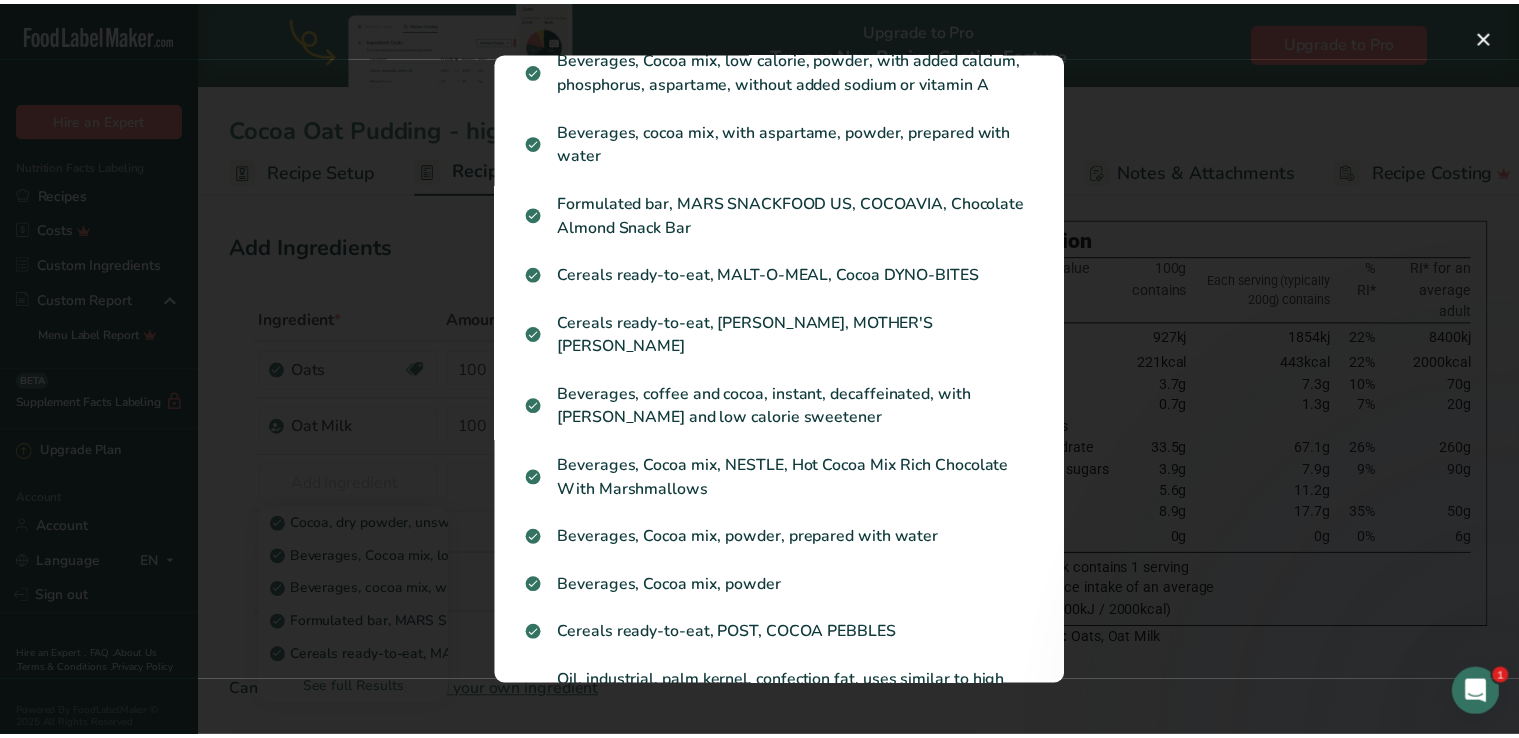 scroll, scrollTop: 0, scrollLeft: 0, axis: both 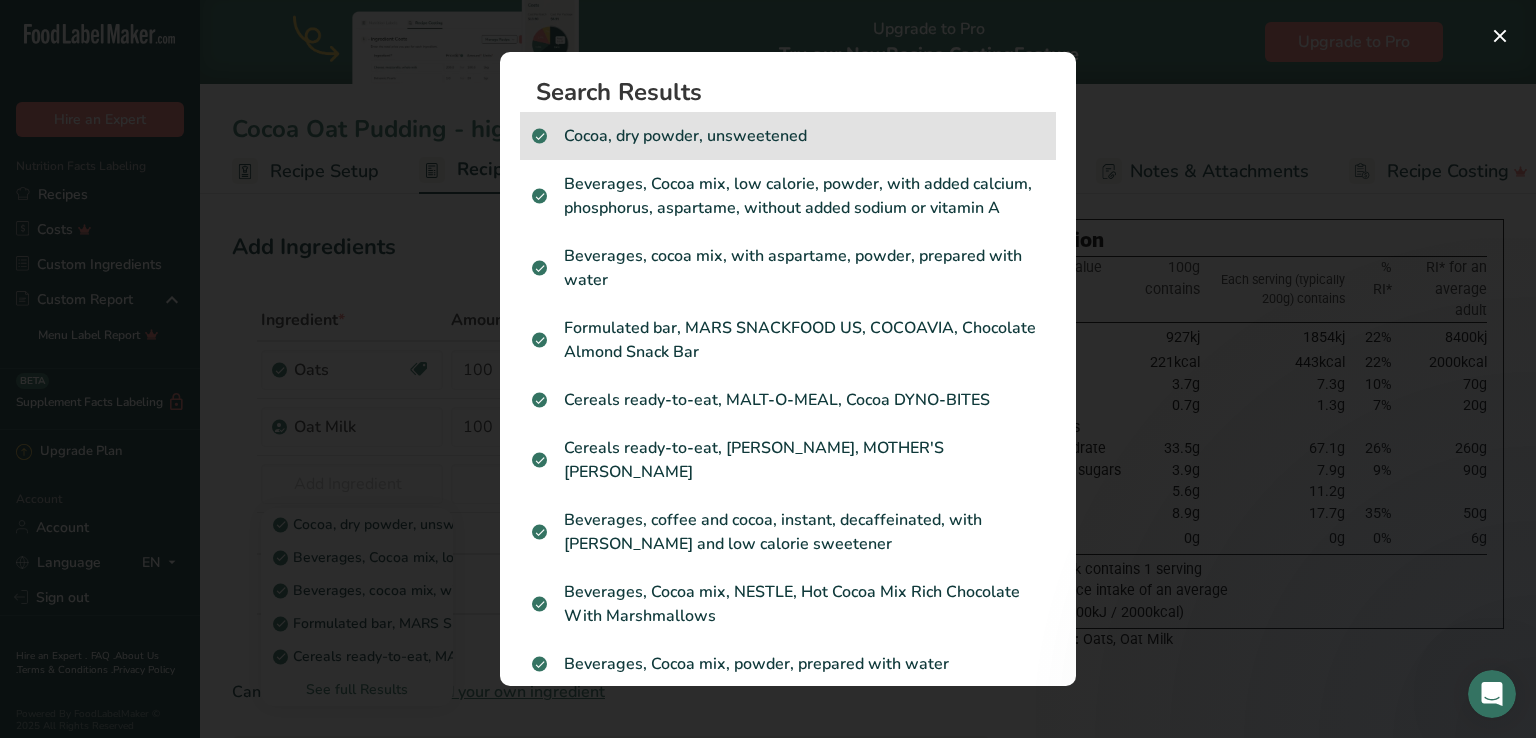 click on "Cocoa, dry powder, unsweetened" at bounding box center [788, 136] 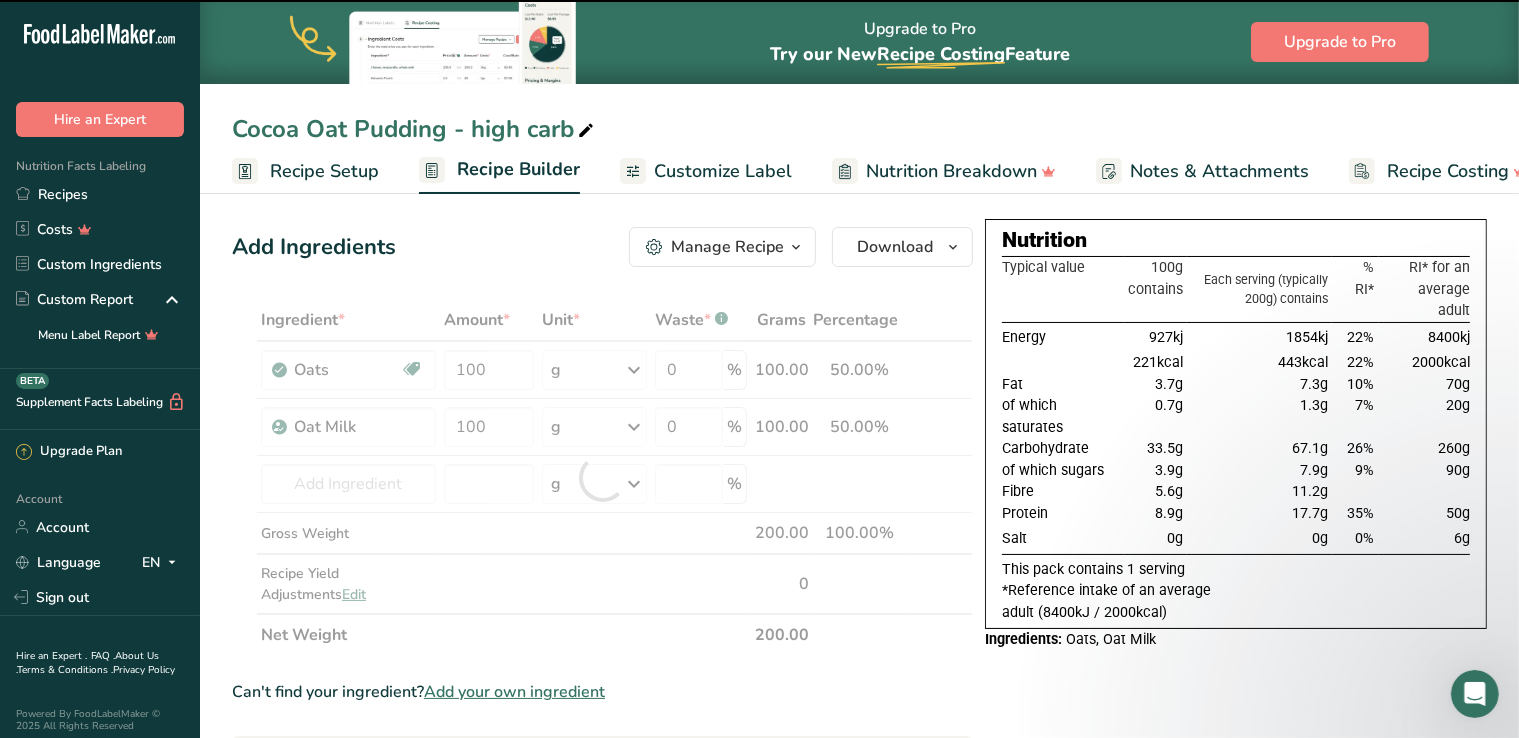 type on "0" 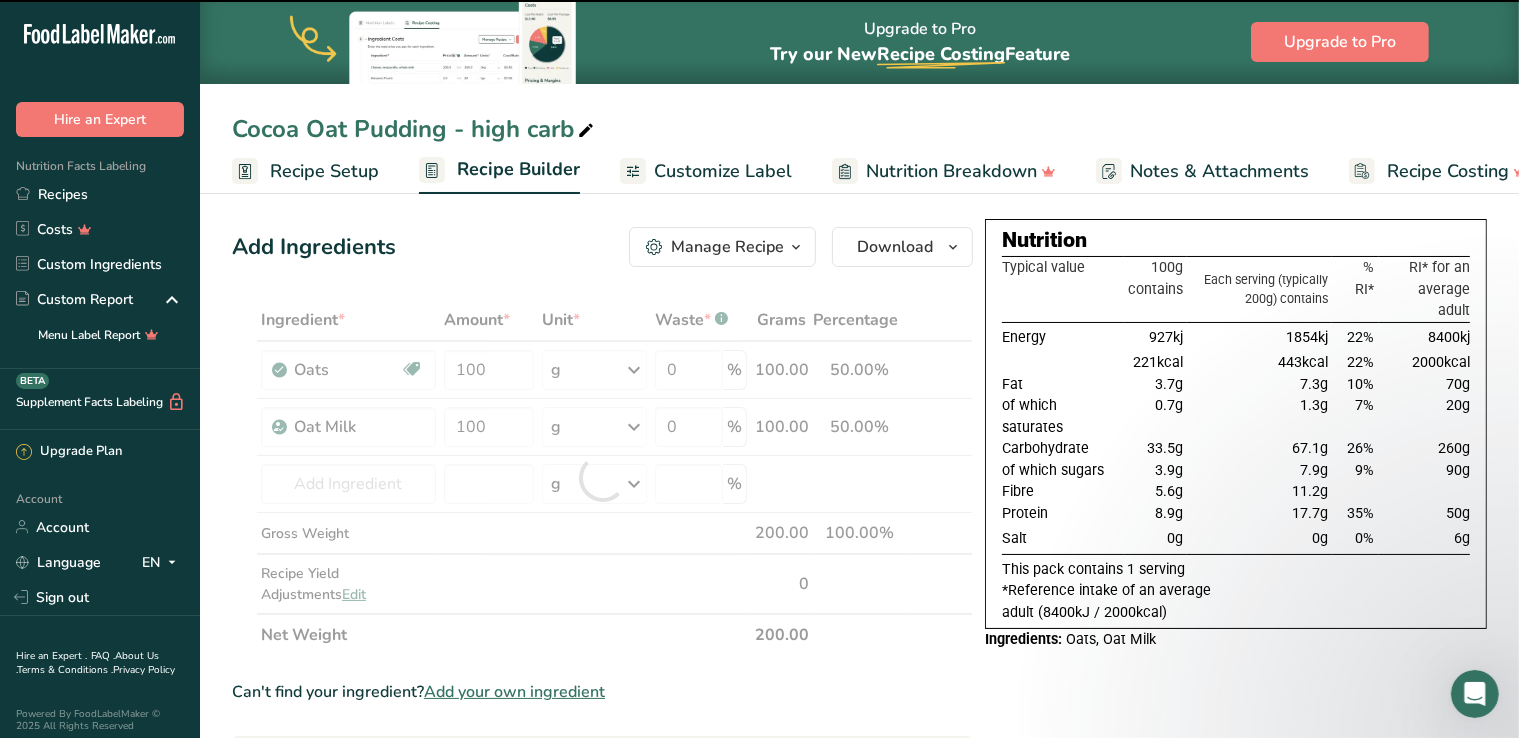 type on "0" 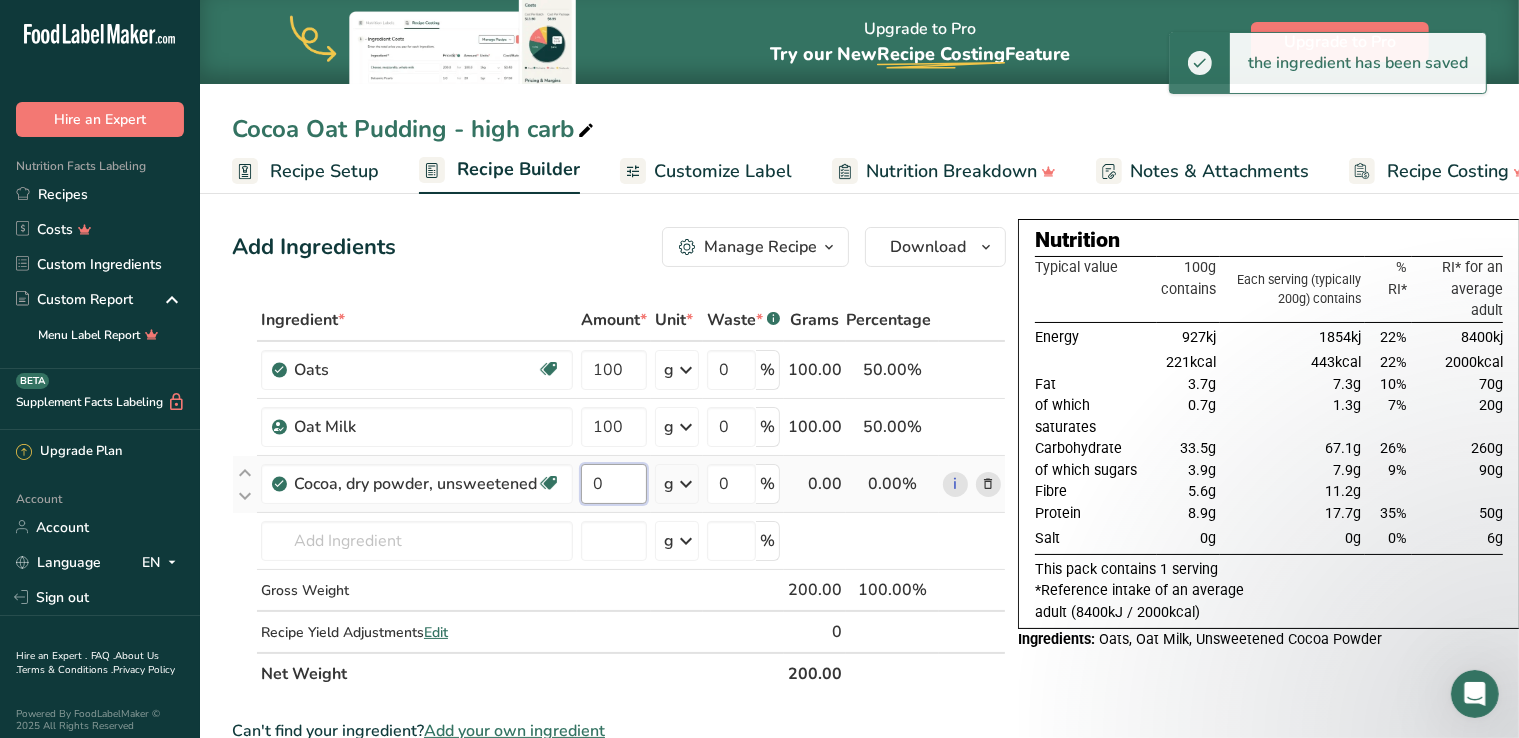 click on "0" at bounding box center [614, 484] 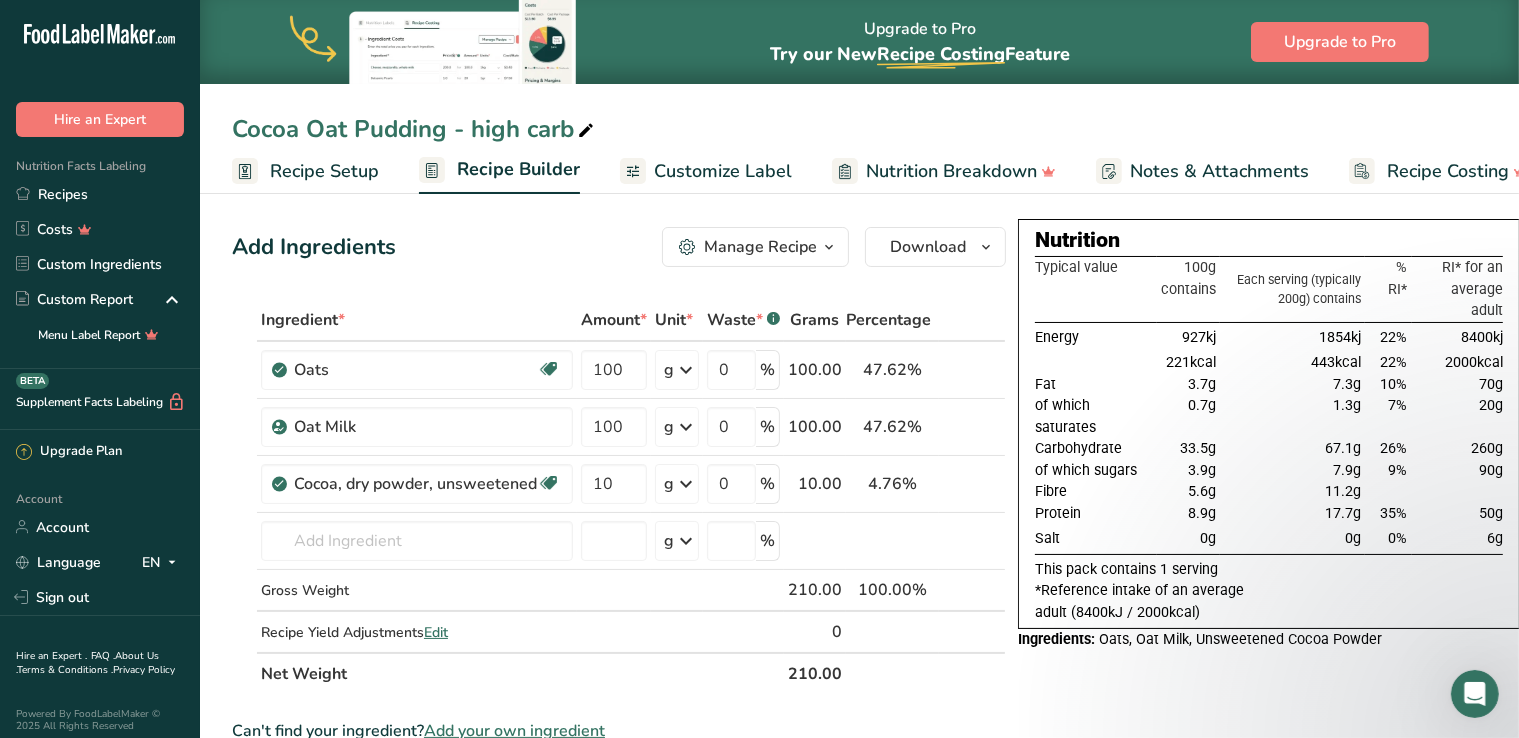 click on "Nutrition
Typical value
100g
contains
Each serving (typically
200g) contains
%
RI*   RI* for an
average adult
Energy
927kj
1854kj
22%
8400kj
221kcal
443kcal
22%
2000kcal
Fat
3.7g
7.3g
10%
70g
of which saturates
0.7g
1.3g
7%
20g" at bounding box center (1269, 787) 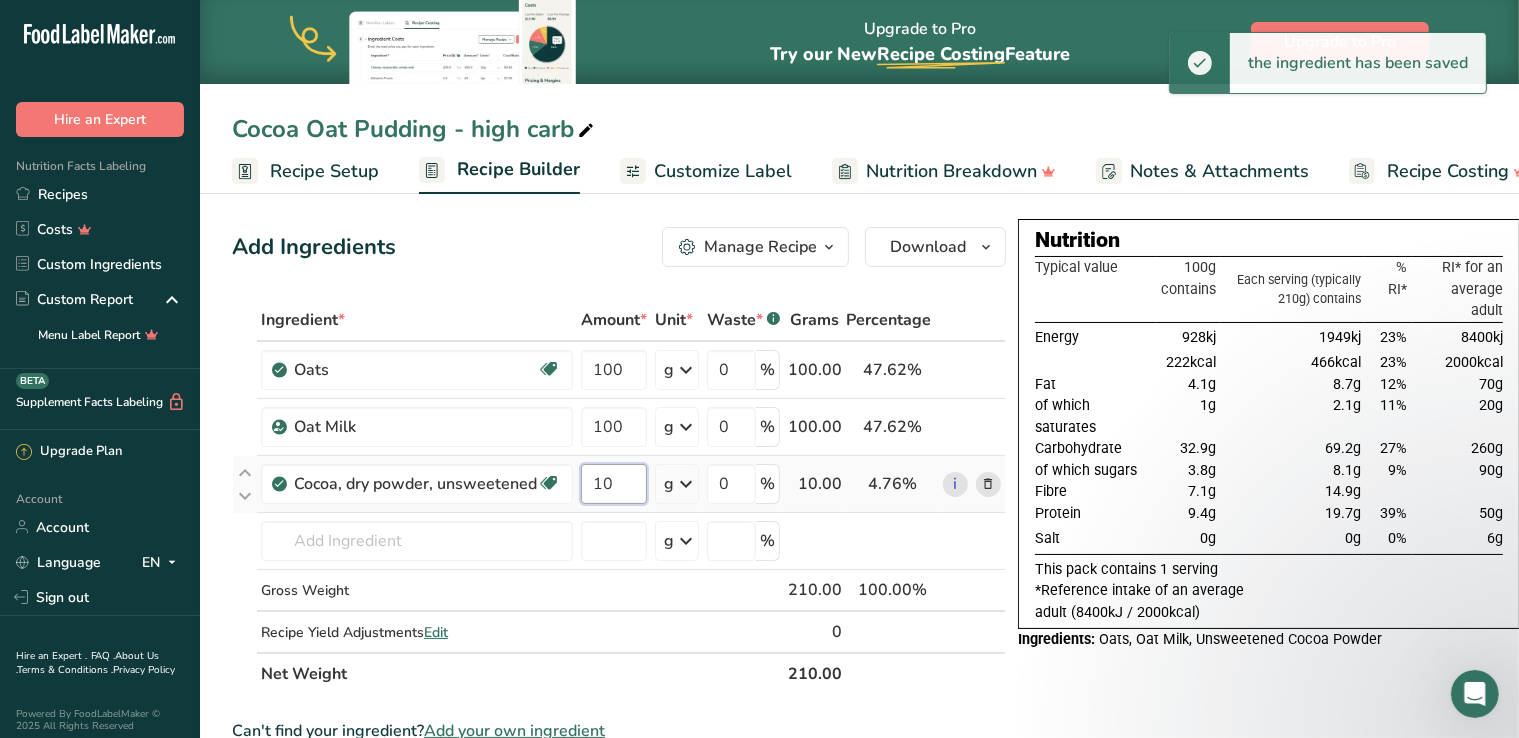 click on "10" at bounding box center [614, 484] 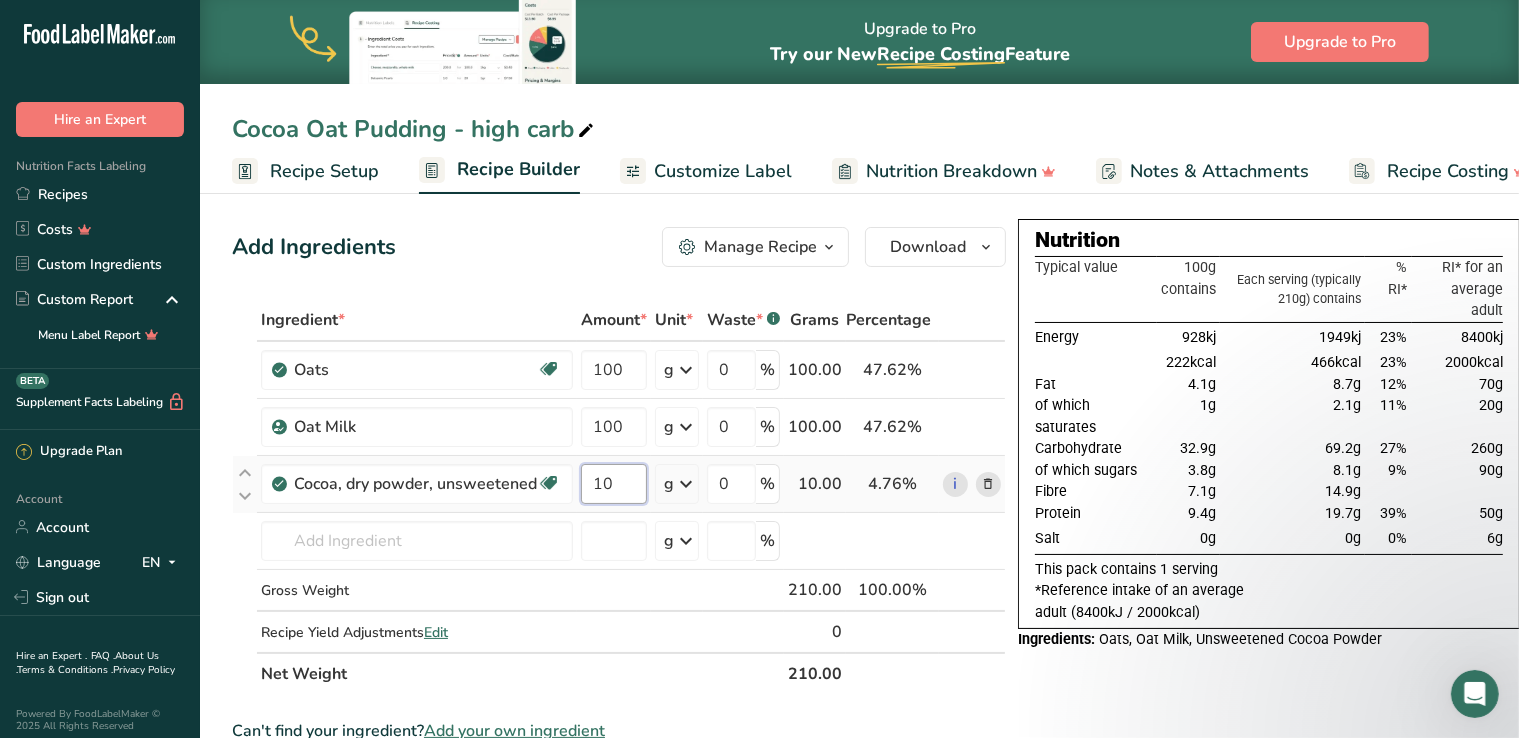 type on "1" 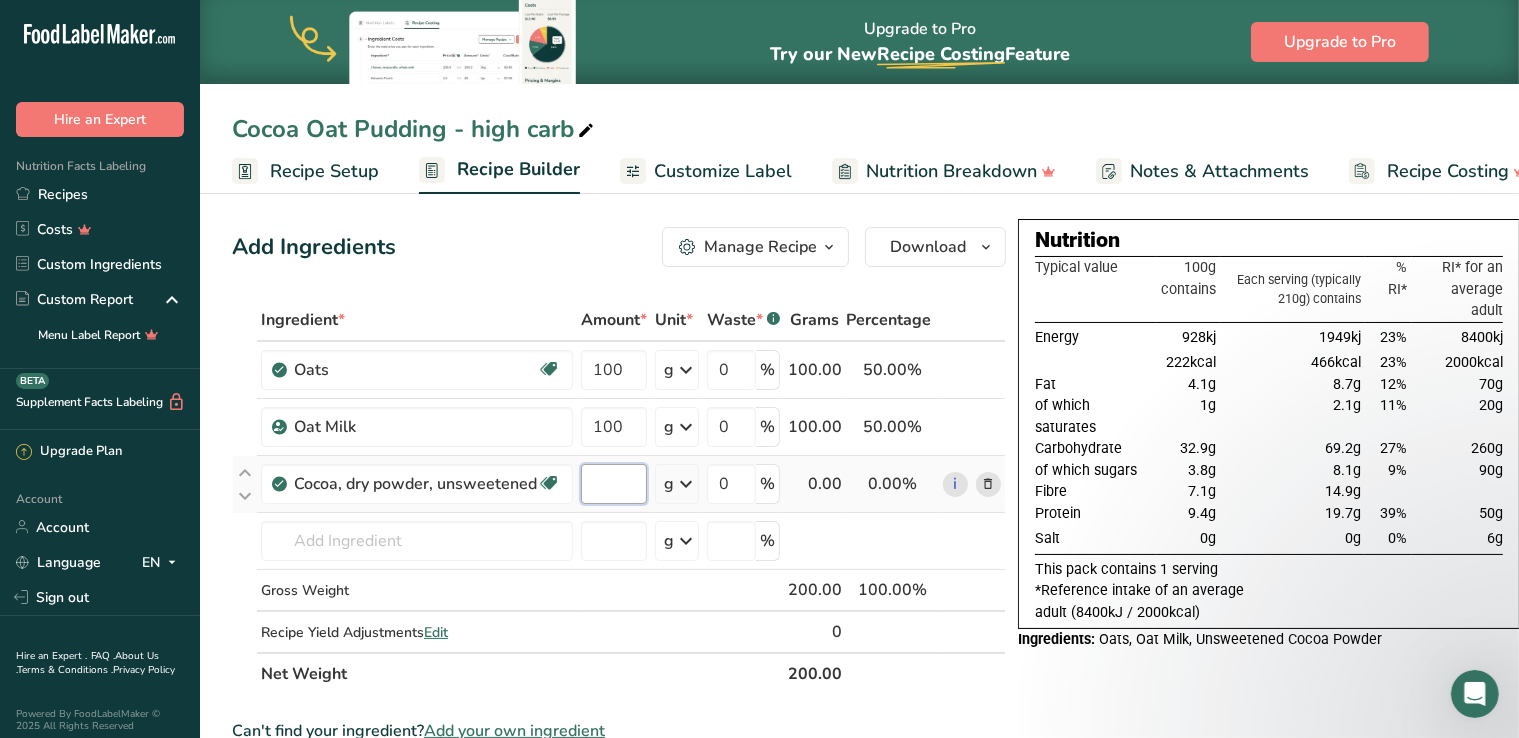 type on "5" 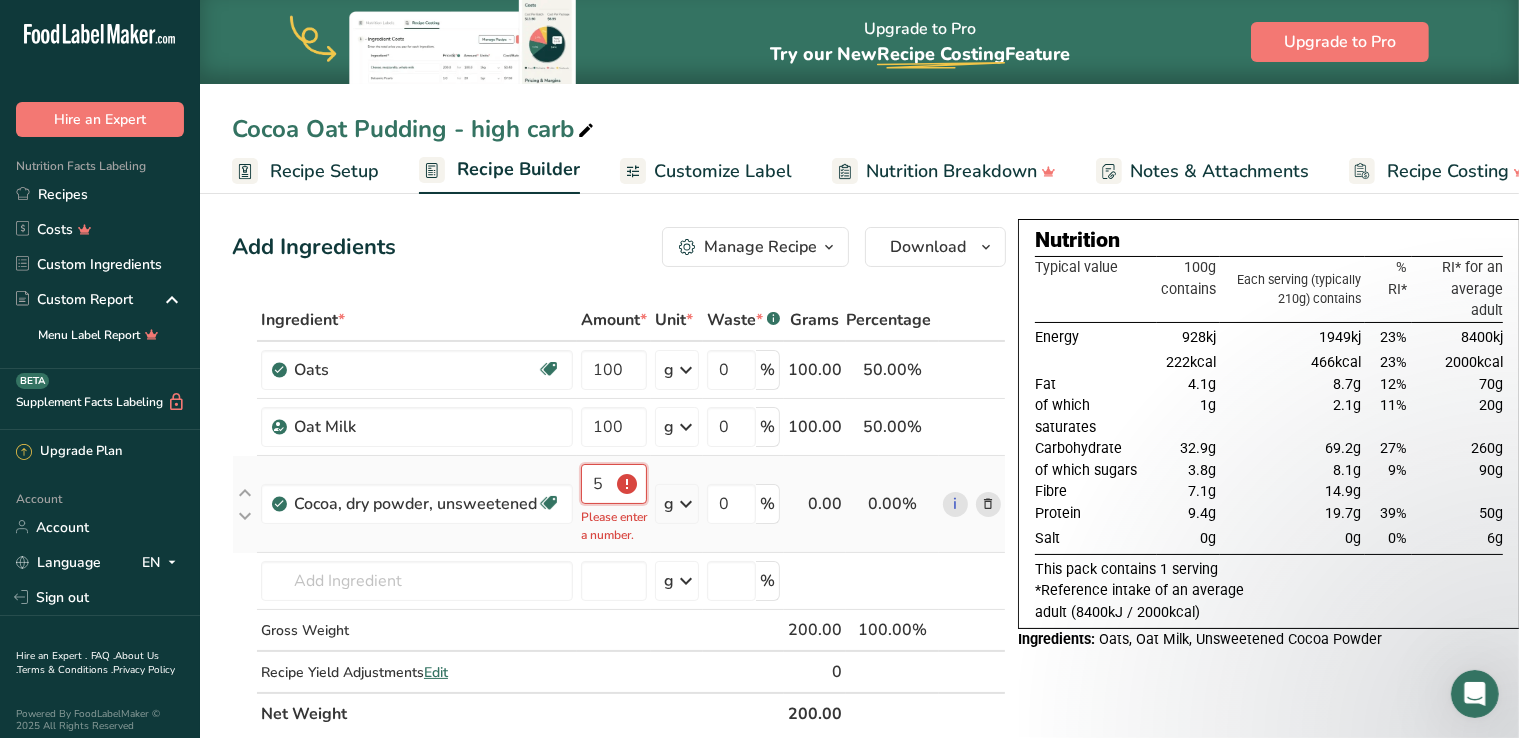 scroll, scrollTop: 0, scrollLeft: 0, axis: both 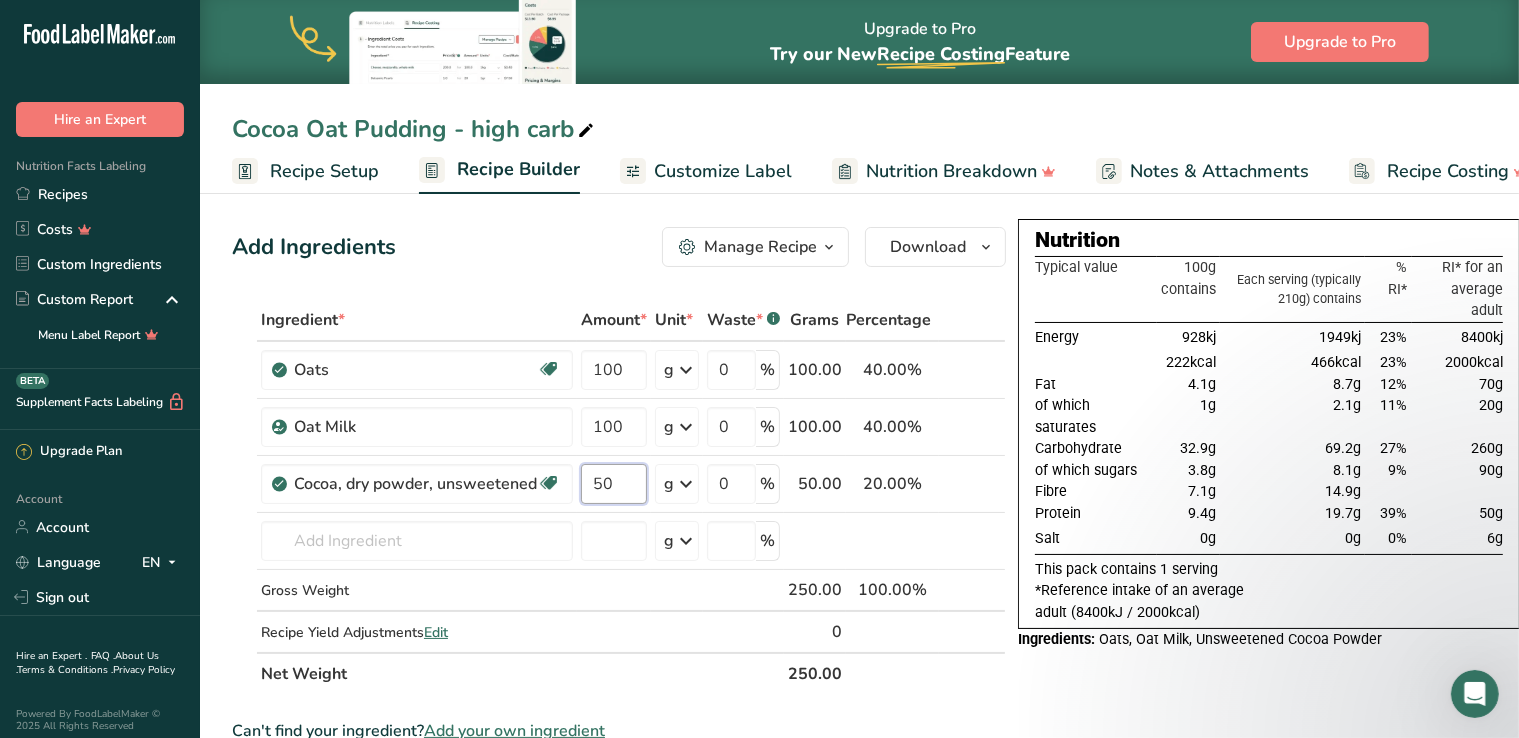 type on "50" 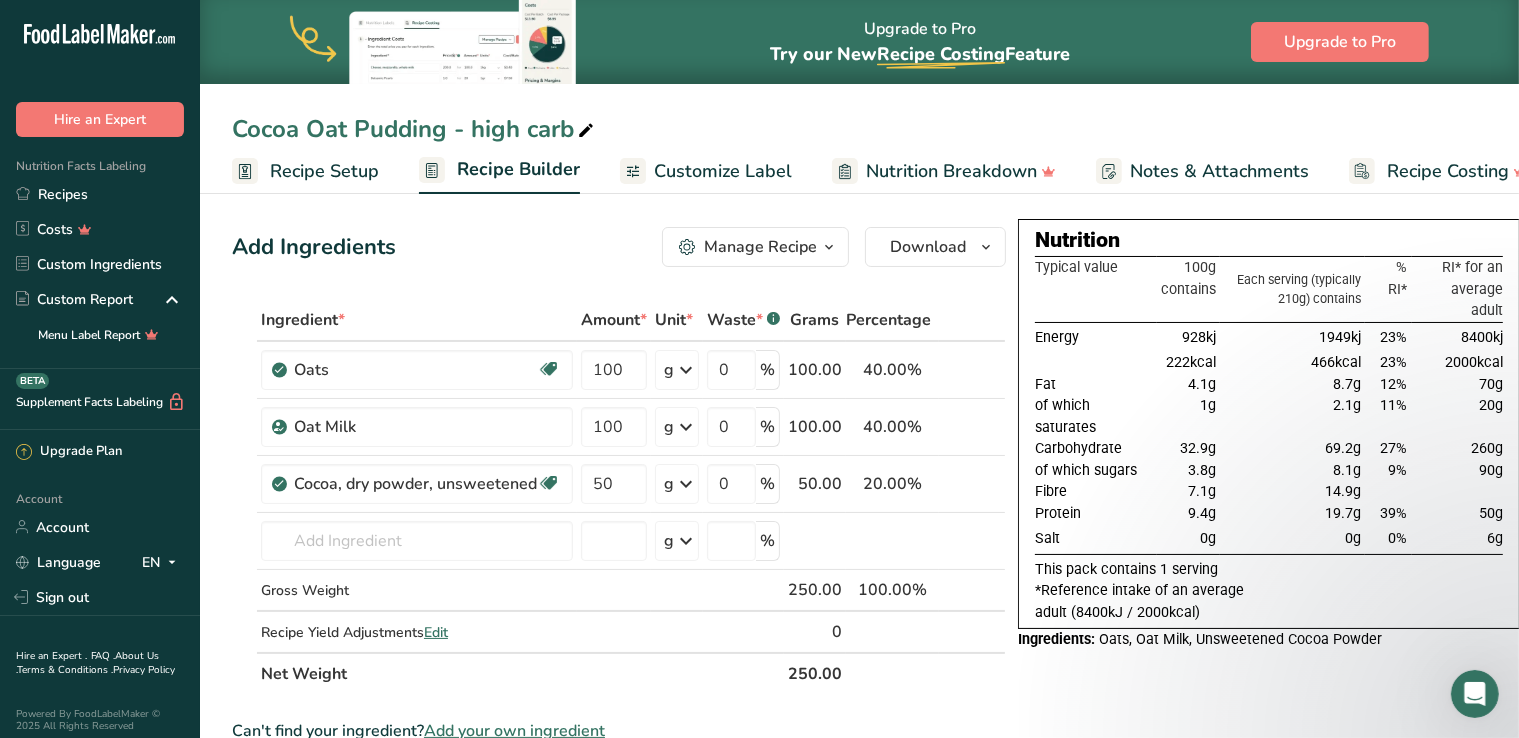 click on "Nutrition
Typical value
100g
contains
Each serving (typically
210g) contains
%
RI*   RI* for an
average adult
Energy
928kj
1949kj
23%
8400kj
222kcal
466kcal
23%
2000kcal
Fat
4.1g
8.7g
12%
70g
of which saturates
1g
2.1g
11%
20g" at bounding box center (1269, 787) 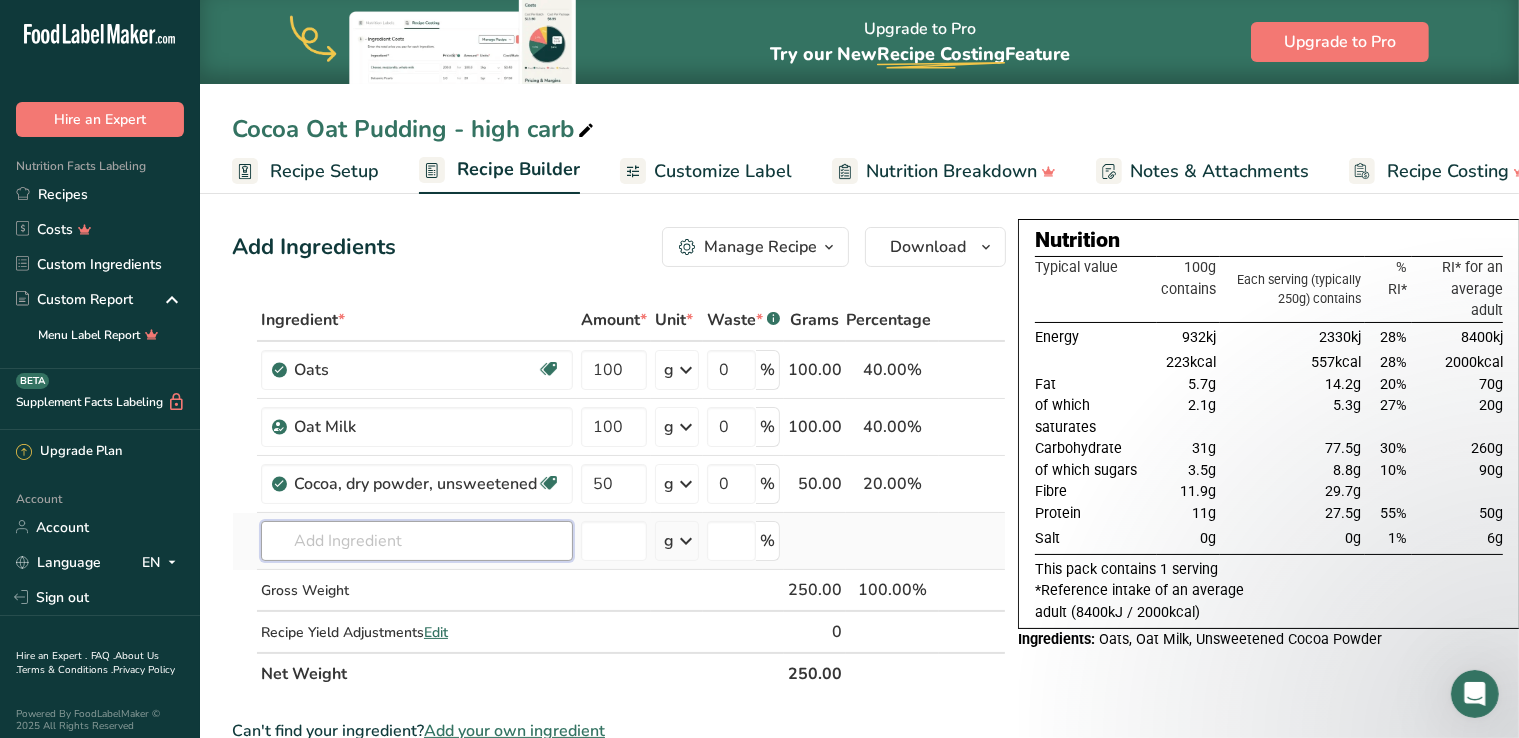 click at bounding box center [417, 541] 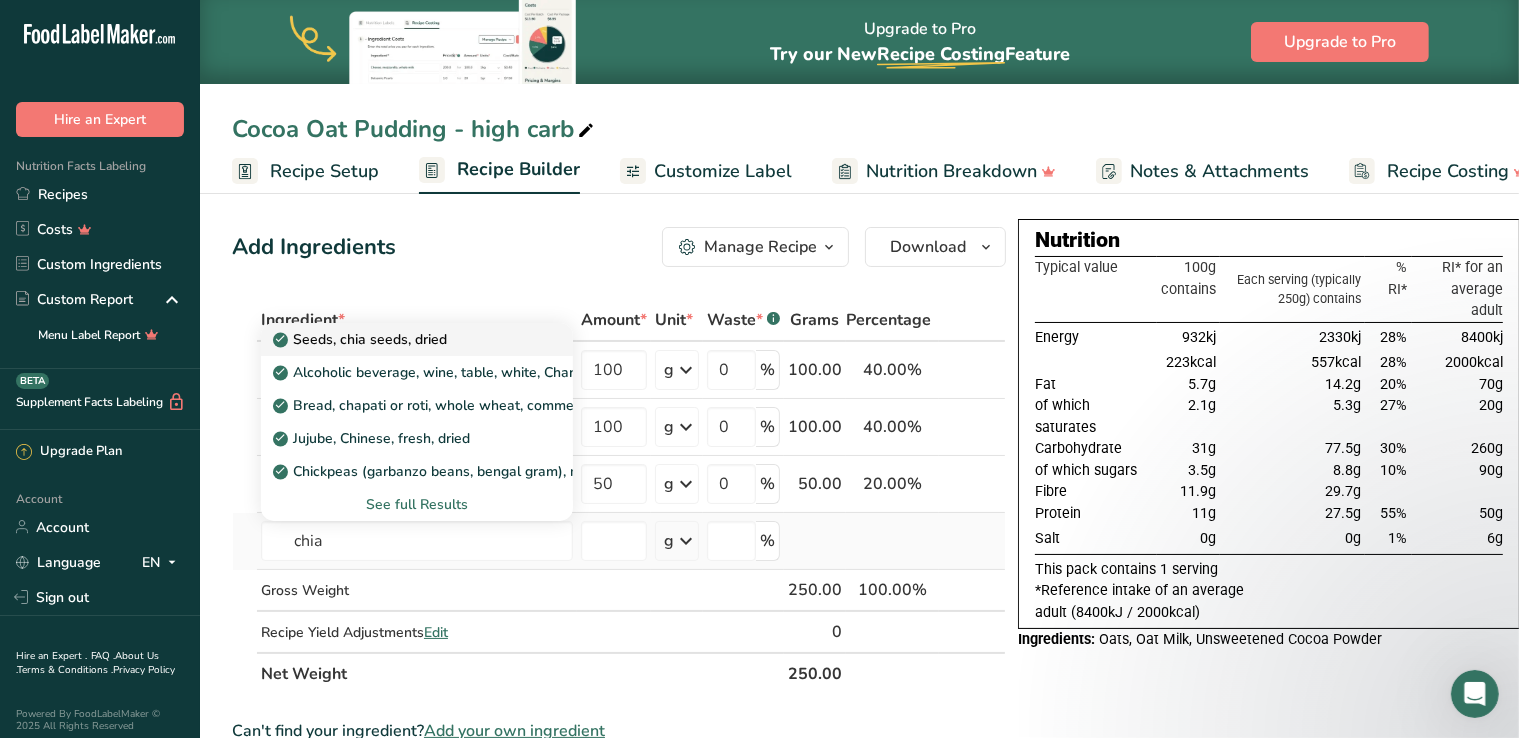 click on "Seeds, chia seeds, dried" at bounding box center [362, 339] 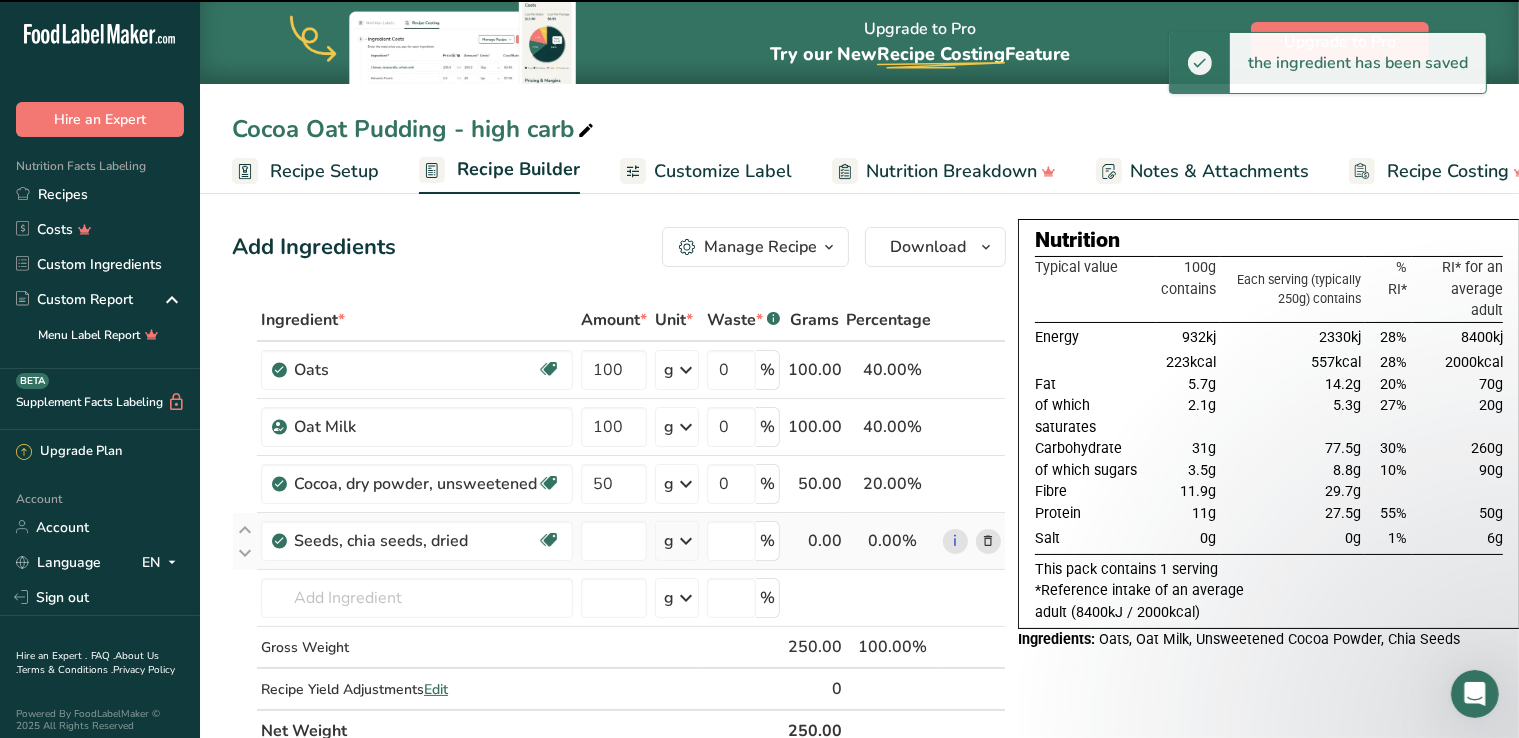 type on "0" 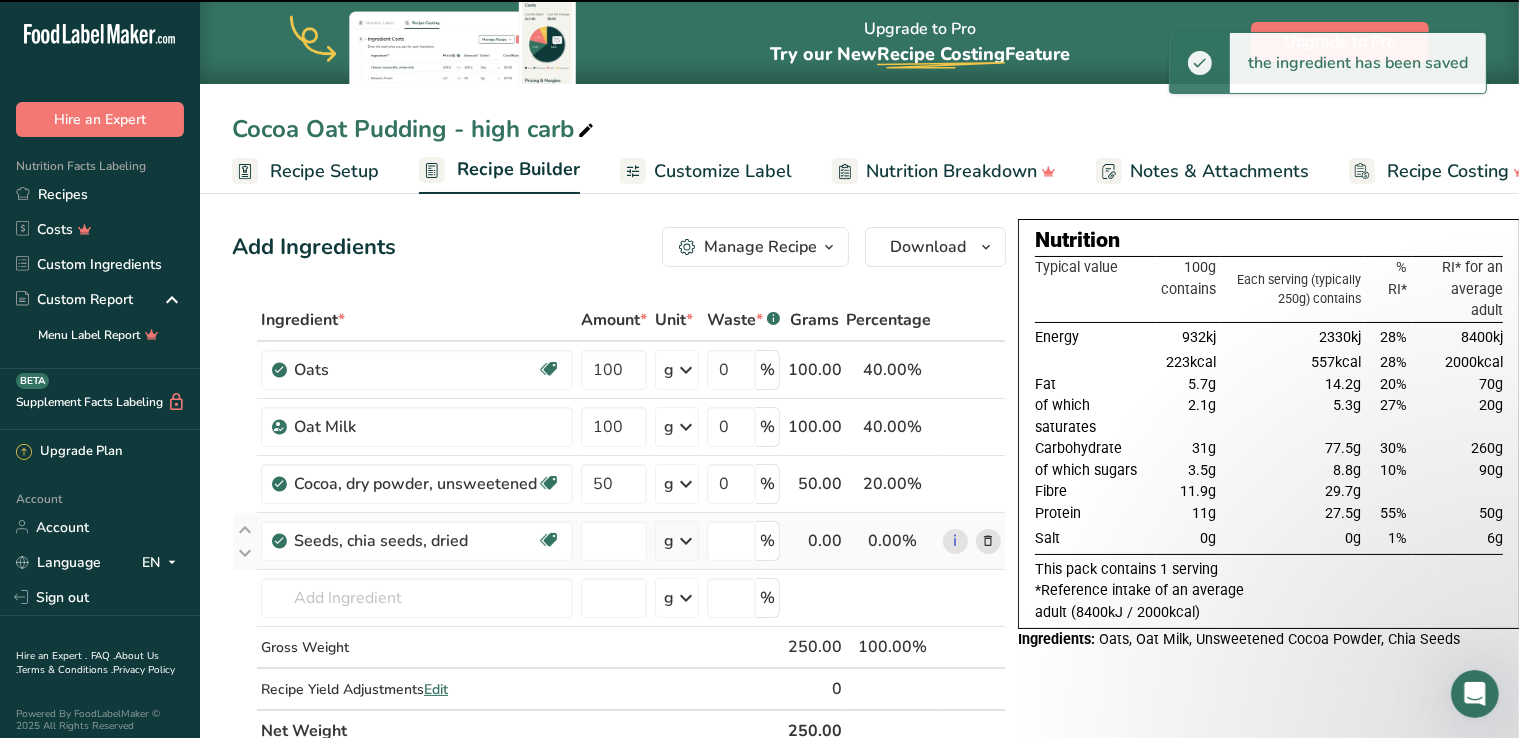 type on "0" 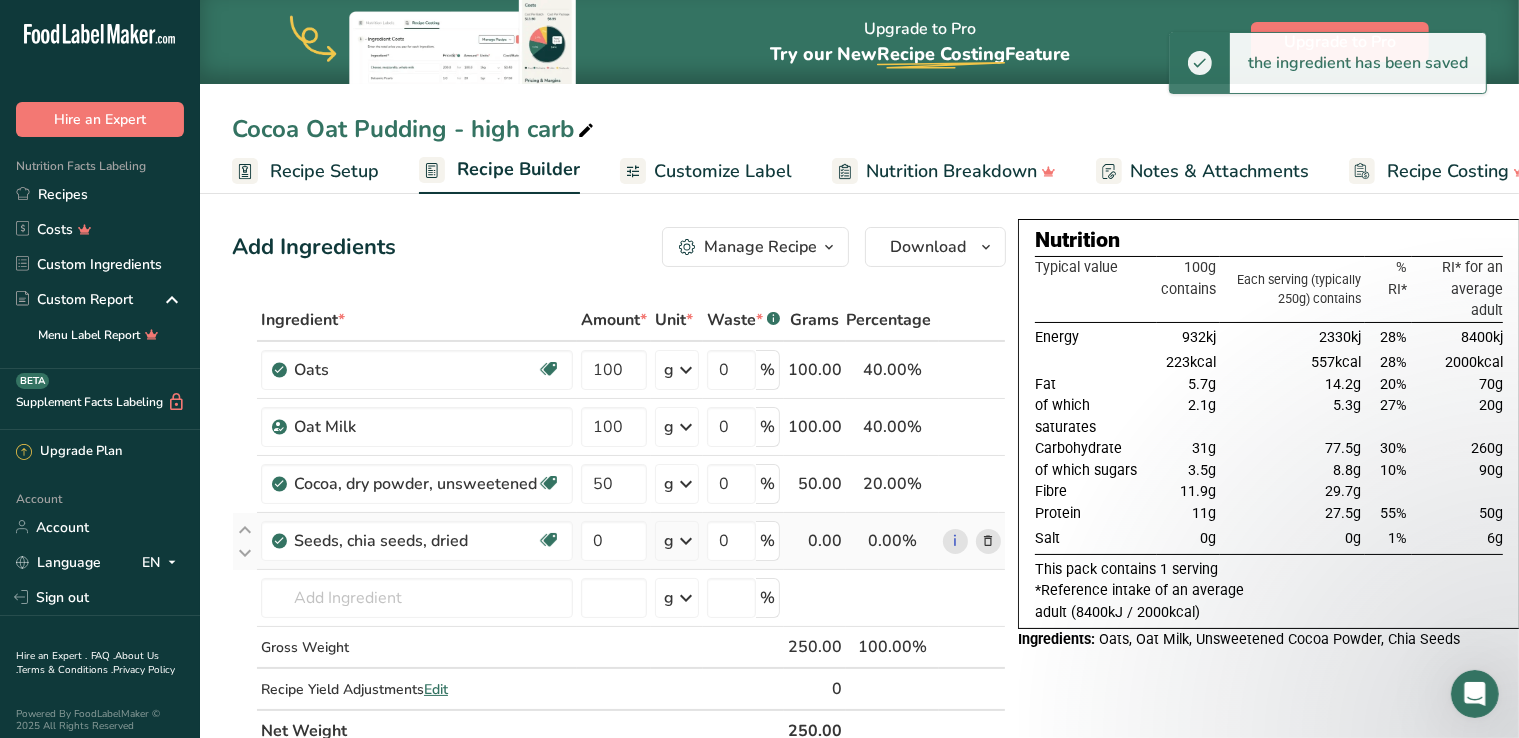 click at bounding box center [686, 541] 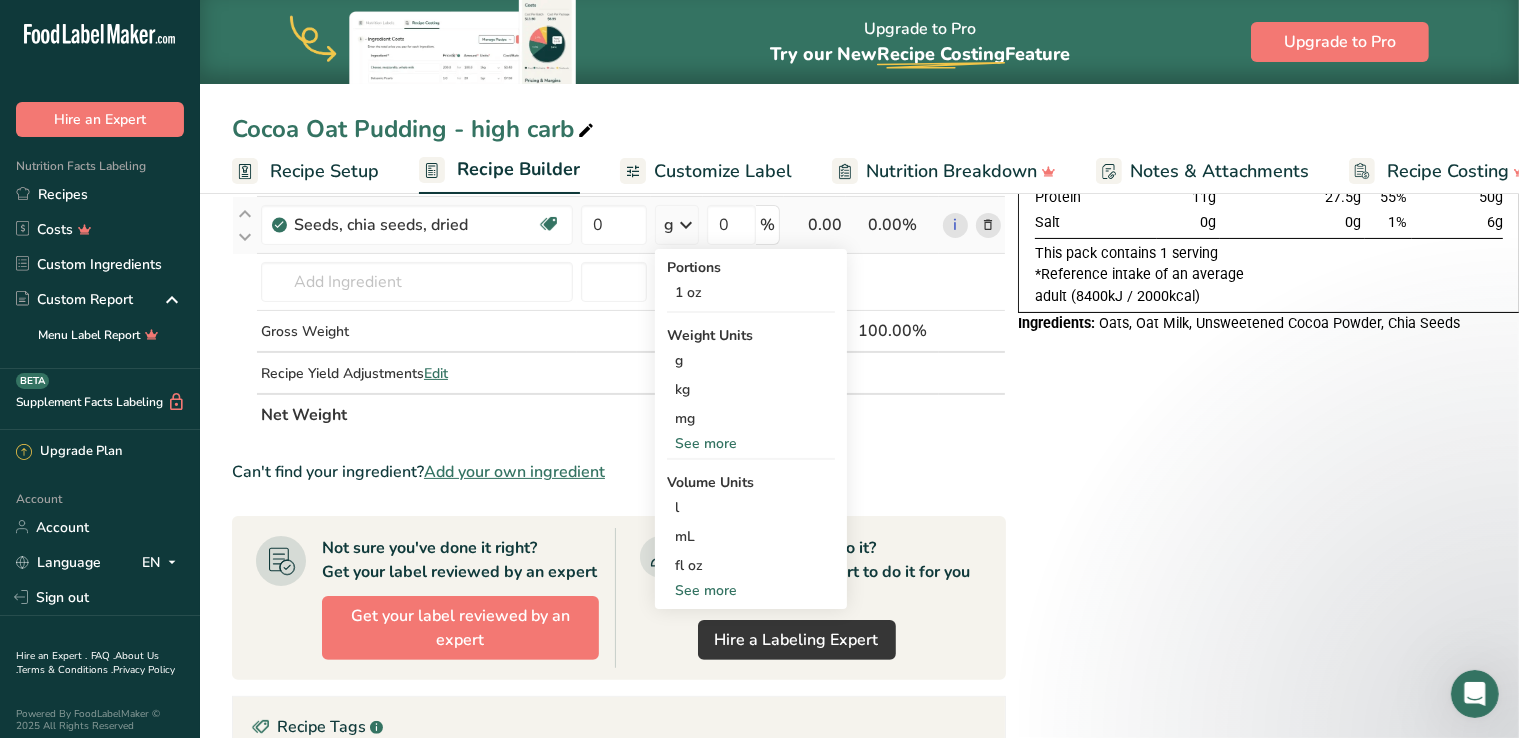 scroll, scrollTop: 316, scrollLeft: 0, axis: vertical 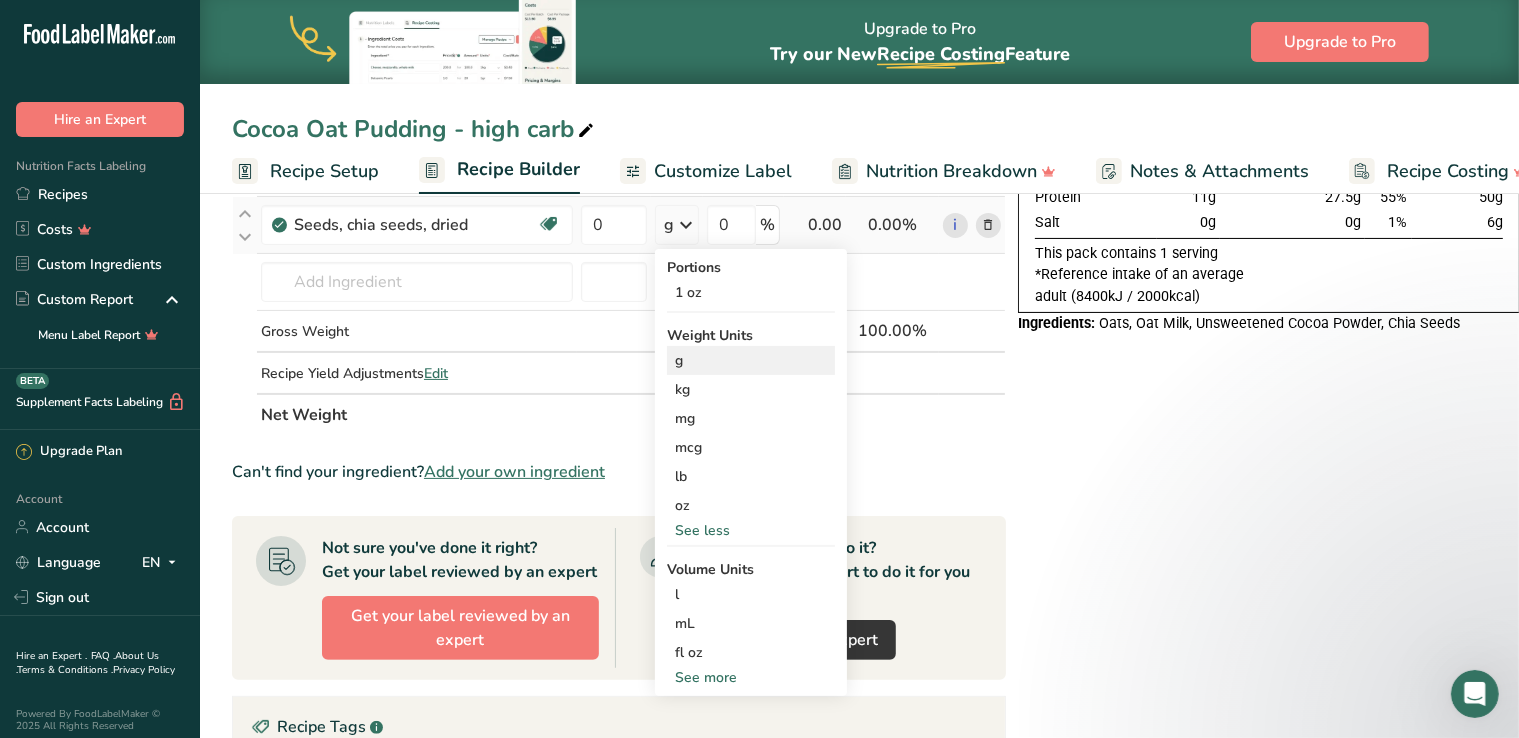 click on "g" at bounding box center [751, 360] 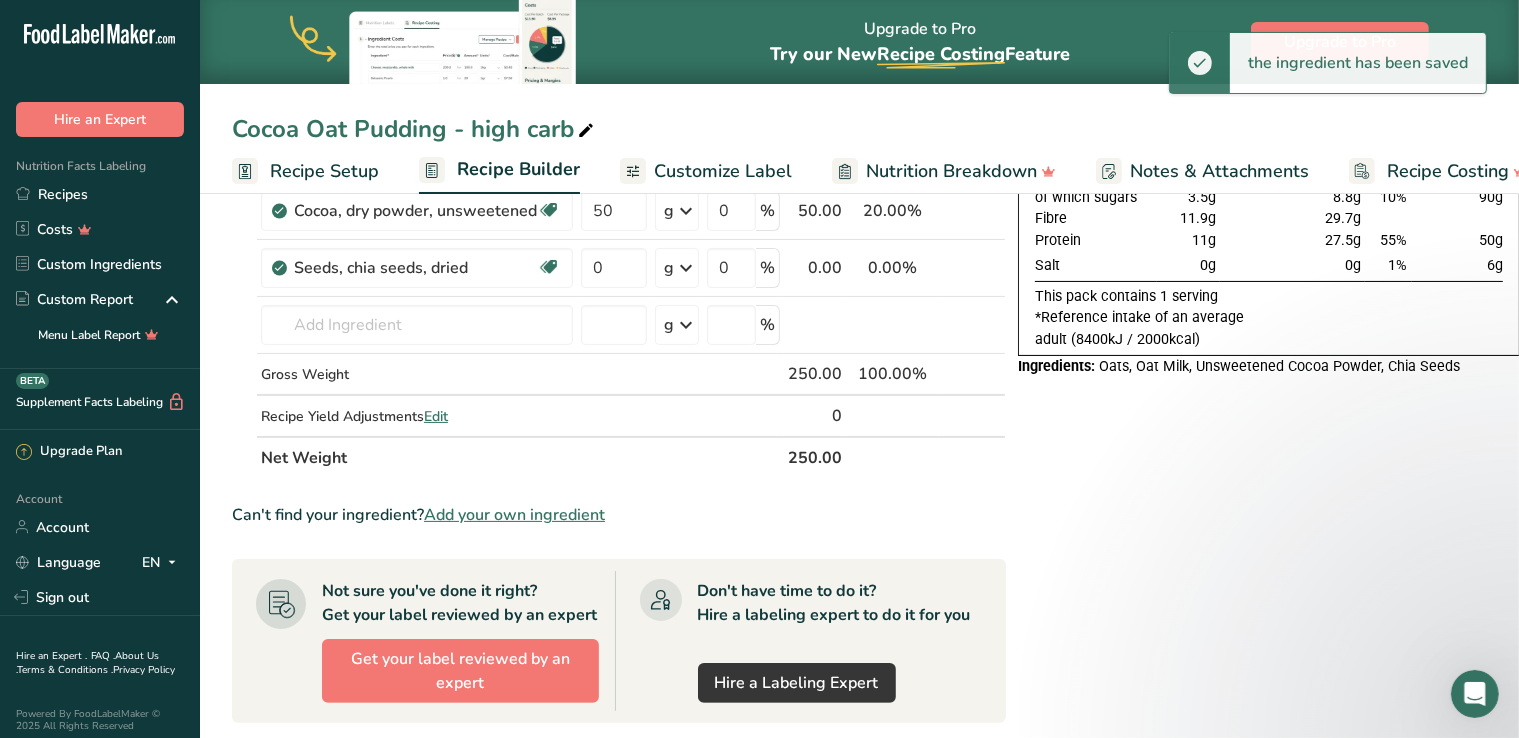 scroll, scrollTop: 249, scrollLeft: 0, axis: vertical 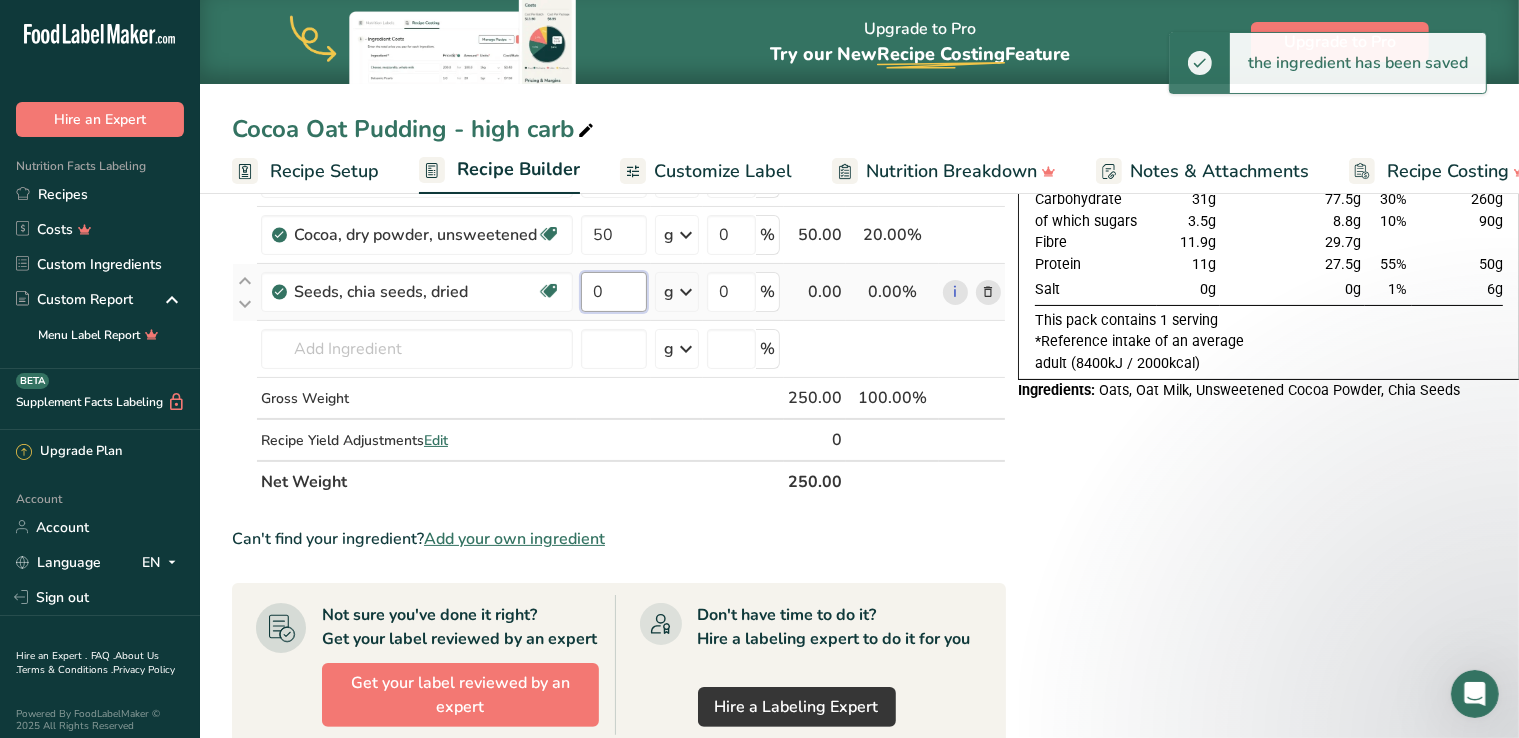 click on "0" at bounding box center [614, 292] 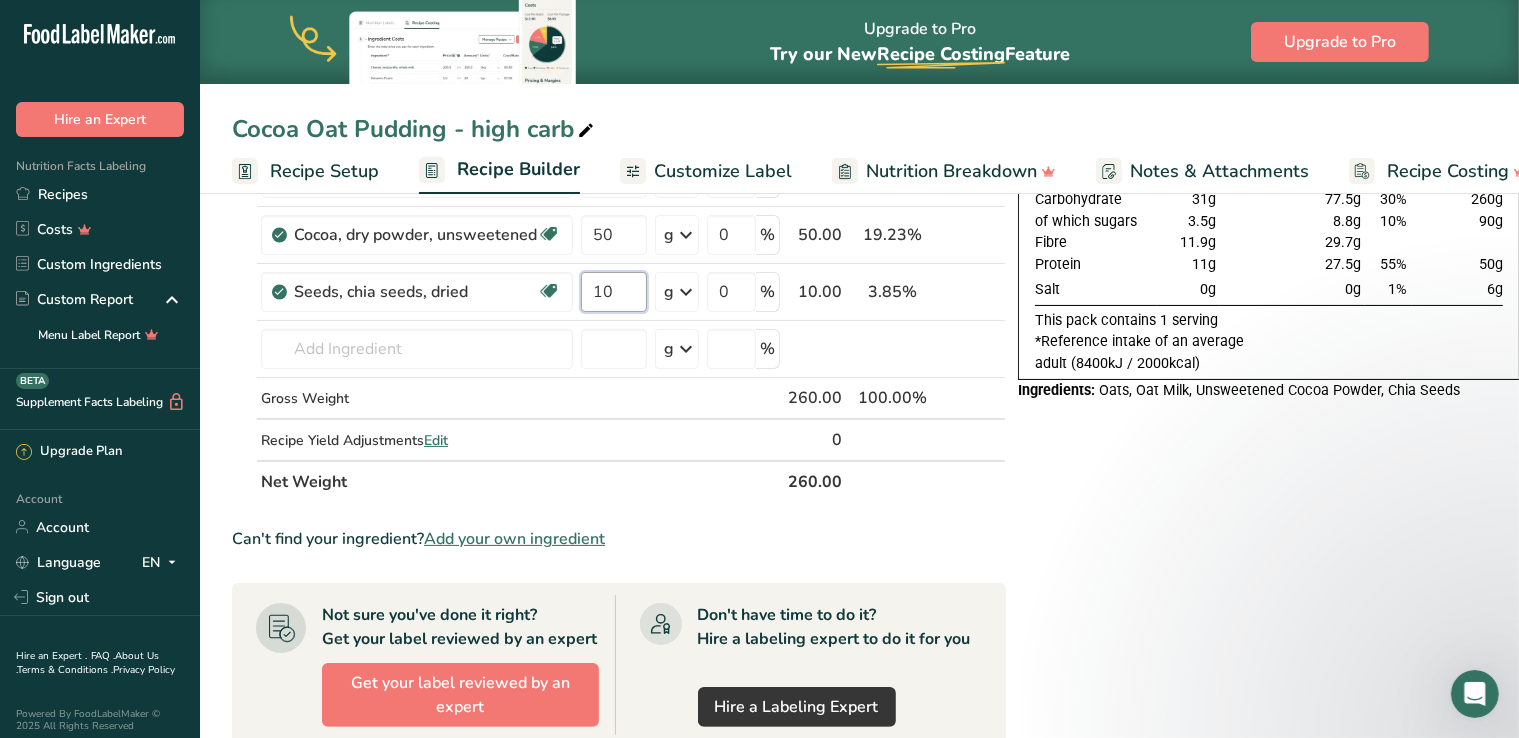 type on "10" 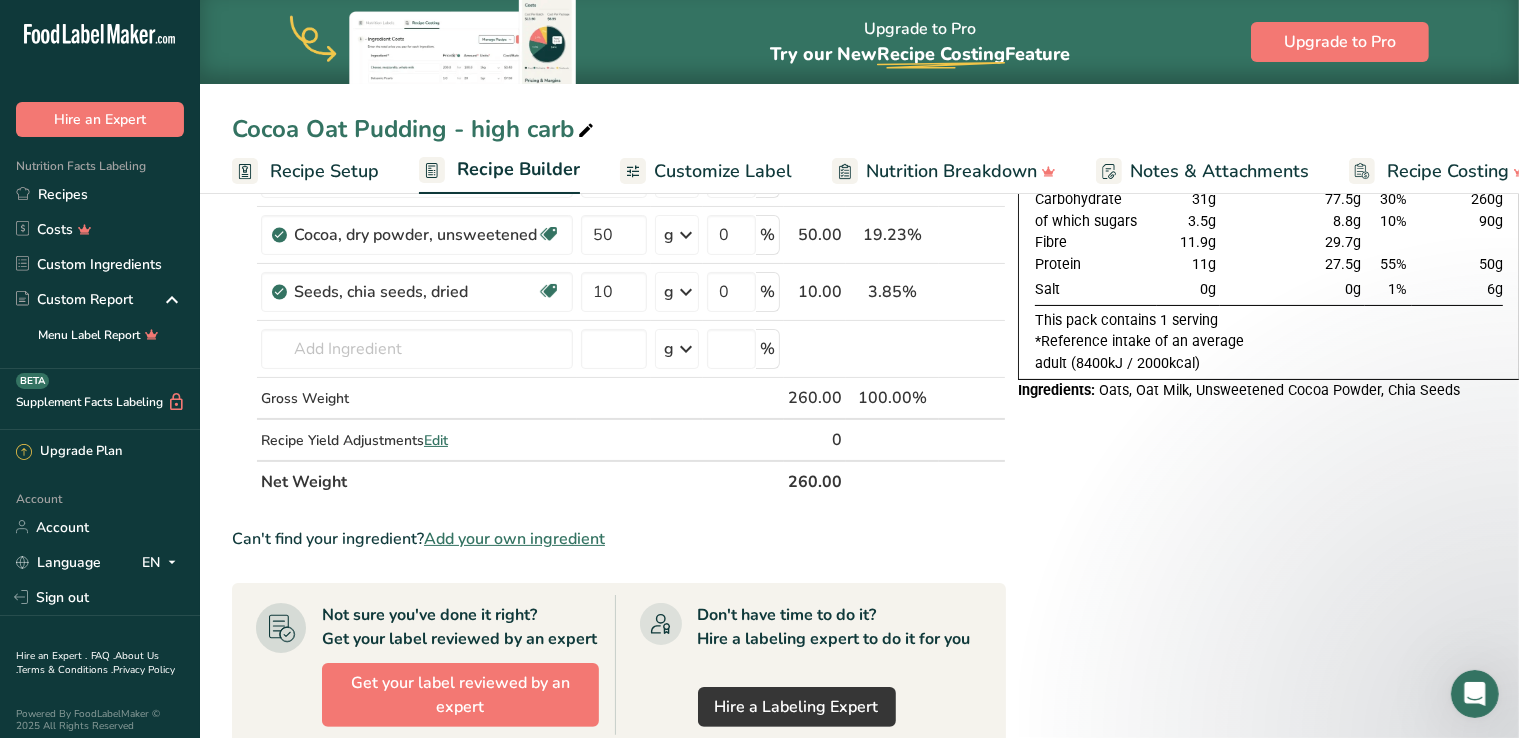 click at bounding box center [1318, 626] 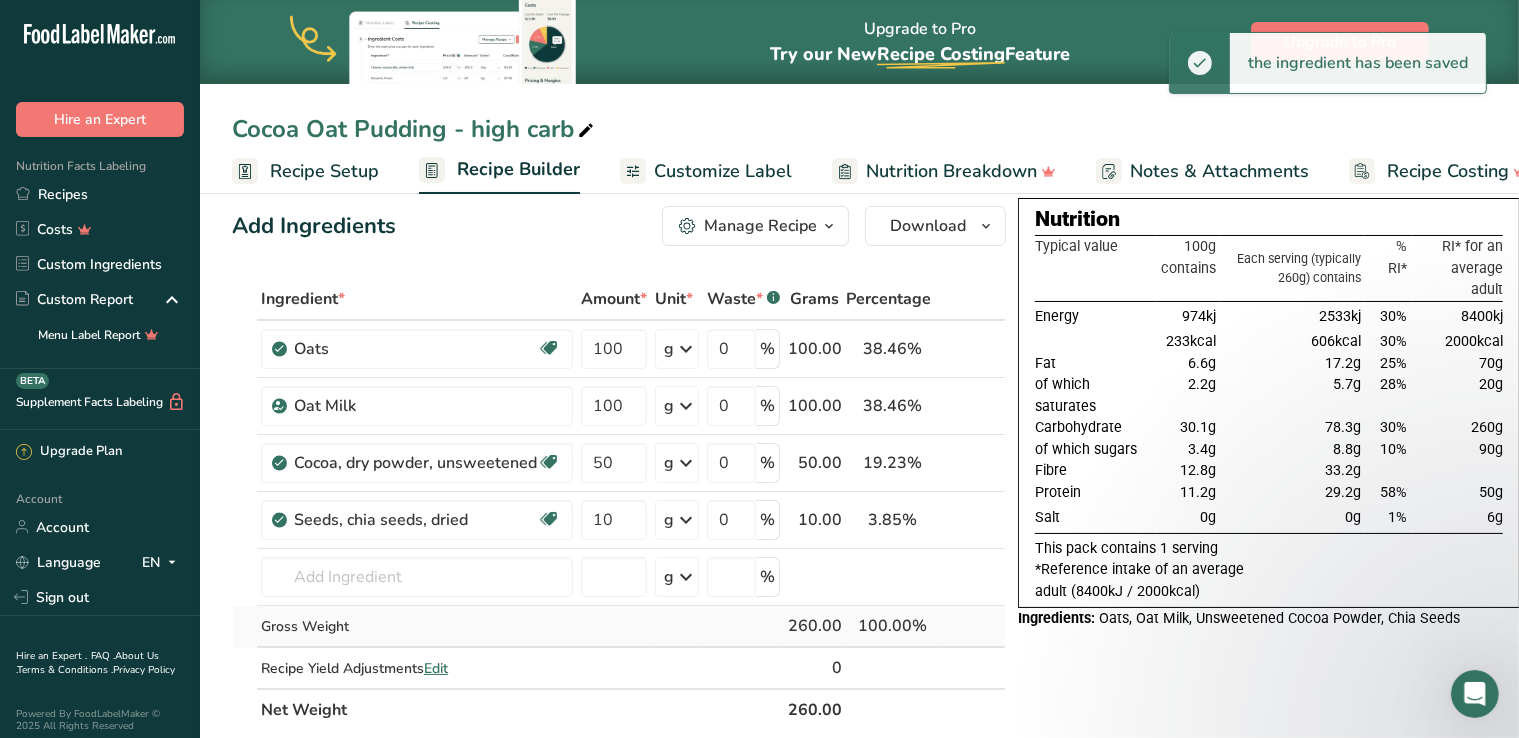 scroll, scrollTop: 16, scrollLeft: 0, axis: vertical 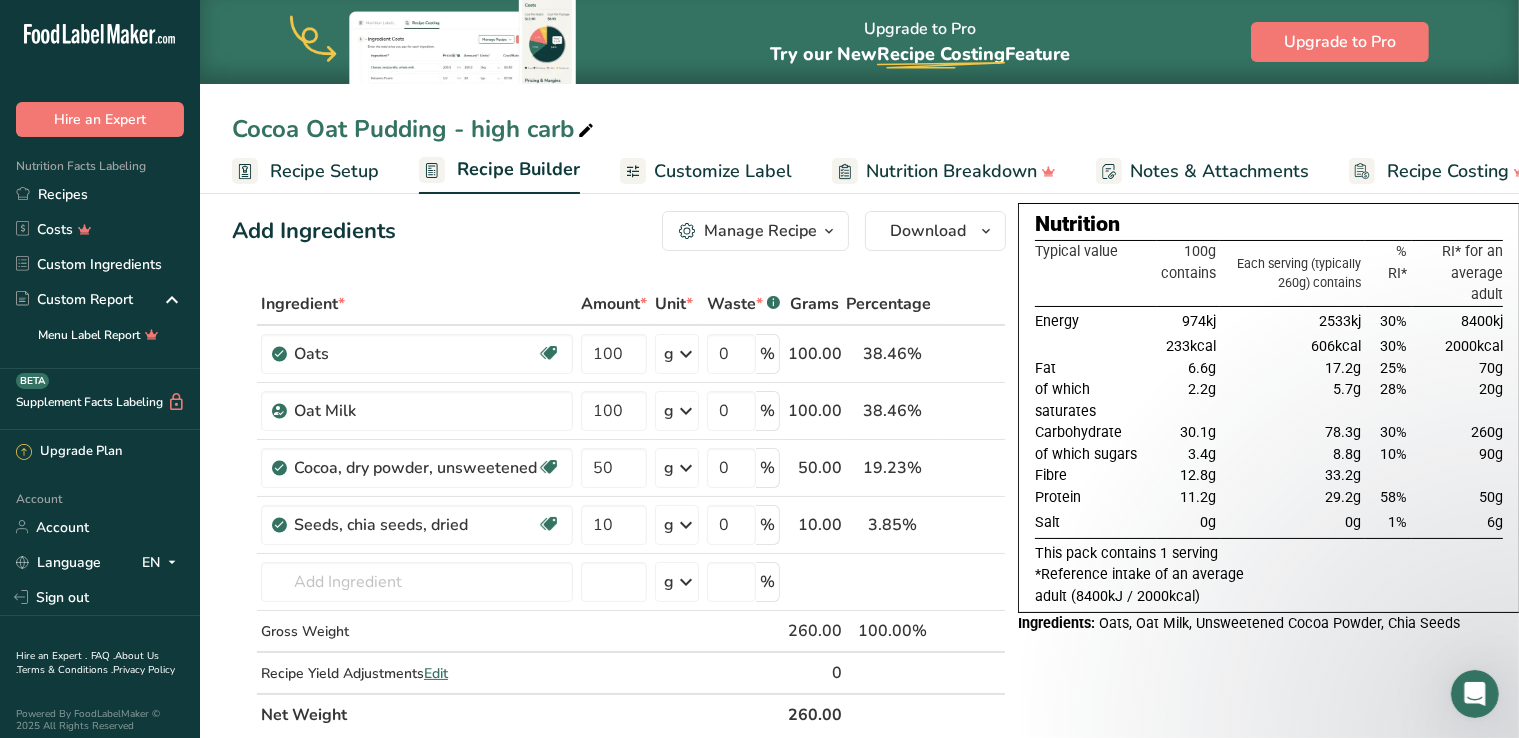 click on "Add Ingredients
Manage Recipe         Delete Recipe           Duplicate Recipe             Scale Recipe             Save as Sub-Recipe   .a-a{fill:#347362;}.b-a{fill:#fff;}                               Nutrition Breakdown                   Recipe Card
NEW
[MEDICAL_DATA] Pattern Report             Activity History
Download
Choose your preferred label style
Standard FDA label
Standard FDA label
The most common format for nutrition facts labels in compliance with the FDA's typeface, style and requirements
Tabular FDA label
A label format compliant with the FDA regulations presented in a tabular (horizontal) display.
Linear FDA label
A simple linear display for small sized packages.
Simplified FDA label" at bounding box center (625, 799) 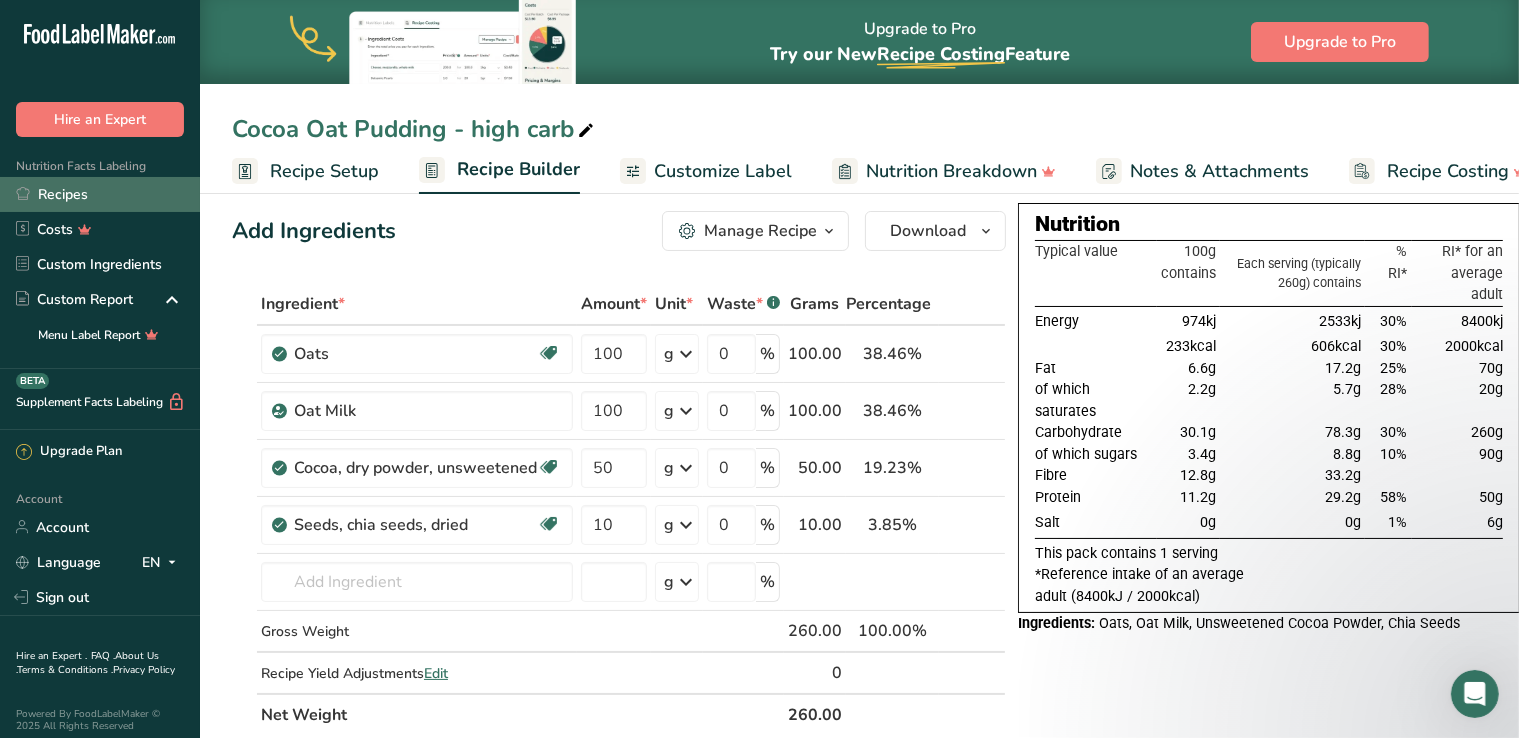 click on "Recipes" at bounding box center (100, 194) 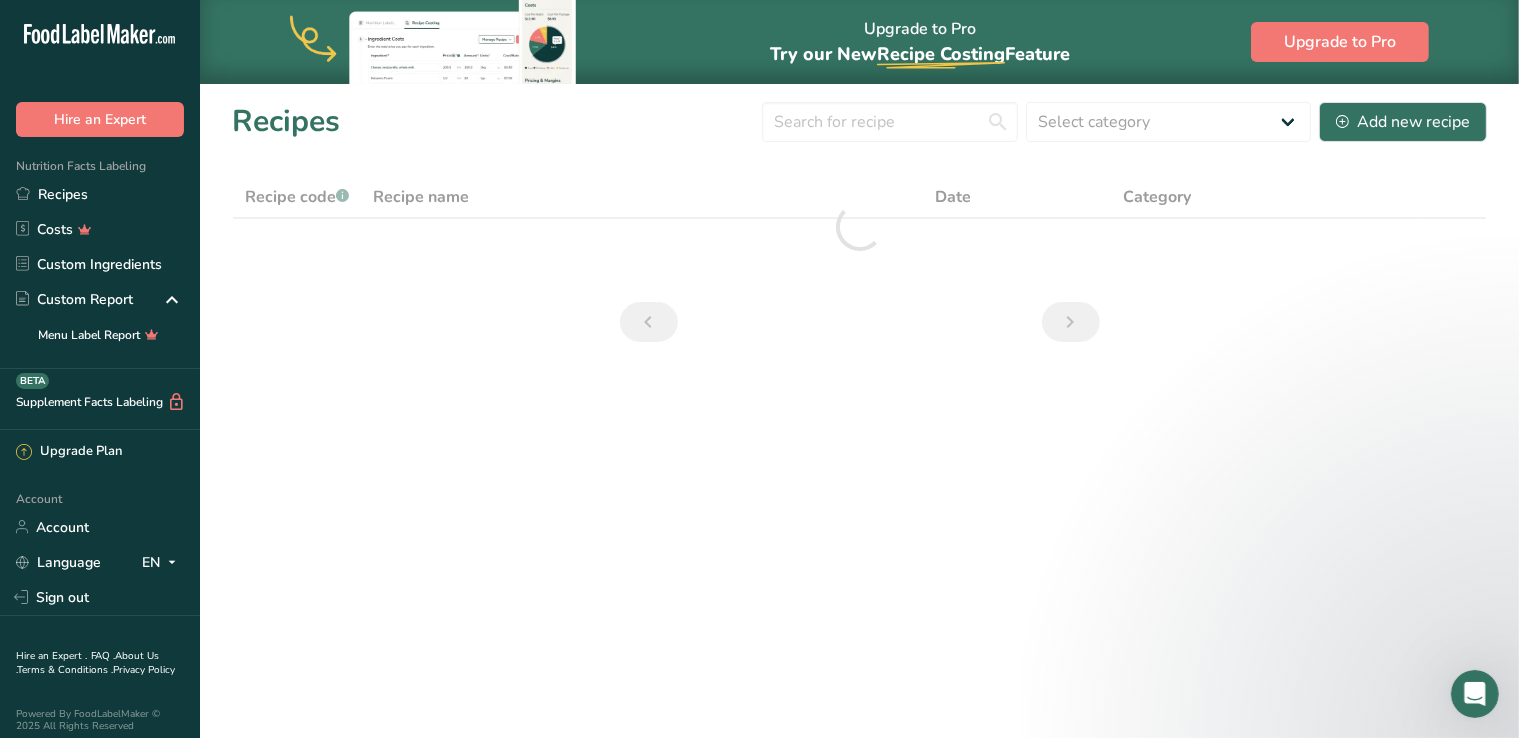 scroll, scrollTop: 0, scrollLeft: 0, axis: both 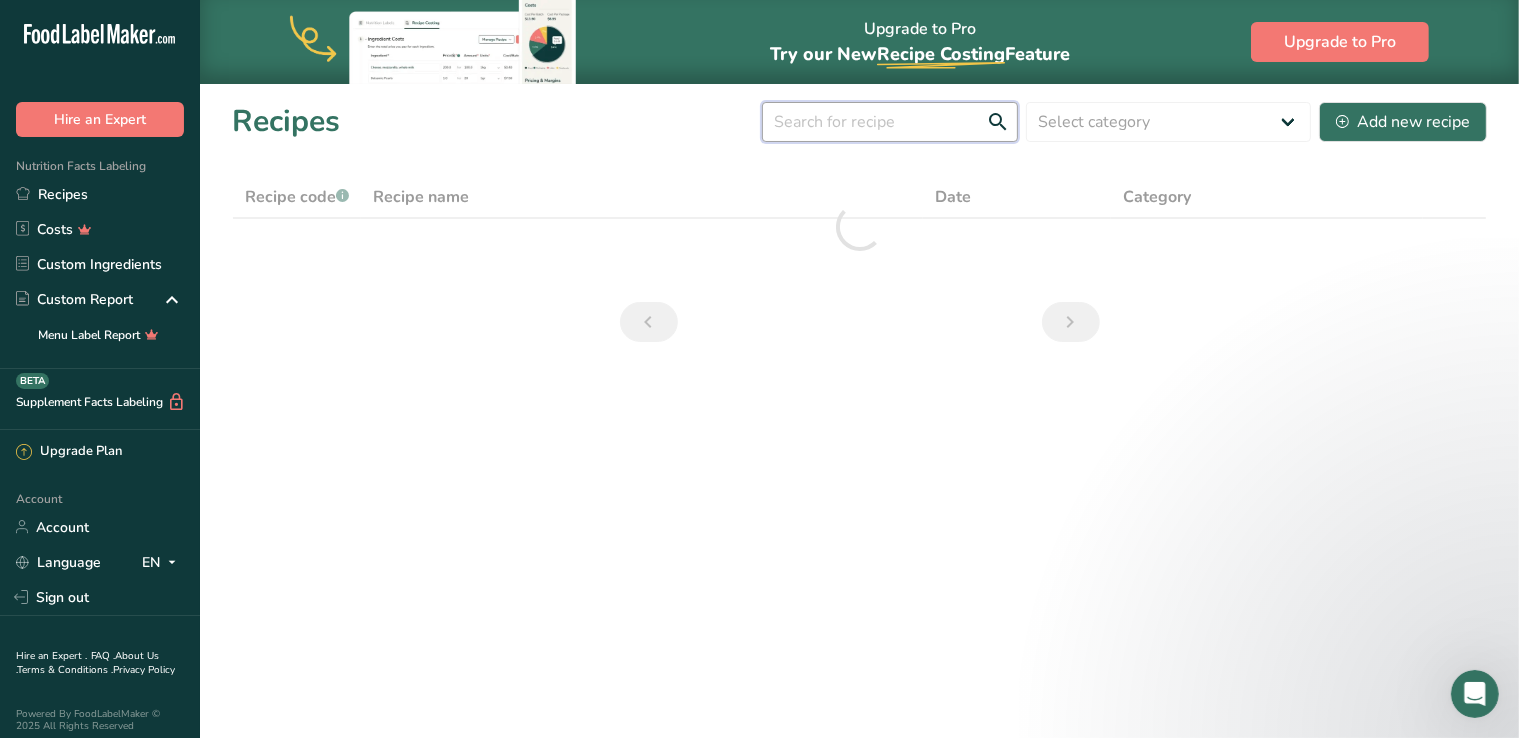 click at bounding box center (890, 122) 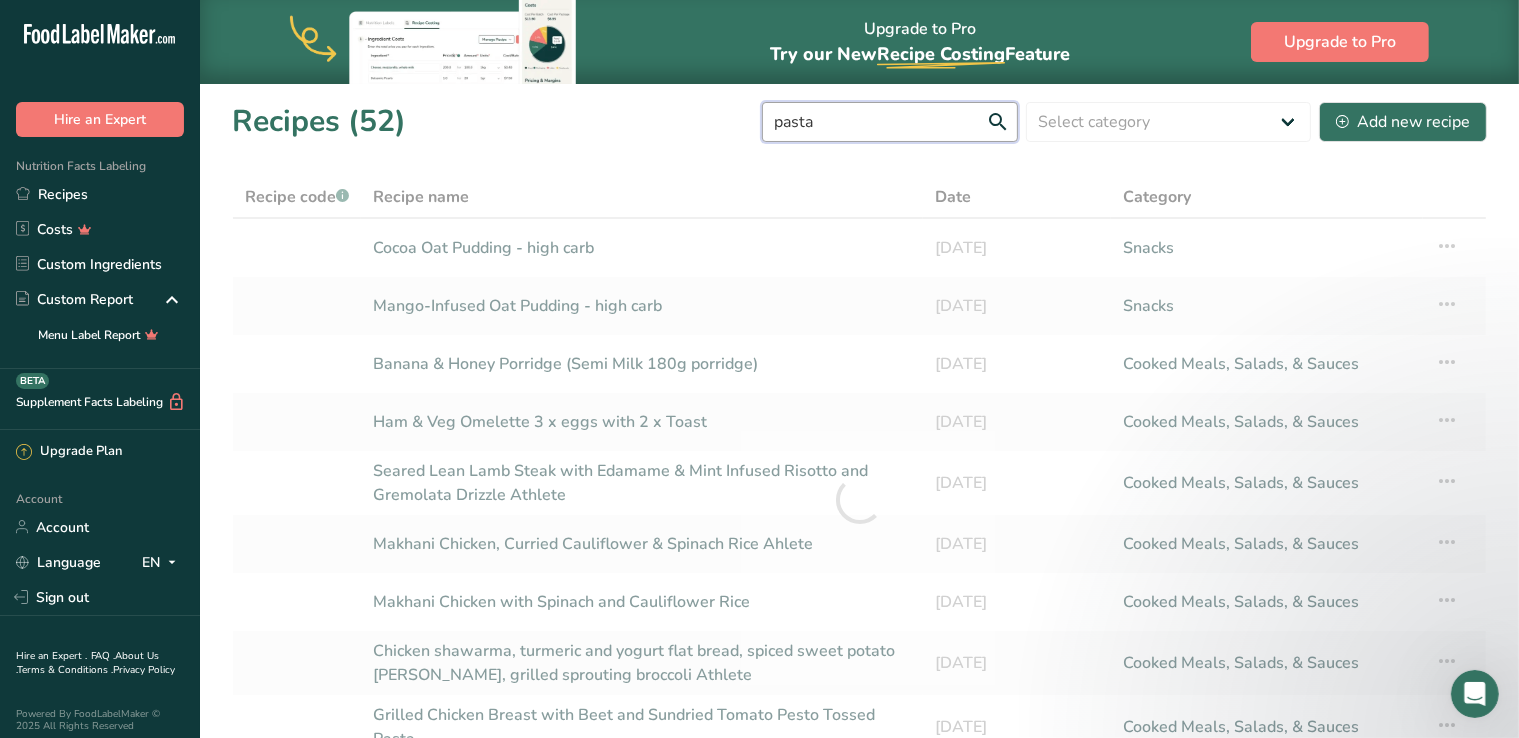 type on "pasta" 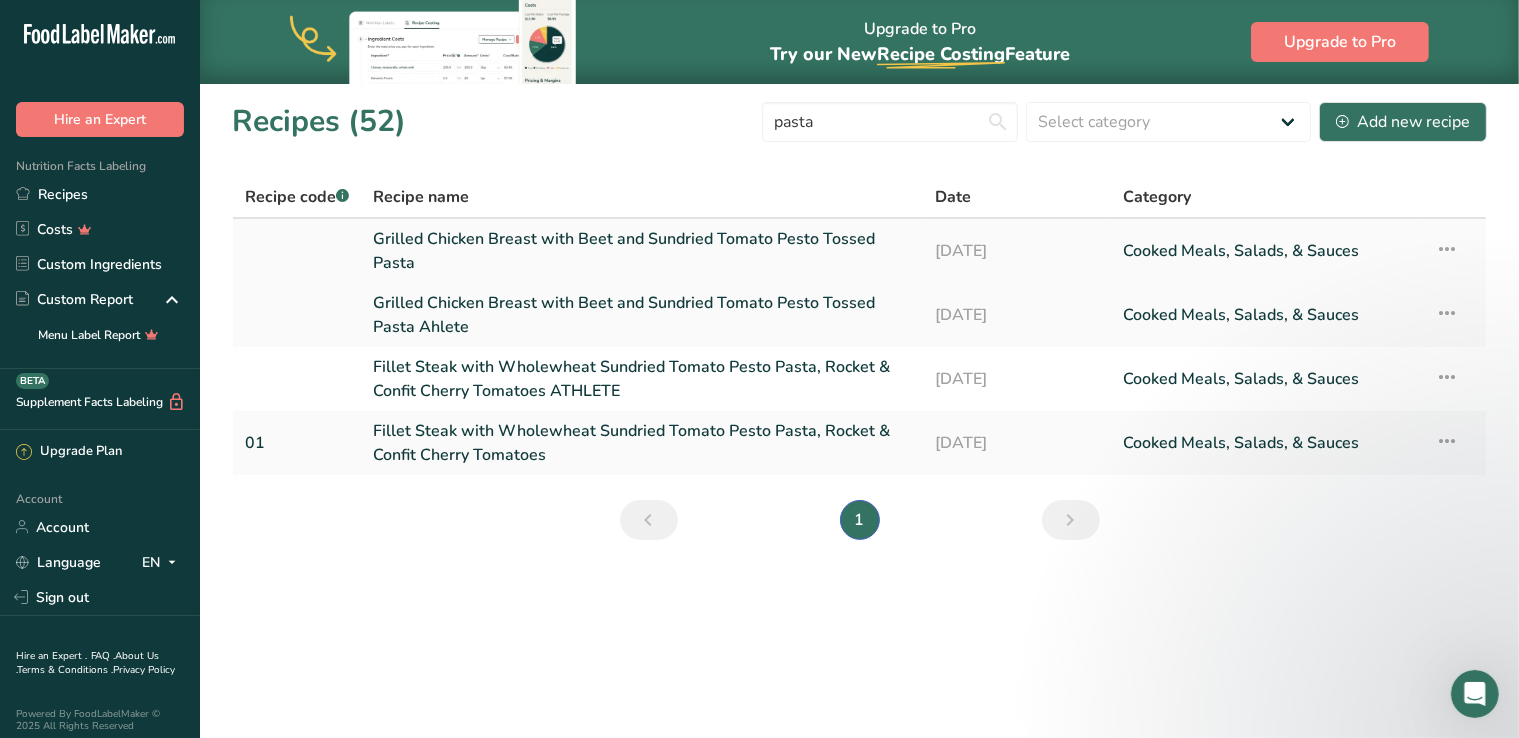 click on "Grilled Chicken Breast with Beet and Sundried Tomato Pesto Tossed Pasta" at bounding box center (642, 251) 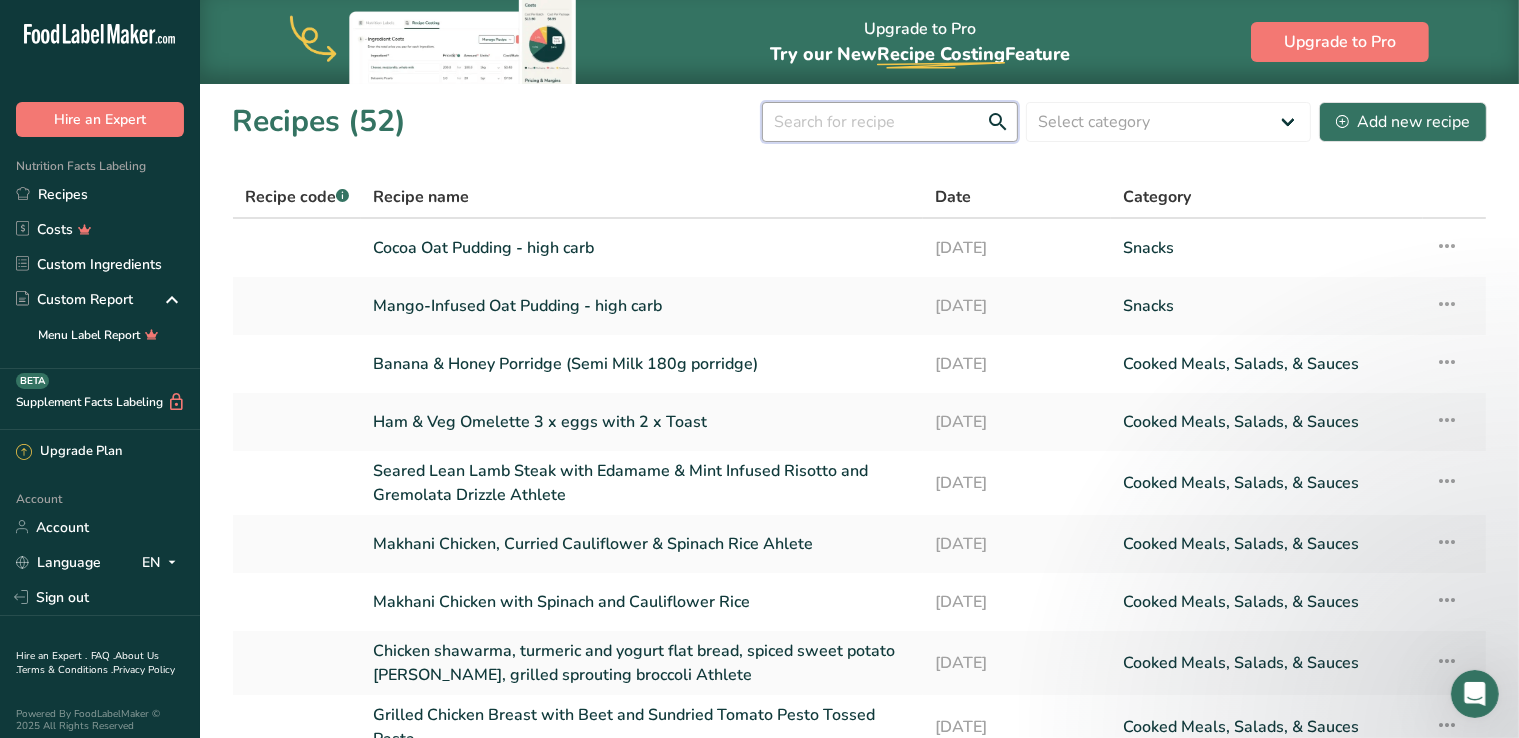 click at bounding box center [890, 122] 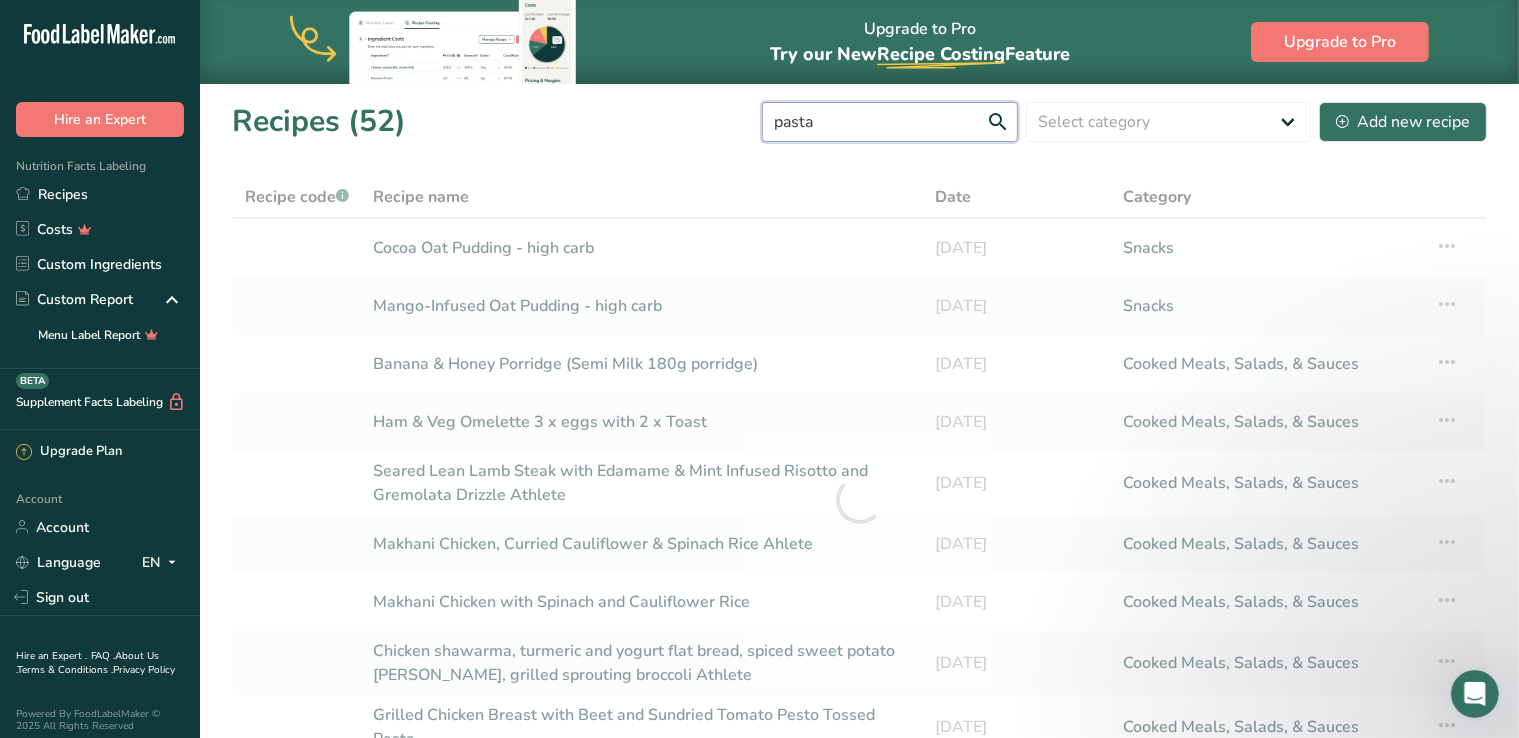 type on "pasta" 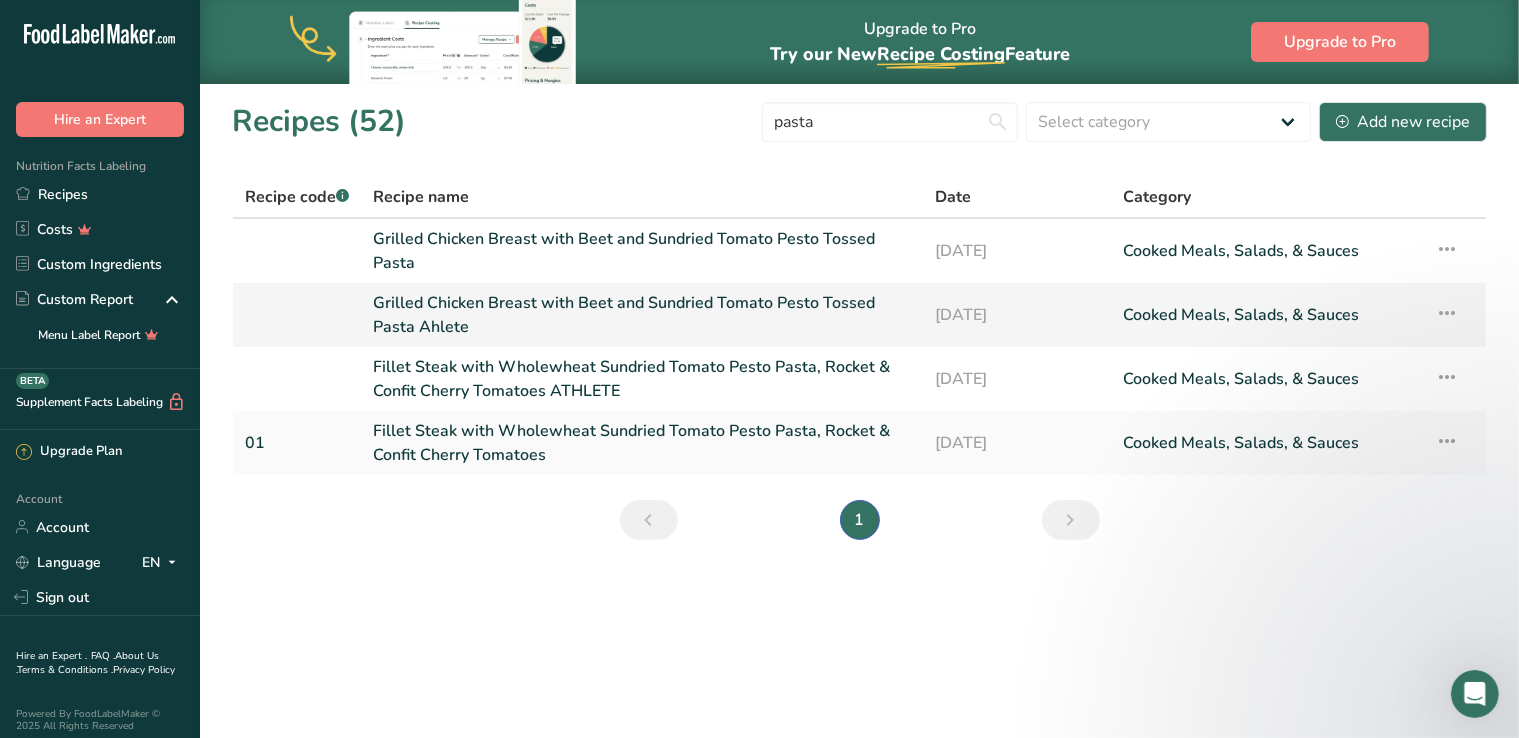 click on "Grilled Chicken Breast with Beet and Sundried Tomato Pesto Tossed Pasta Ahlete" at bounding box center [642, 315] 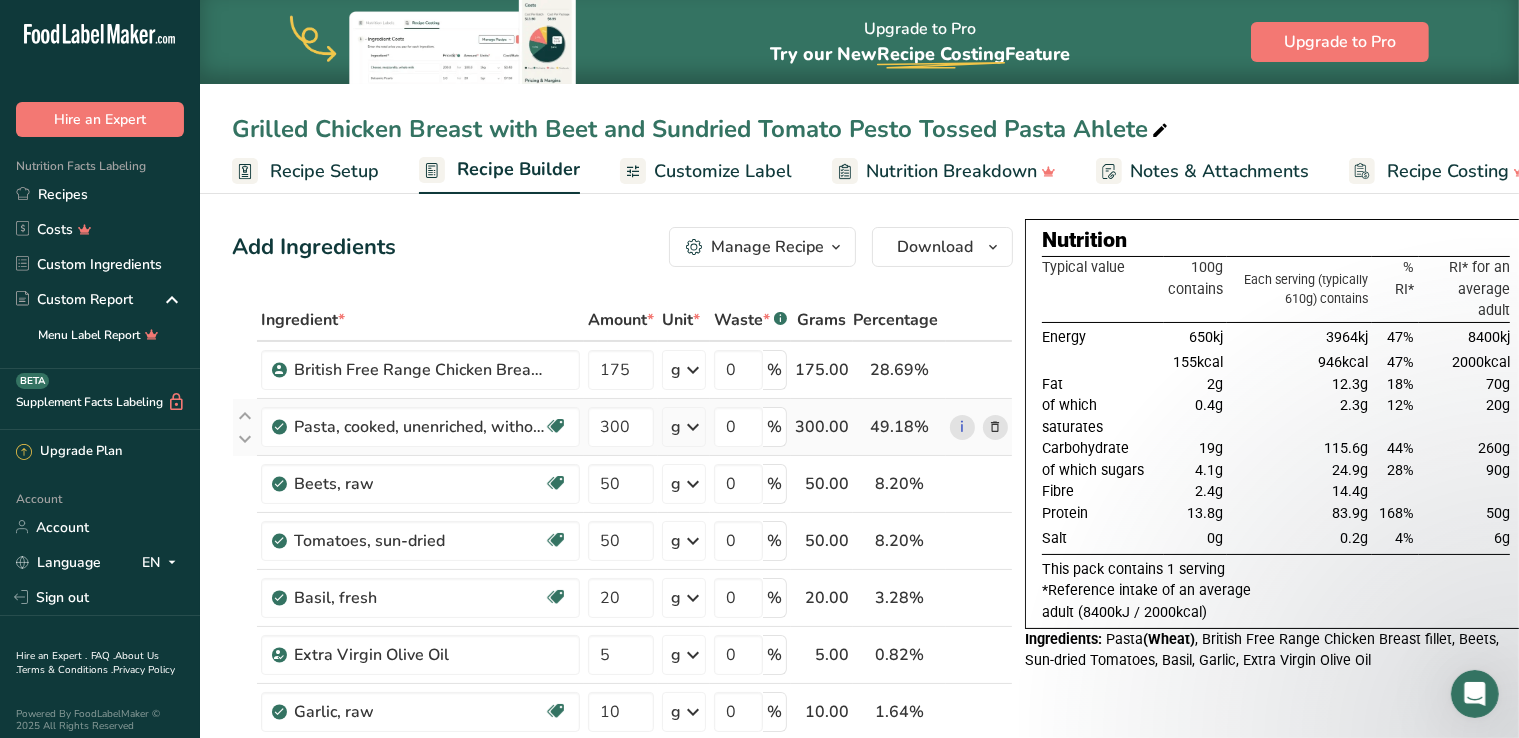 click at bounding box center [996, 427] 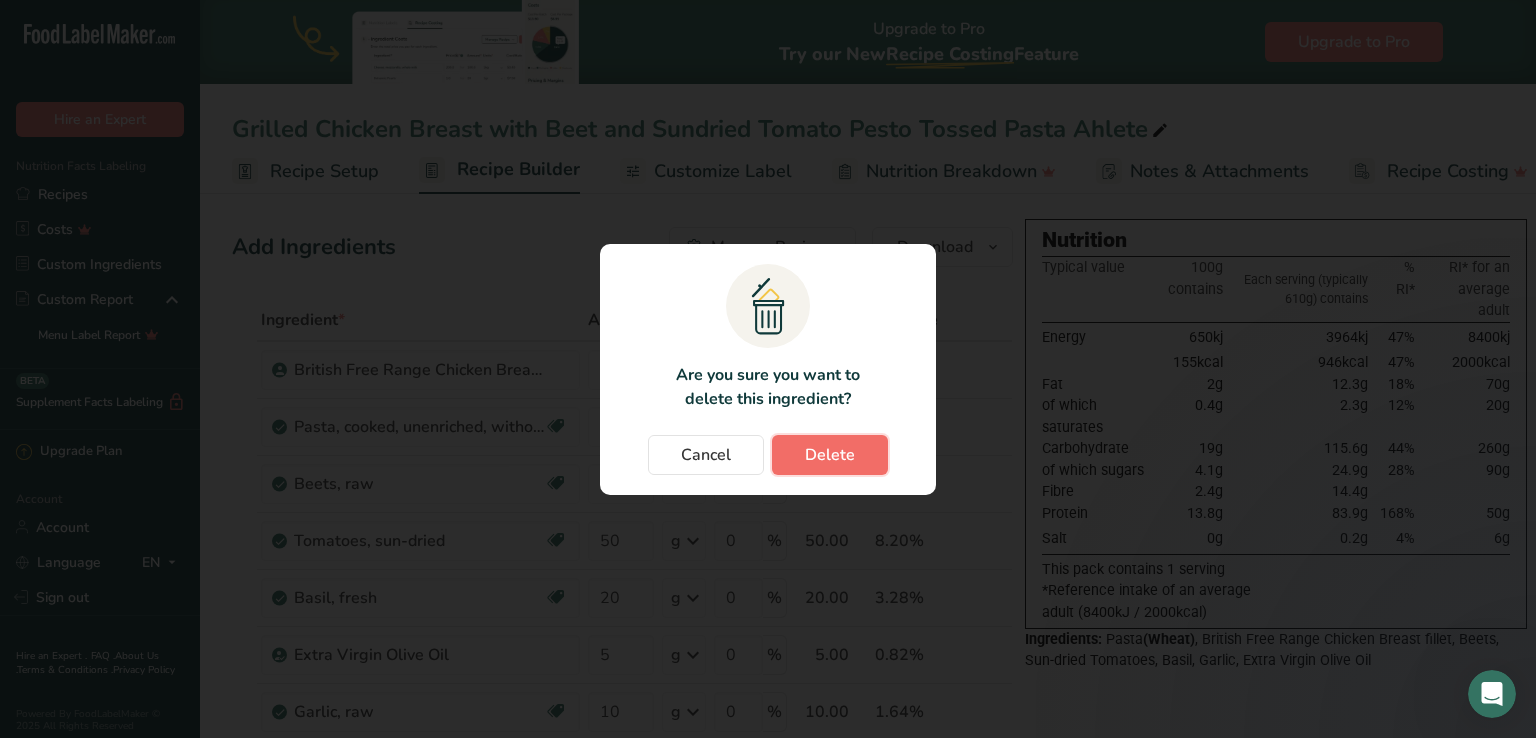 click on "Delete" at bounding box center [830, 455] 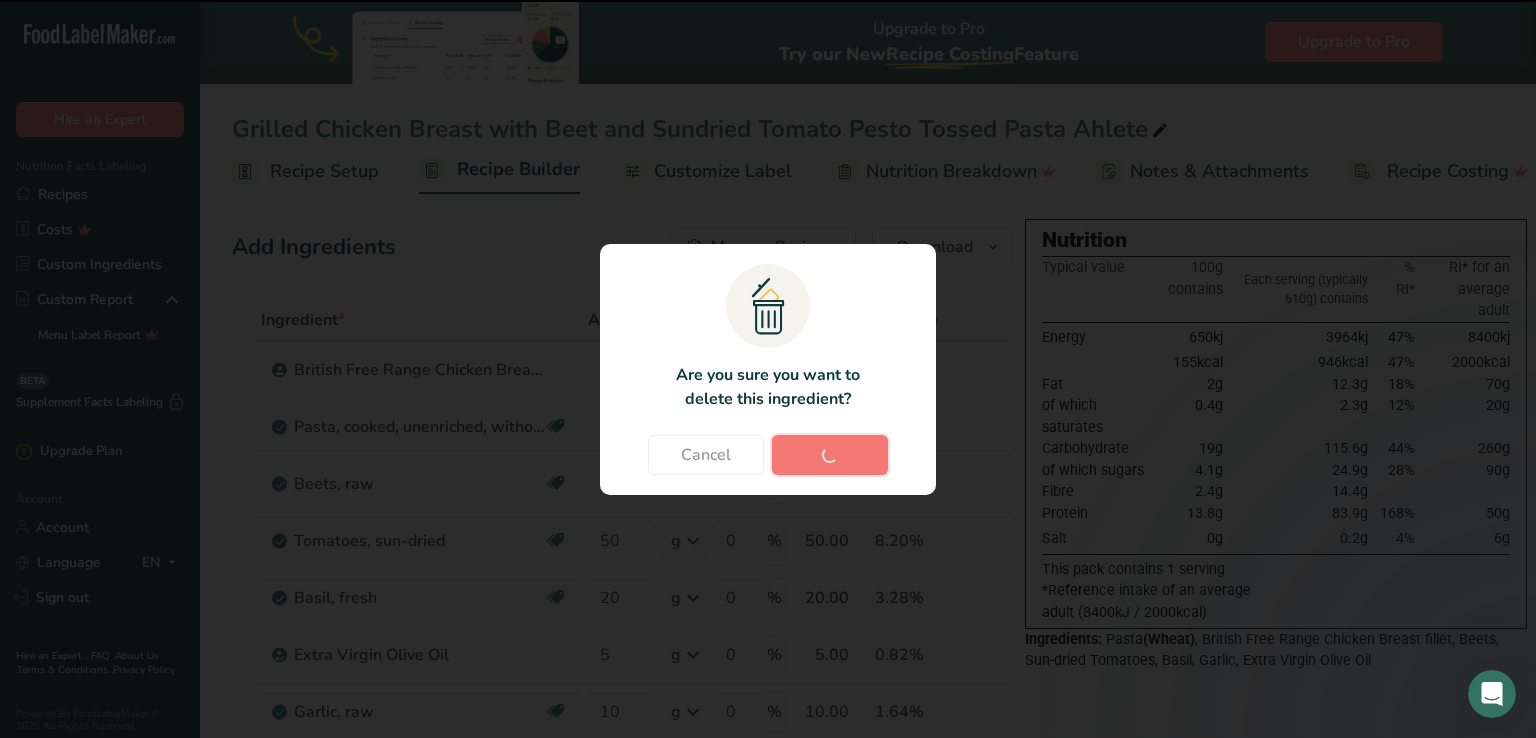 type on "50" 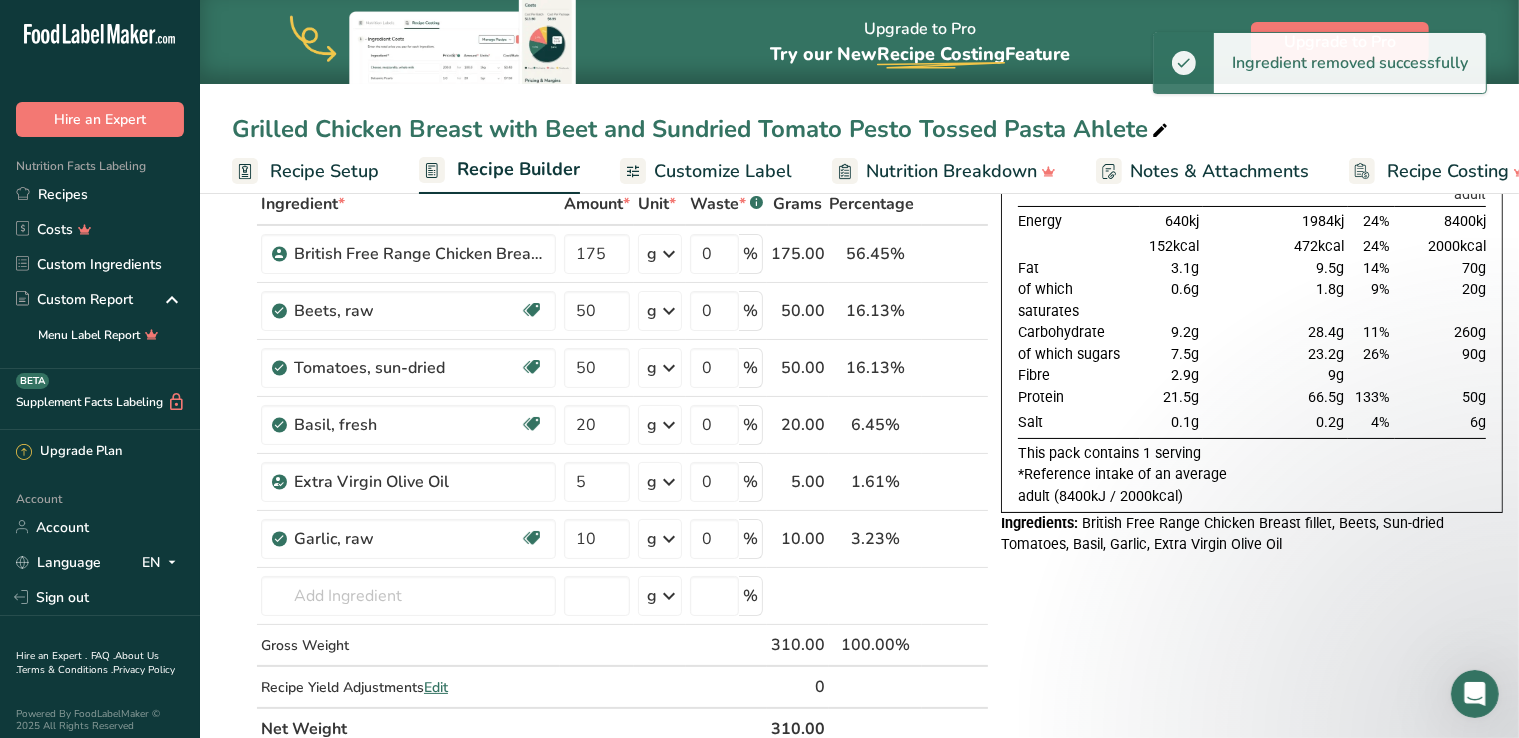 scroll, scrollTop: 133, scrollLeft: 0, axis: vertical 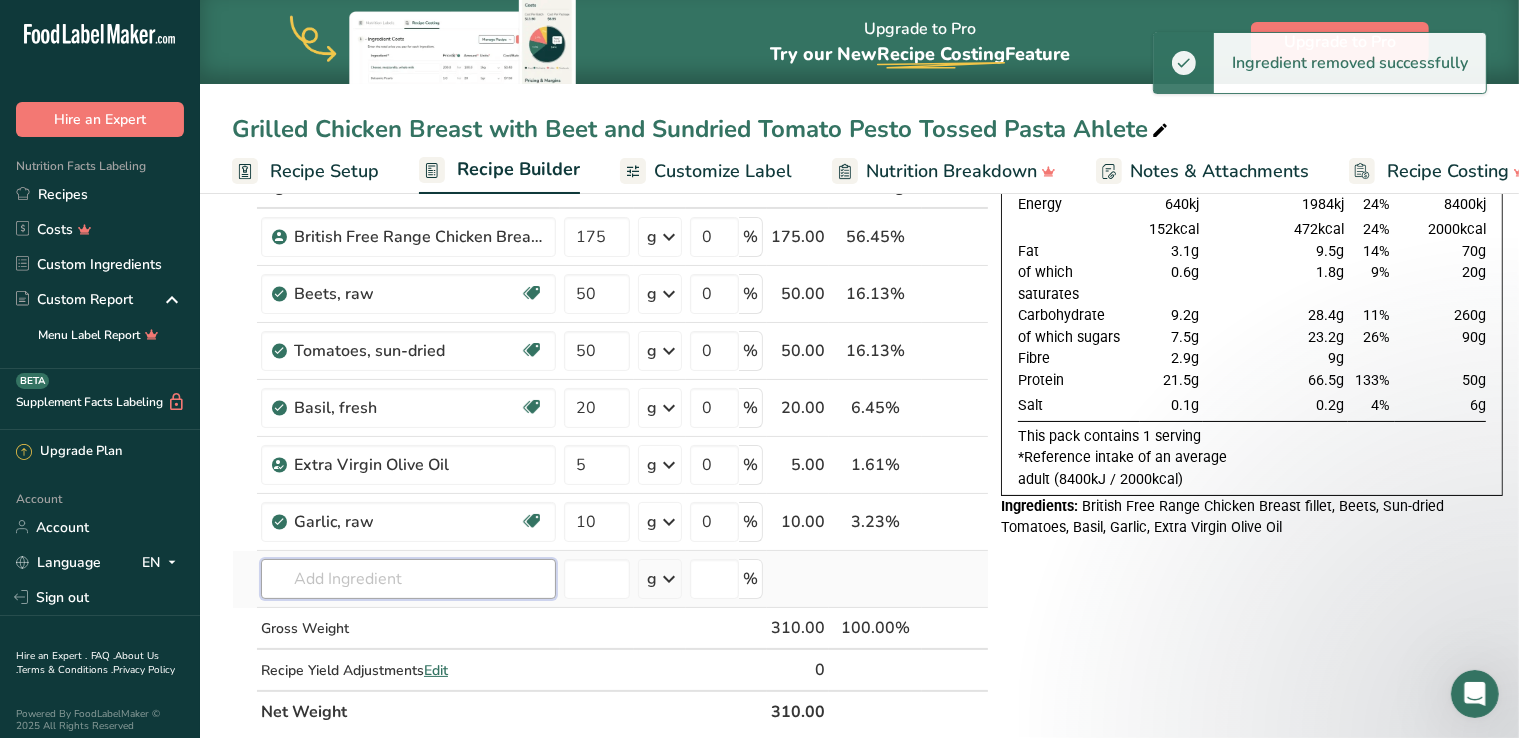click at bounding box center (408, 579) 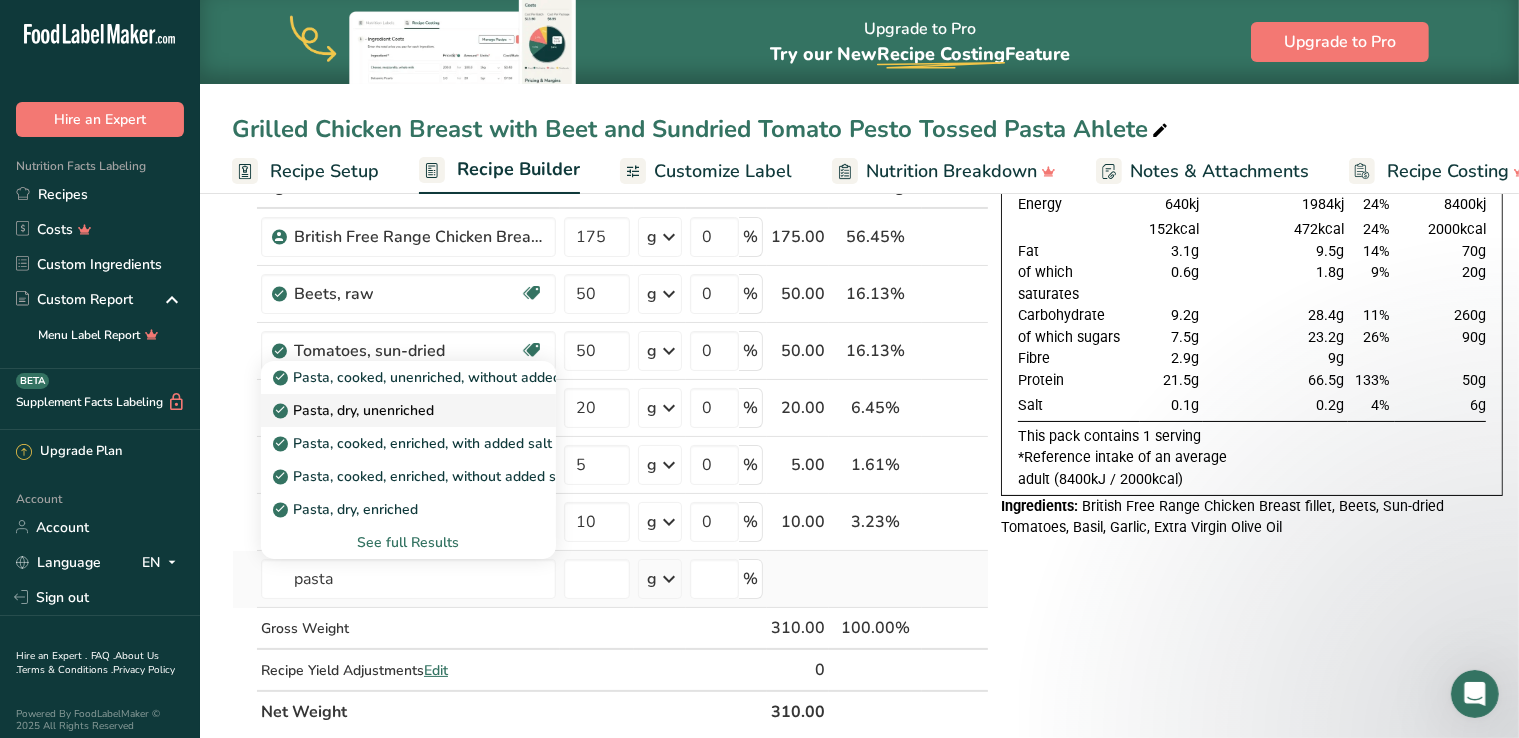 click on "Pasta, dry, unenriched" at bounding box center (392, 410) 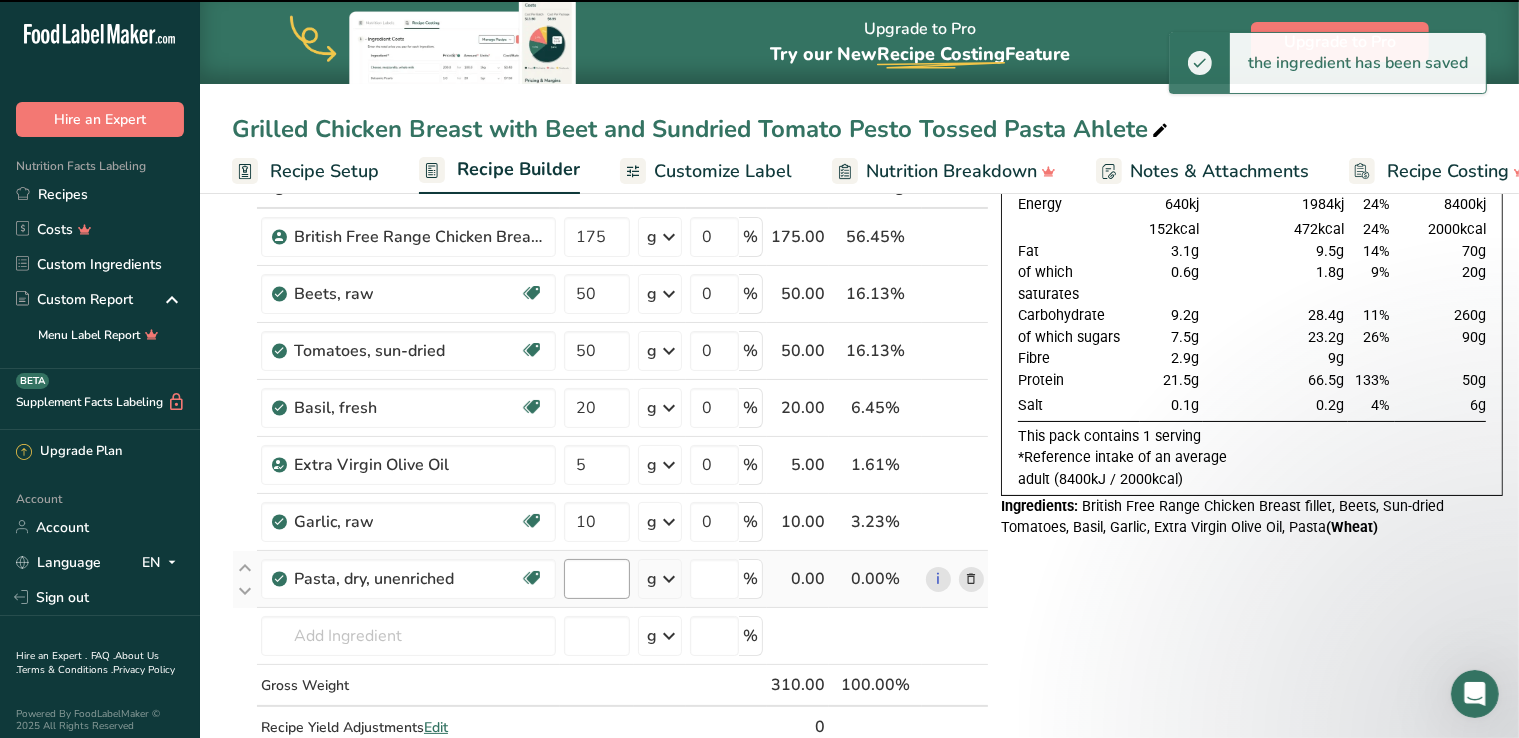 type on "0" 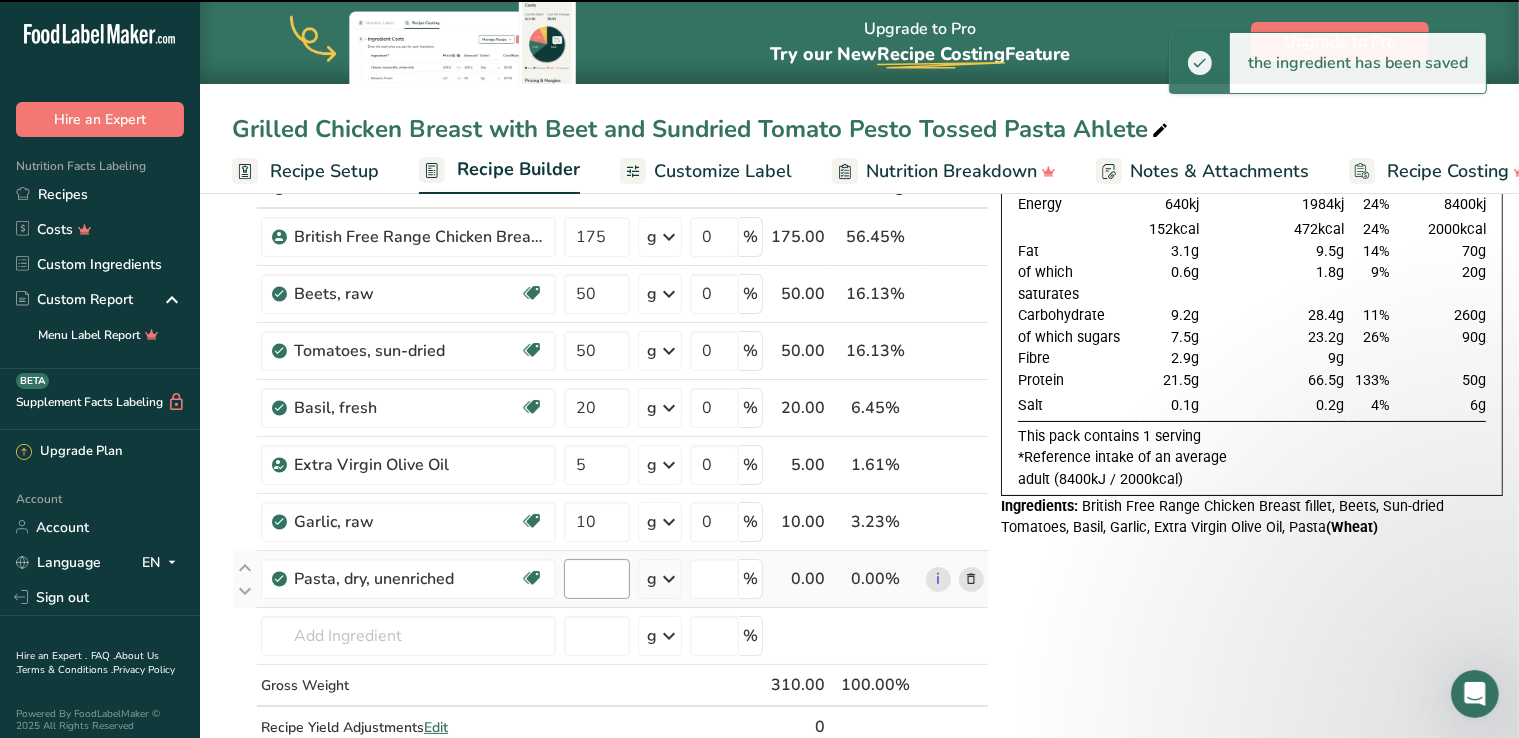 type on "0" 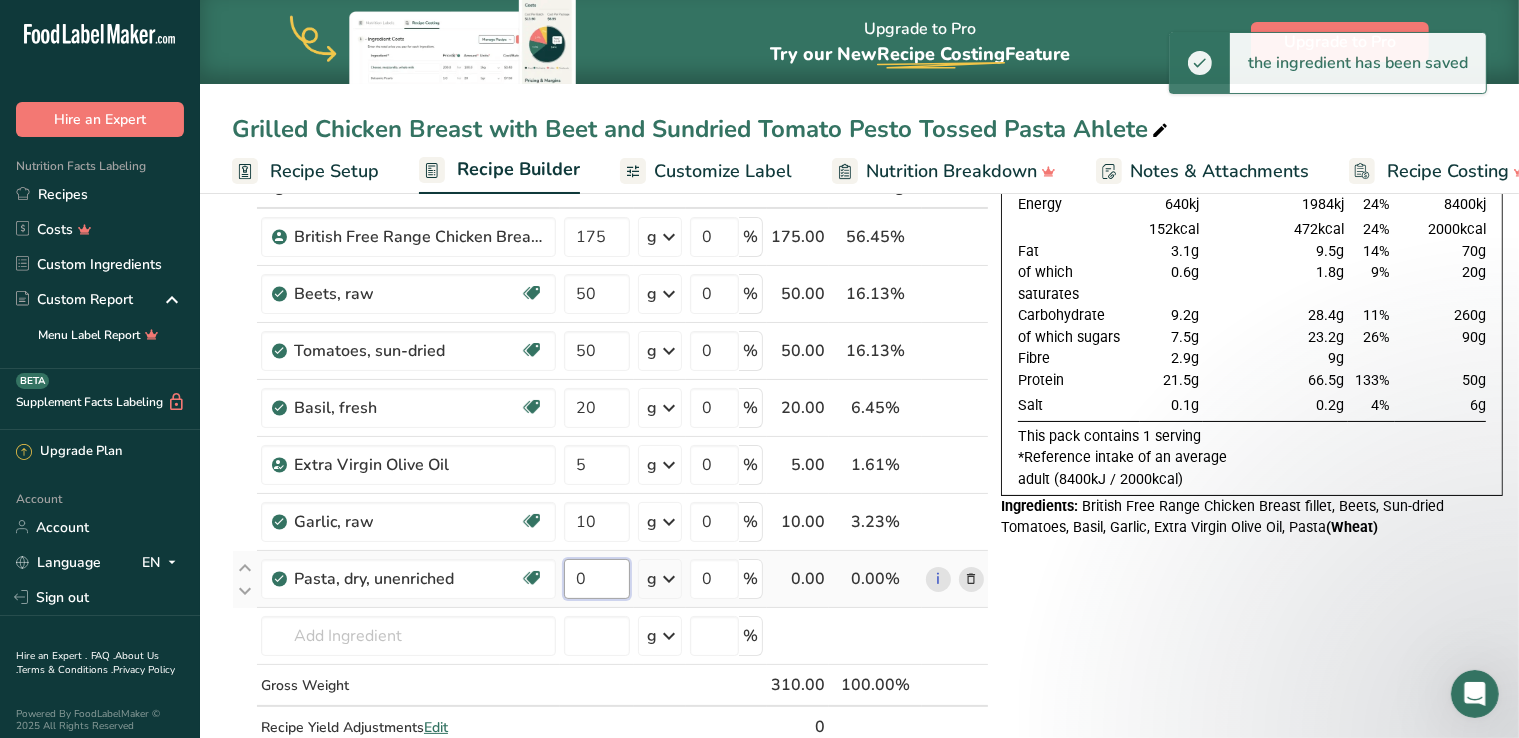 click on "0" at bounding box center [597, 579] 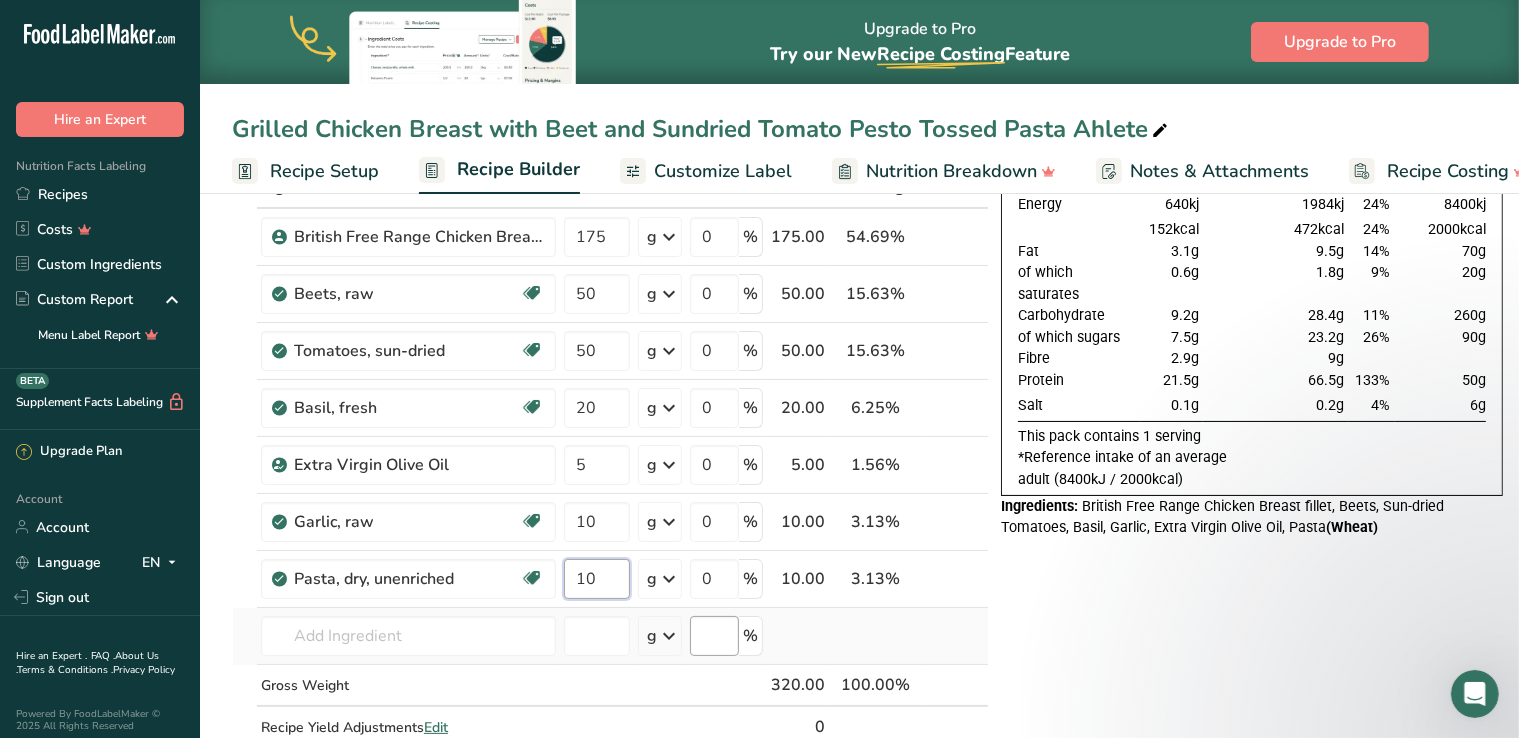 type on "1" 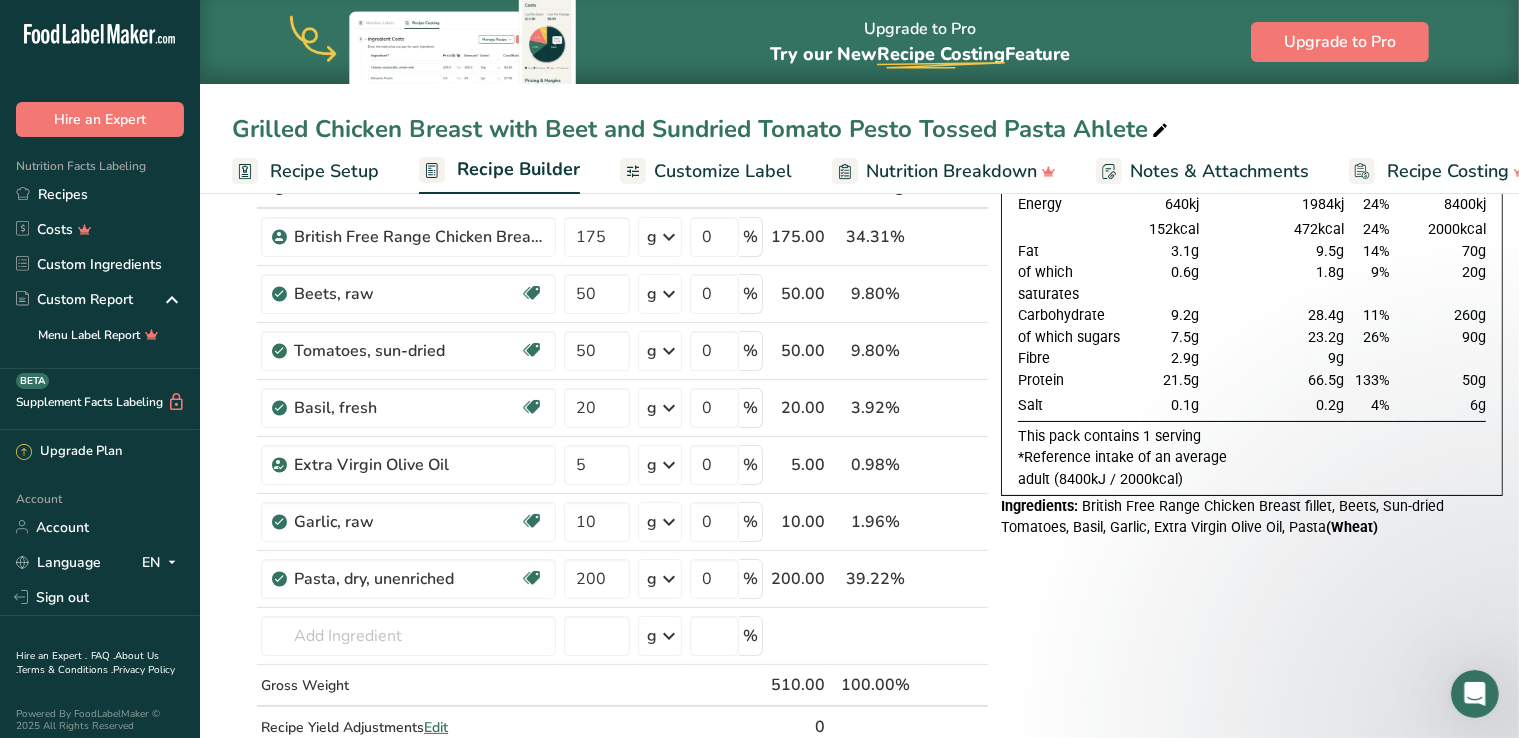 click on "Nutrition
Typical value
100g
contains
Each serving (typically
310g) contains
%
RI*   RI* for an
average adult
Energy
640kj
1984kj
24%
8400kj
152kcal
472kcal
24%
2000kcal
Fat
3.1g
9.5g
14%
70g
of which saturates
0.6g
1.8g
9%
20g" at bounding box center [1252, 780] 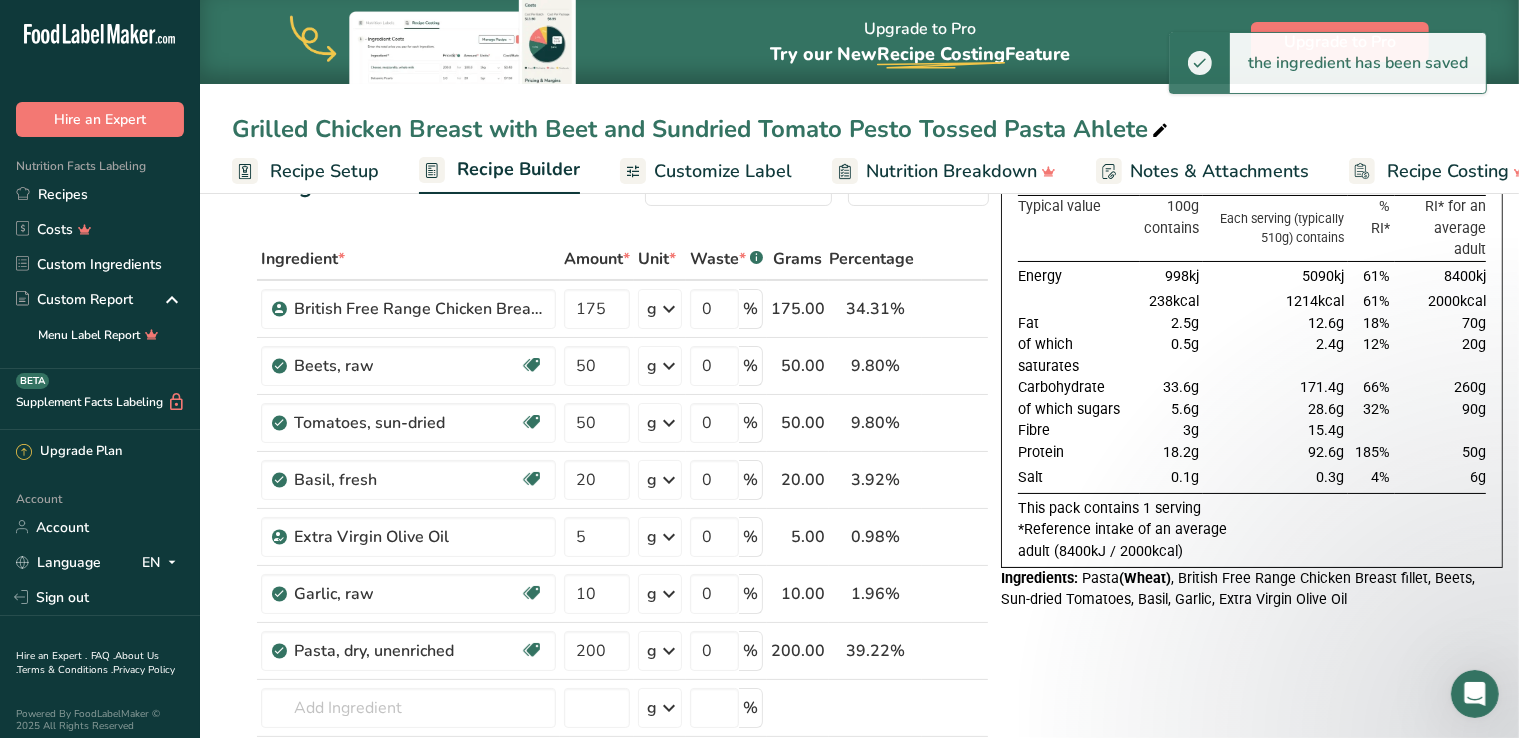 scroll, scrollTop: 50, scrollLeft: 0, axis: vertical 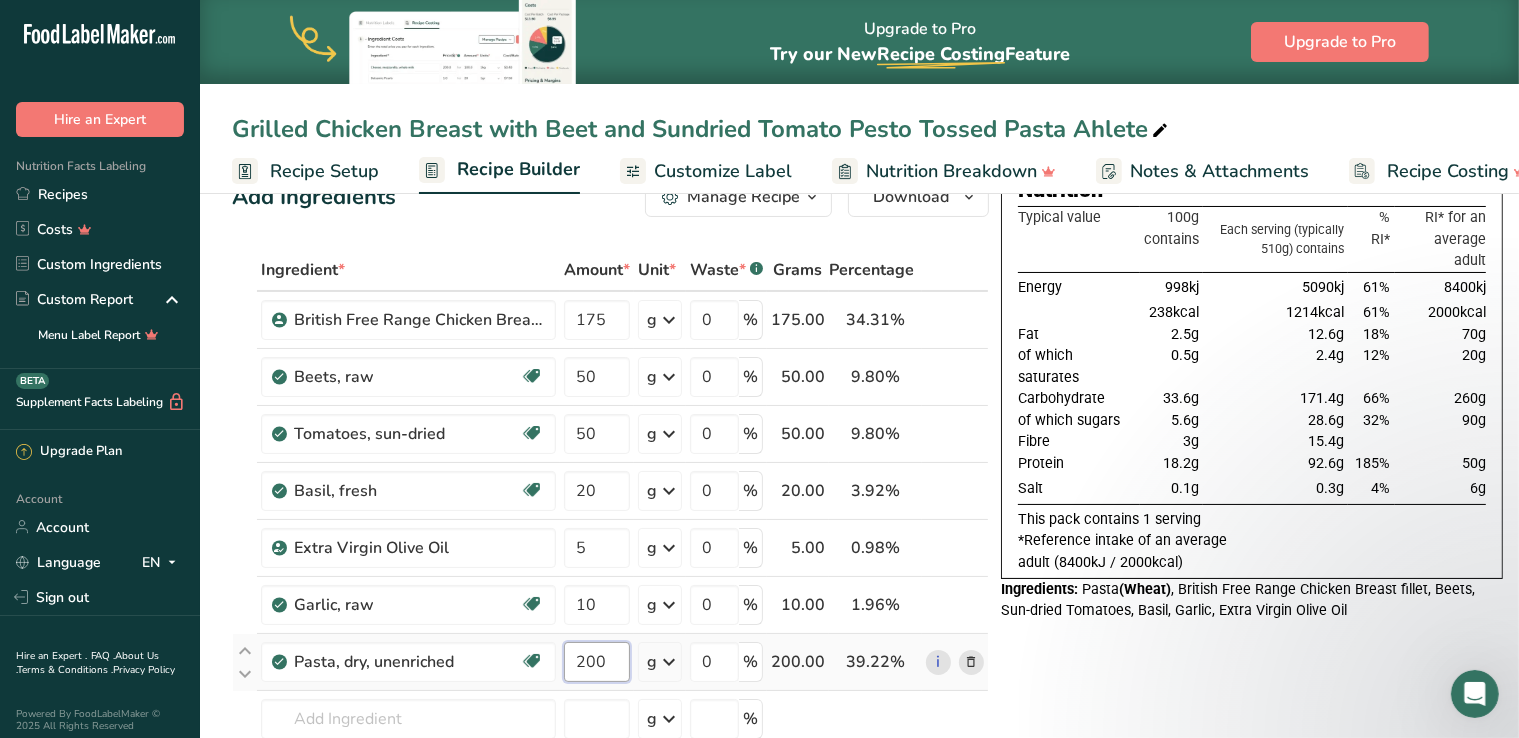 click on "200" at bounding box center [597, 662] 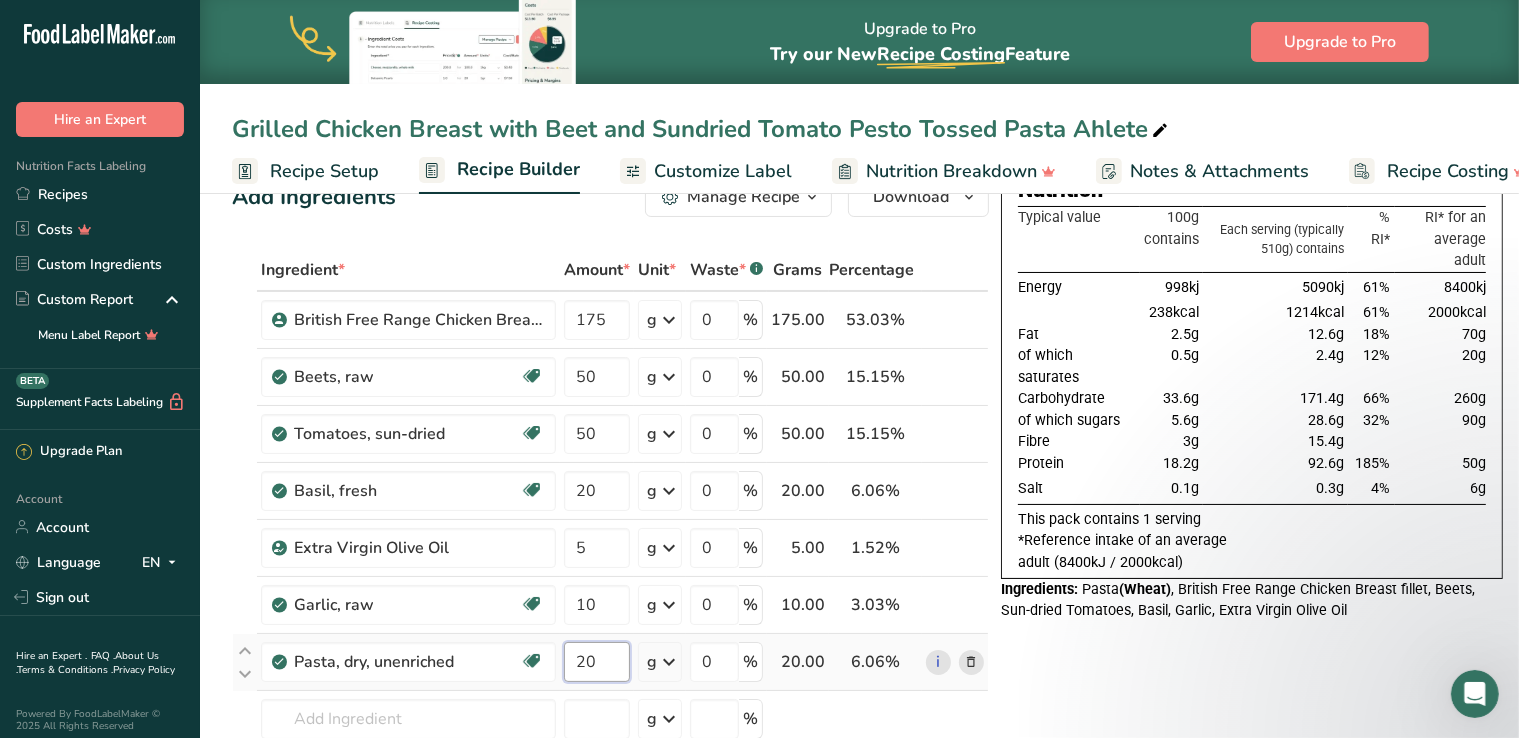 type on "2" 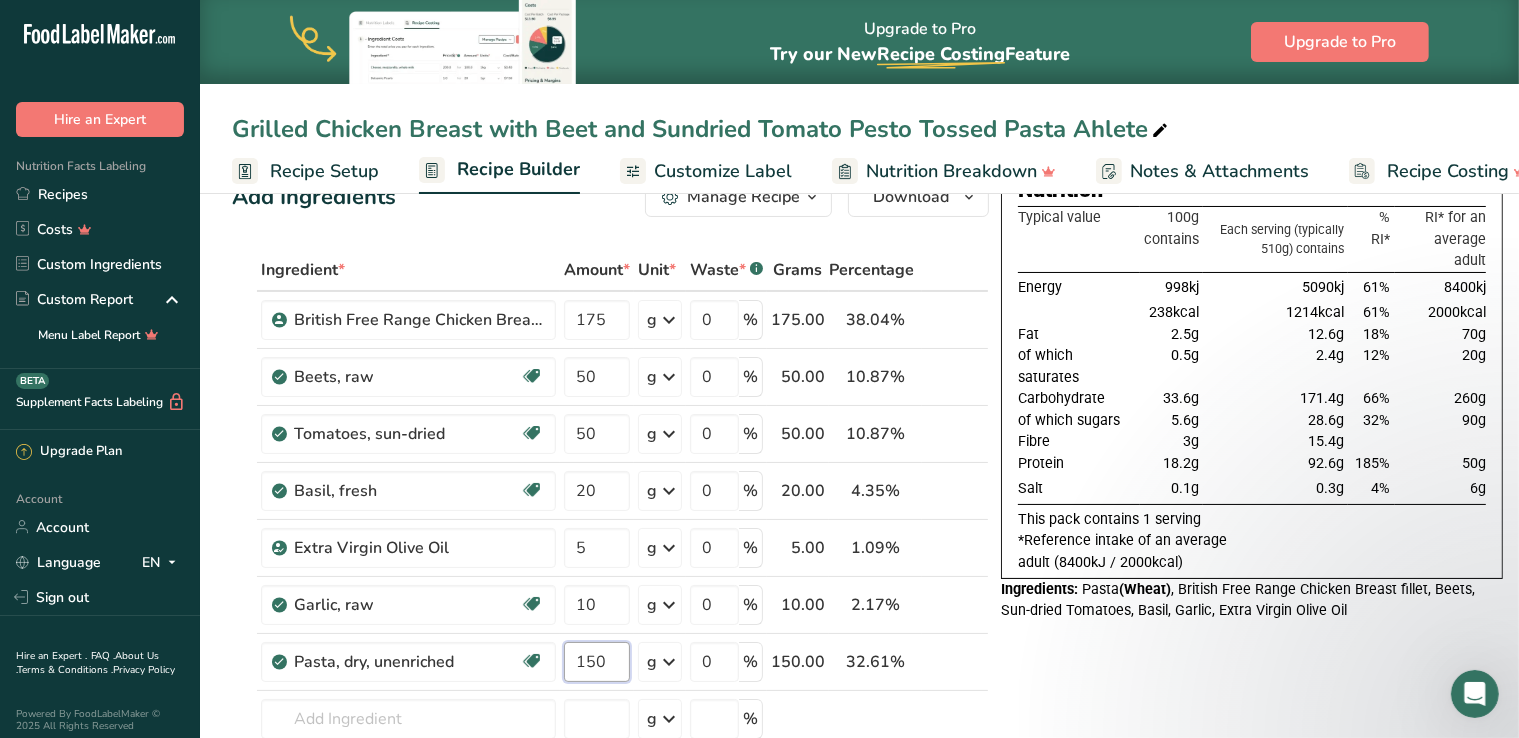 type on "150" 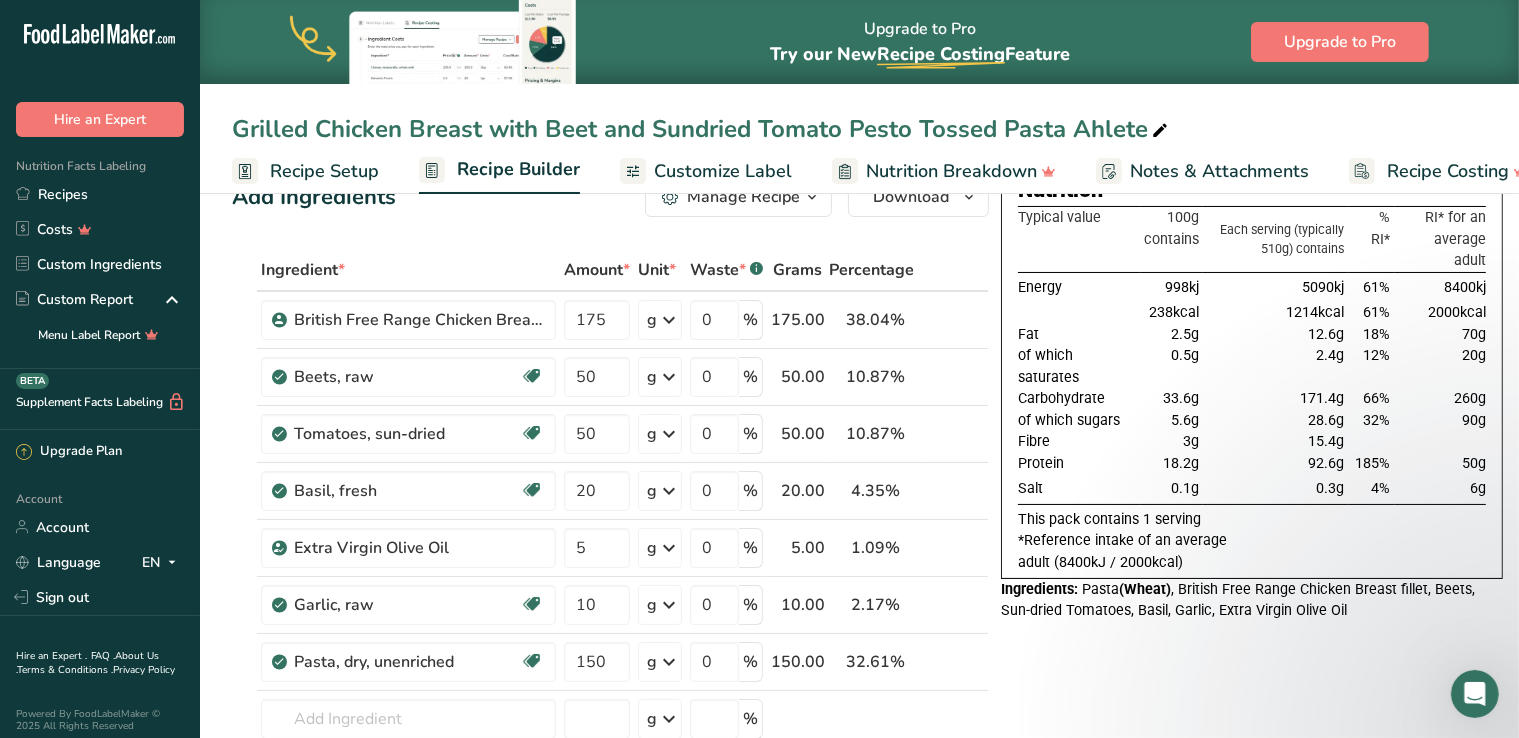 click at bounding box center (1318, 626) 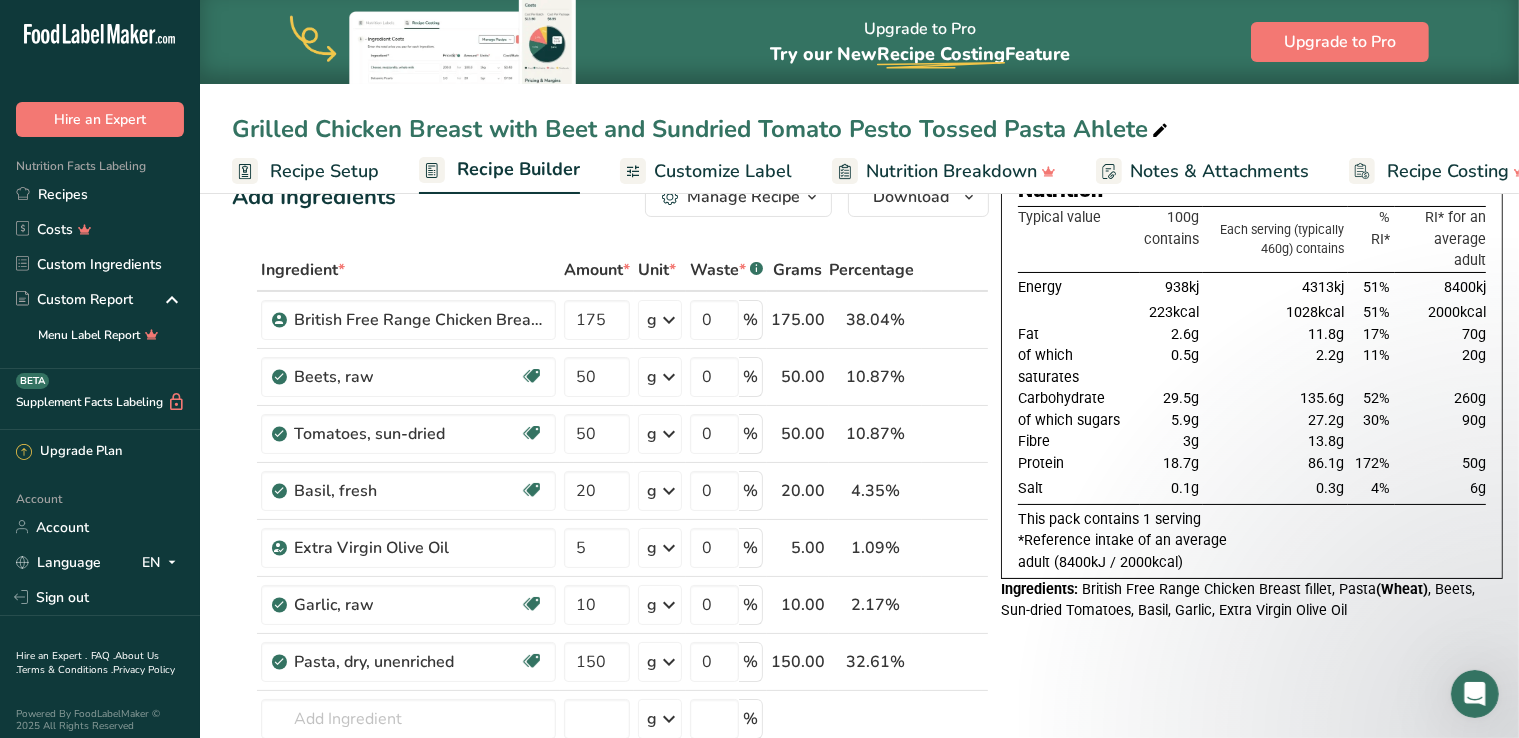 click on "Grilled Chicken Breast with Beet and Sundried Tomato Pesto Tossed Pasta Ahlete
Recipe Setup                       Recipe Builder   Customize Label               Nutrition Breakdown                 Notes & Attachments                 Recipe Costing" at bounding box center [859, 97] 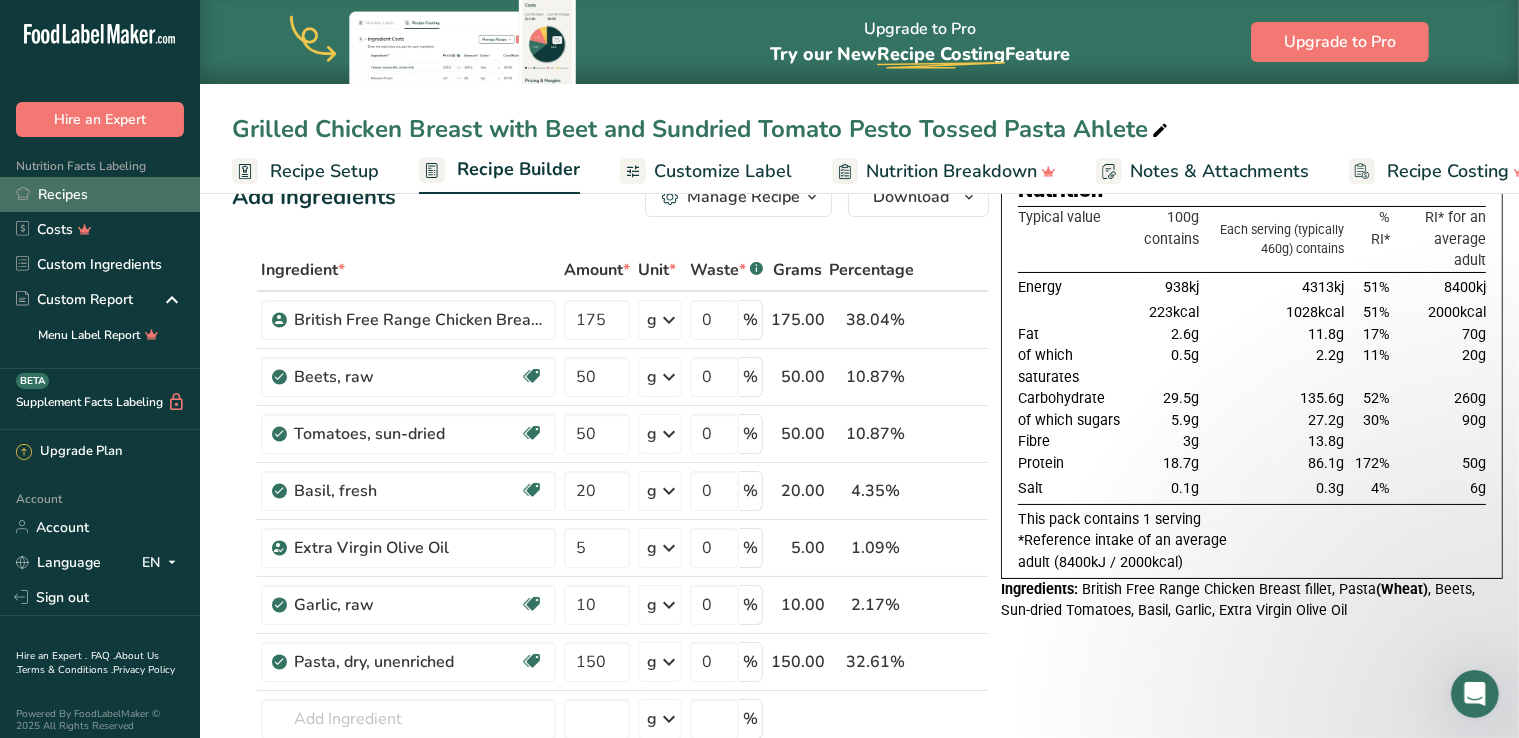 click on "Recipes" at bounding box center [100, 194] 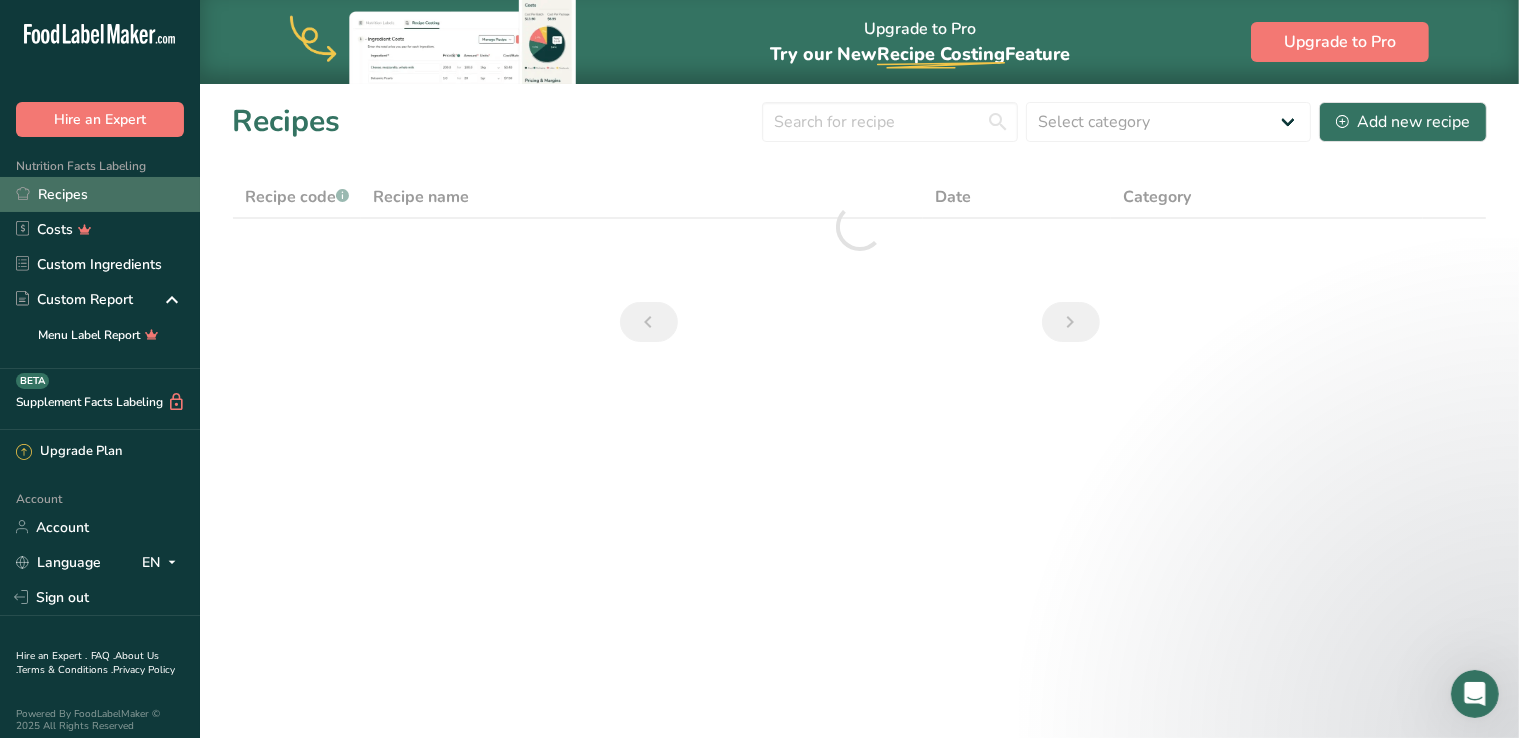 scroll, scrollTop: 0, scrollLeft: 0, axis: both 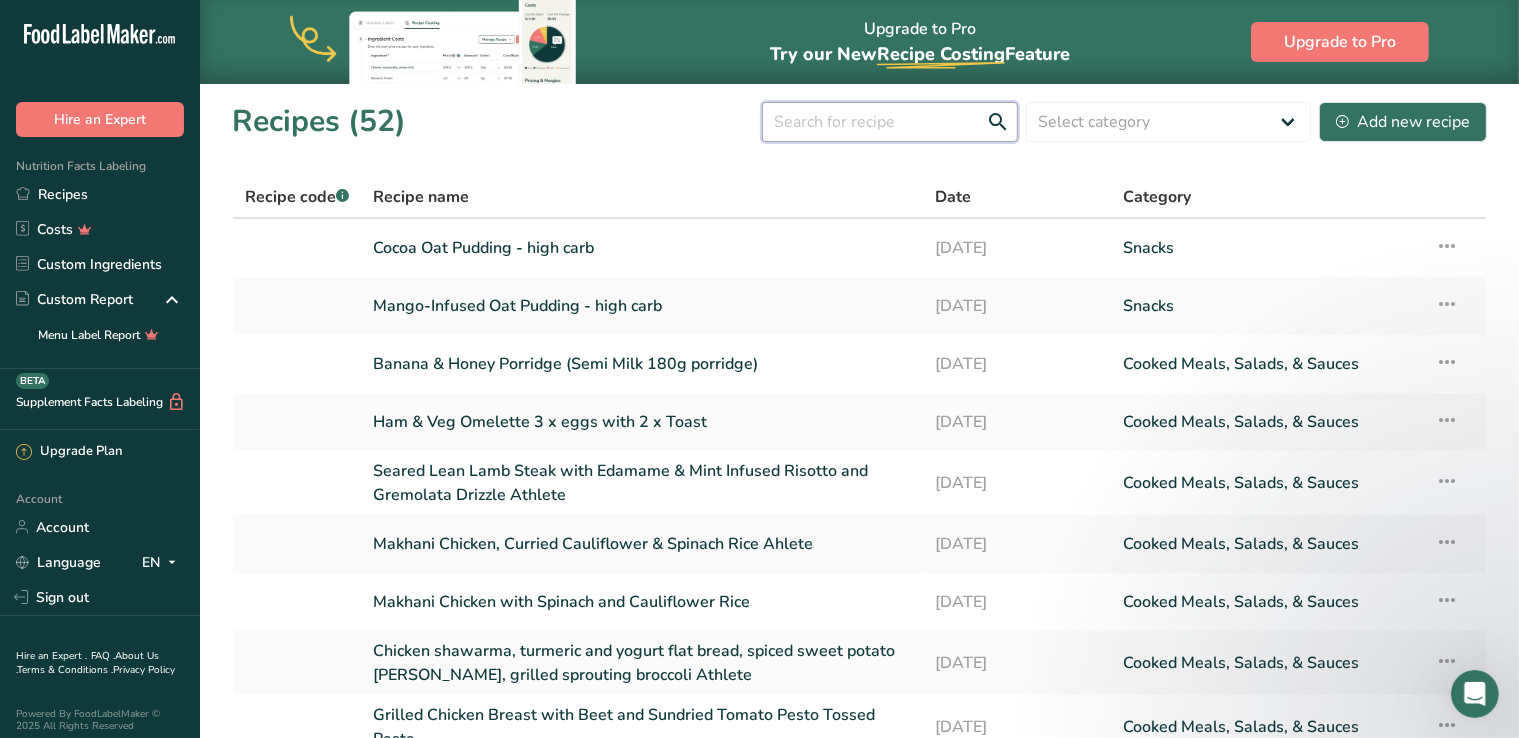 click at bounding box center [890, 122] 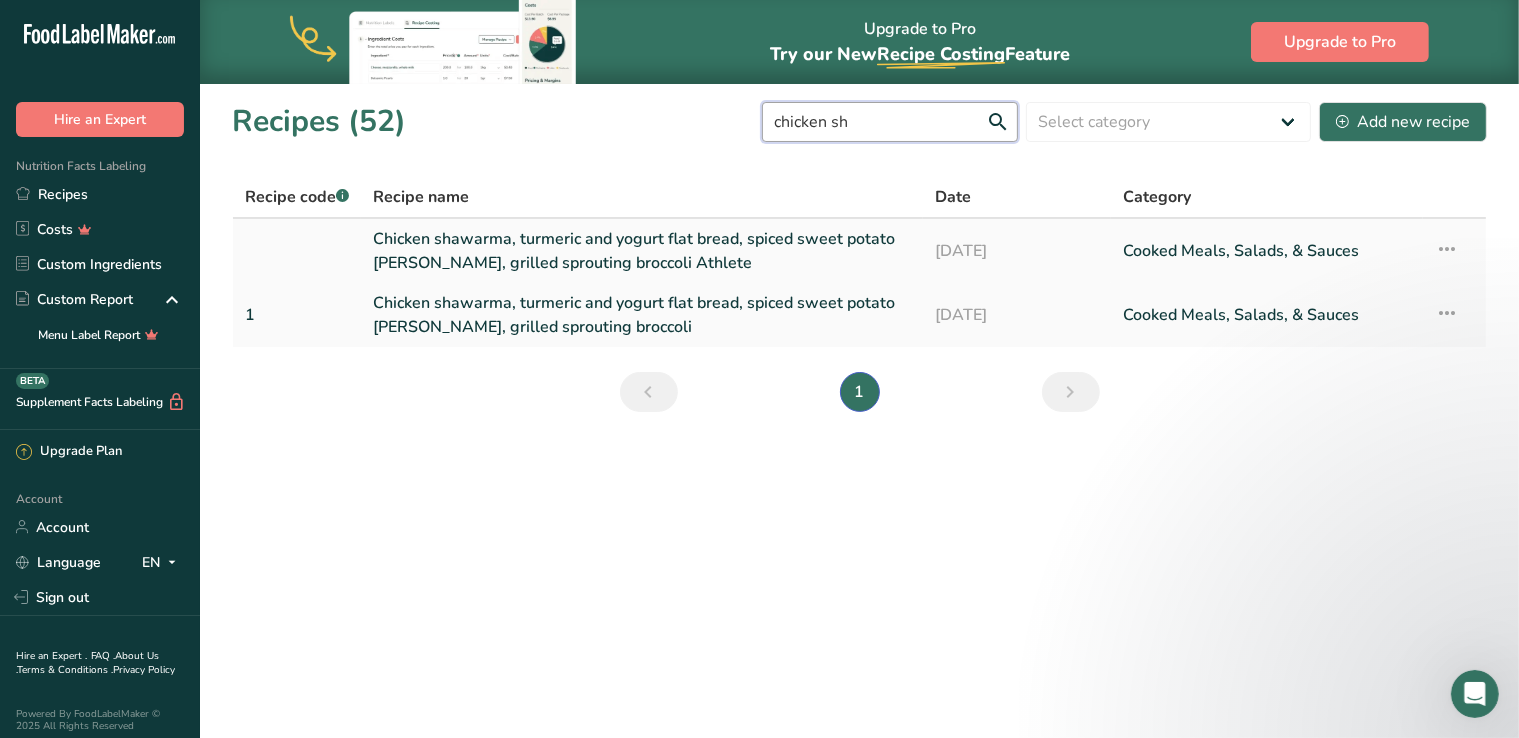 type on "chicken sh" 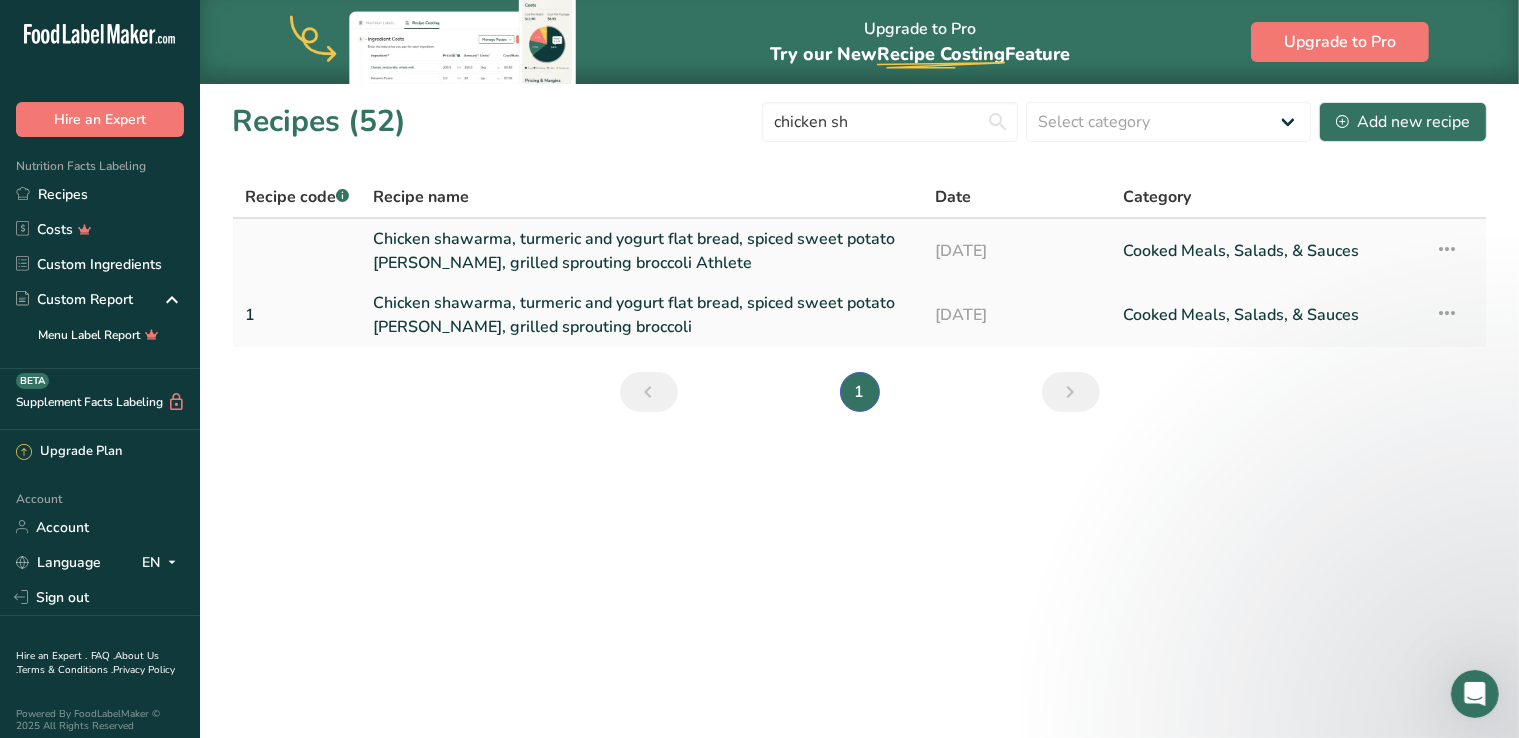 click on "Chicken shawarma, turmeric and yogurt flat bread, spiced sweet potato [PERSON_NAME], grilled sprouting broccoli Athlete" at bounding box center [642, 251] 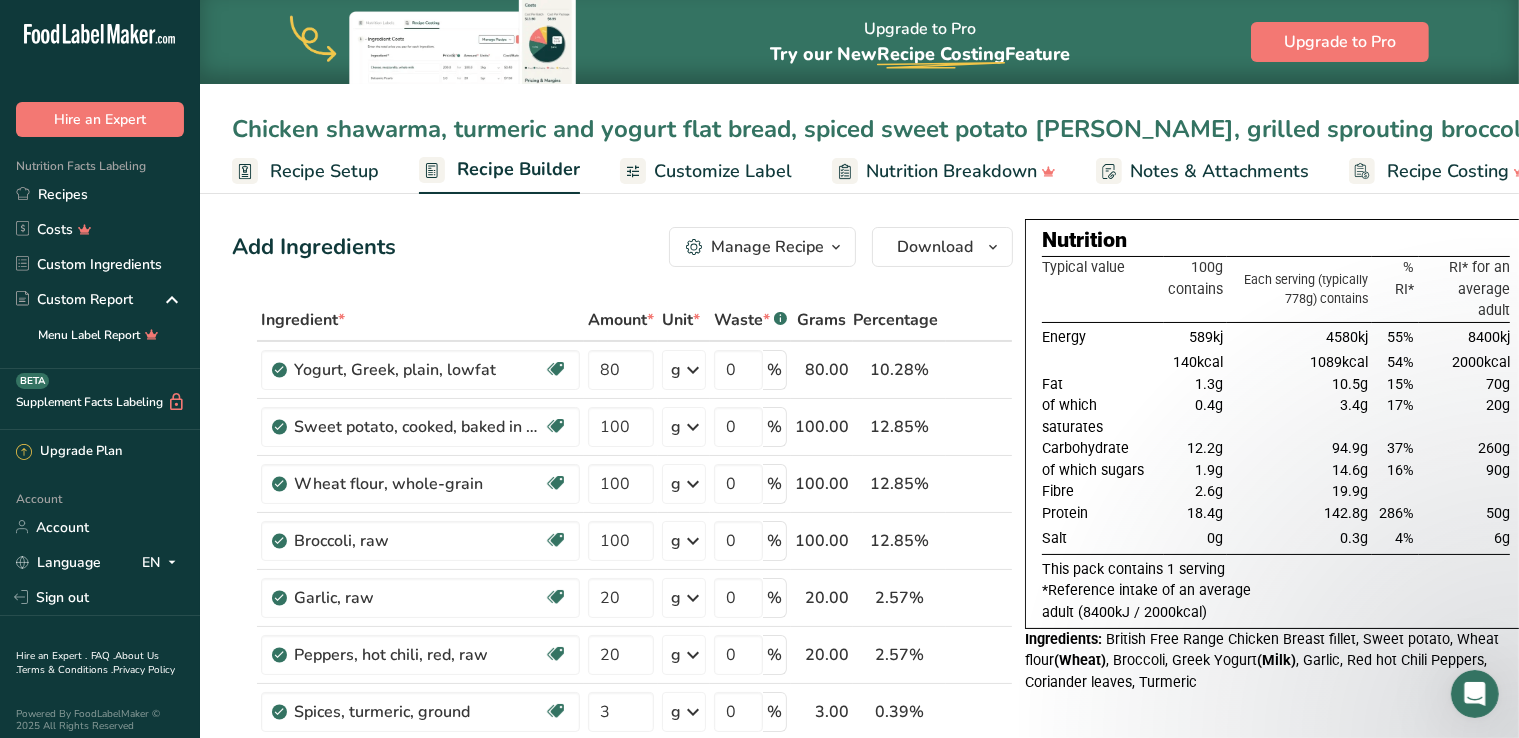 click on "Recipes" at bounding box center (100, 194) 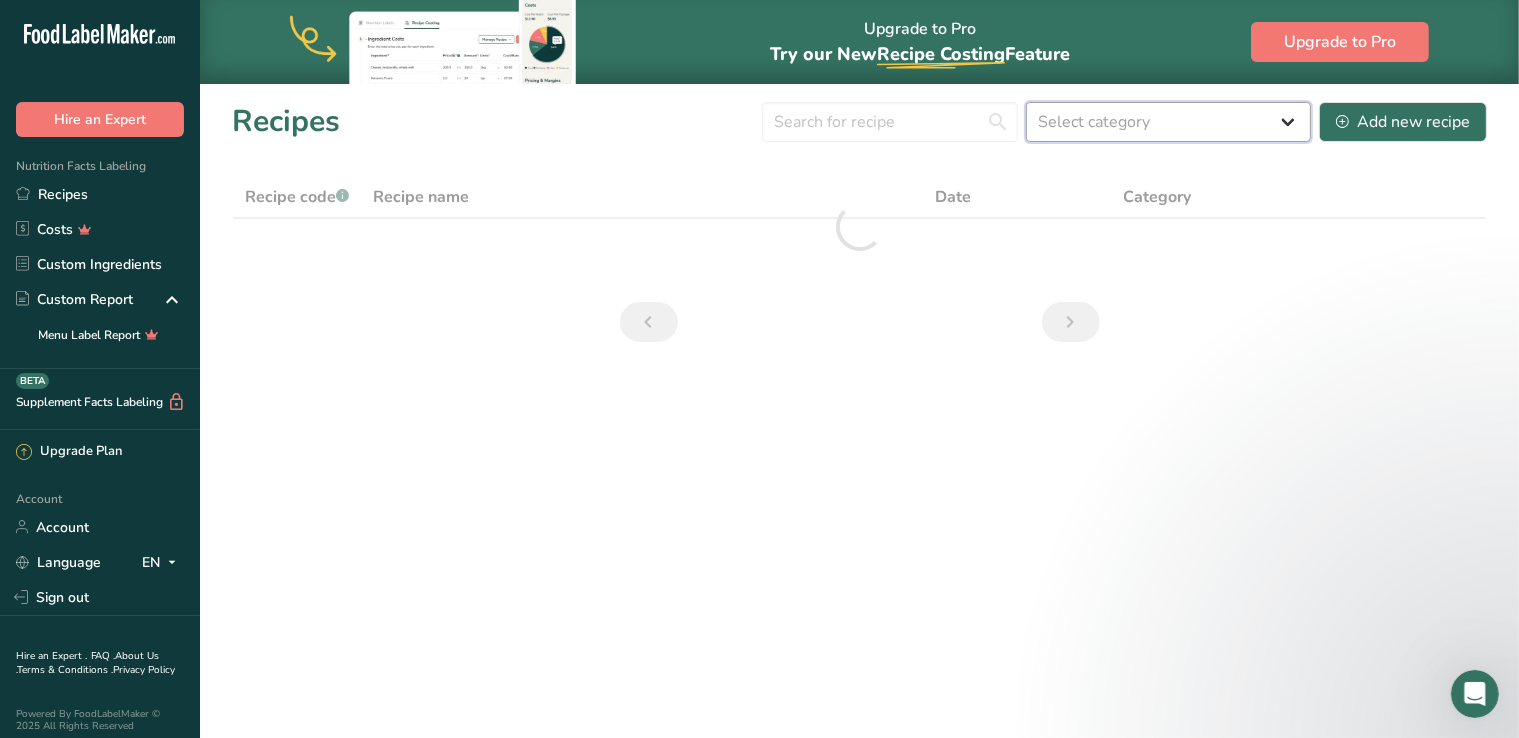 click on "Select category
All
Baked Goods
[GEOGRAPHIC_DATA]
Confectionery
Cooked Meals, Salads, & Sauces
[GEOGRAPHIC_DATA]
Snacks" at bounding box center (1168, 122) 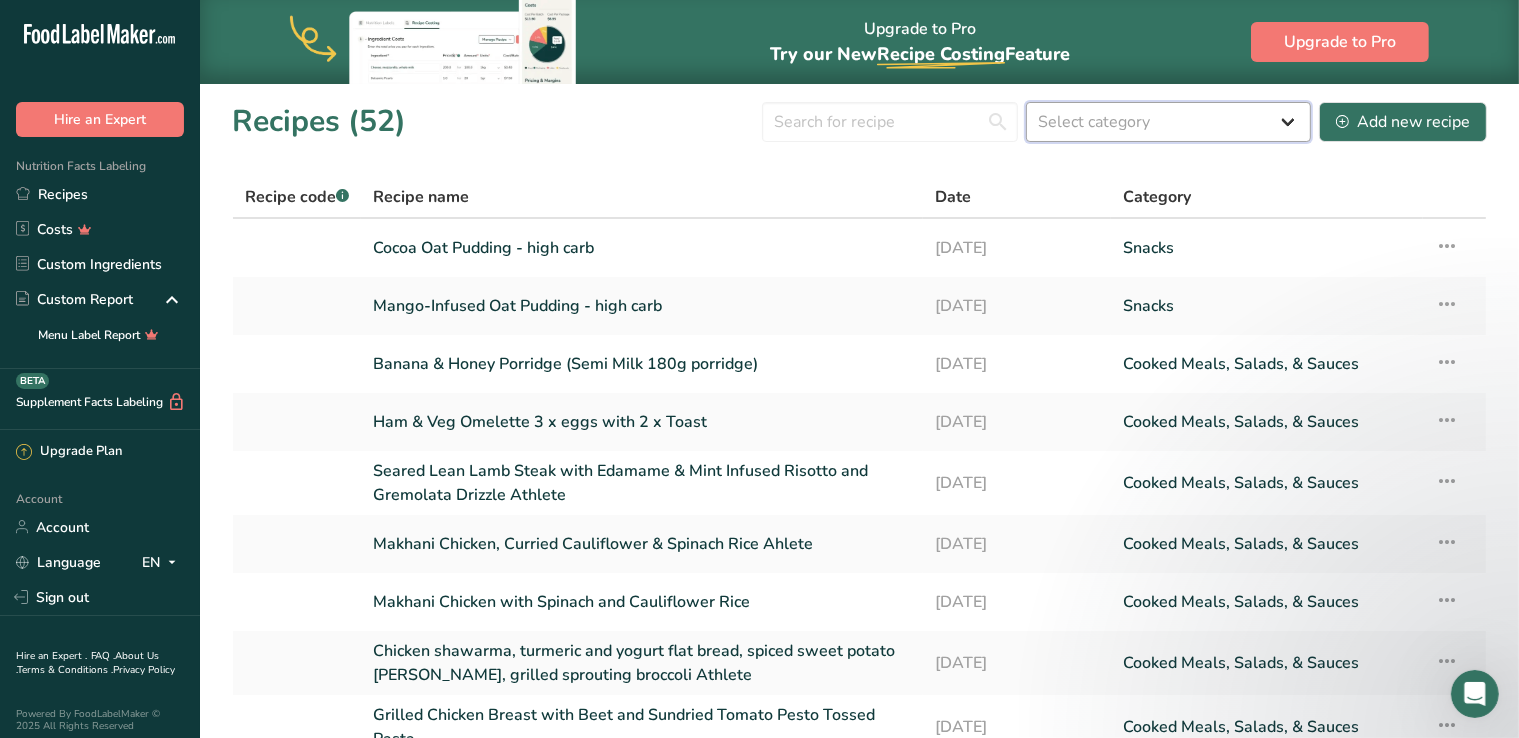 select on "4" 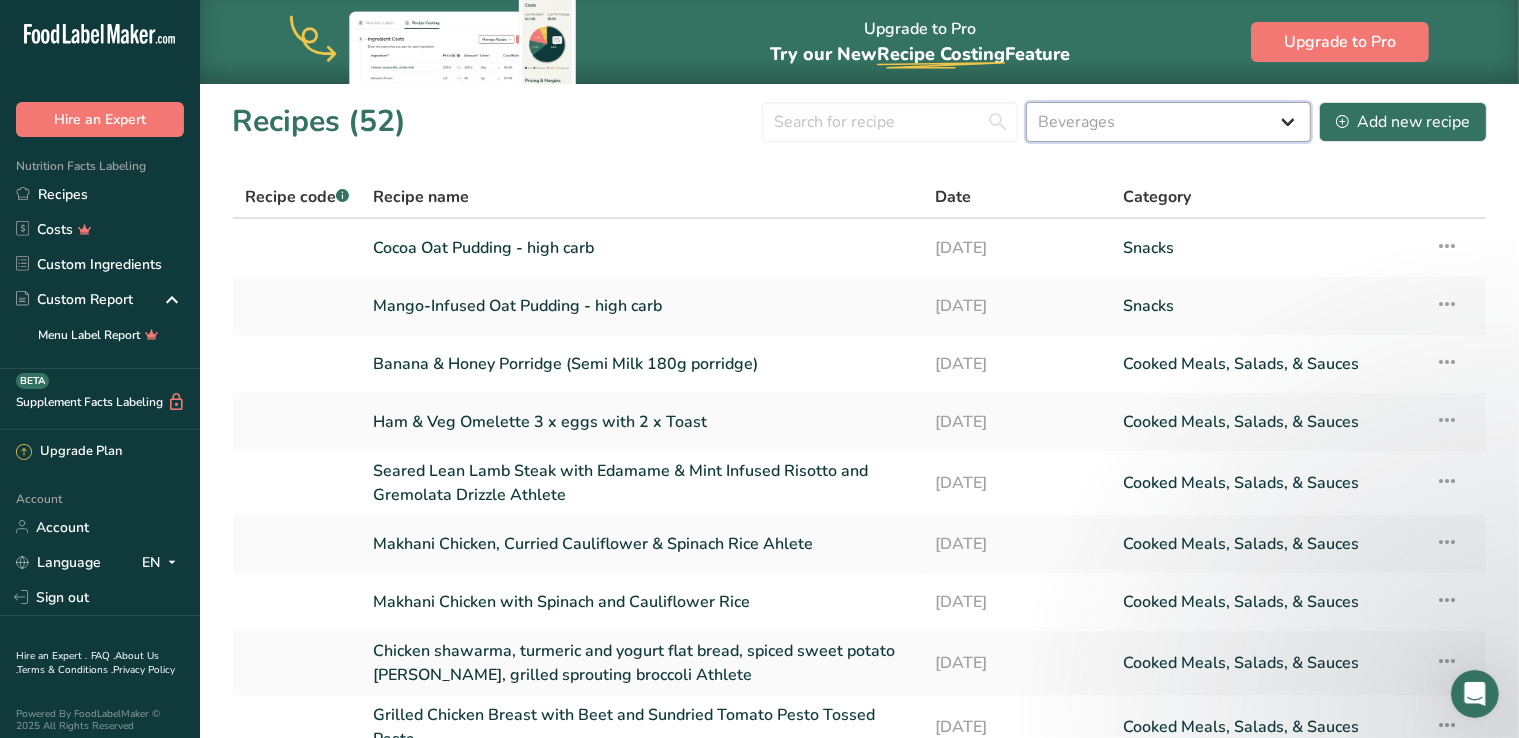 click on "Select category
All
Baked Goods
[GEOGRAPHIC_DATA]
Confectionery
Cooked Meals, Salads, & Sauces
[GEOGRAPHIC_DATA]
Snacks" at bounding box center (1168, 122) 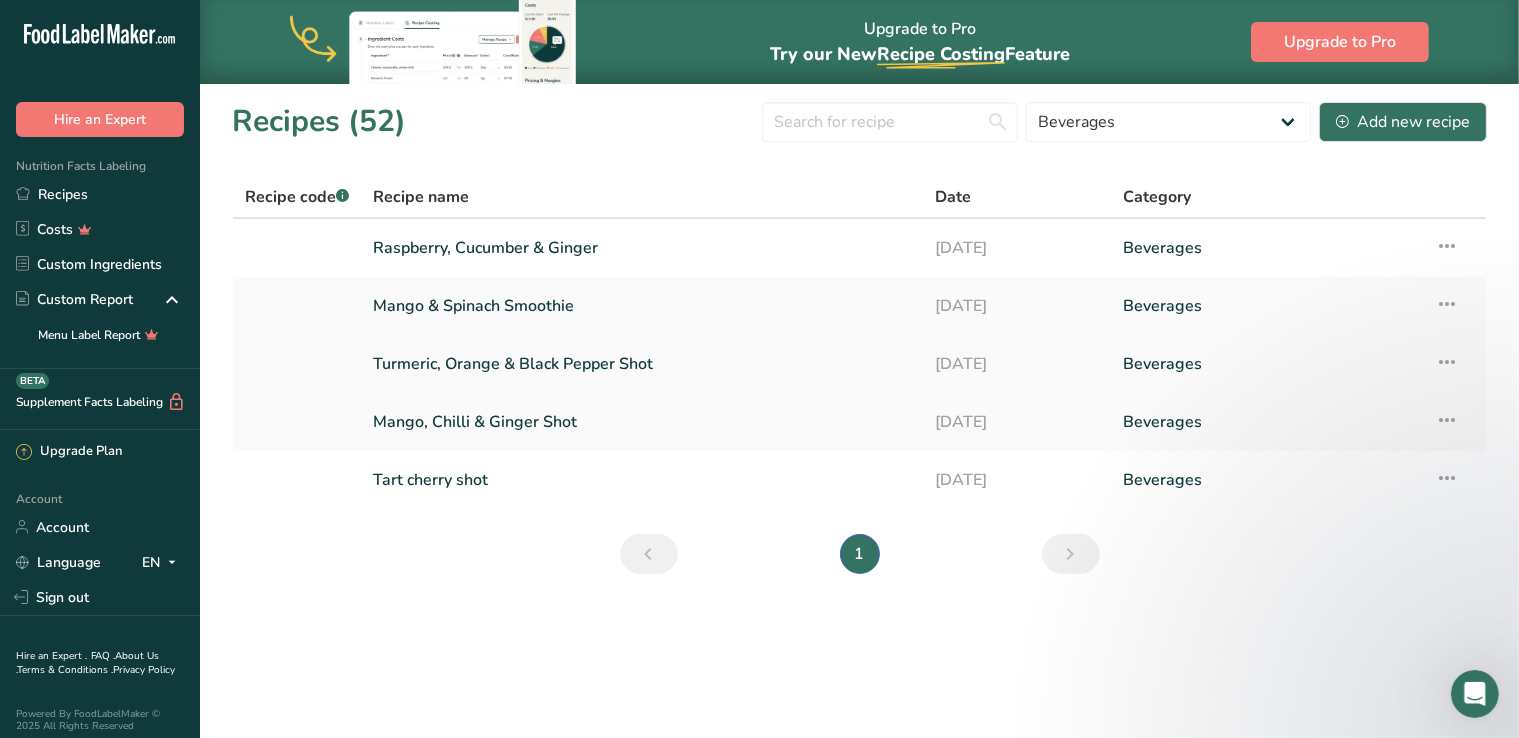click on "Turmeric, Orange & Black Pepper Shot" at bounding box center (642, 364) 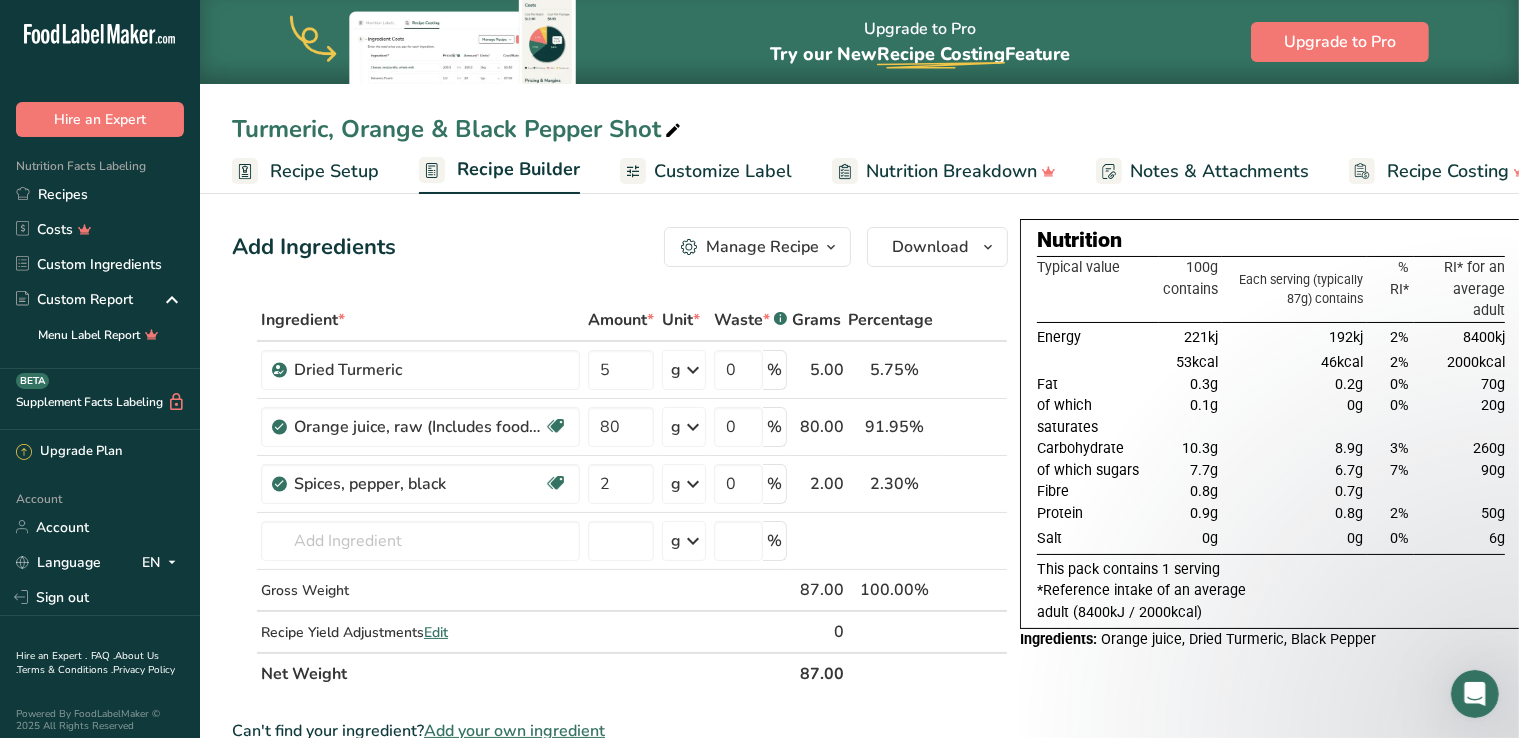 click at bounding box center (1318, 613) 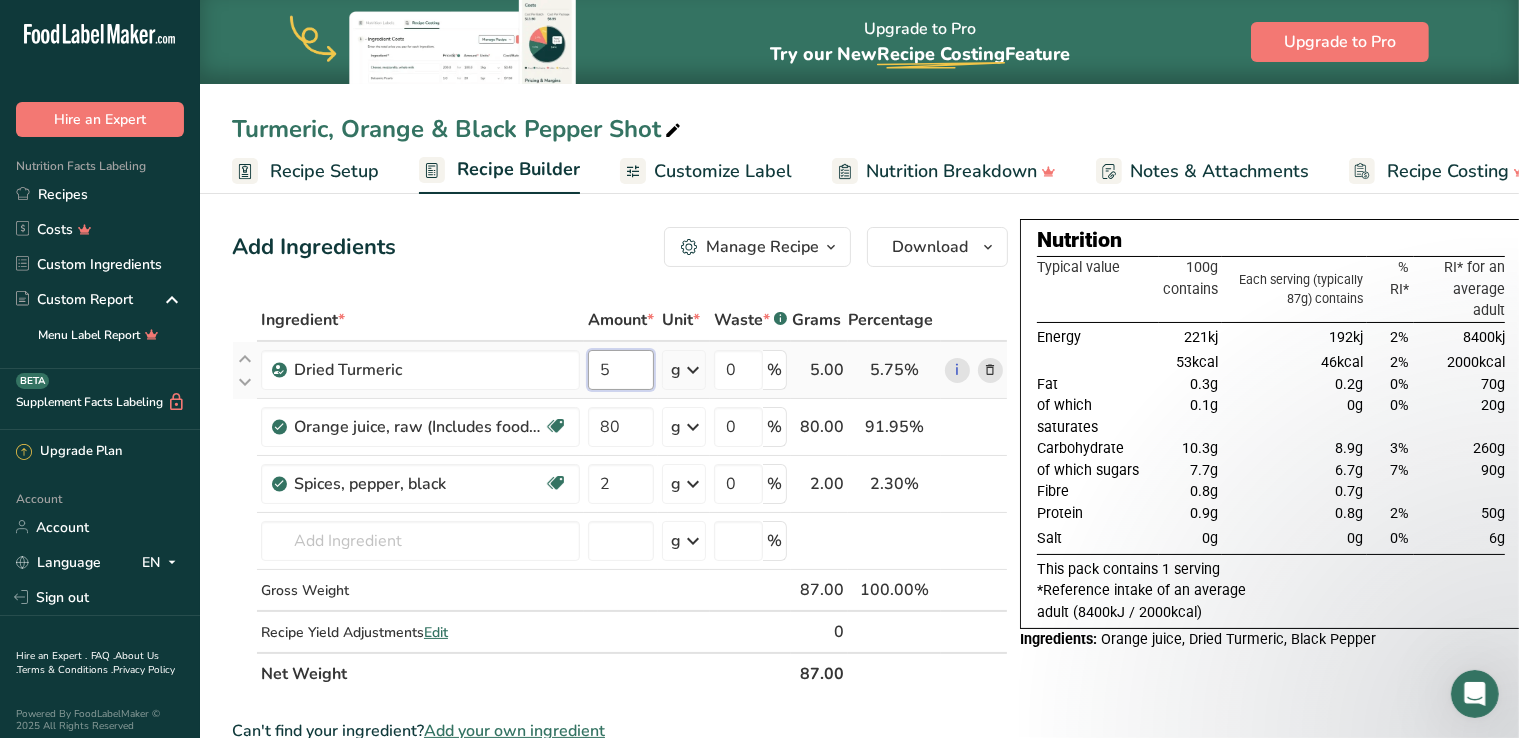 click on "5" at bounding box center [621, 370] 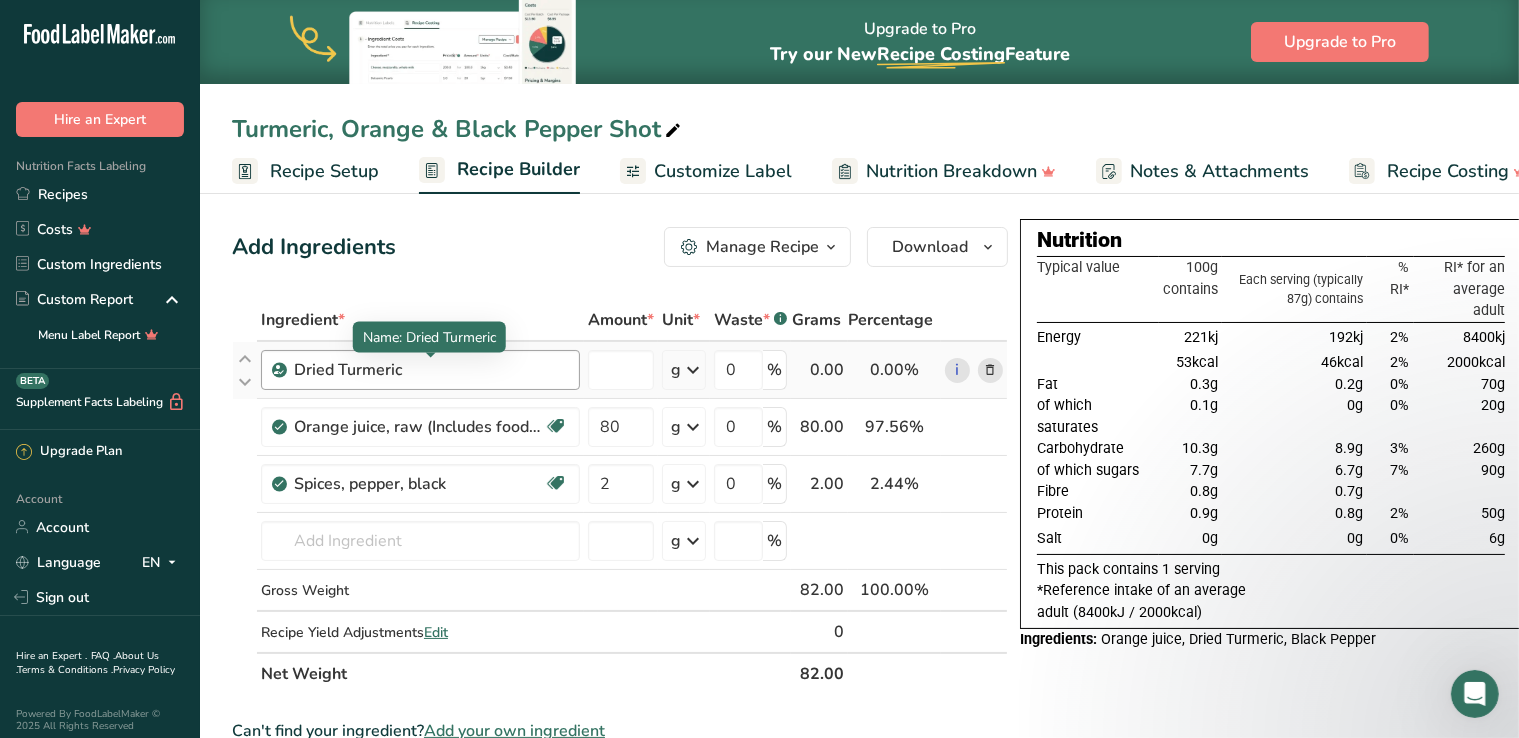 click on "Ingredient *
Amount *
Unit *
Waste *   .a-a{fill:#347362;}.b-a{fill:#fff;}          Grams
Percentage
Dried Turmeric
g
Weight Units
g
kg
mg
See more
Volume Units
l
Volume units require a density conversion. If you know your ingredient's density enter it below. Otherwise, click on "RIA" our AI Regulatory bot - she will be able to help you
lb/ft3
g/cm3
Confirm
mL
Volume units require a density conversion. If you know your ingredient's density enter it below. Otherwise, click on "RIA" our AI Regulatory bot - she will be able to help you
lb/ft3" at bounding box center [620, 497] 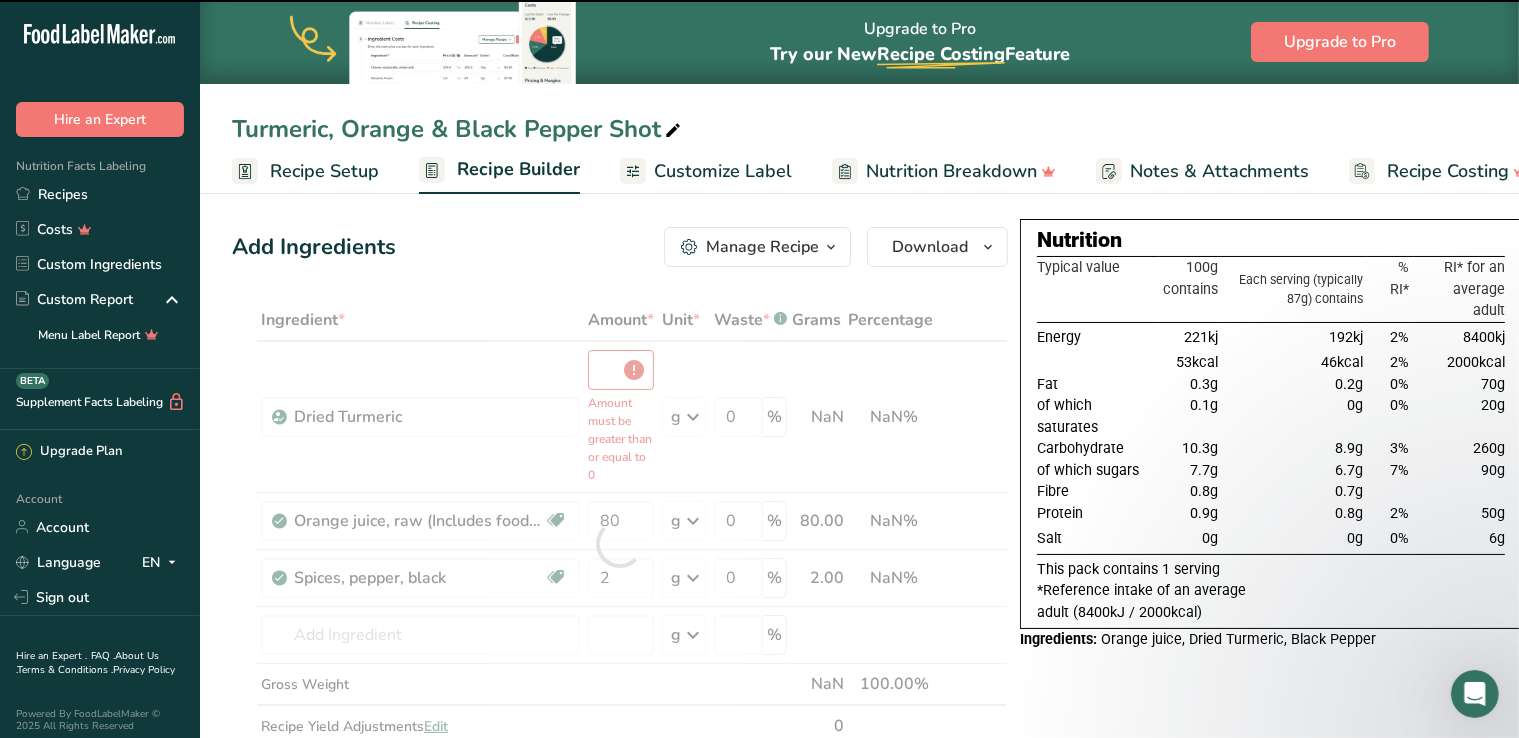 type on "0" 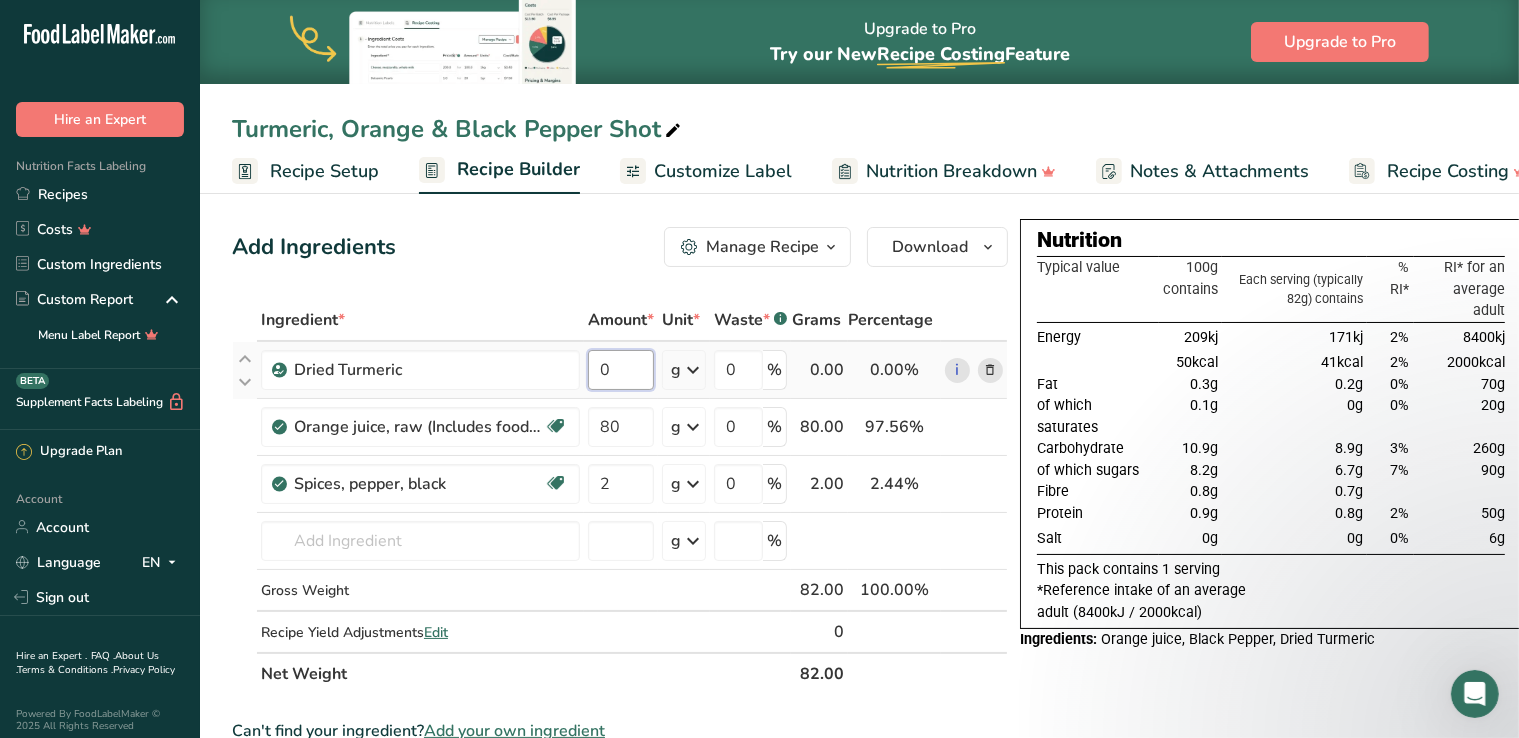 click on "0" at bounding box center [621, 370] 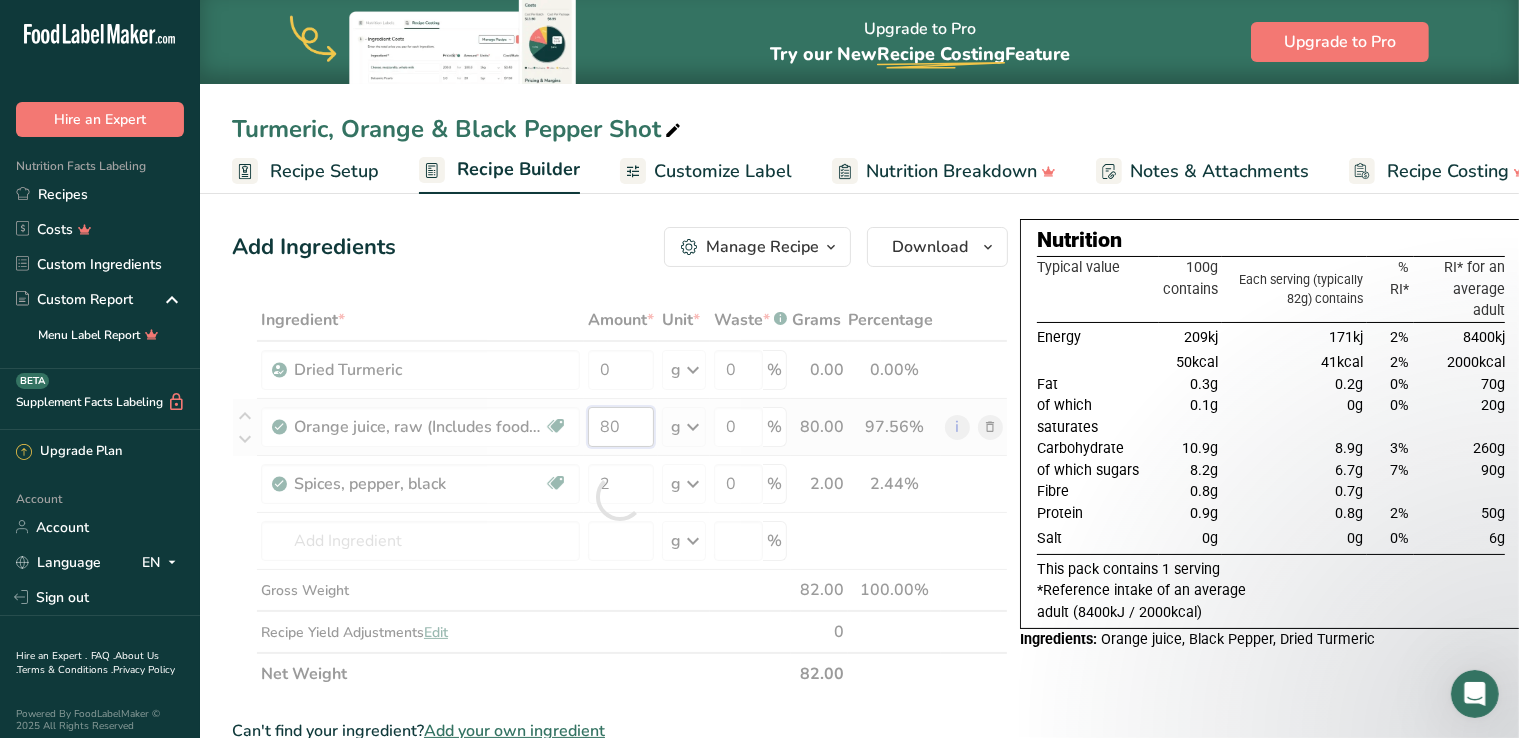 click on "Ingredient *
Amount *
Unit *
Waste *   .a-a{fill:#347362;}.b-a{fill:#fff;}          Grams
Percentage
Dried Turmeric
0
g
Weight Units
g
kg
mg
See more
Volume Units
l
Volume units require a density conversion. If you know your ingredient's density enter it below. Otherwise, click on "RIA" our AI Regulatory bot - she will be able to help you
lb/ft3
g/cm3
Confirm
mL
Volume units require a density conversion. If you know your ingredient's density enter it below. Otherwise, click on "RIA" our AI Regulatory bot - she will be able to help you
lb/ft3" at bounding box center (620, 497) 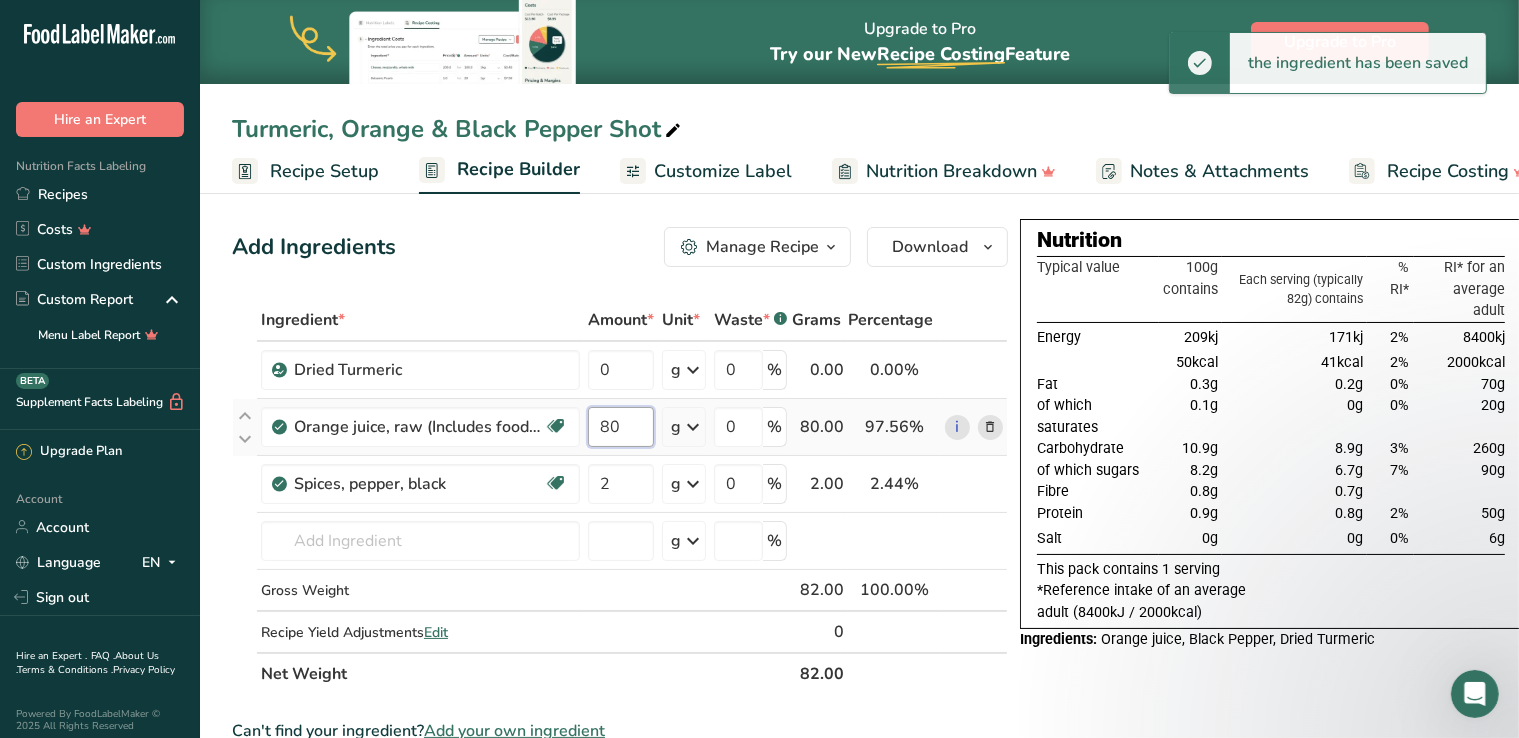 type on "8" 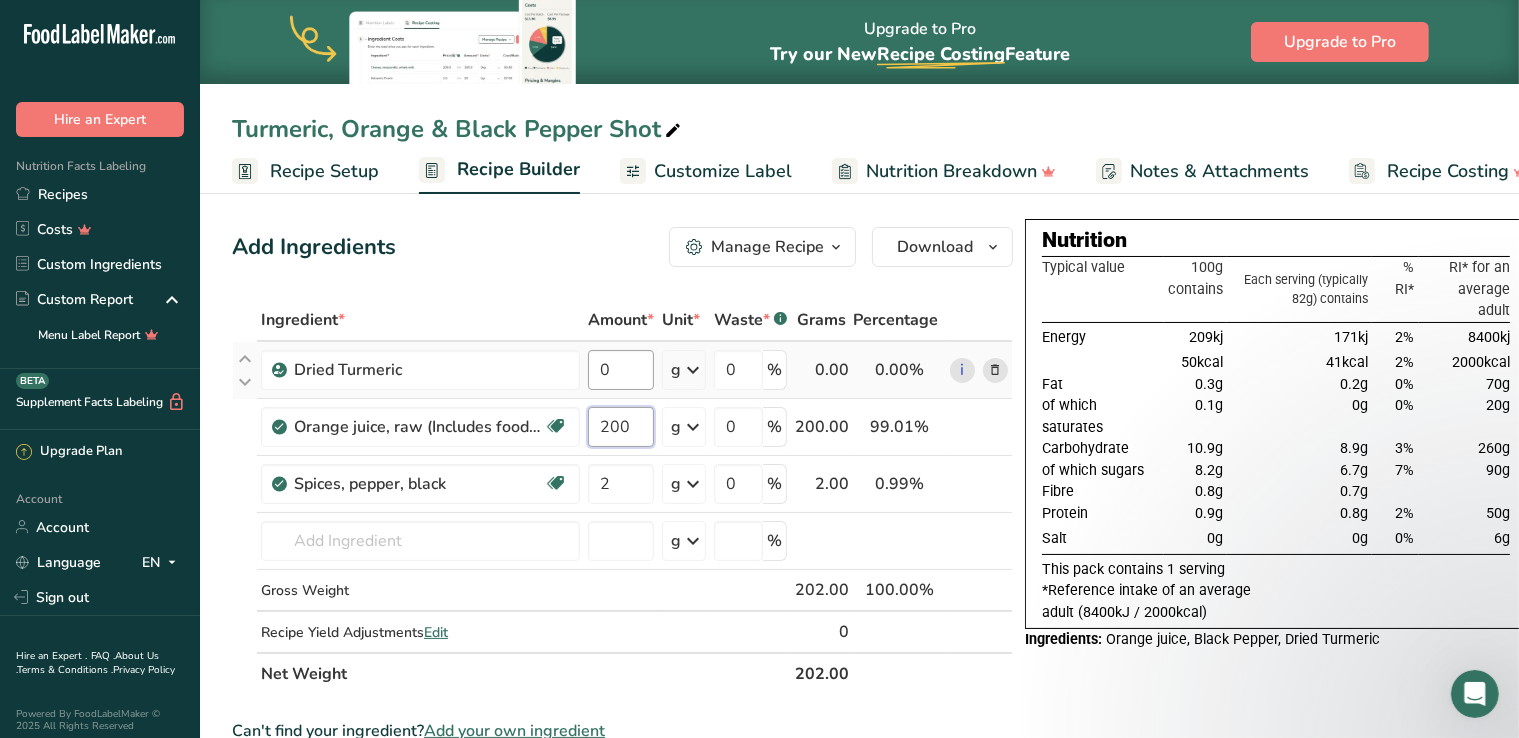 type on "200" 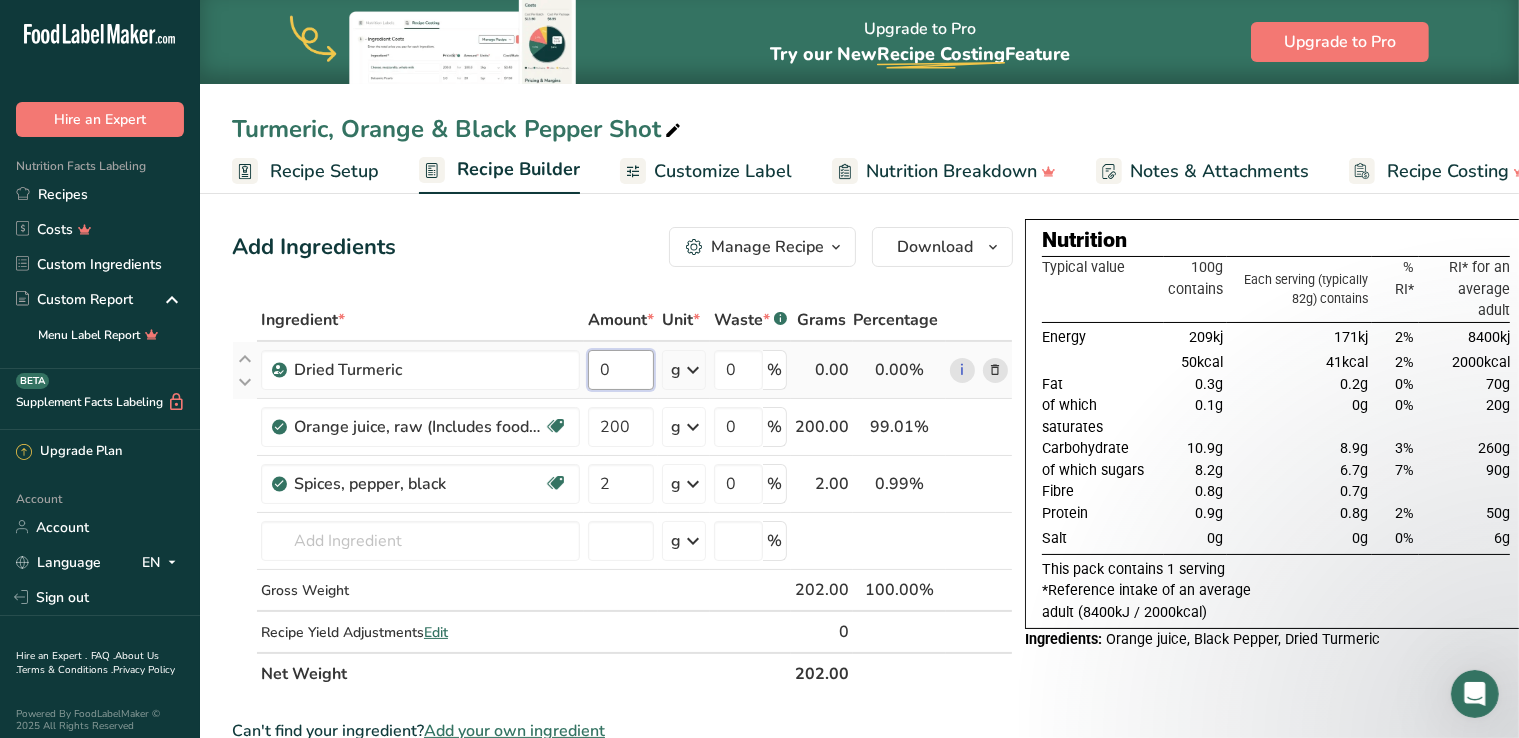 click on "Ingredient *
Amount *
Unit *
Waste *   .a-a{fill:#347362;}.b-a{fill:#fff;}          Grams
Percentage
Dried Turmeric
0
g
Weight Units
g
kg
mg
See more
Volume Units
l
Volume units require a density conversion. If you know your ingredient's density enter it below. Otherwise, click on "RIA" our AI Regulatory bot - she will be able to help you
lb/ft3
g/cm3
Confirm
mL
Volume units require a density conversion. If you know your ingredient's density enter it below. Otherwise, click on "RIA" our AI Regulatory bot - she will be able to help you
lb/ft3" at bounding box center (622, 497) 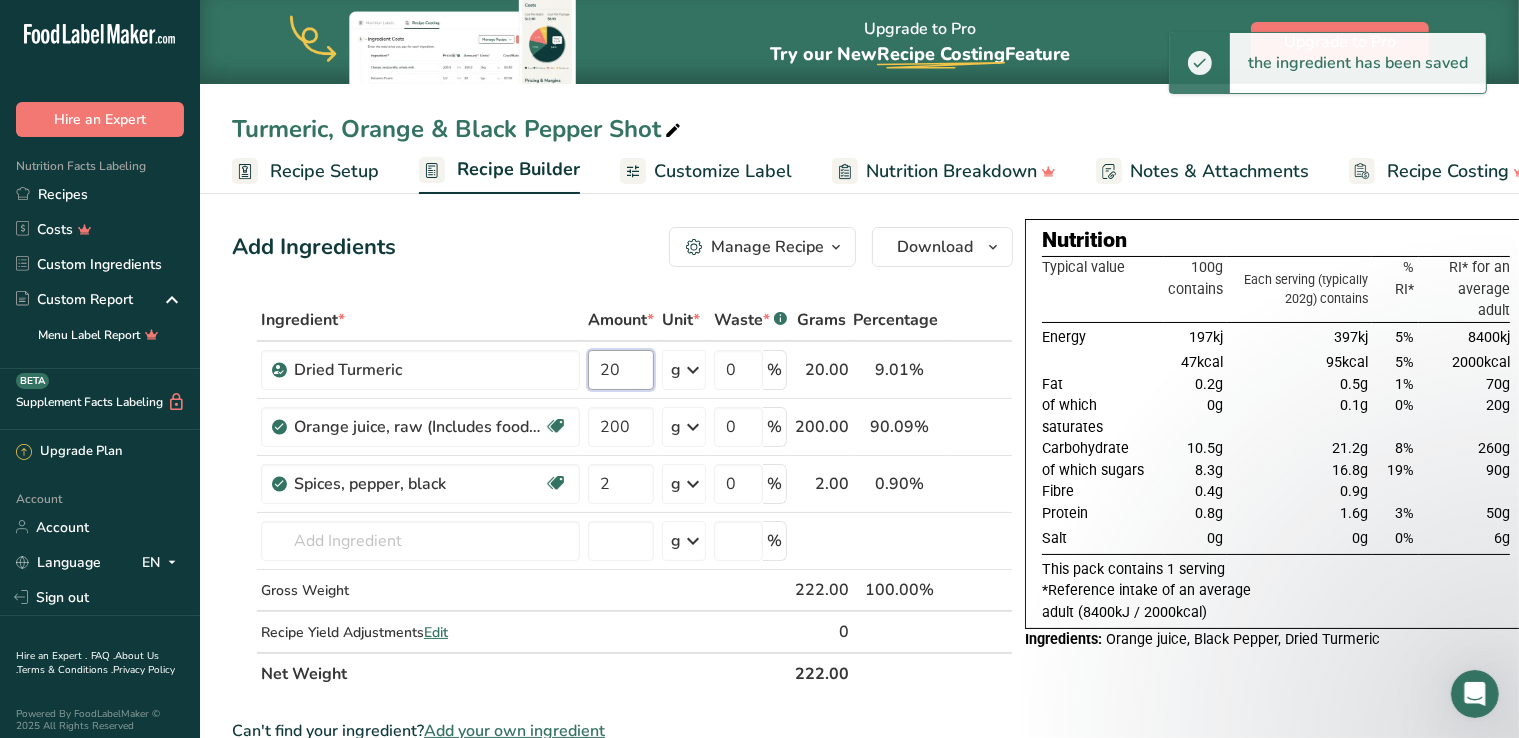 type on "20" 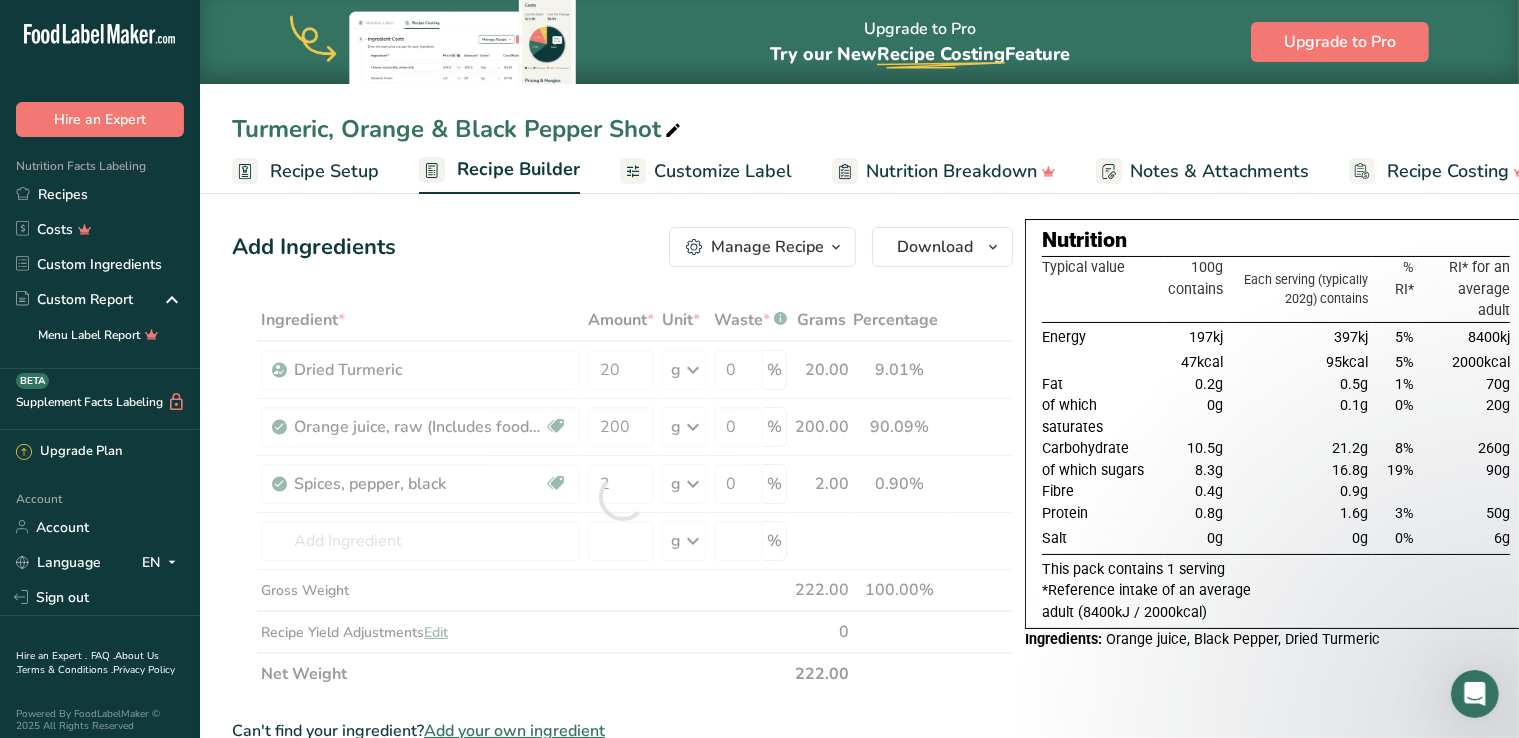 click on "Add Ingredients
Manage Recipe         Delete Recipe           Duplicate Recipe             Scale Recipe             Save as Sub-Recipe   .a-a{fill:#347362;}.b-a{fill:#fff;}                               Nutrition Breakdown                   Recipe Card
NEW
[MEDICAL_DATA] Pattern Report             Activity History
Download
Choose your preferred label style
Standard FDA label
Standard FDA label
The most common format for nutrition facts labels in compliance with the FDA's typeface, style and requirements
Tabular FDA label
A label format compliant with the FDA regulations presented in a tabular (horizontal) display.
Linear FDA label
A simple linear display for small sized packages.
Simplified FDA label" at bounding box center (628, 787) 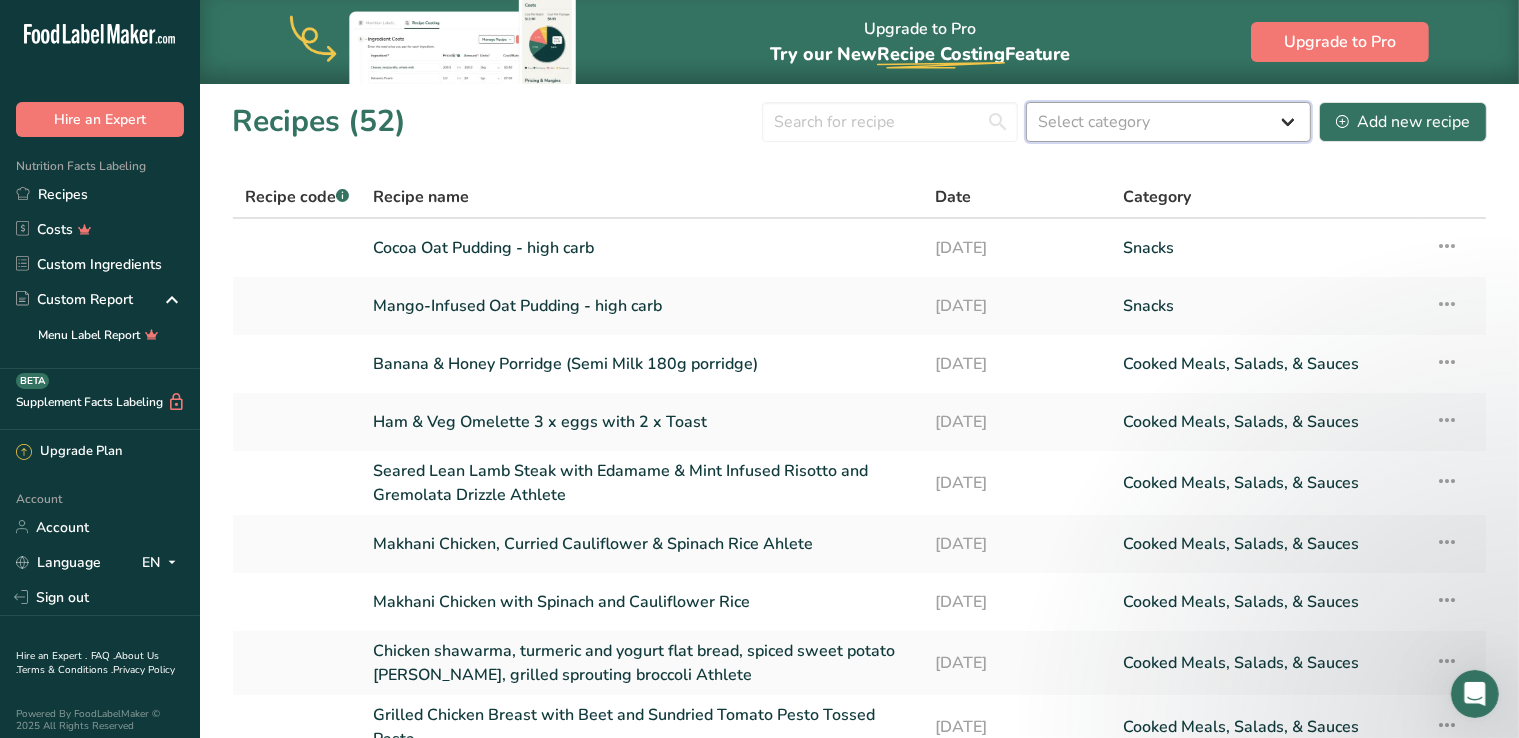 click on "Select category
All
Baked Goods
[GEOGRAPHIC_DATA]
Confectionery
Cooked Meals, Salads, & Sauces
[GEOGRAPHIC_DATA]
Snacks" at bounding box center (1168, 122) 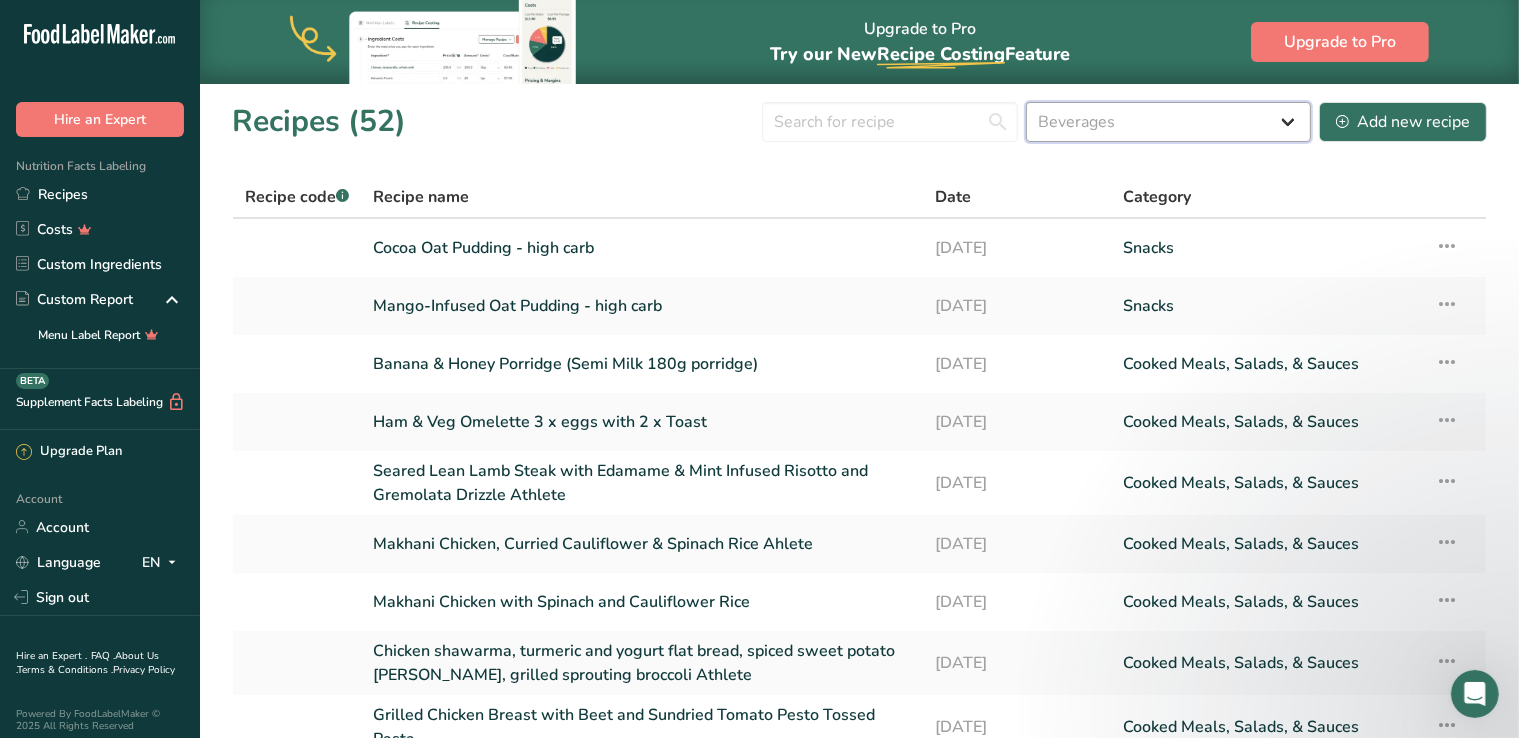 click on "Select category
All
Baked Goods
[GEOGRAPHIC_DATA]
Confectionery
Cooked Meals, Salads, & Sauces
[GEOGRAPHIC_DATA]
Snacks" at bounding box center [1168, 122] 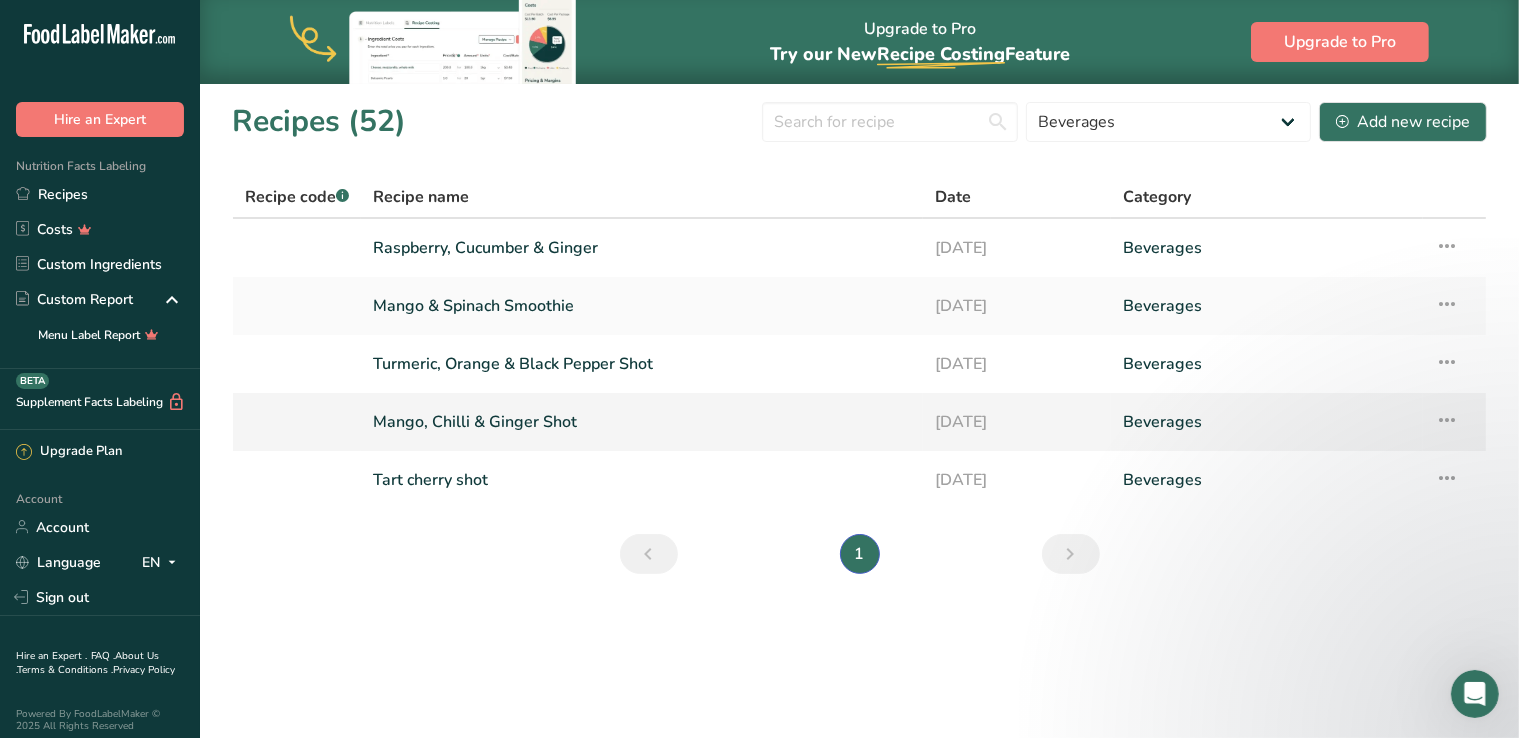 click on "Mango, Chilli & Ginger Shot" at bounding box center [642, 422] 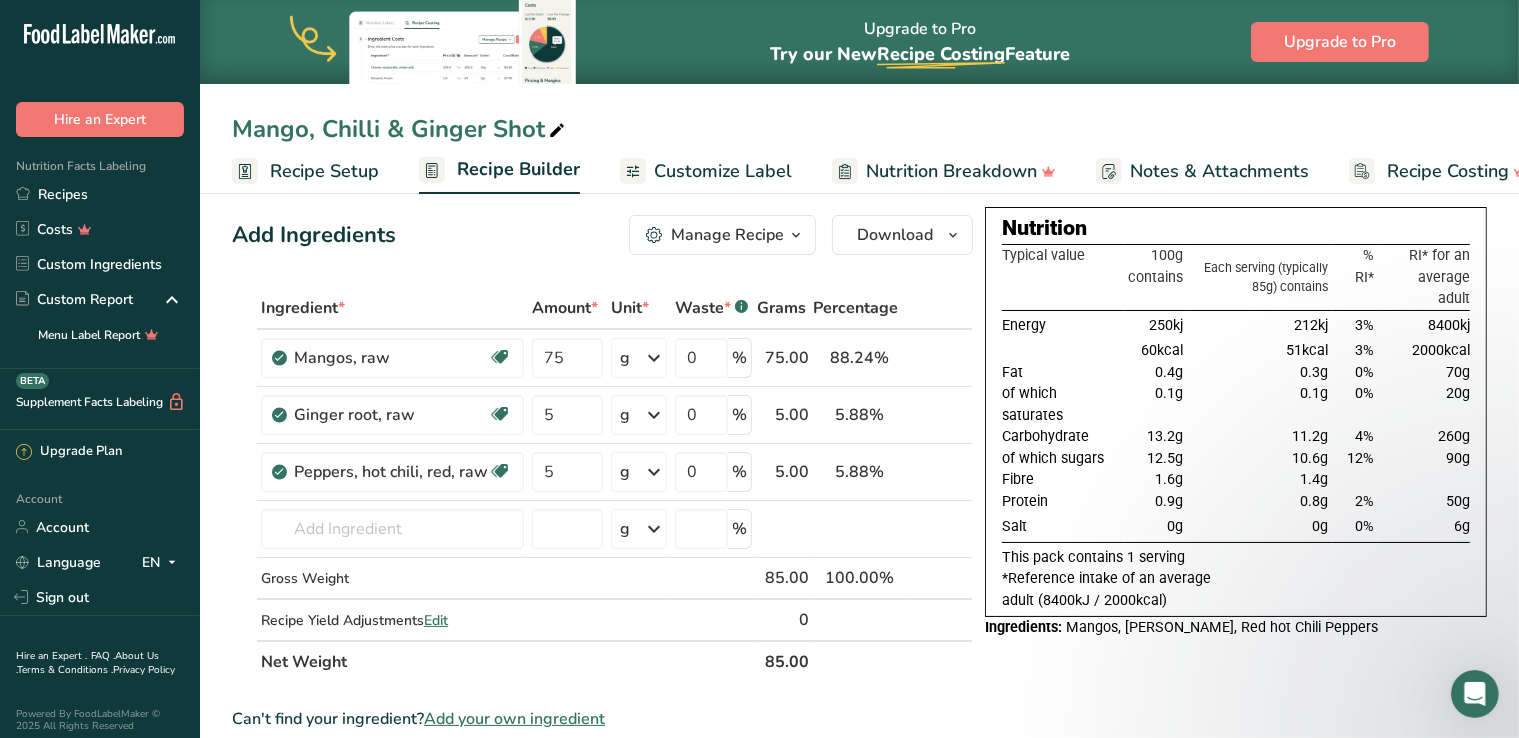 scroll, scrollTop: 16, scrollLeft: 0, axis: vertical 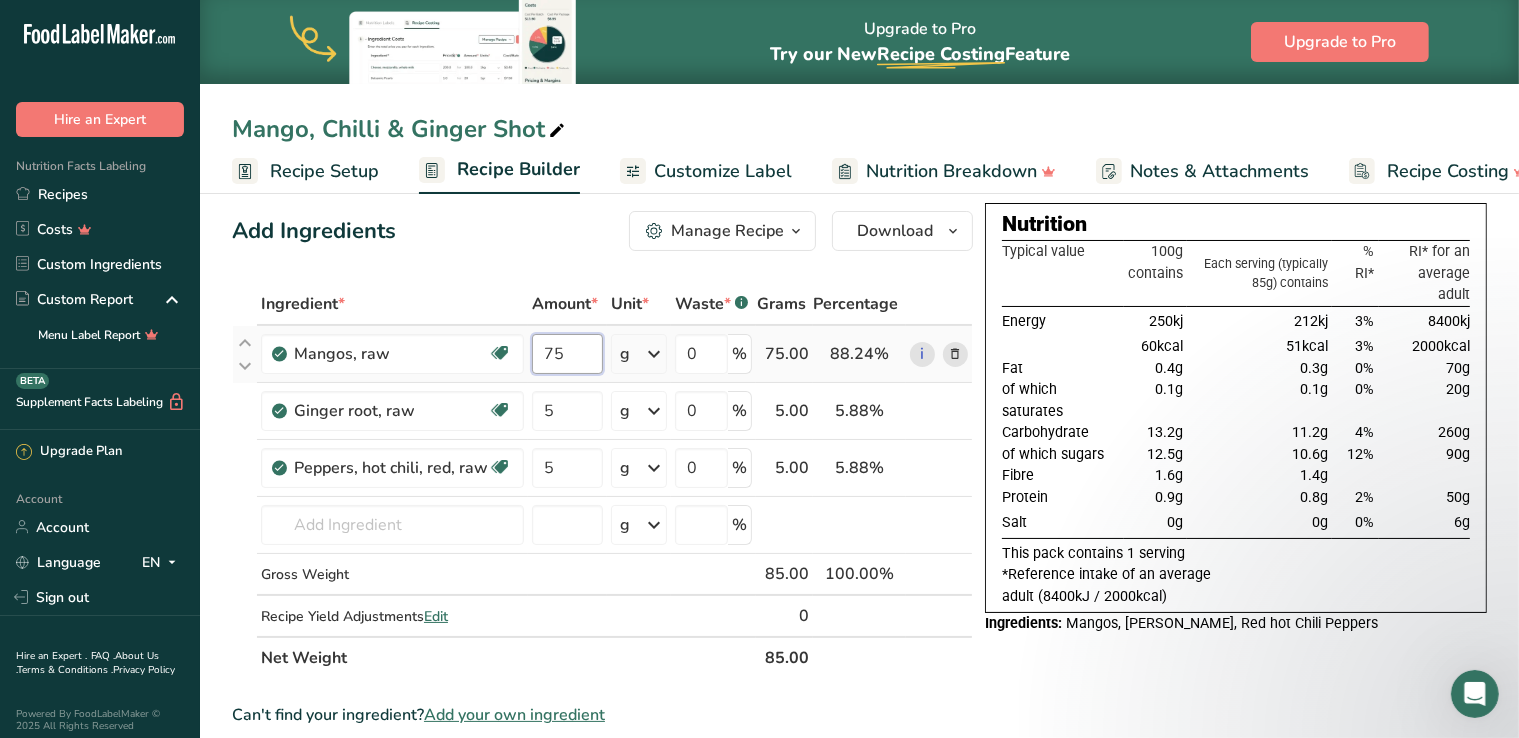 click on "75" at bounding box center [567, 354] 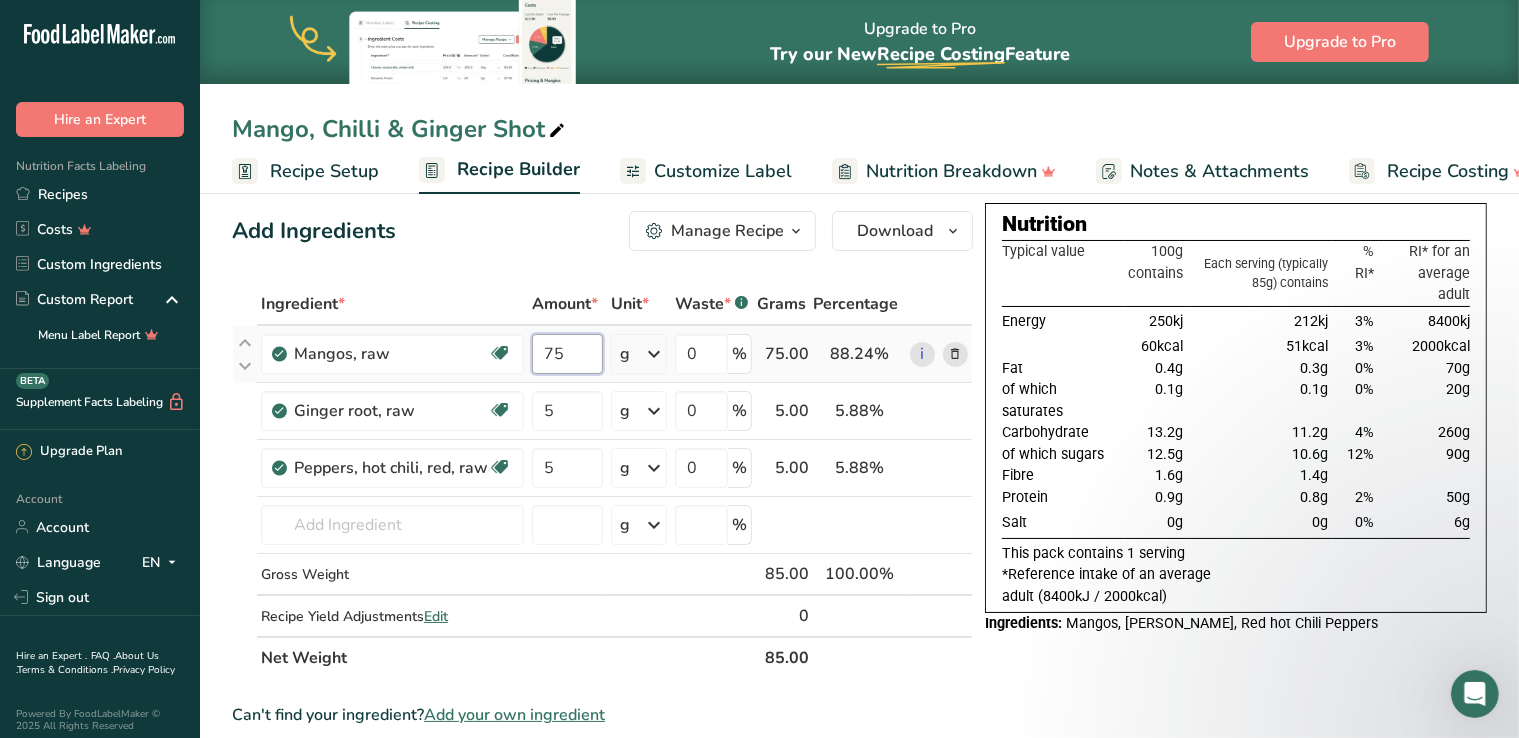 type on "7" 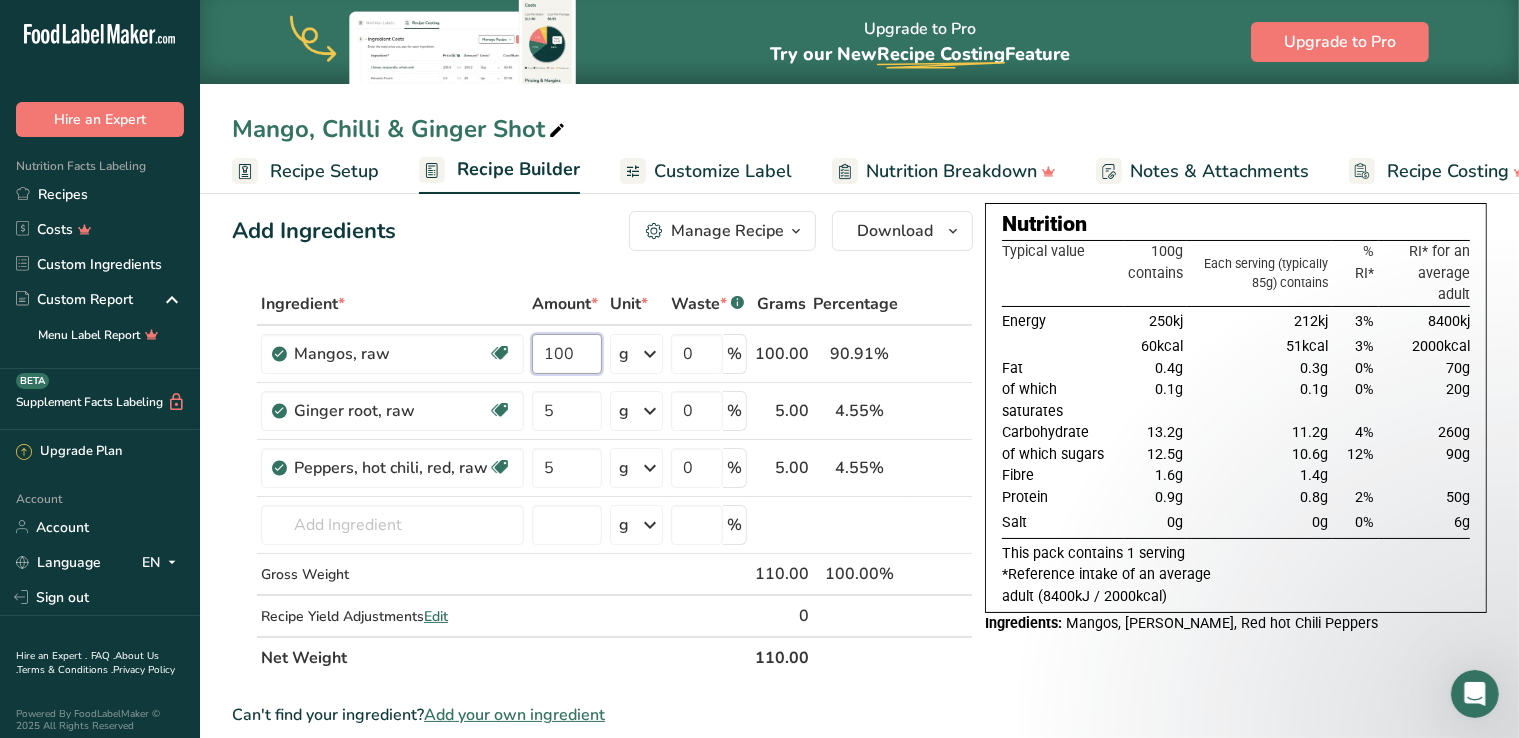 type on "100" 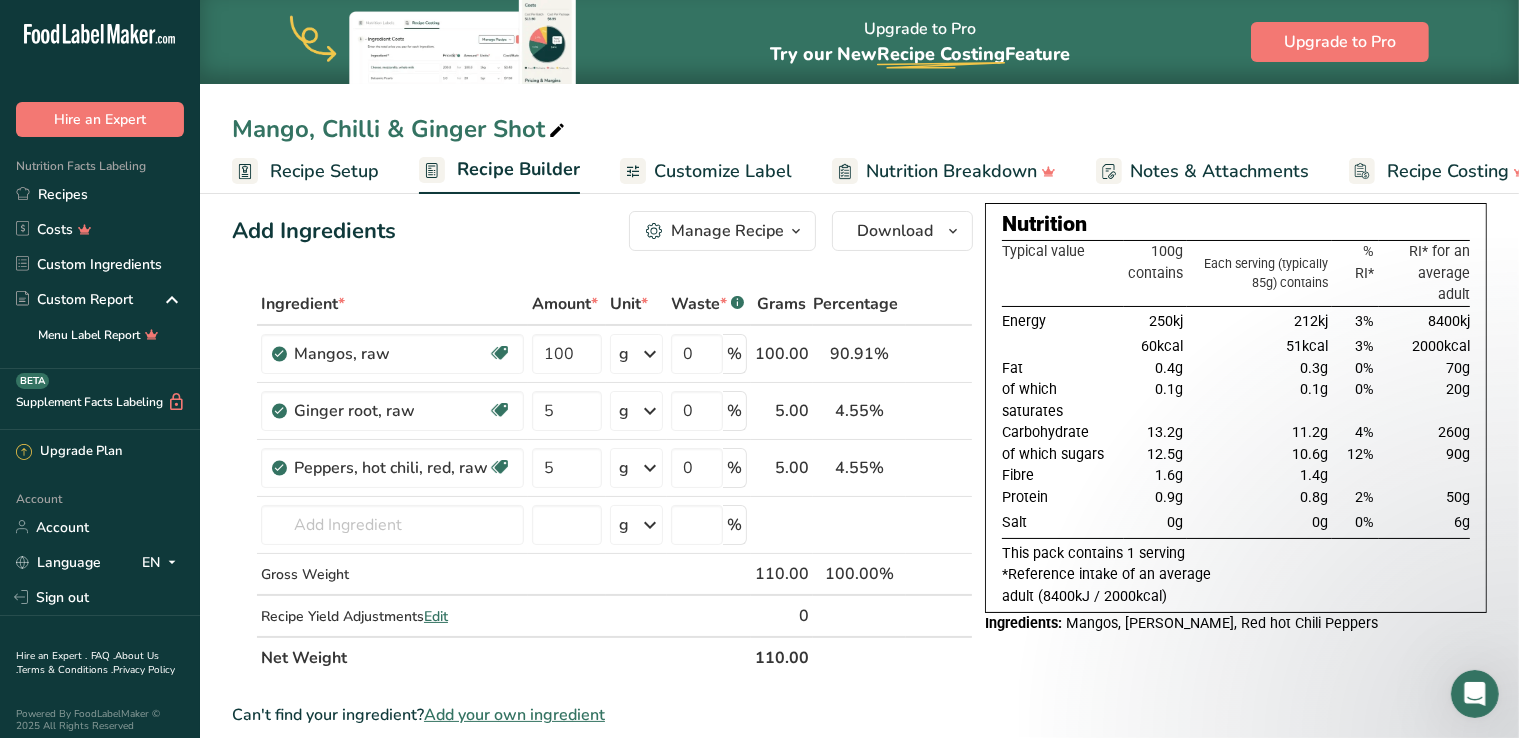 click on "Add Ingredients
Manage Recipe         Delete Recipe           Duplicate Recipe             Scale Recipe             Save as Sub-Recipe   .a-a{fill:#347362;}.b-a{fill:#fff;}                               Nutrition Breakdown                   Recipe Card
NEW
[MEDICAL_DATA] Pattern Report             Activity History
Download
Choose your preferred label style
Standard FDA label
Standard FDA label
The most common format for nutrition facts labels in compliance with the FDA's typeface, style and requirements
Tabular FDA label
A label format compliant with the FDA regulations presented in a tabular (horizontal) display.
Linear FDA label
A simple linear display for small sized packages.
Simplified FDA label" at bounding box center (608, 783) 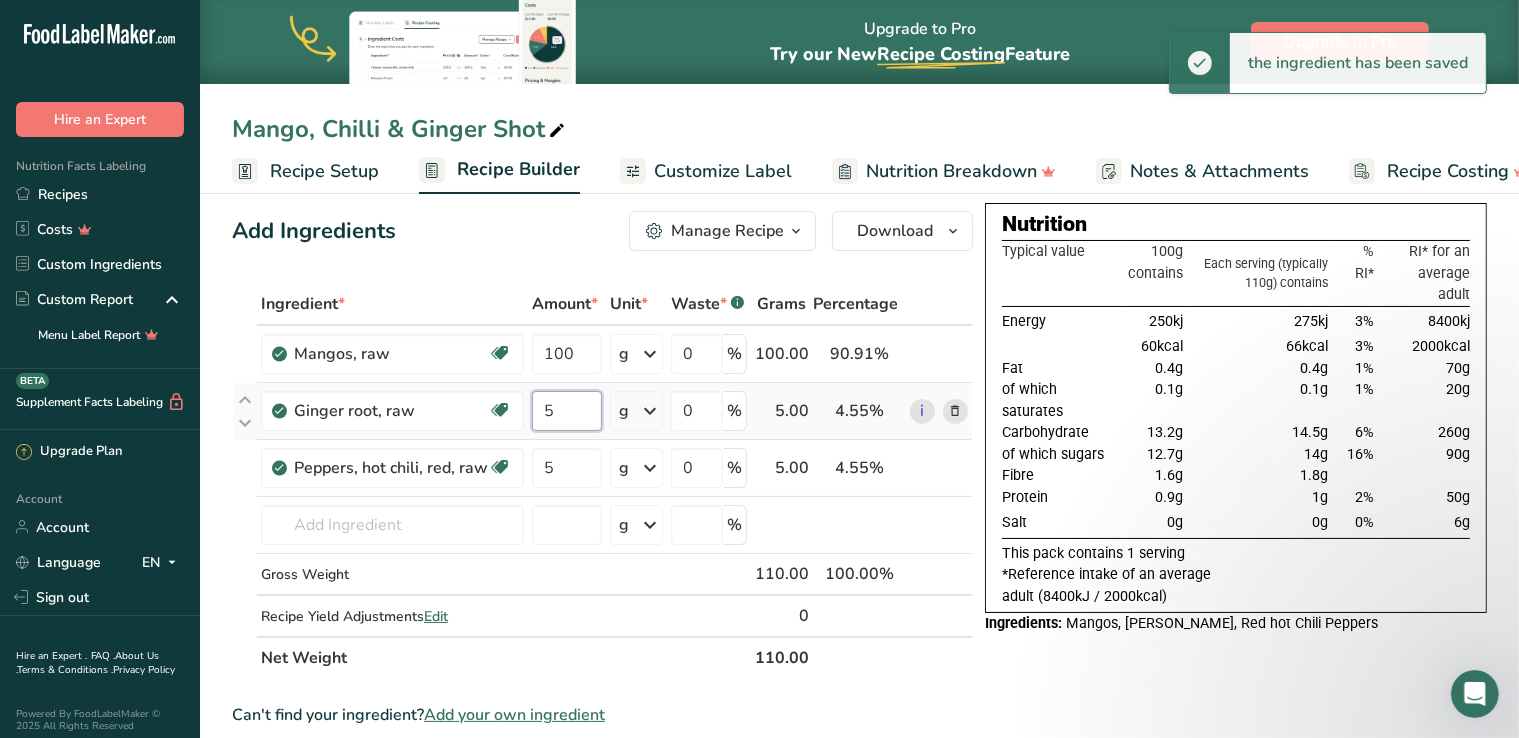 click on "5" at bounding box center [567, 411] 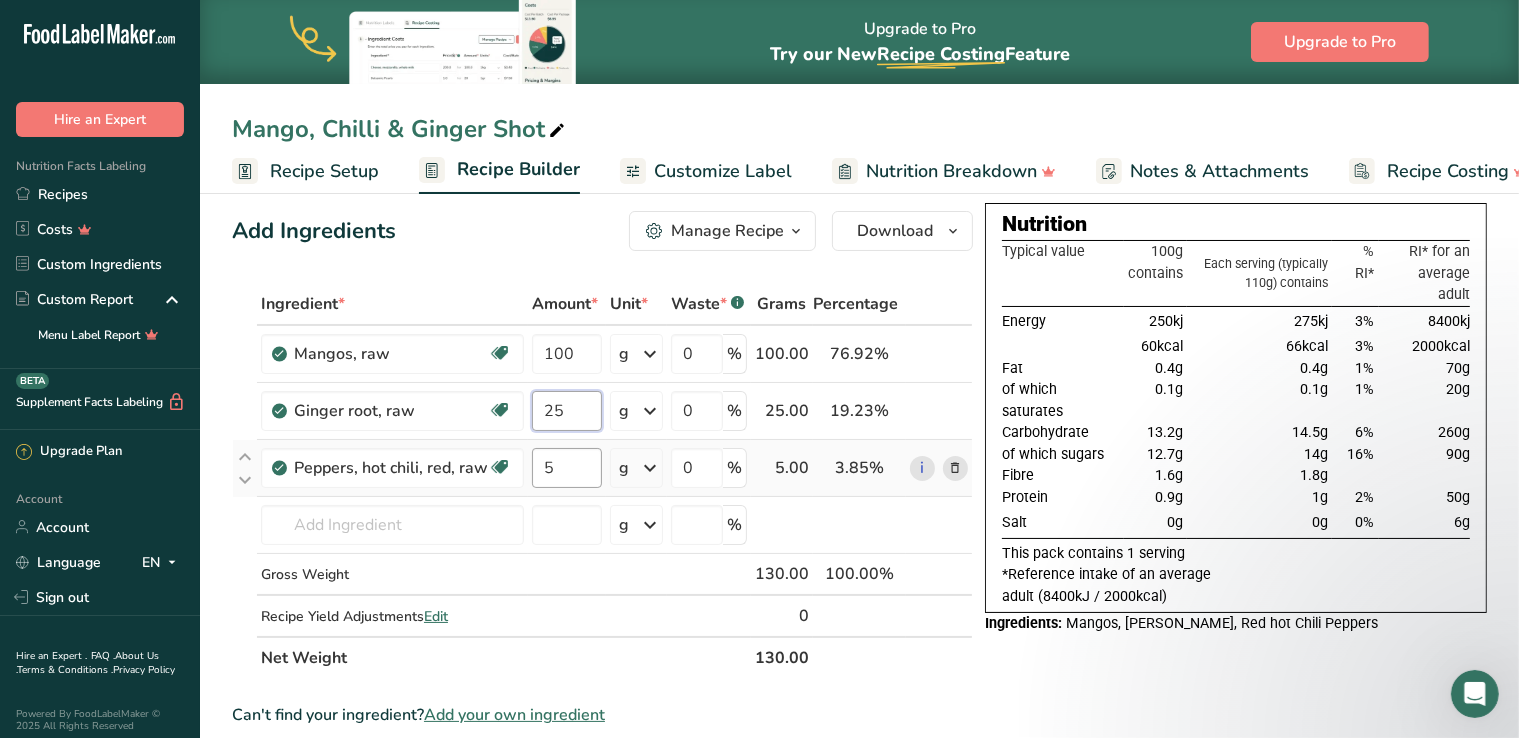 type on "25" 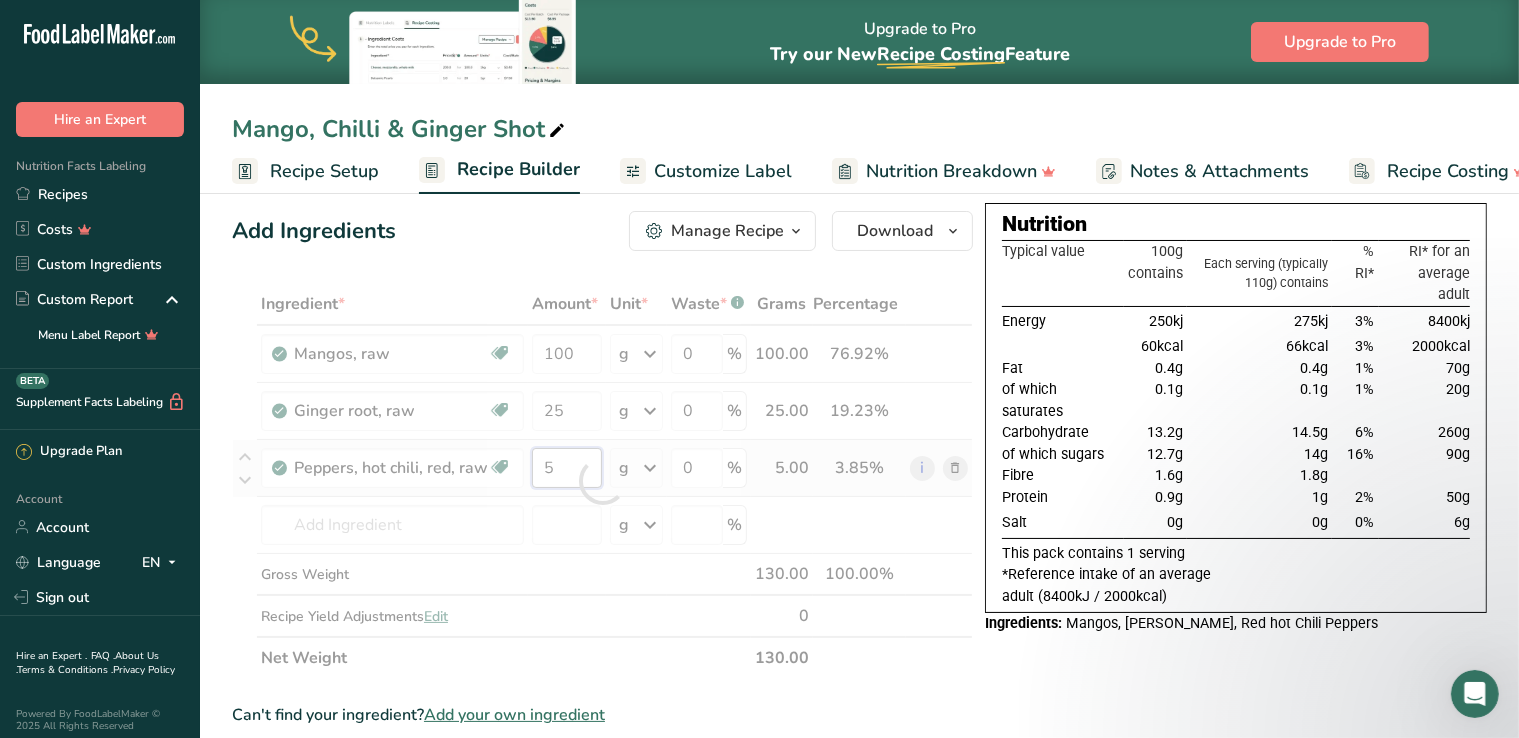 click on "Ingredient *
Amount *
Unit *
Waste *   .a-a{fill:#347362;}.b-a{fill:#fff;}          Grams
Percentage
Mangos, raw
Source of Antioxidants
Dairy free
Gluten free
Vegan
Vegetarian
Soy free
100
g
Portions
1 cup pieces
1 fruit without refuse
Weight Units
g
kg
mg
See more
Volume Units
l
Volume units require a density conversion. If you know your ingredient's density enter it below. Otherwise, click on "RIA" our AI Regulatory bot - she will be able to help you
lb/ft3
g/cm3
Confirm
mL" at bounding box center (602, 481) 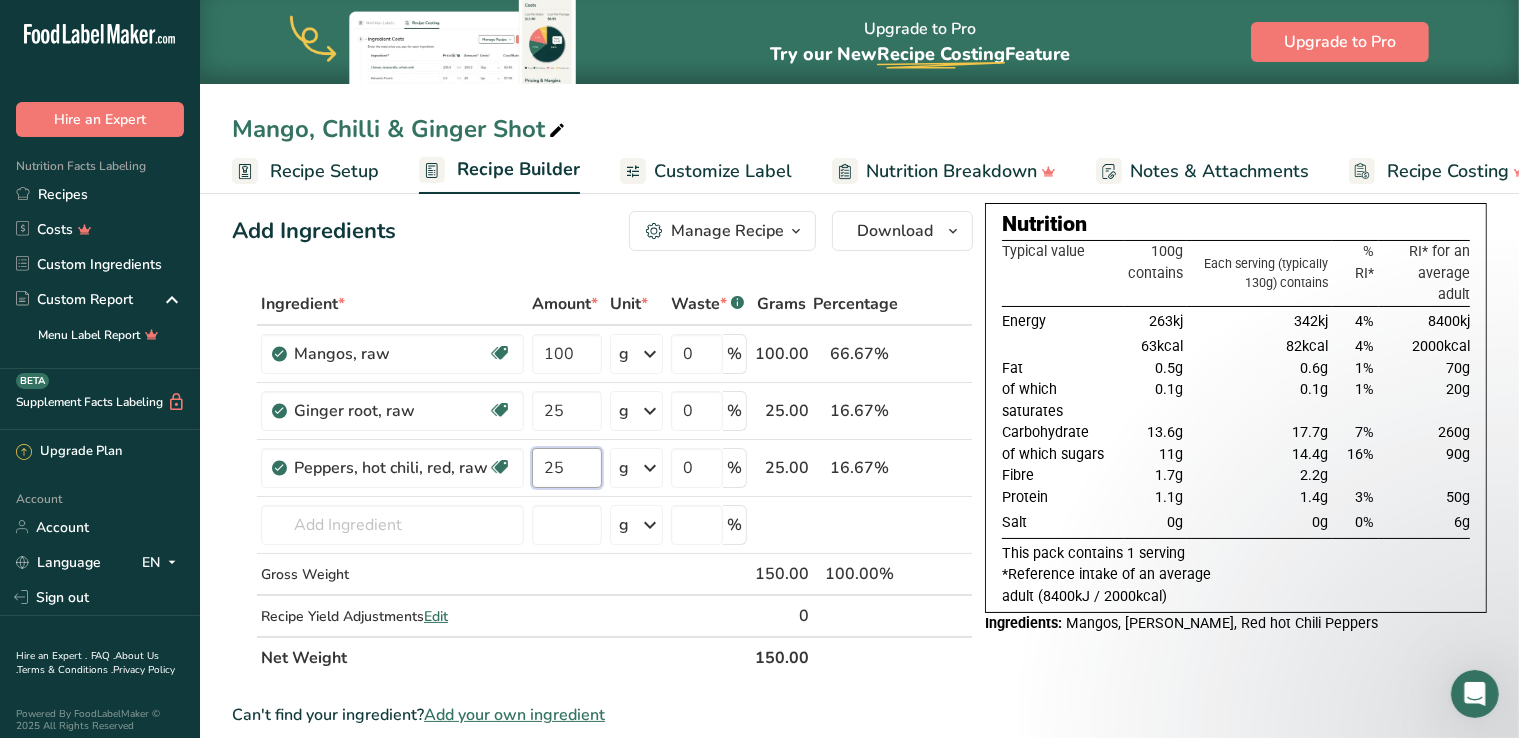 type on "25" 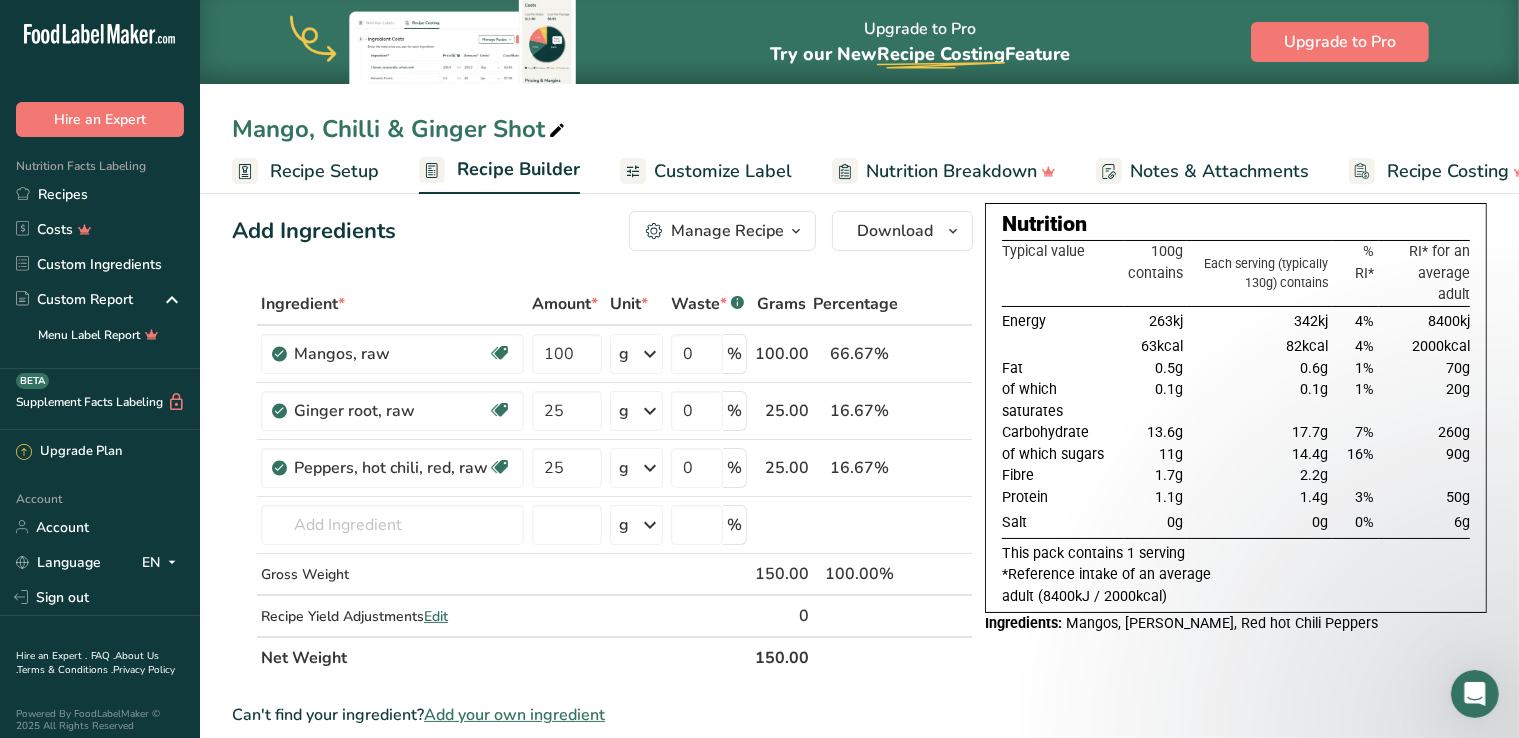 click on "Add Ingredients
Manage Recipe         Delete Recipe           Duplicate Recipe             Scale Recipe             Save as Sub-Recipe   .a-a{fill:#347362;}.b-a{fill:#fff;}                               Nutrition Breakdown                   Recipe Card
NEW
[MEDICAL_DATA] Pattern Report             Activity History
Download
Choose your preferred label style
Standard FDA label
Standard FDA label
The most common format for nutrition facts labels in compliance with the FDA's typeface, style and requirements
Tabular FDA label
A label format compliant with the FDA regulations presented in a tabular (horizontal) display.
Linear FDA label
A simple linear display for small sized packages.
Simplified FDA label" at bounding box center [602, 231] 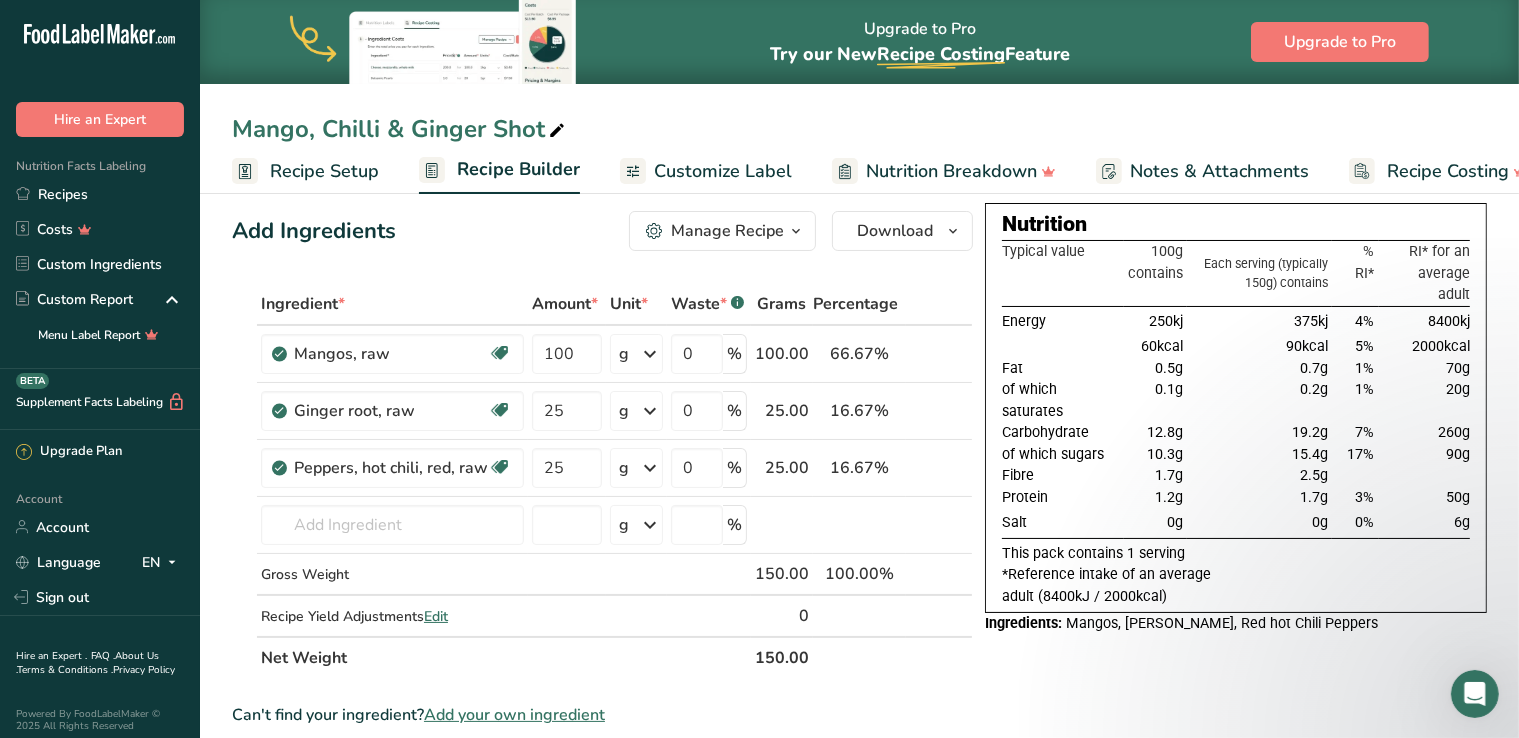 click on "Mango, Chilli & Ginger Shot
Recipe Setup                       Recipe Builder   Customize Label               Nutrition Breakdown                 Notes & Attachments                 Recipe Costing" at bounding box center (859, 97) 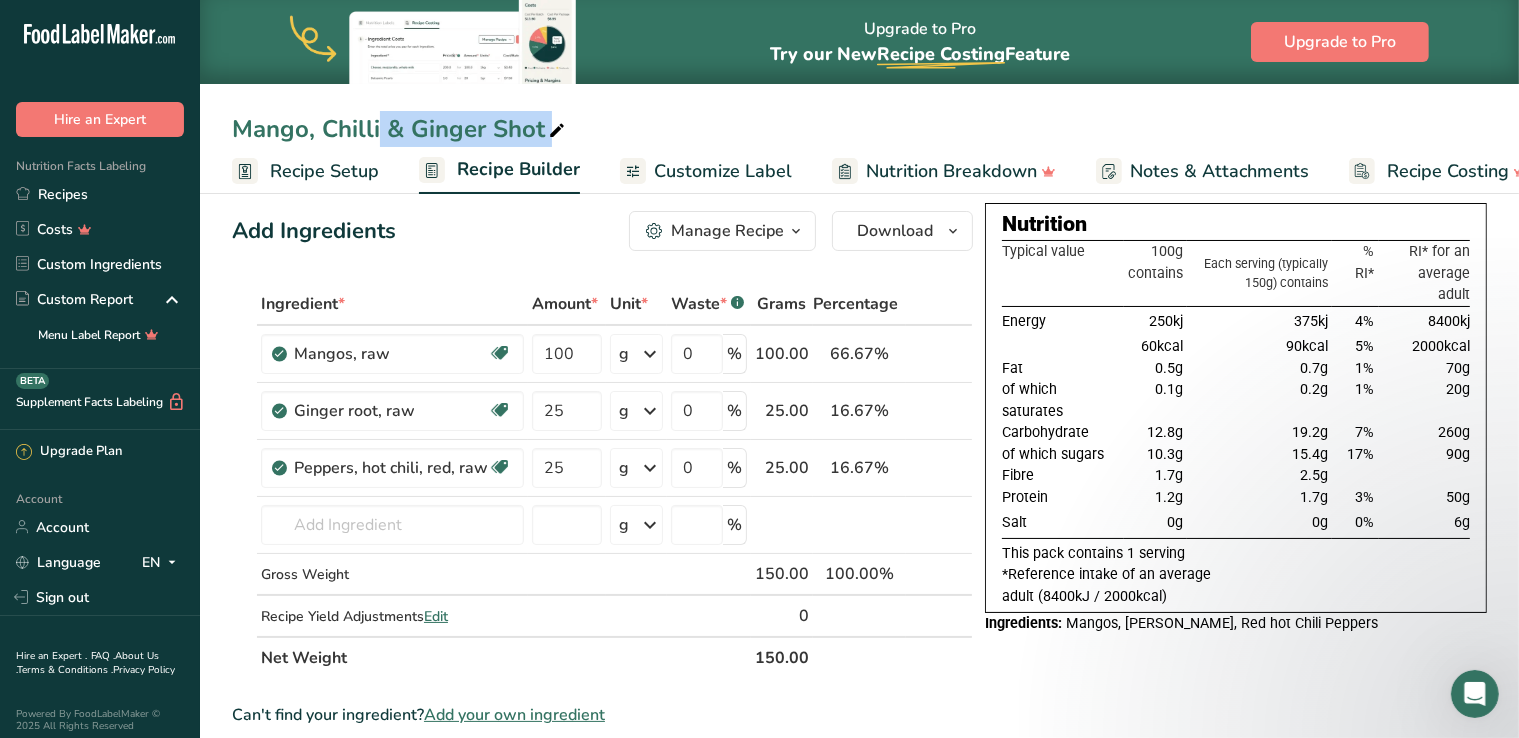 drag, startPoint x: 232, startPoint y: 125, endPoint x: 588, endPoint y: 157, distance: 357.4353 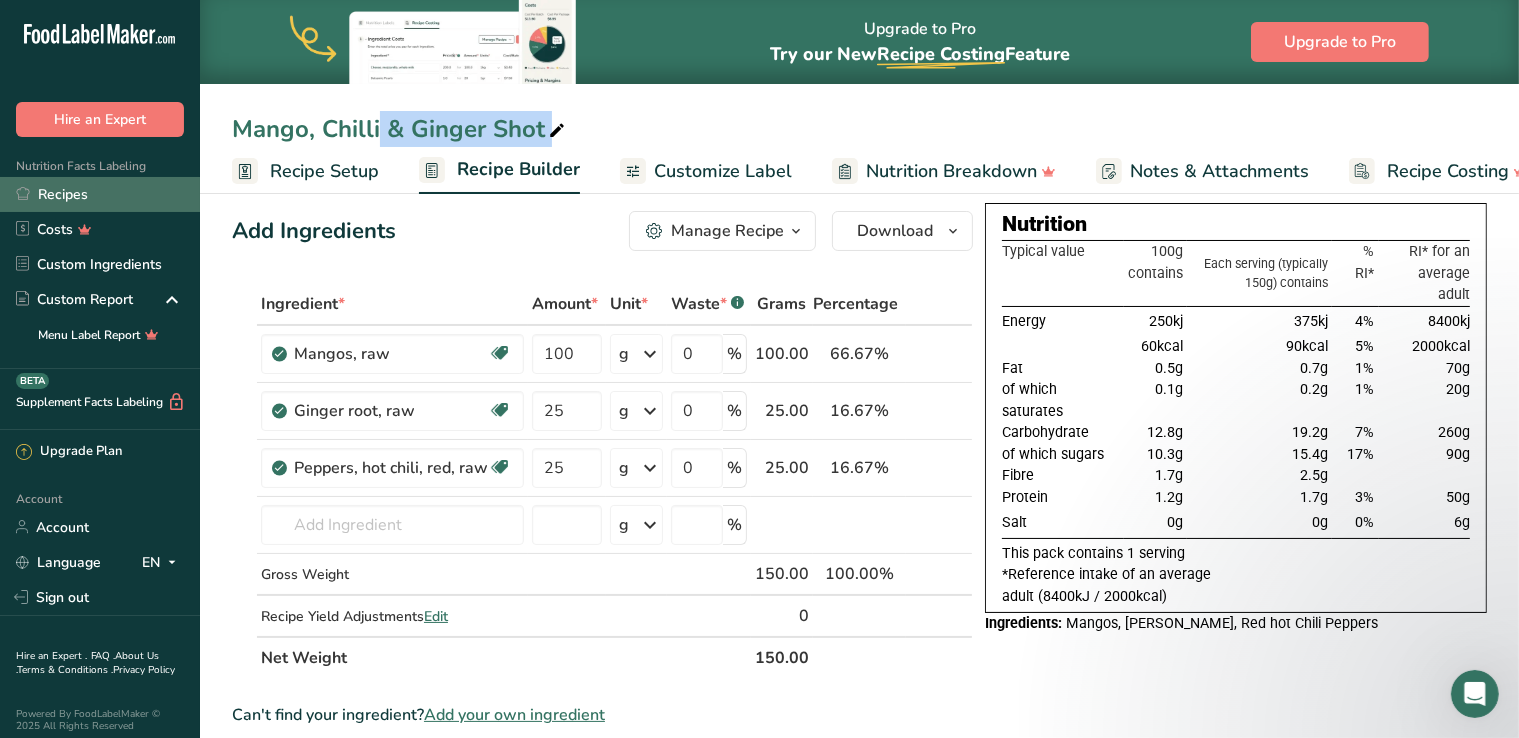 click on "Recipes" at bounding box center [100, 194] 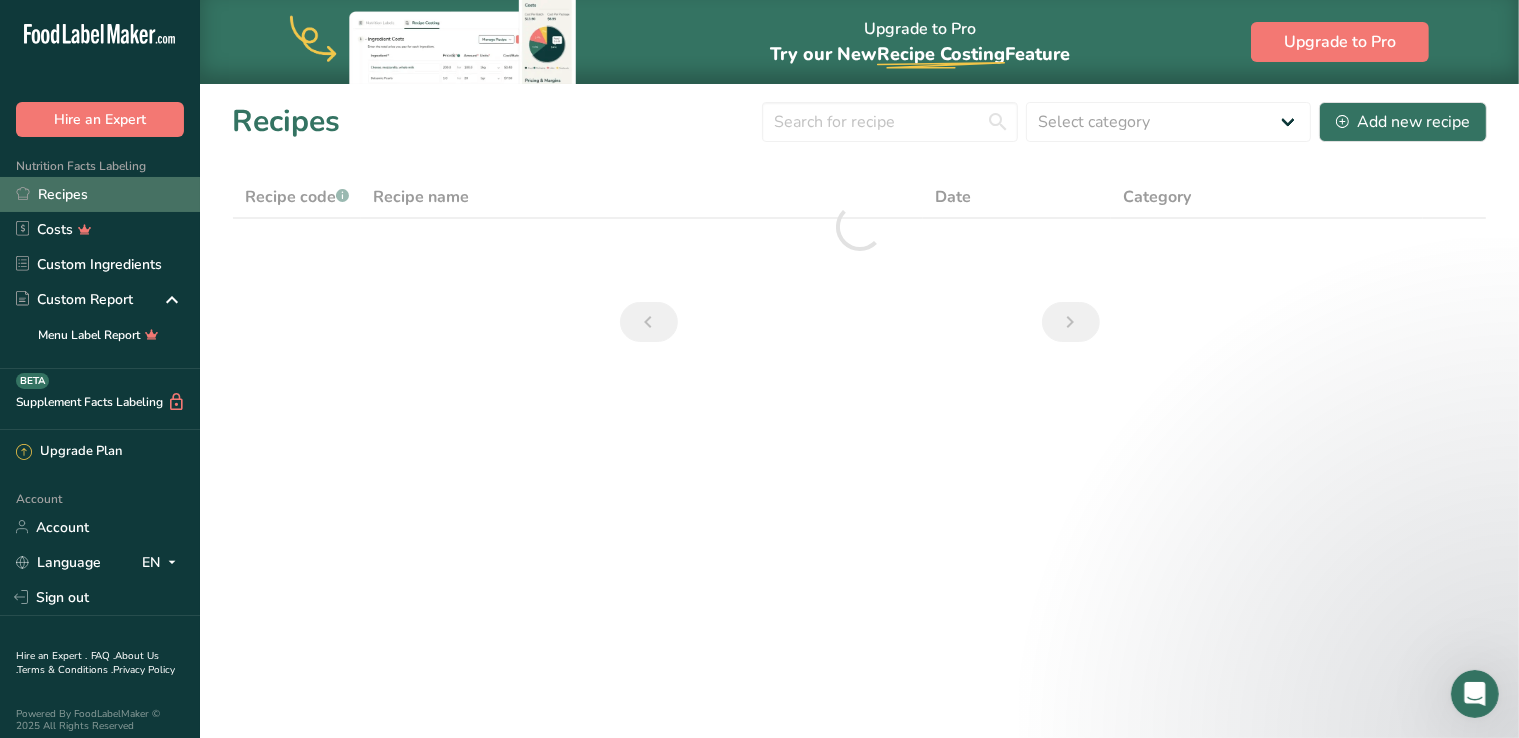 scroll, scrollTop: 0, scrollLeft: 0, axis: both 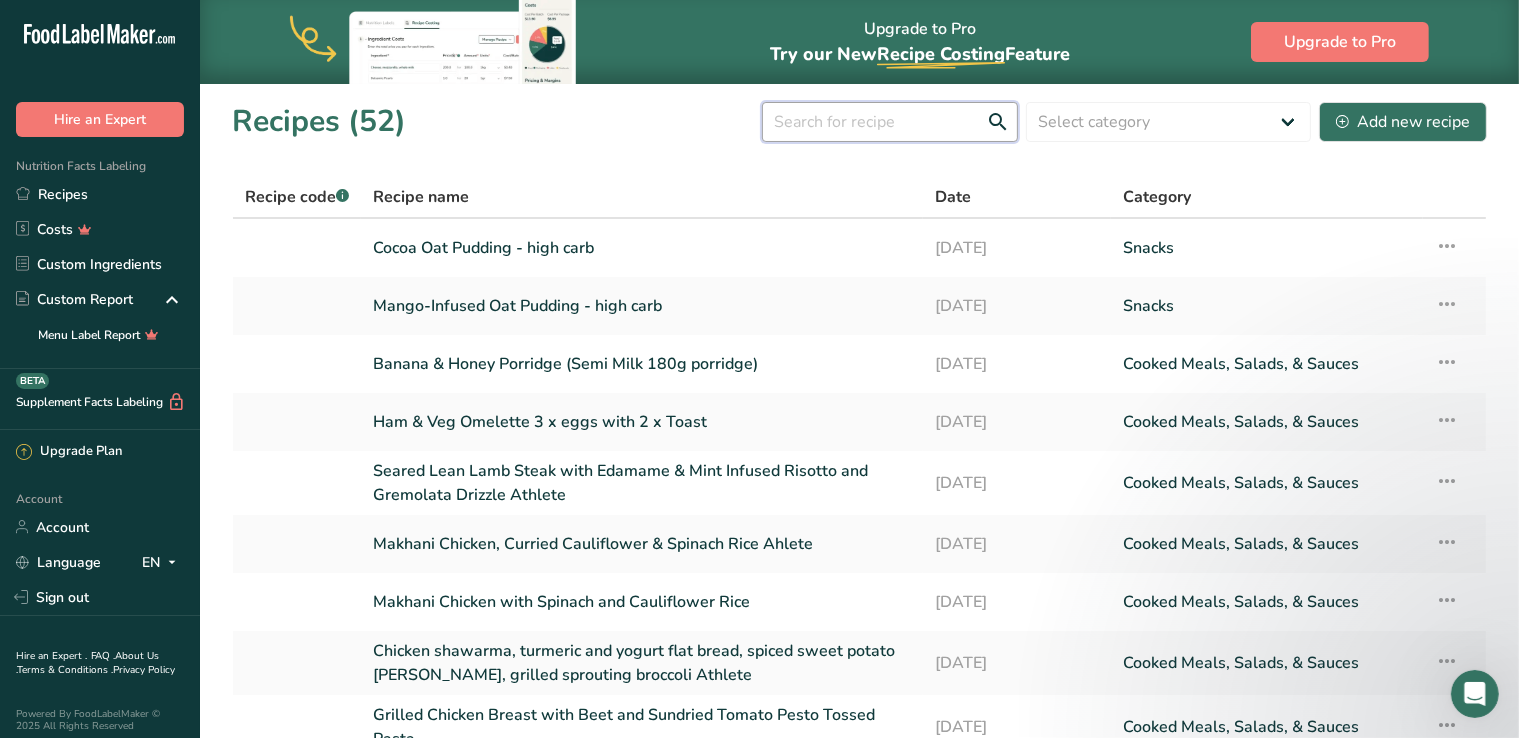 click at bounding box center [890, 122] 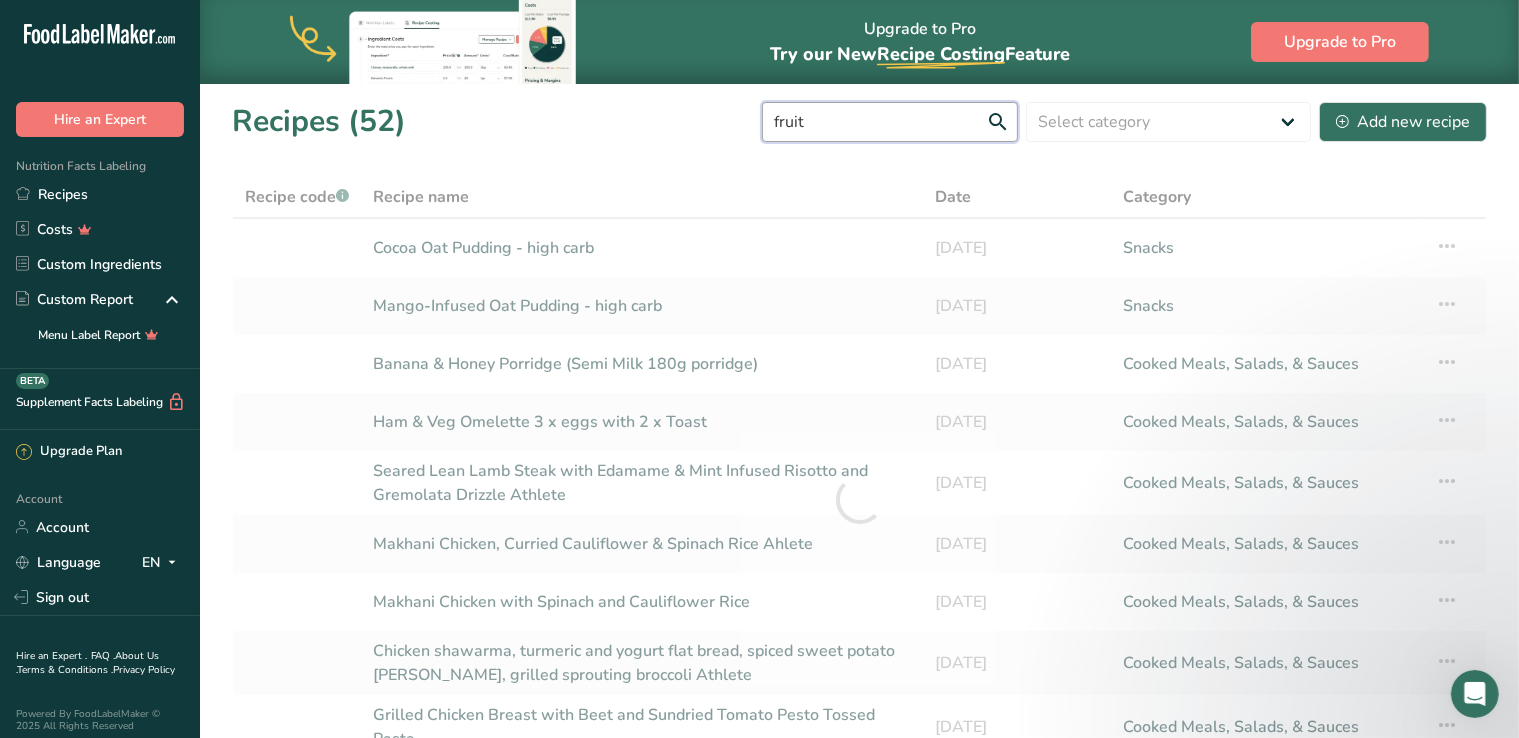 type on "fruit" 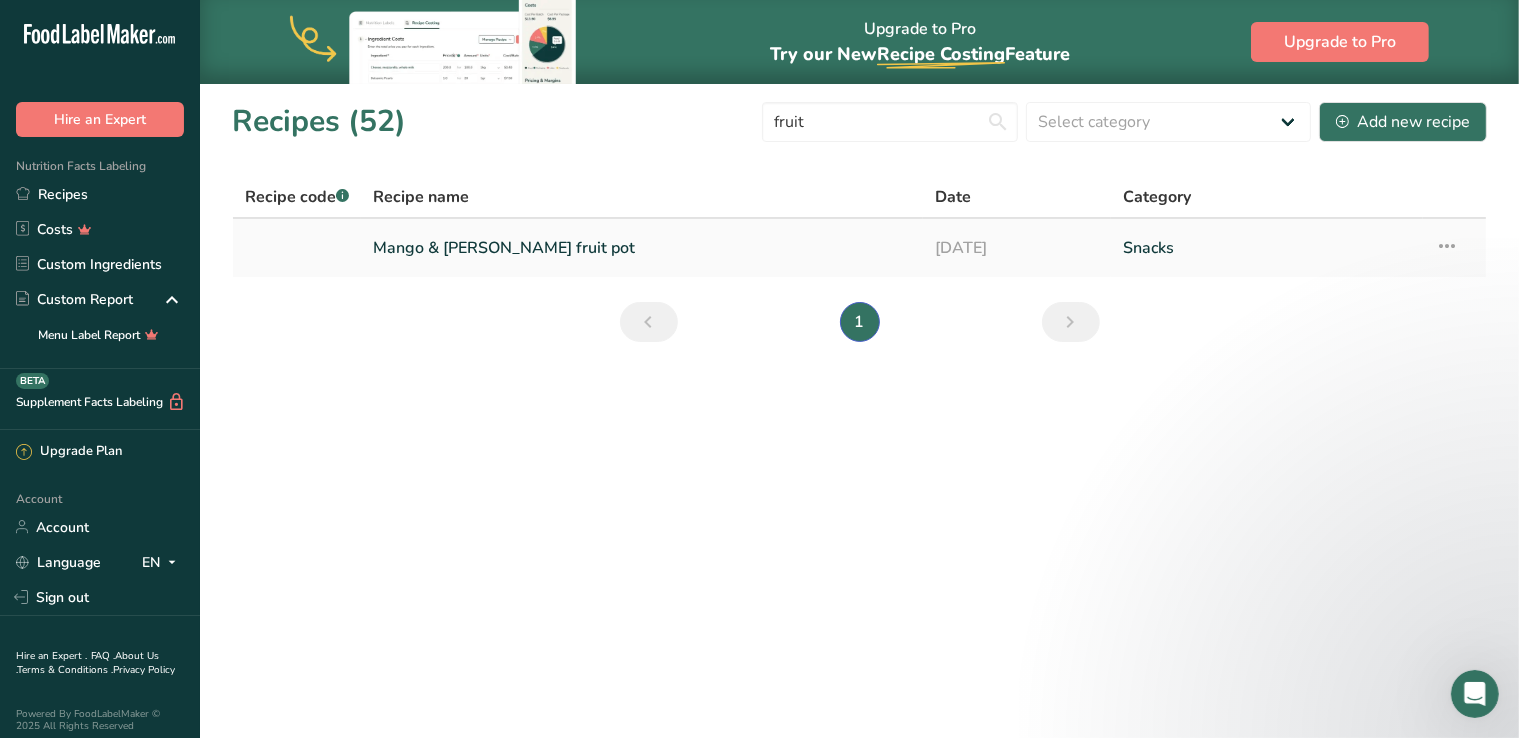 click on "Mango & [PERSON_NAME] fruit pot" at bounding box center [642, 248] 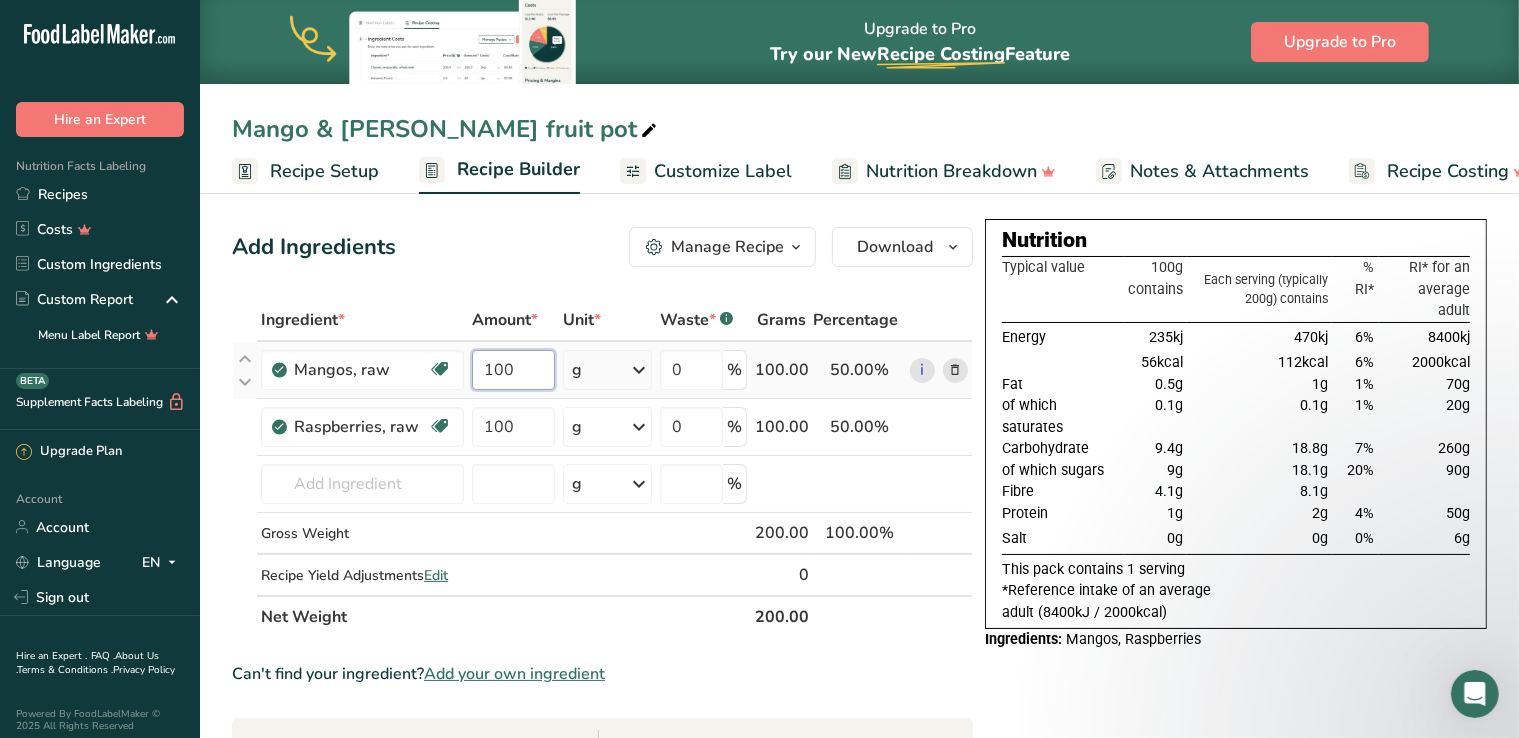click on "100" at bounding box center [513, 370] 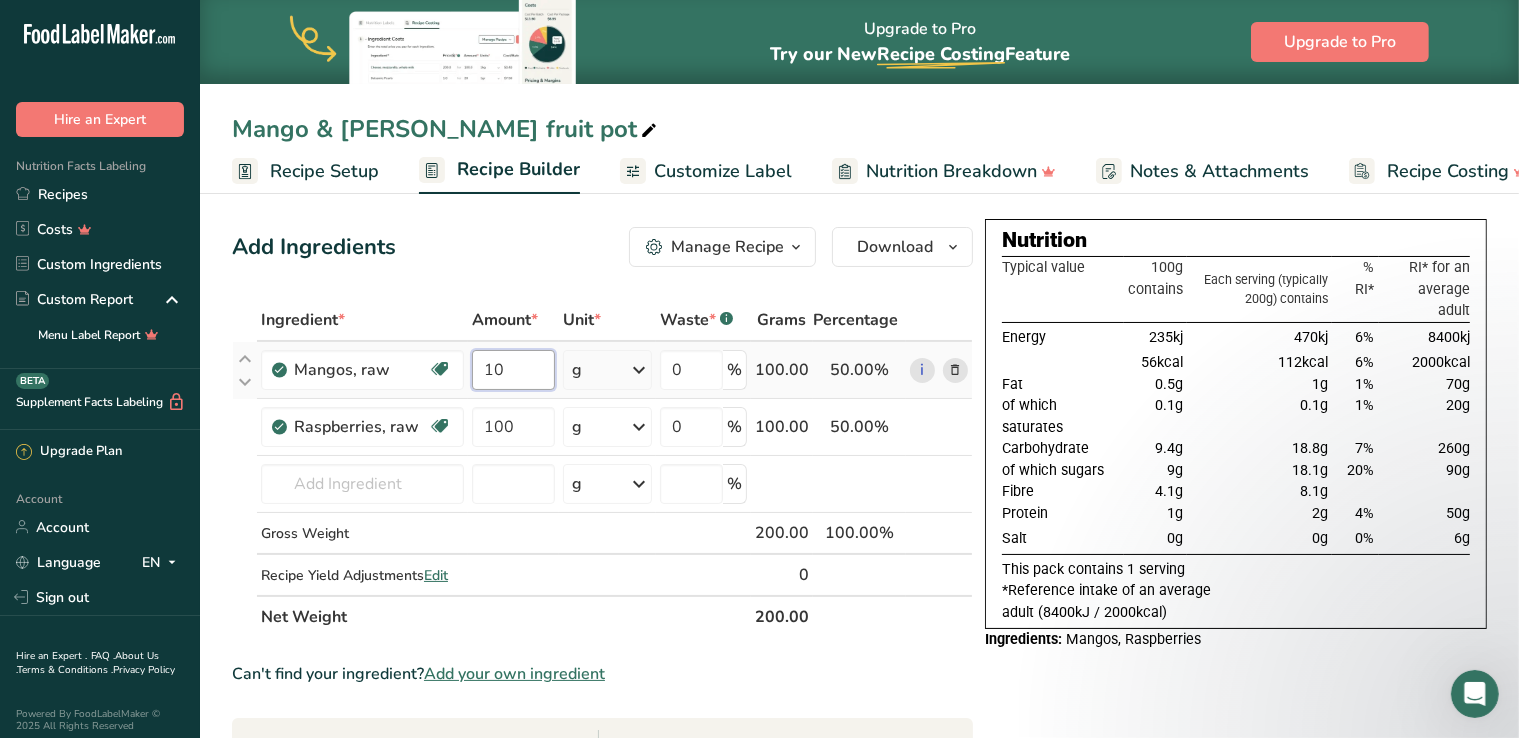 type on "1" 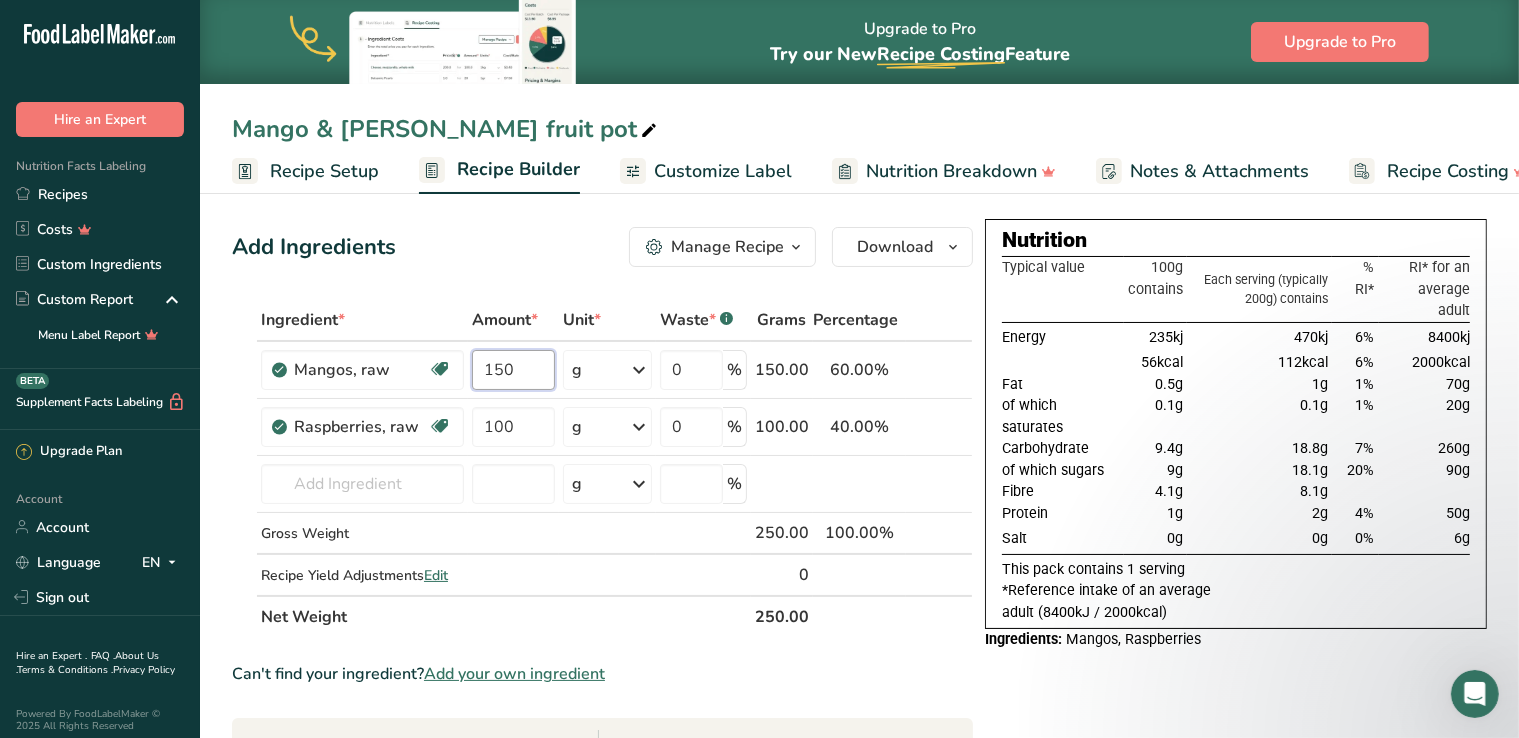 type on "150" 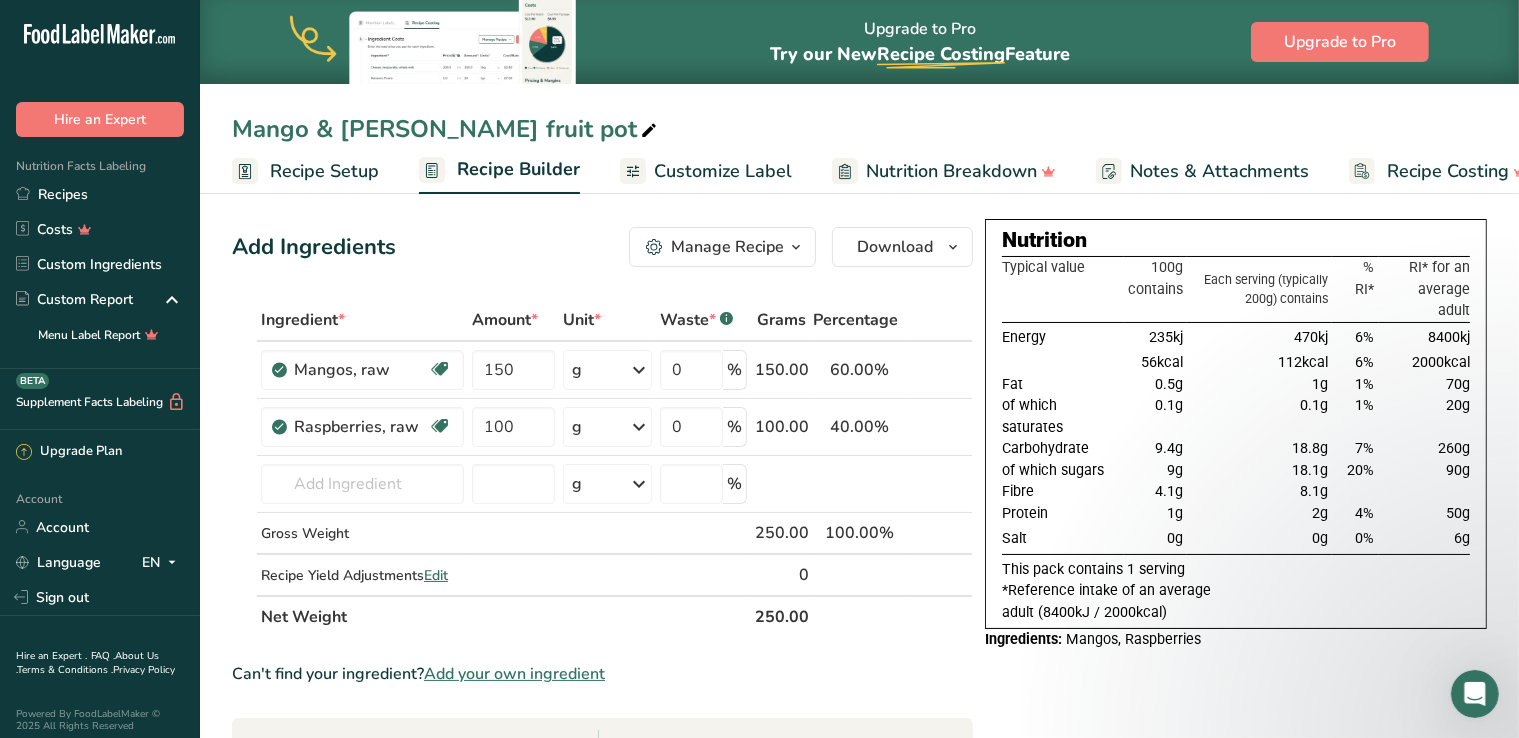 click on "Add Ingredients
Manage Recipe         Delete Recipe           Duplicate Recipe             Scale Recipe             Save as Sub-Recipe   .a-a{fill:#347362;}.b-a{fill:#fff;}                               Nutrition Breakdown                   Recipe Card
NEW
[MEDICAL_DATA] Pattern Report             Activity History
Download
Choose your preferred label style
Standard FDA label
Standard FDA label
The most common format for nutrition facts labels in compliance with the FDA's typeface, style and requirements
Tabular FDA label
A label format compliant with the FDA regulations presented in a tabular (horizontal) display.
Linear FDA label
A simple linear display for small sized packages.
Simplified FDA label" at bounding box center (602, 247) 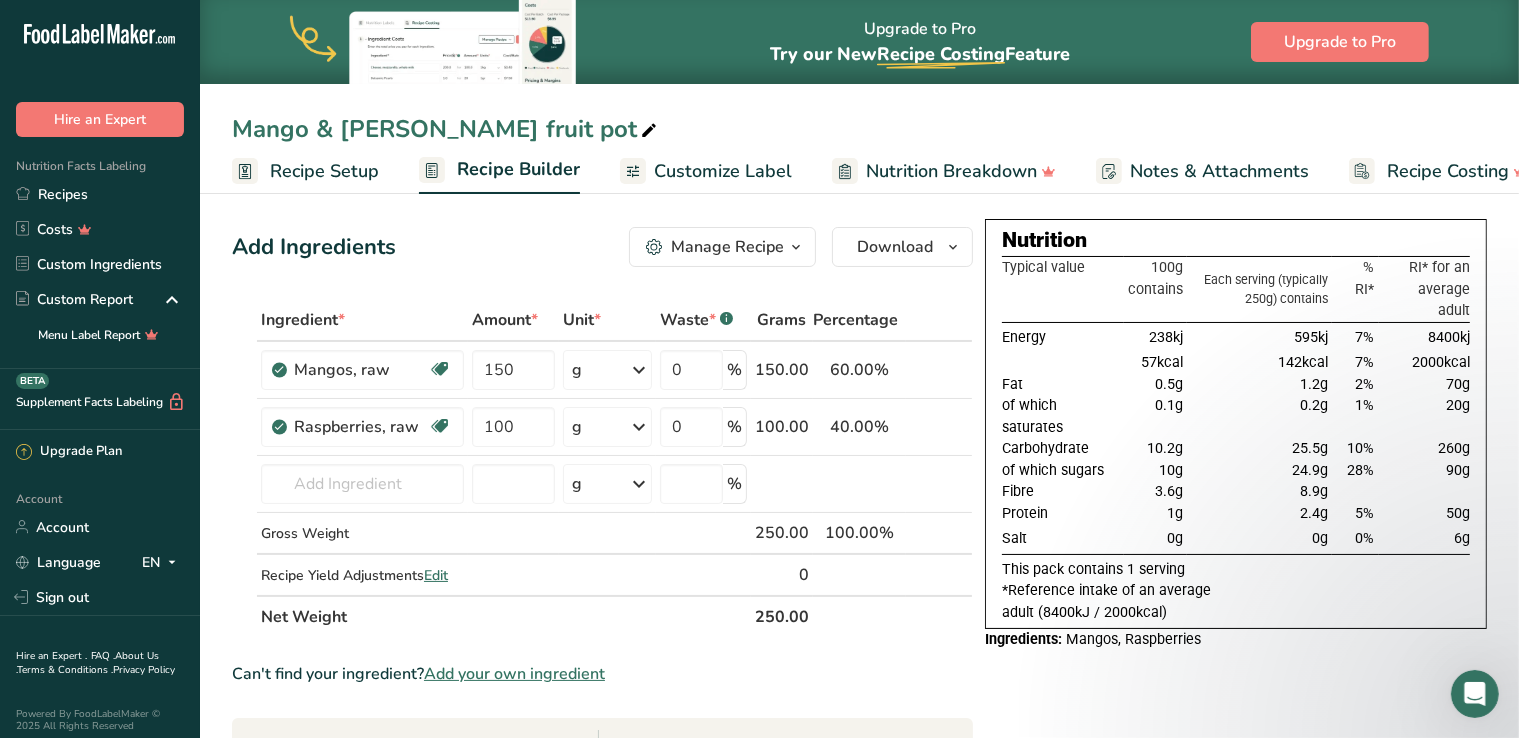 drag, startPoint x: 1276, startPoint y: 343, endPoint x: 1321, endPoint y: 345, distance: 45.044422 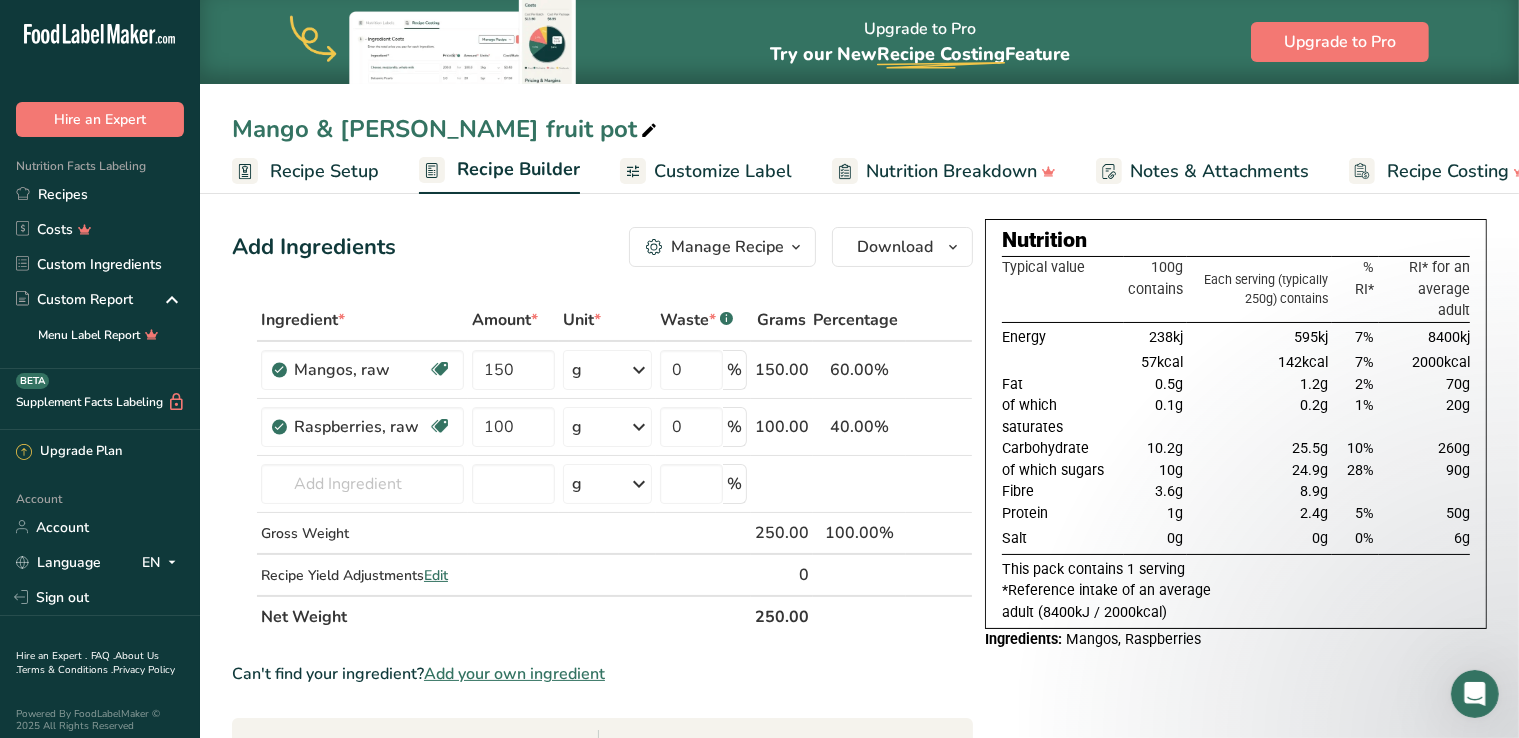 drag, startPoint x: 1276, startPoint y: 332, endPoint x: 1303, endPoint y: 342, distance: 28.79236 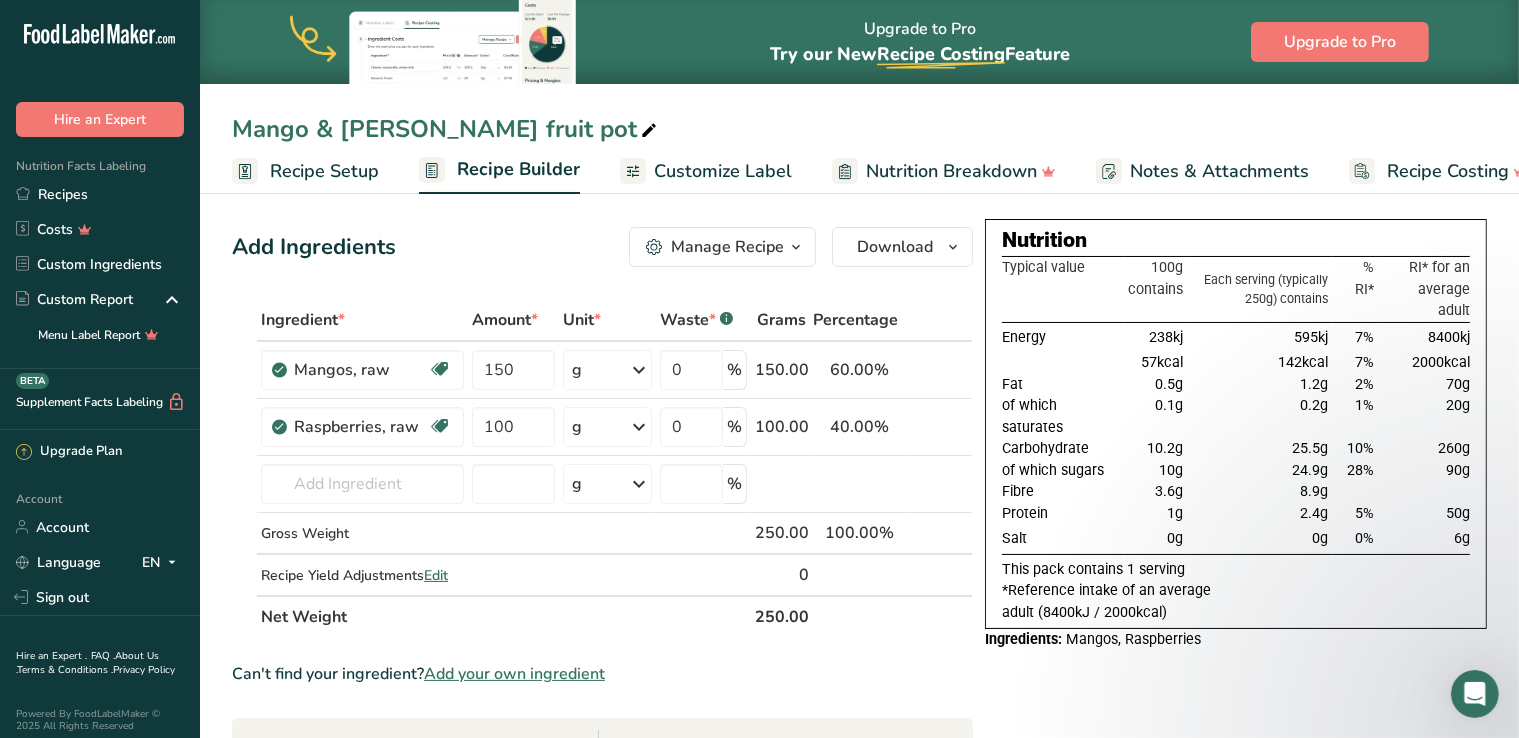 click on "142kcal" at bounding box center (1259, 363) 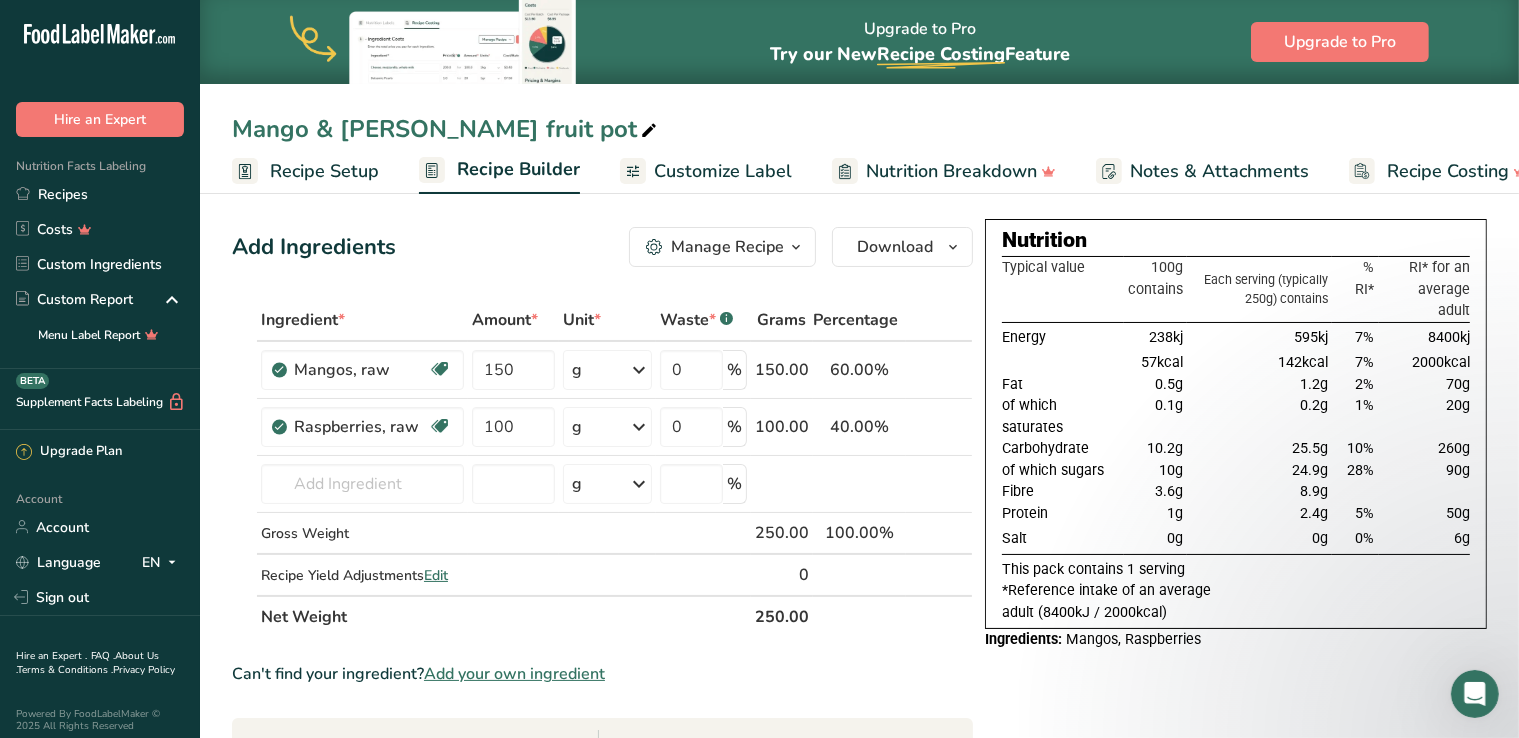 copy on "142" 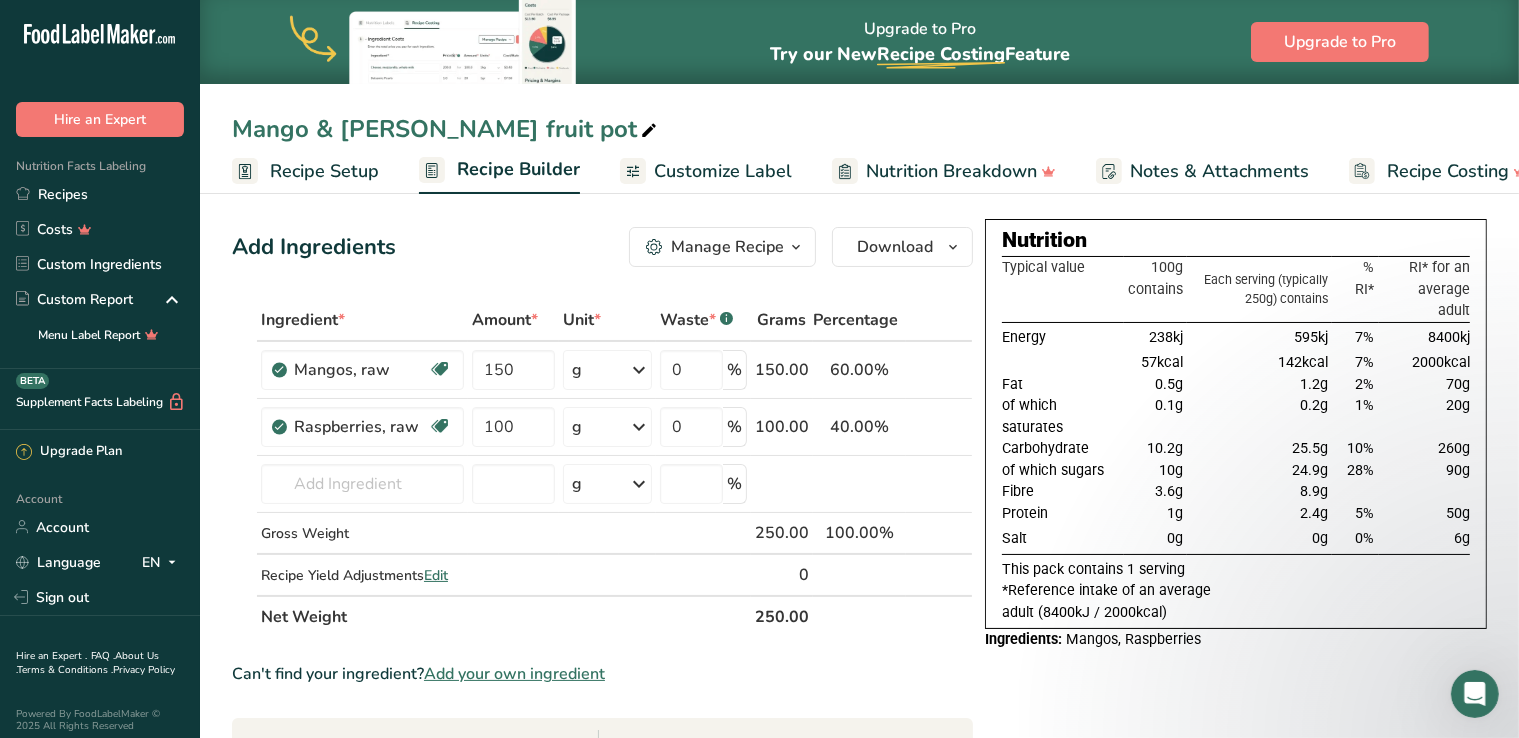 click on "25.5g" at bounding box center [1259, 449] 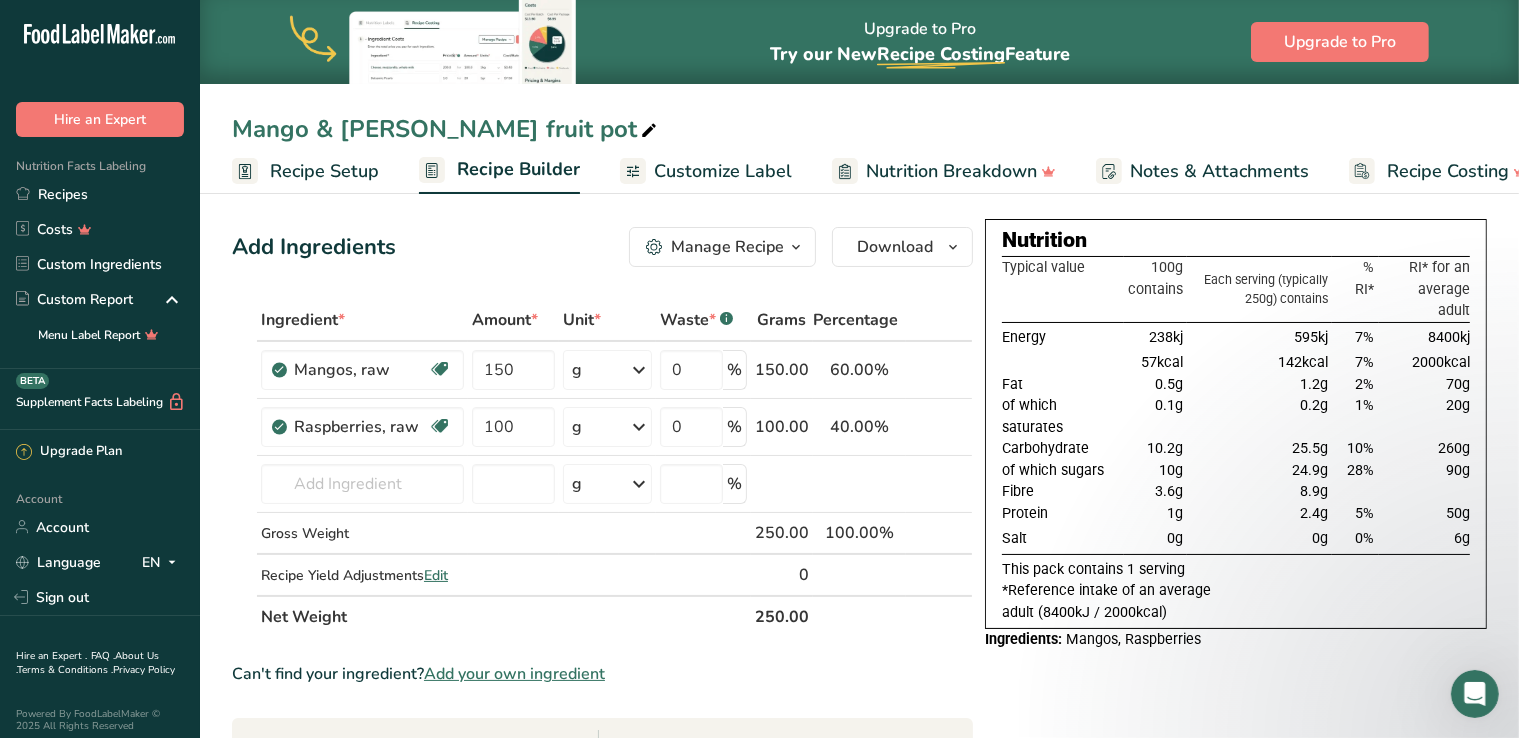 copy on "25.5" 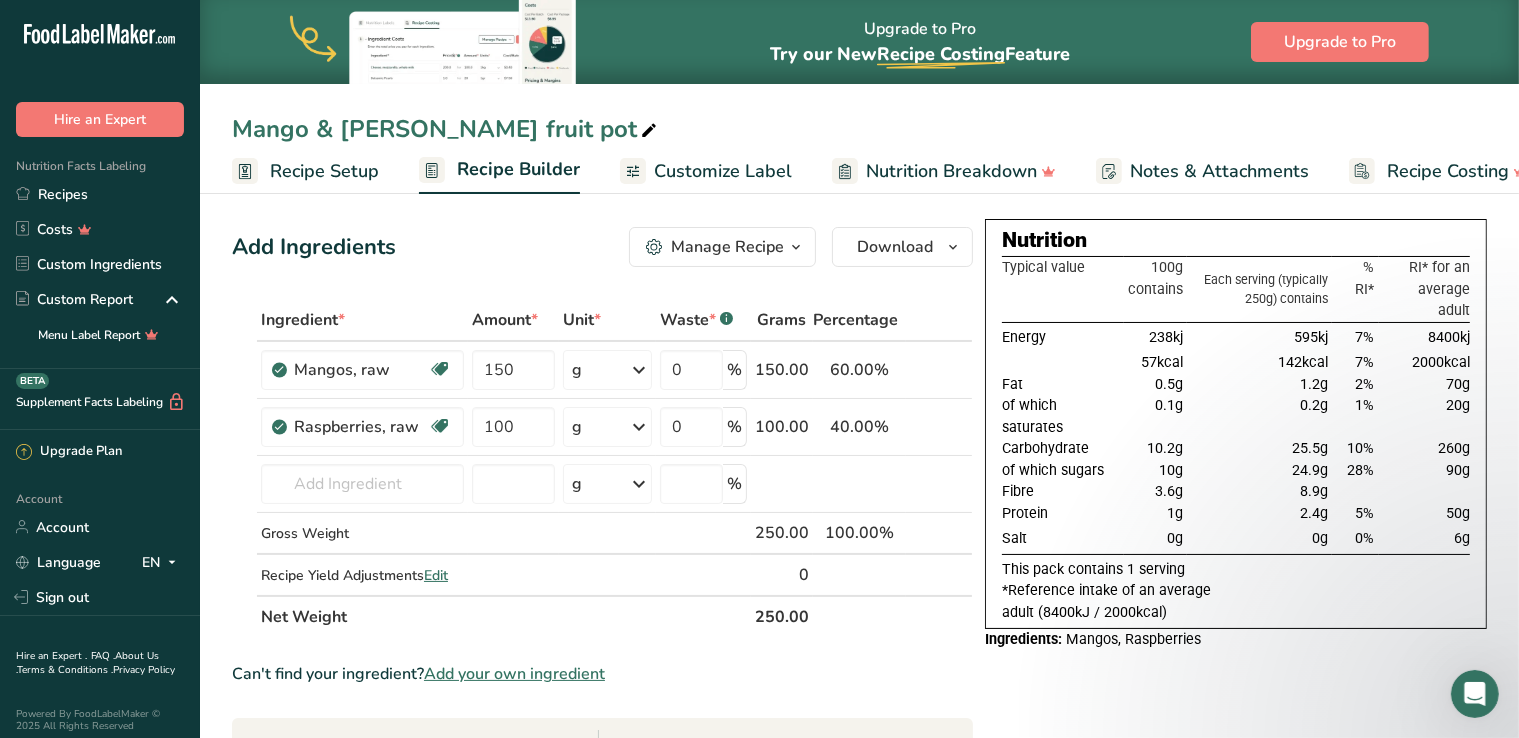 click on "Mango & [PERSON_NAME] fruit pot" at bounding box center [859, 129] 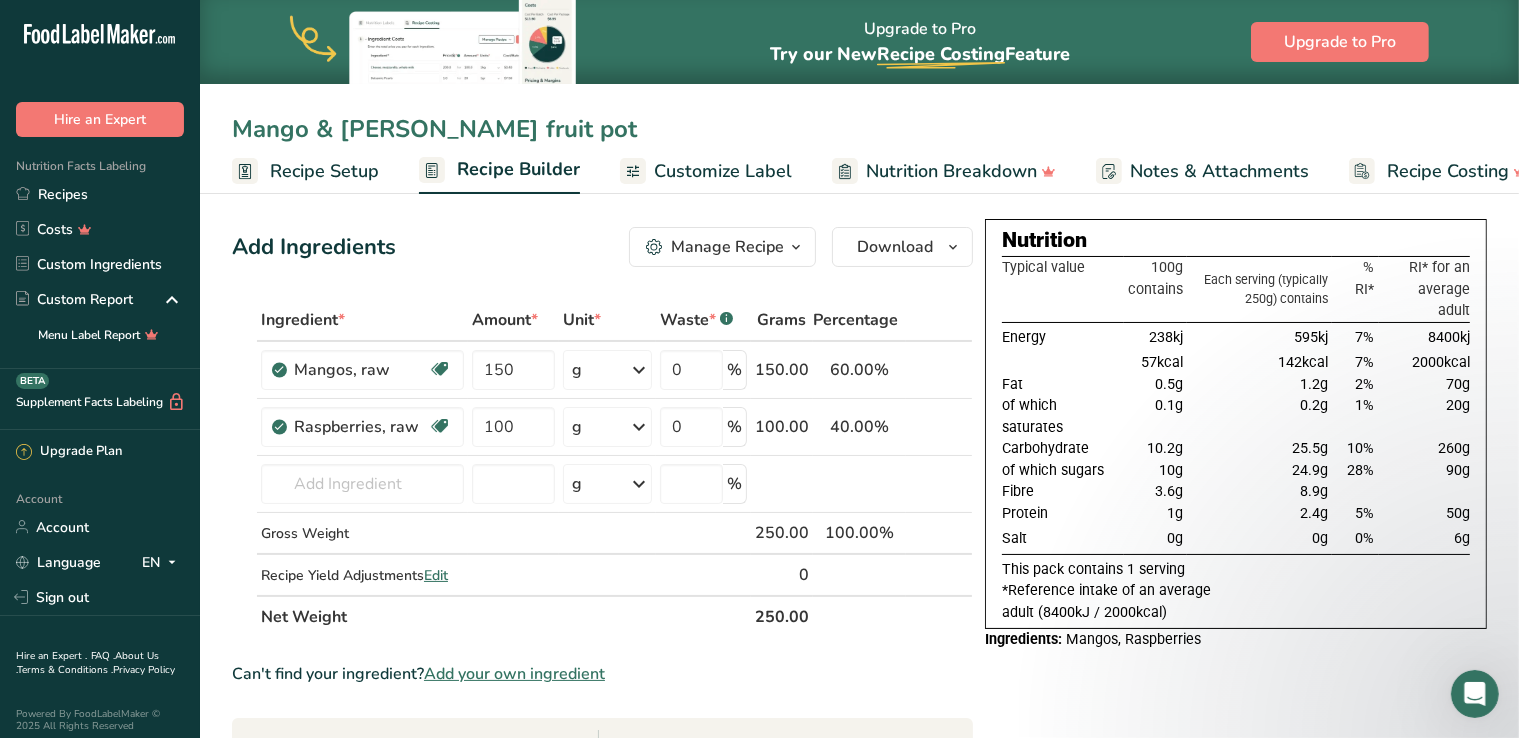 click on "Mango & [PERSON_NAME] fruit pot" at bounding box center (859, 129) 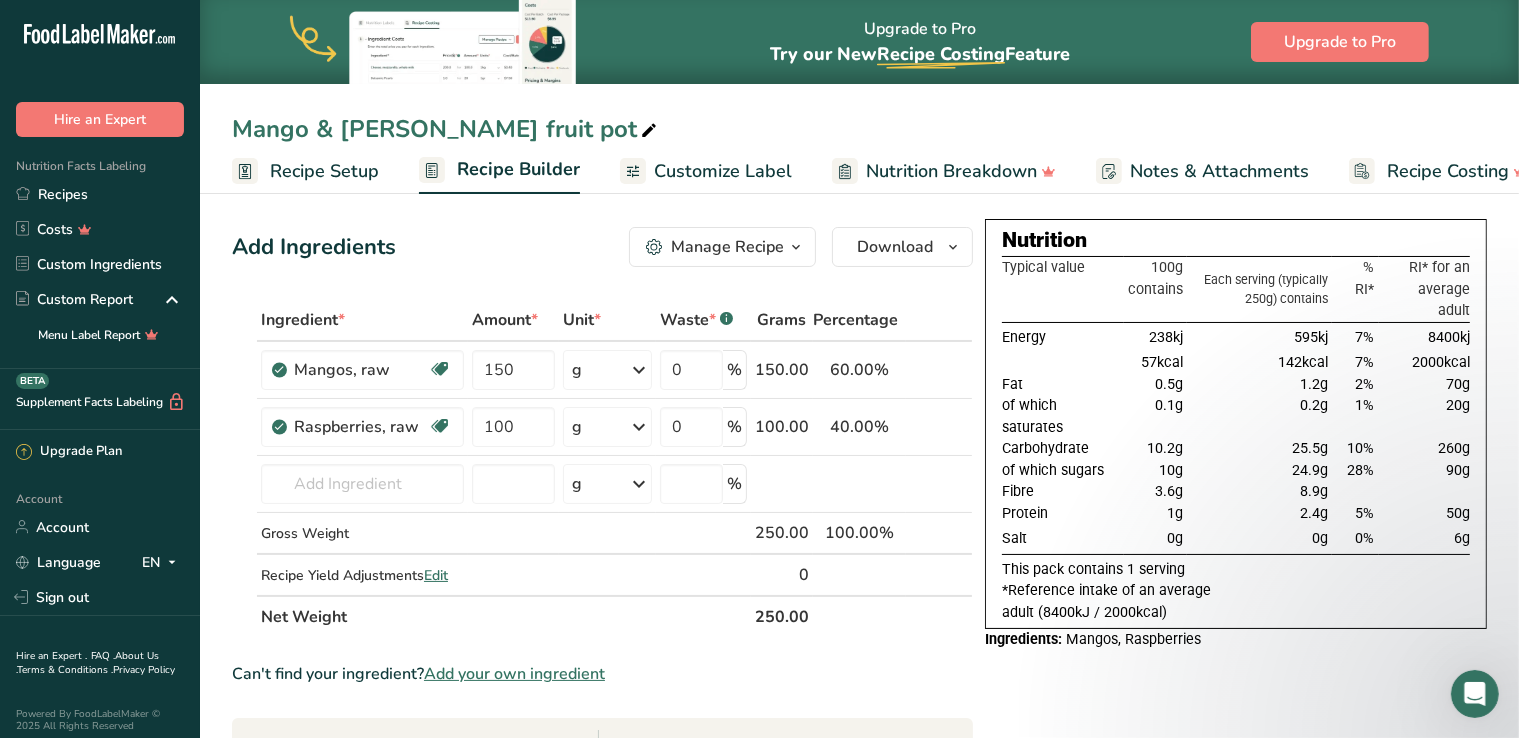 click at bounding box center [649, 131] 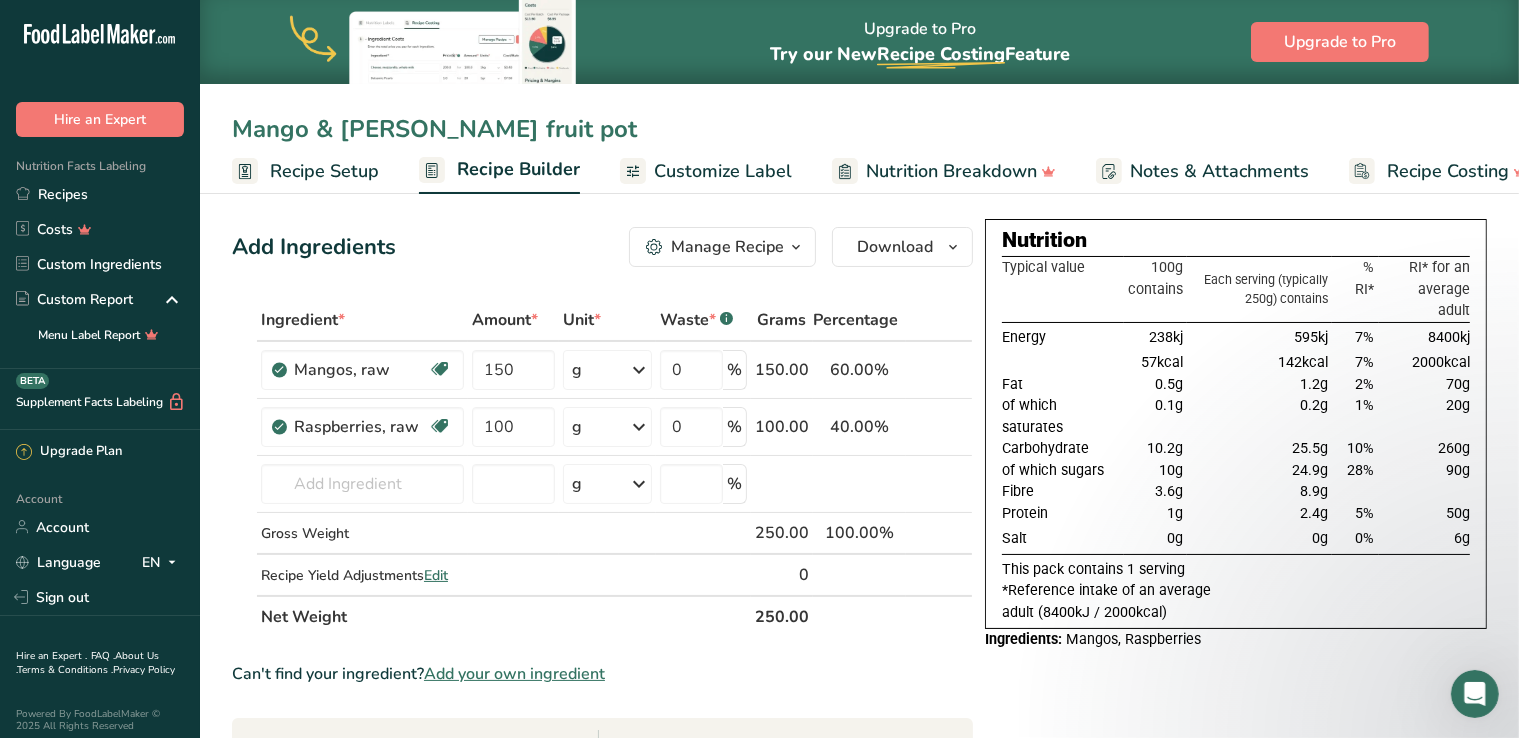 click on "Mango & [PERSON_NAME] fruit pot" at bounding box center (859, 129) 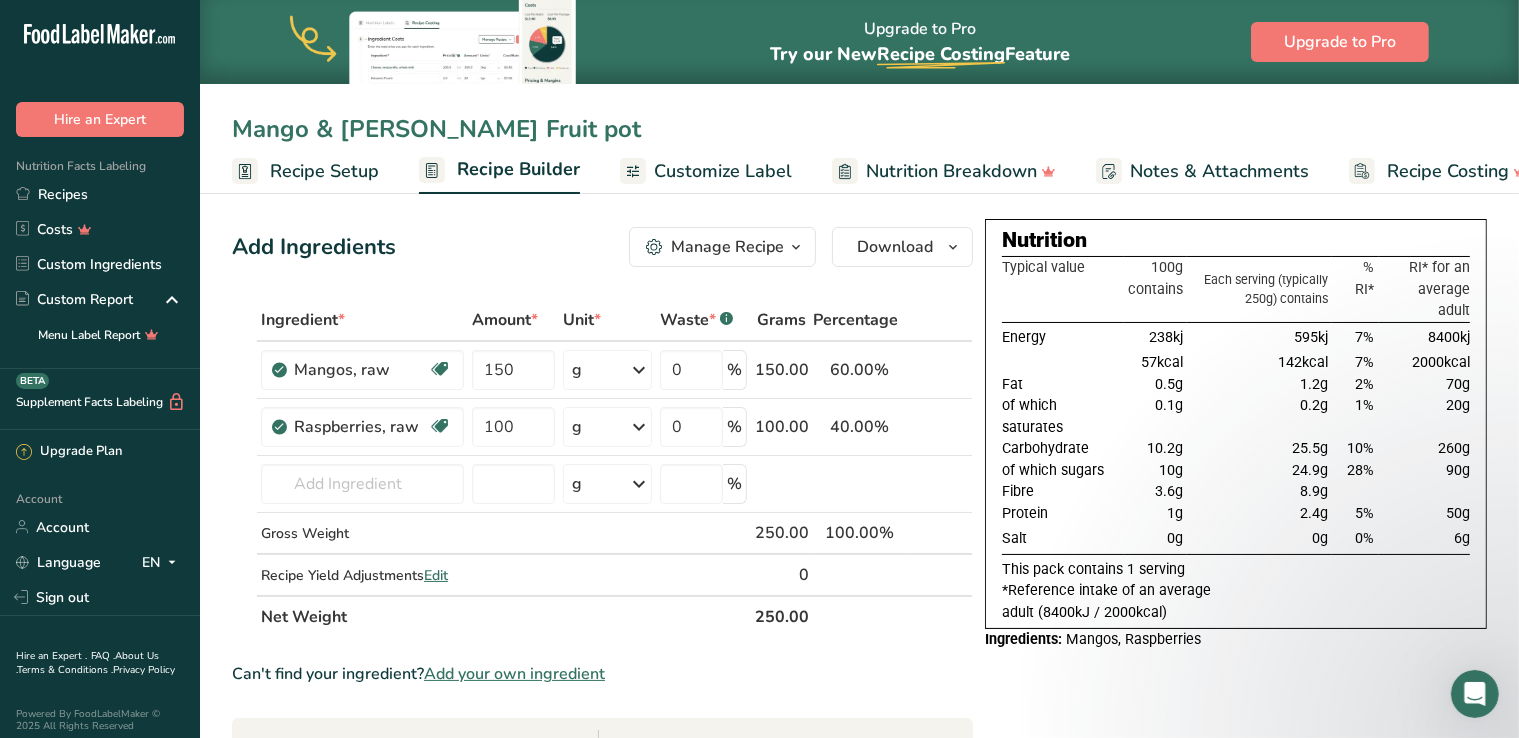 click on "Mango & [PERSON_NAME] Fruit pot" at bounding box center (859, 129) 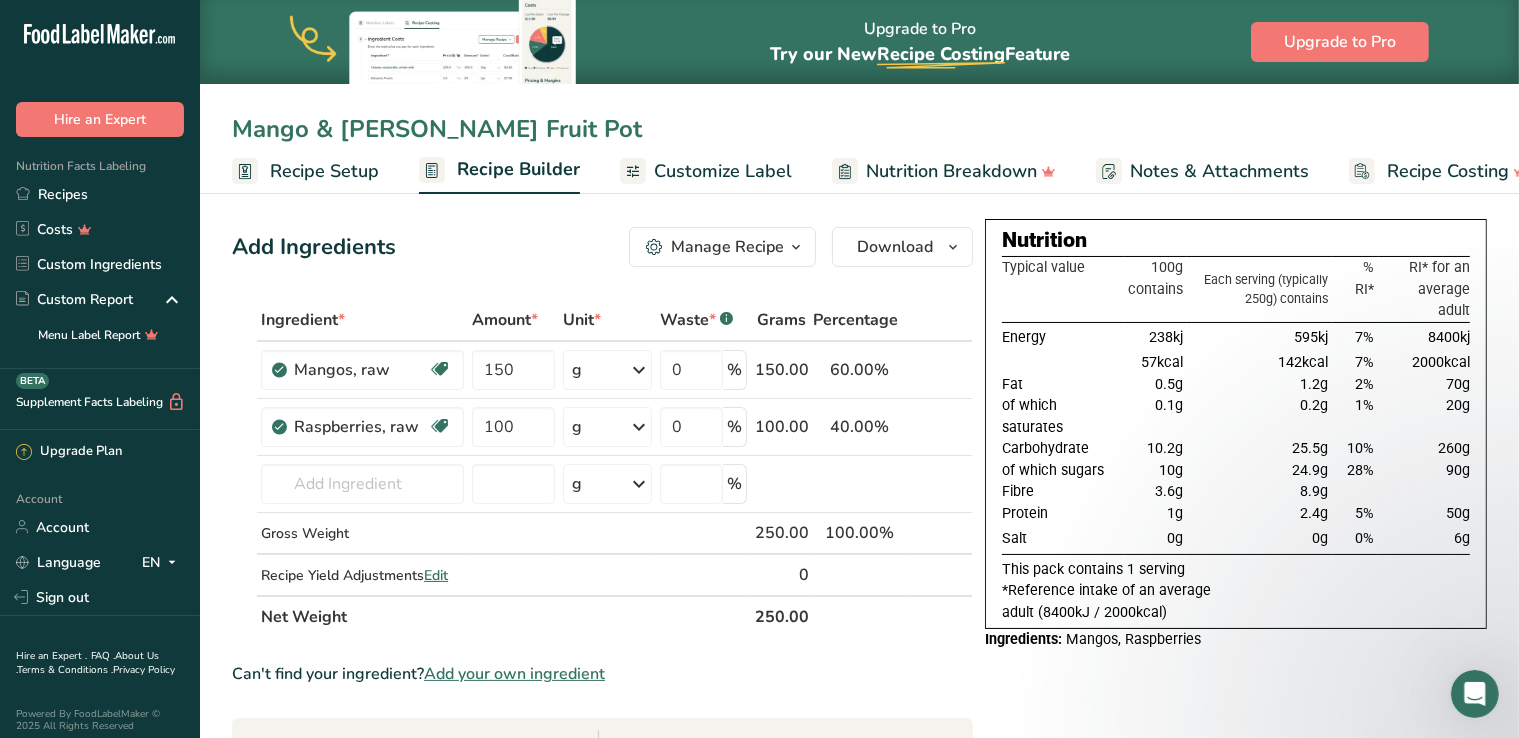 drag, startPoint x: 232, startPoint y: 131, endPoint x: 536, endPoint y: 149, distance: 304.53244 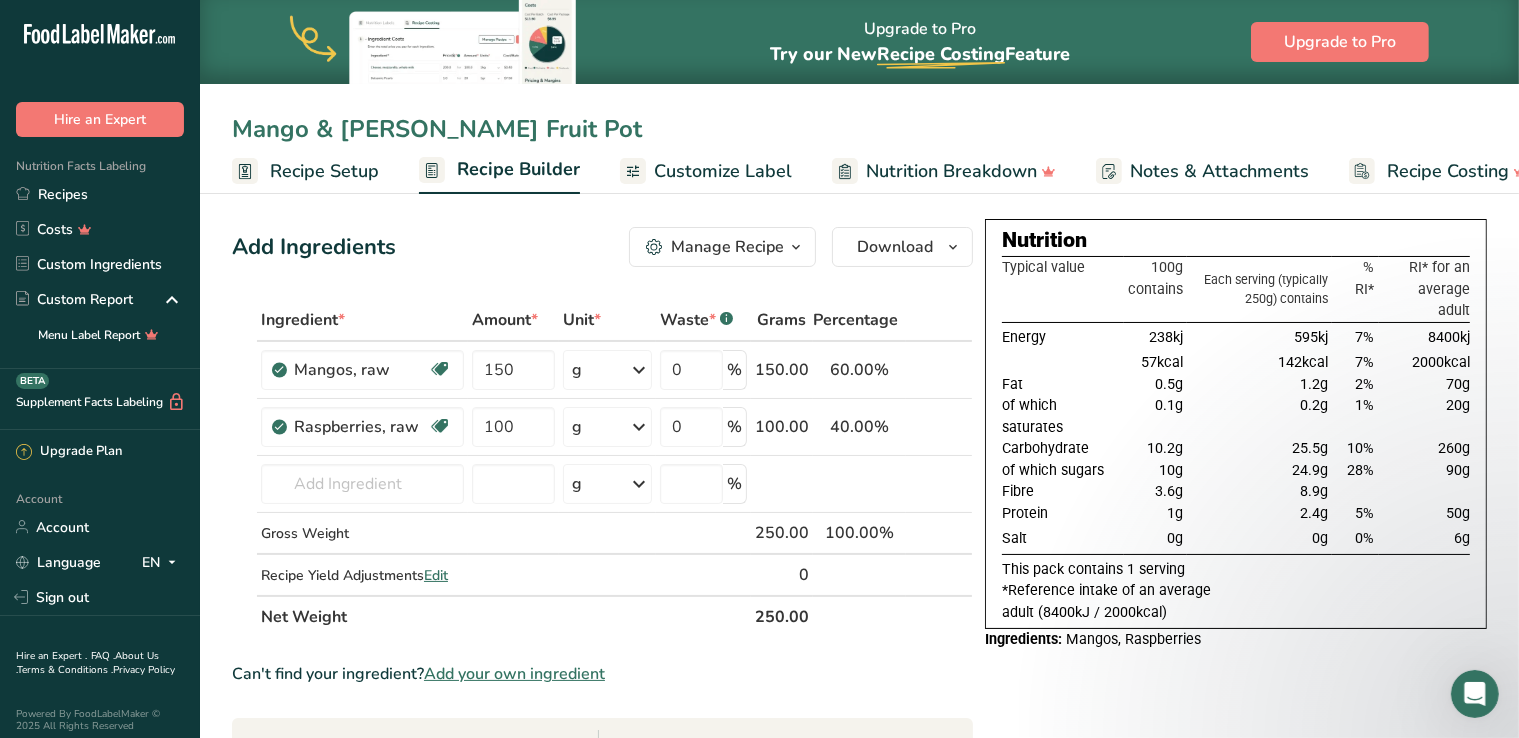 type on "Mango & [PERSON_NAME] Fruit Pot" 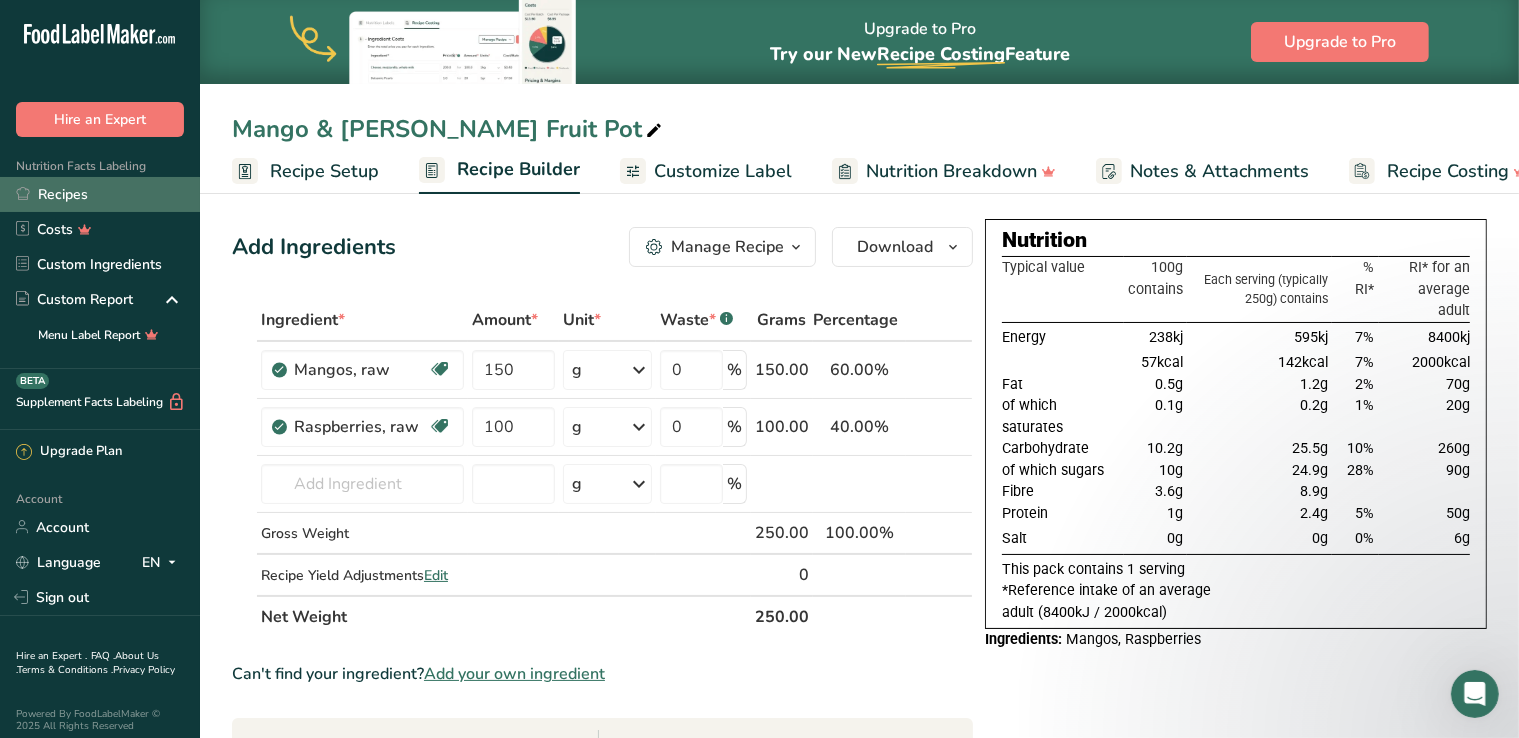 click on "Recipes" at bounding box center [100, 194] 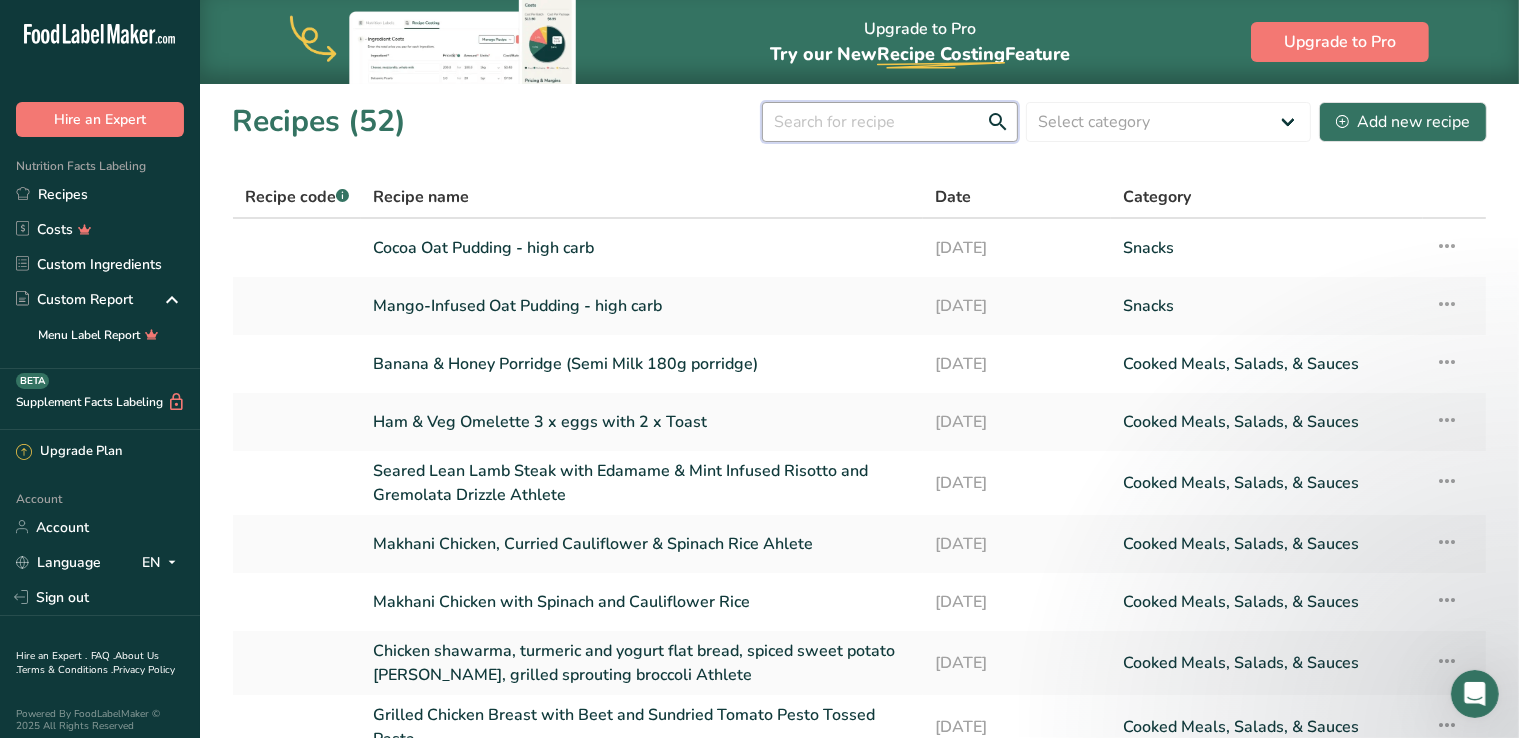 click at bounding box center [890, 122] 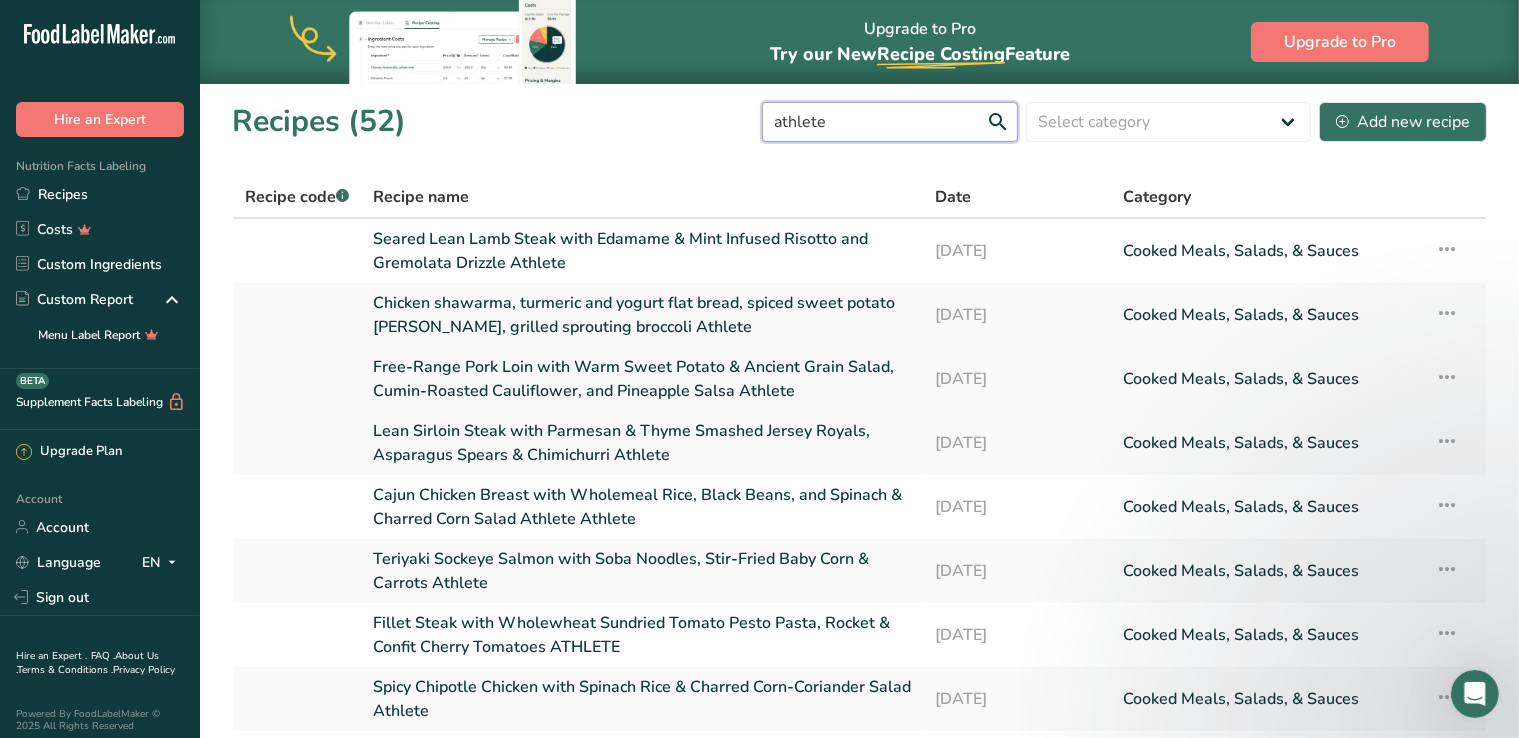 type on "athlete" 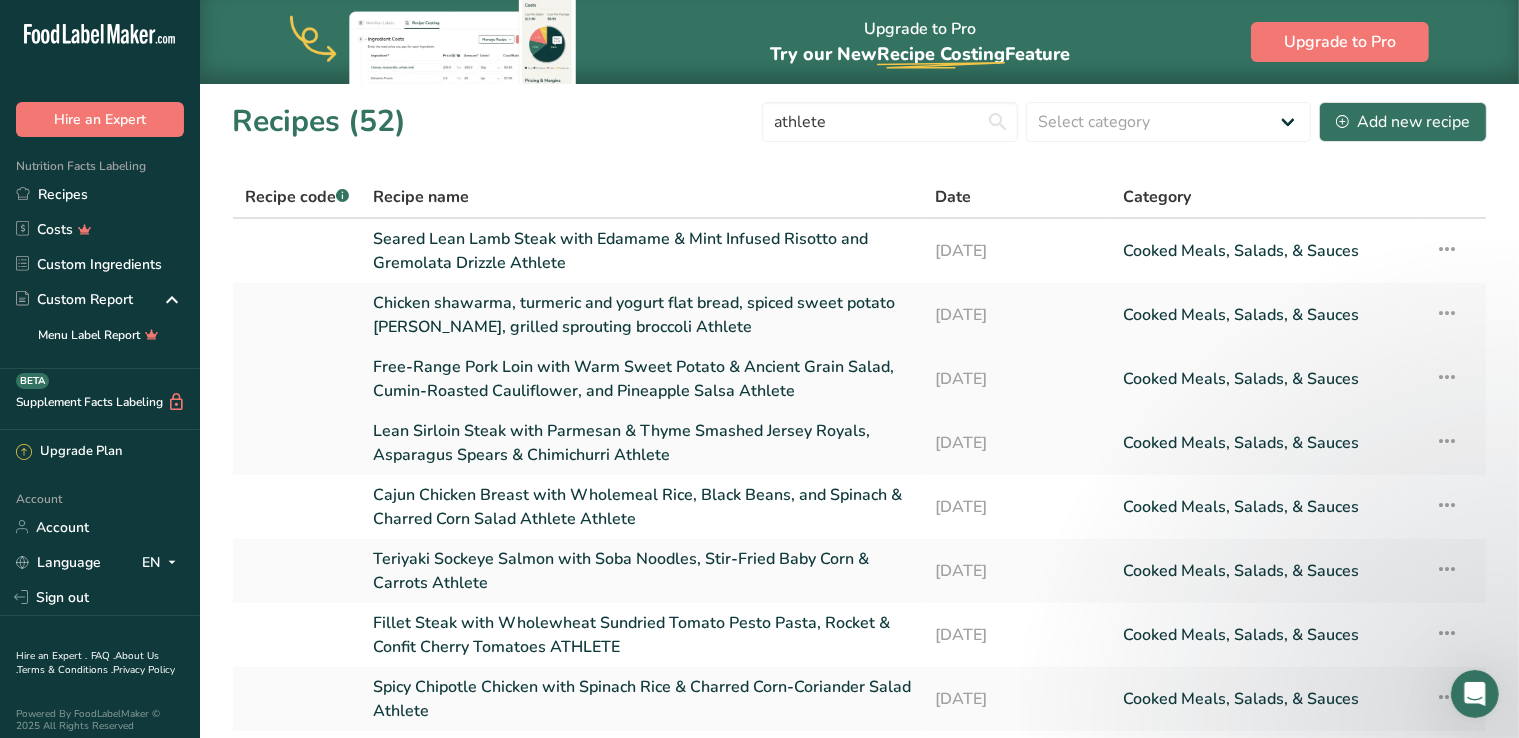 click on "Free-Range Pork Loin with Warm Sweet Potato & Ancient Grain Salad, Cumin-Roasted Cauliflower, and Pineapple Salsa Athlete" at bounding box center [642, 379] 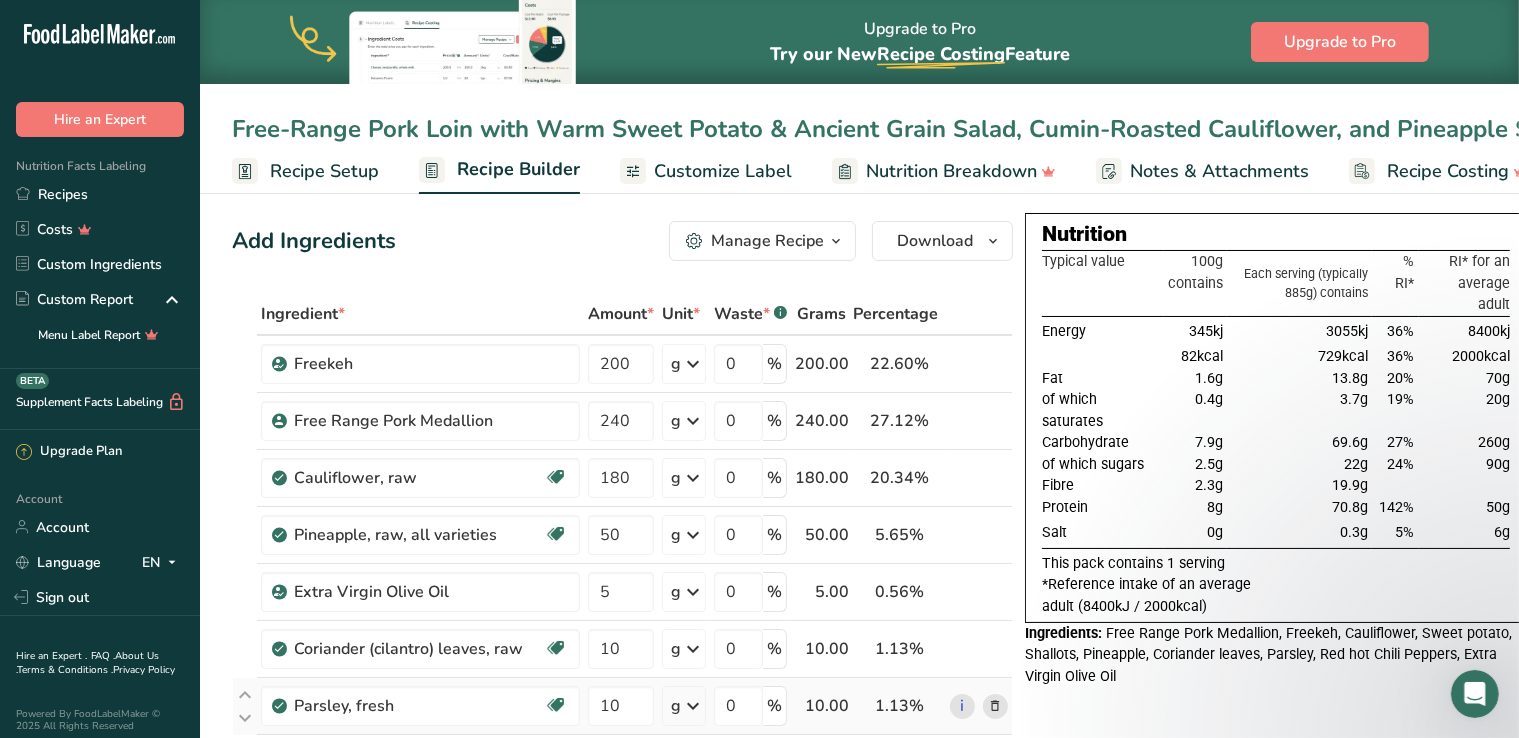 scroll, scrollTop: 0, scrollLeft: 0, axis: both 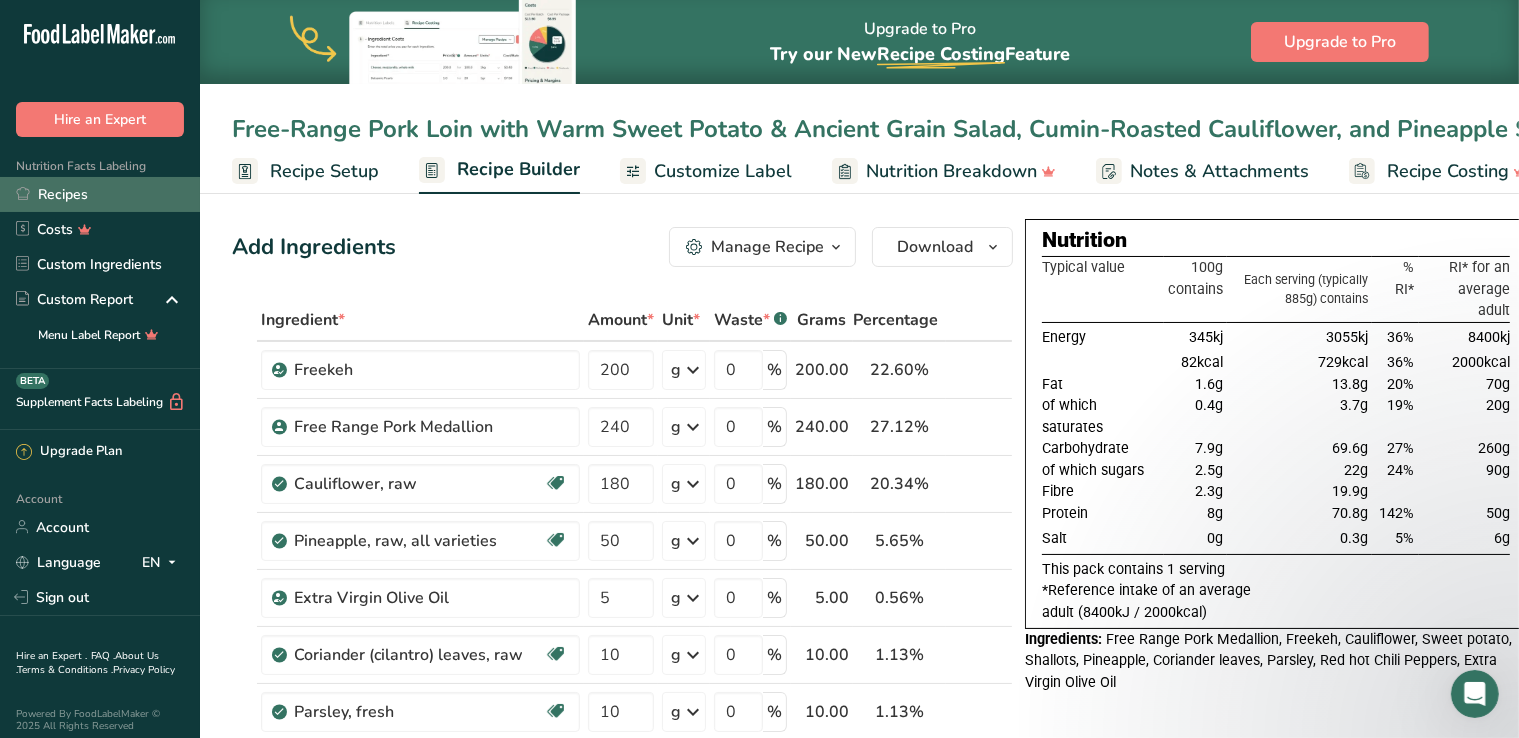 click on "Recipes" at bounding box center (100, 194) 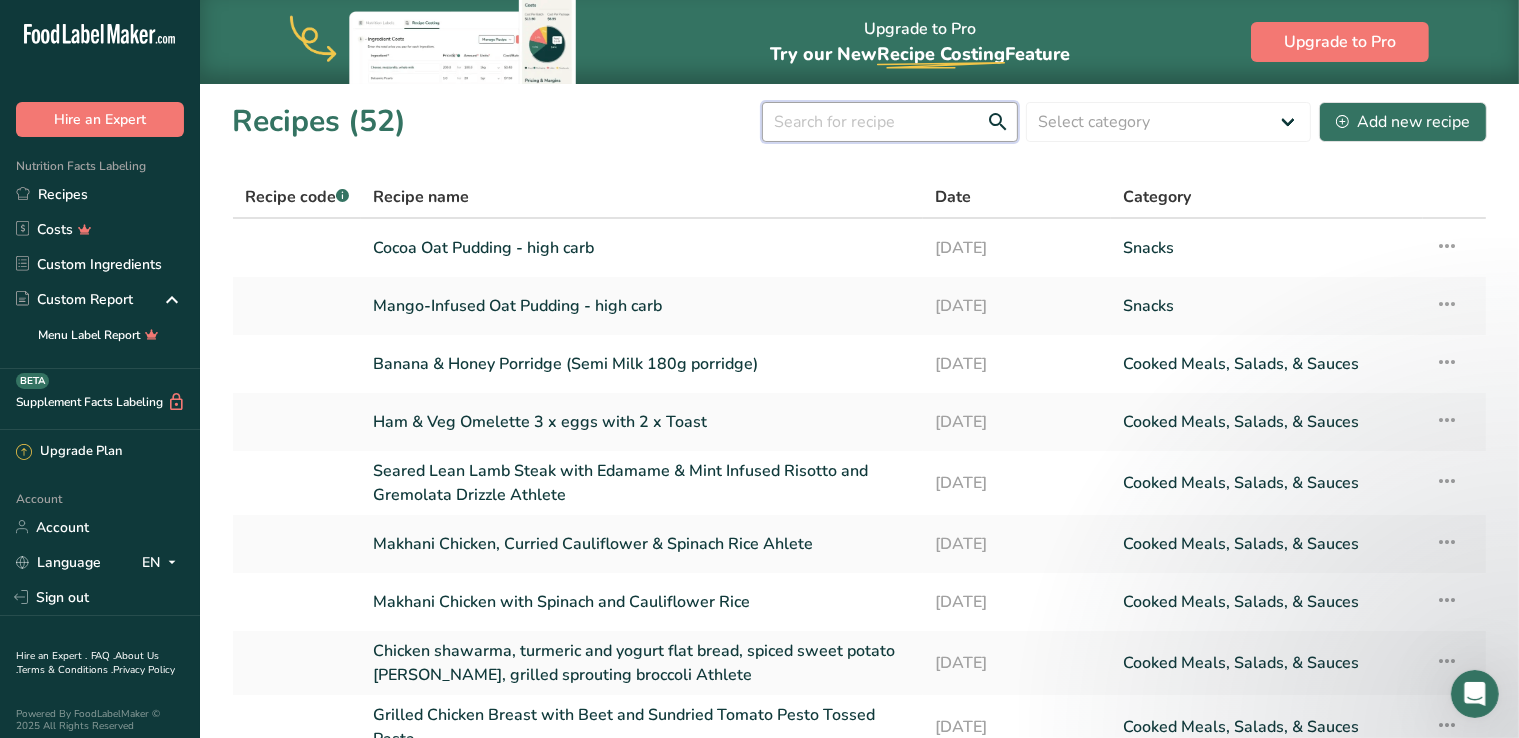 click at bounding box center [890, 122] 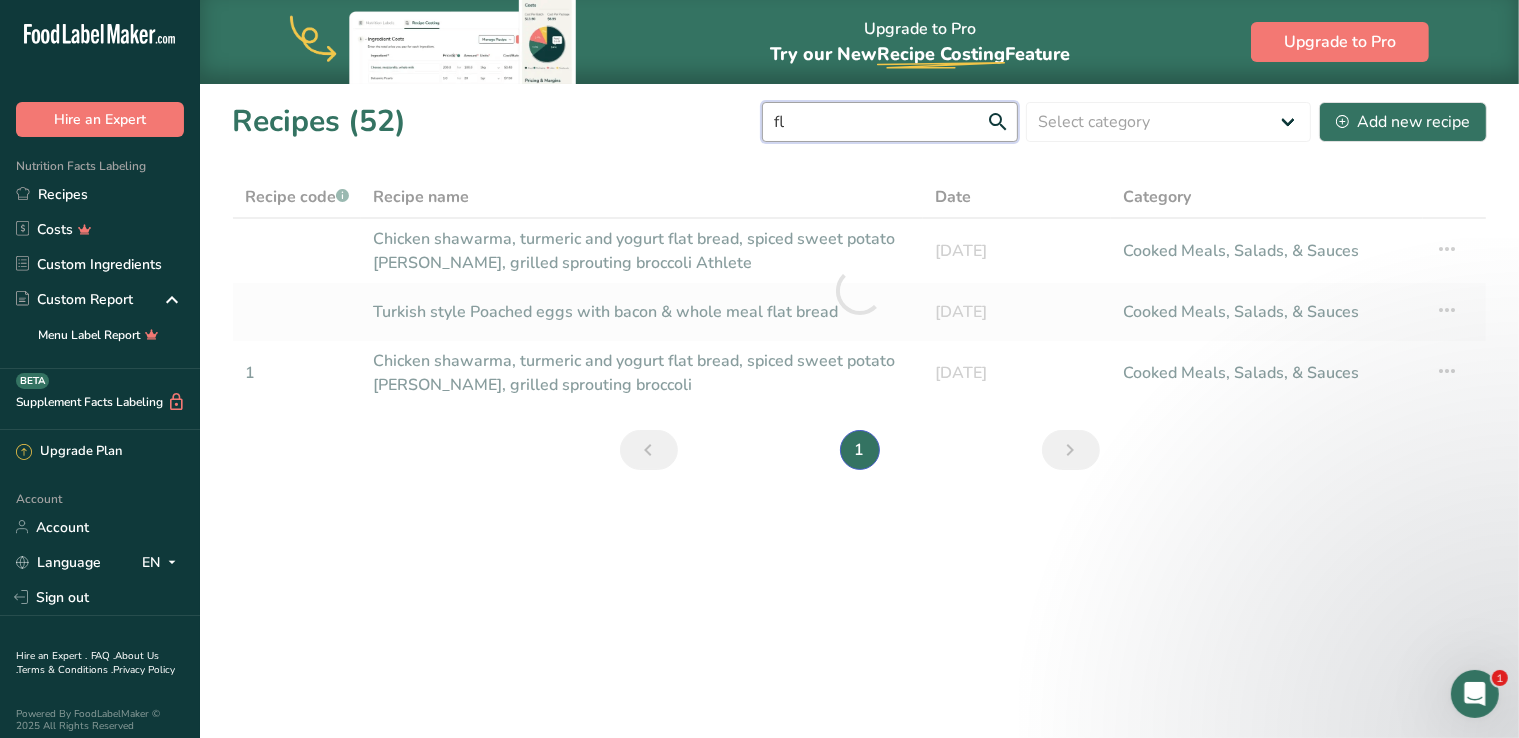 type on "f" 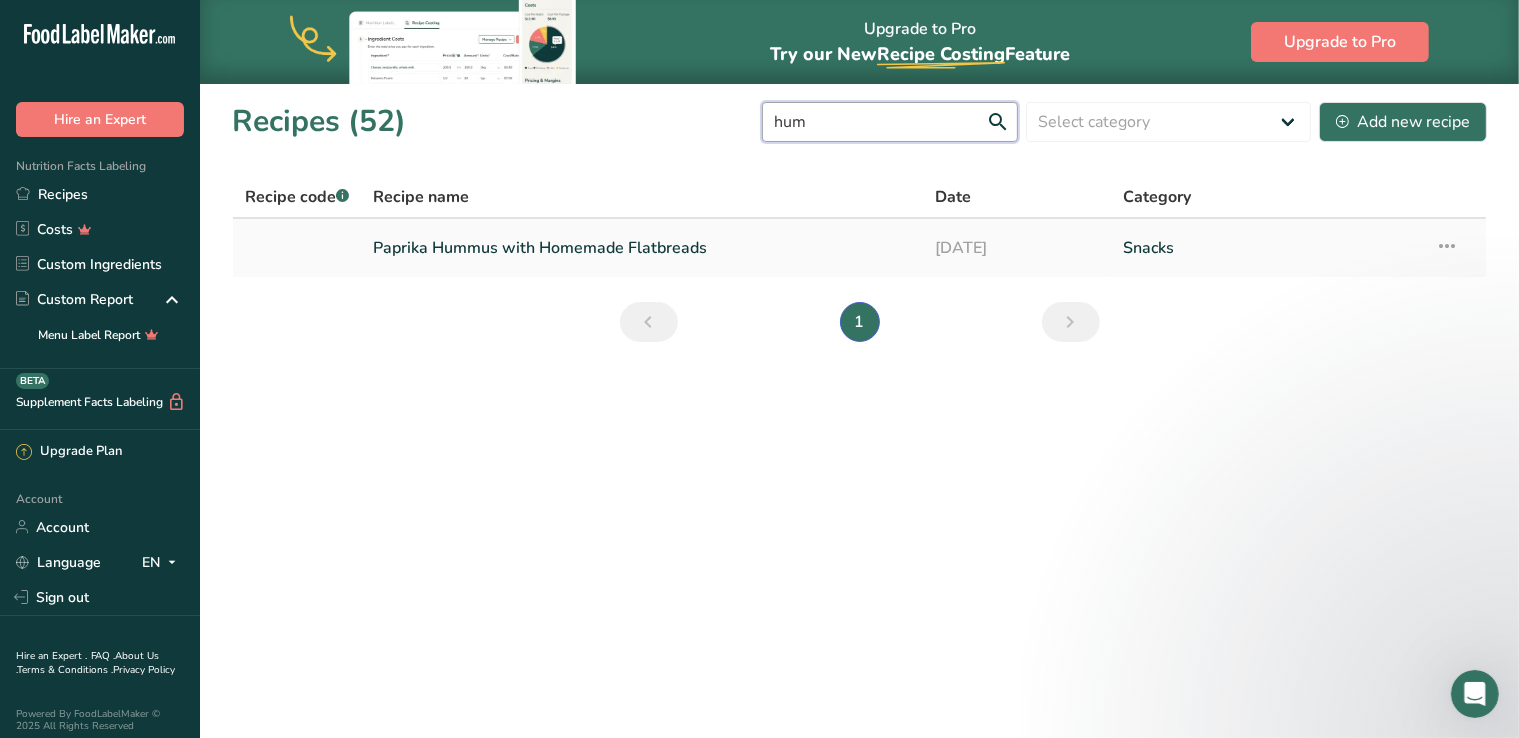 type on "hum" 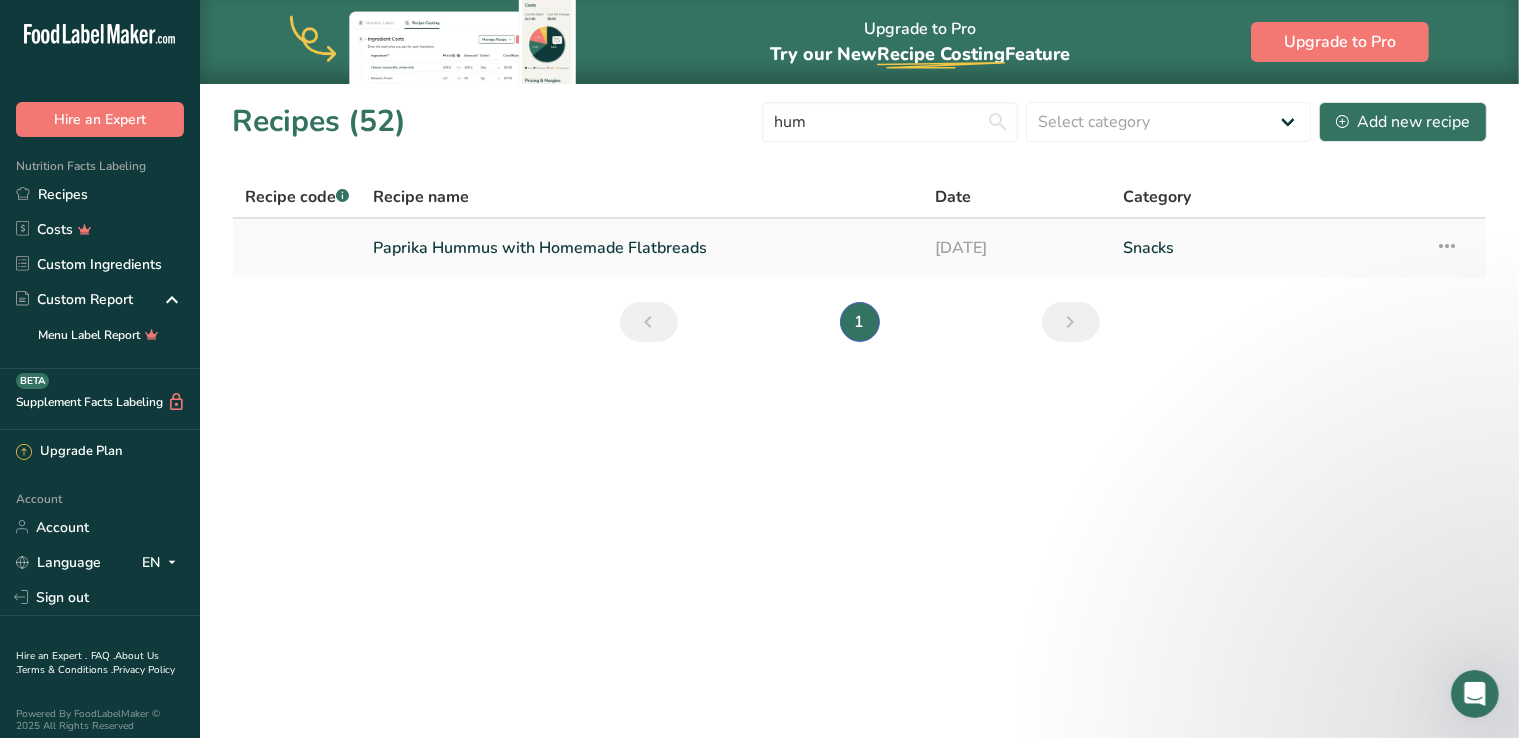click on "Paprika Hummus with Homemade Flatbreads" at bounding box center (642, 248) 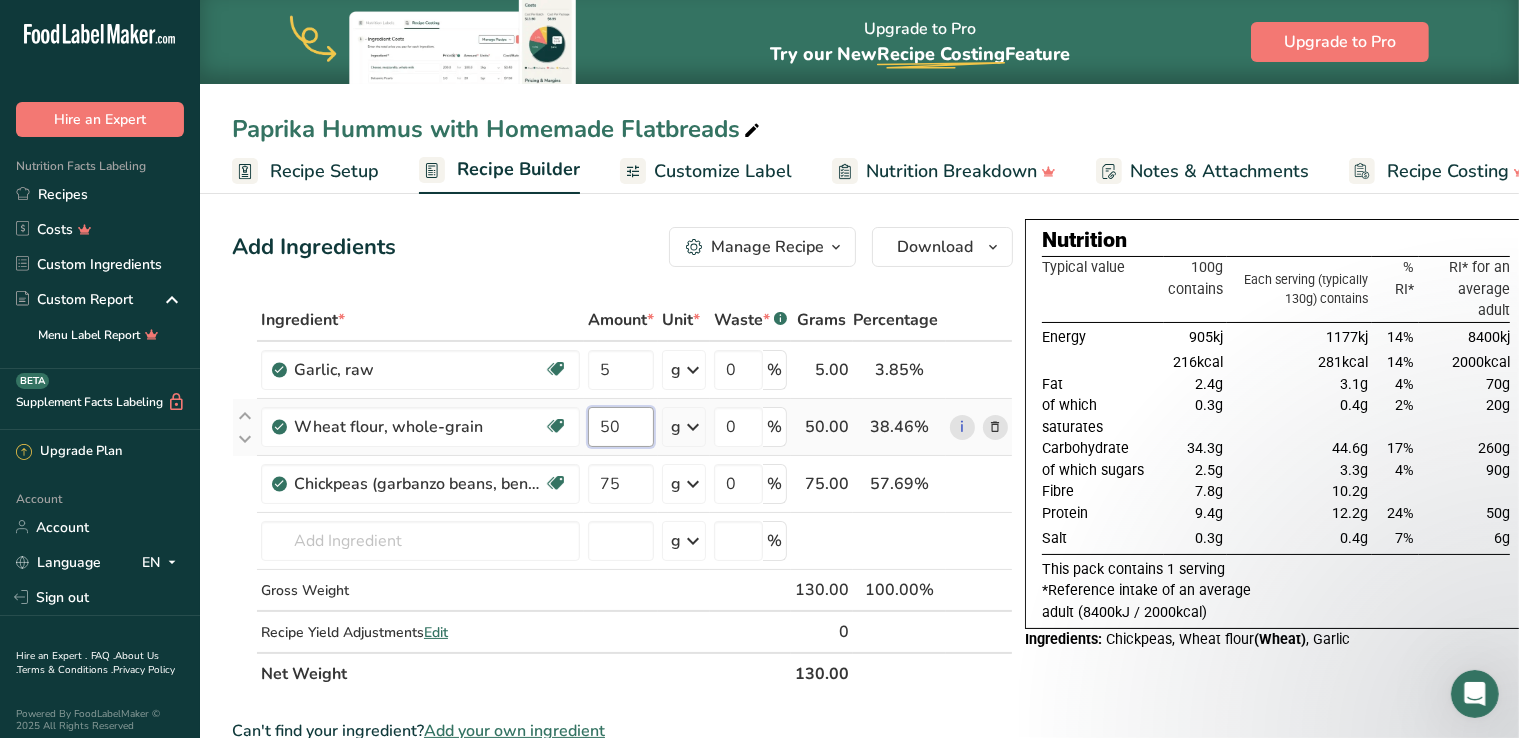click on "50" at bounding box center (621, 427) 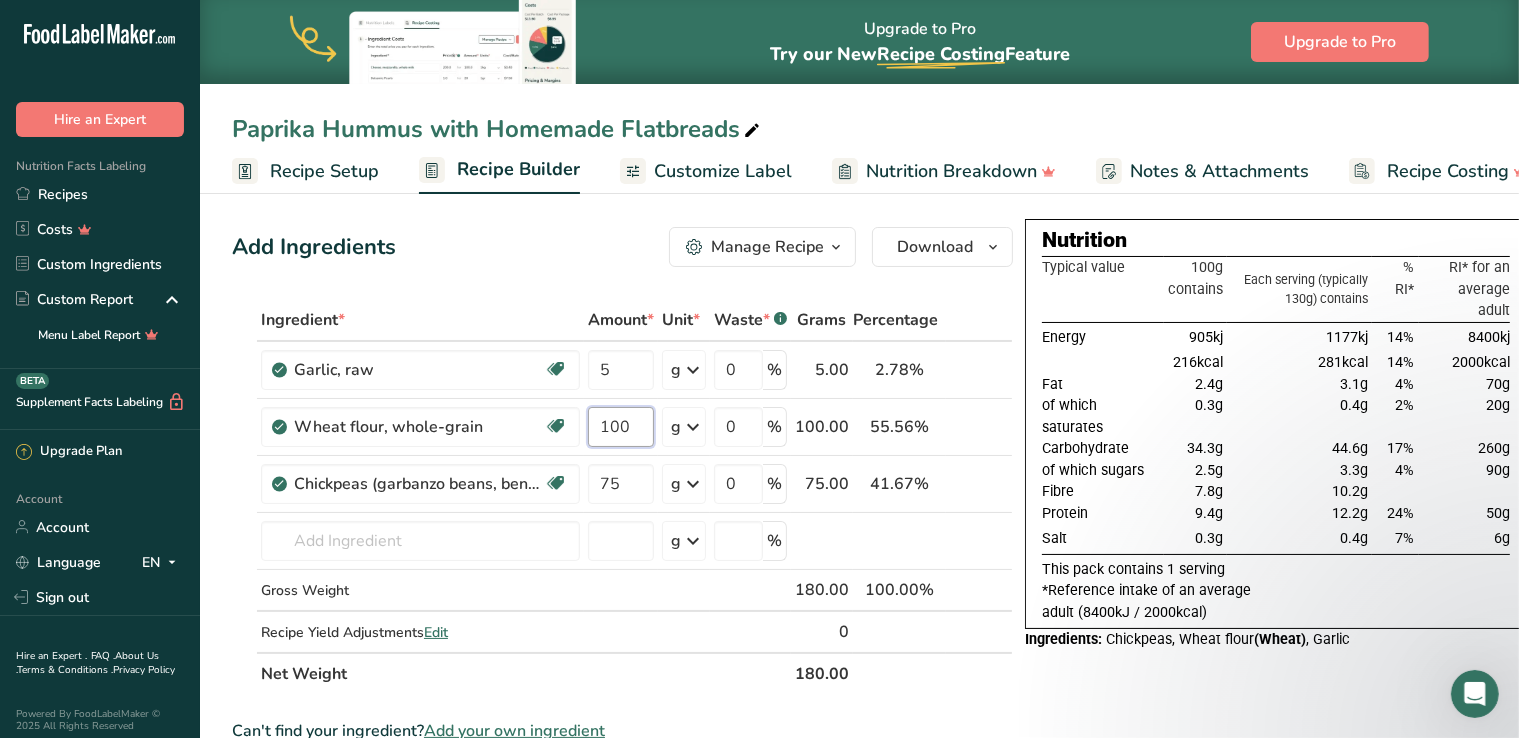 type on "100" 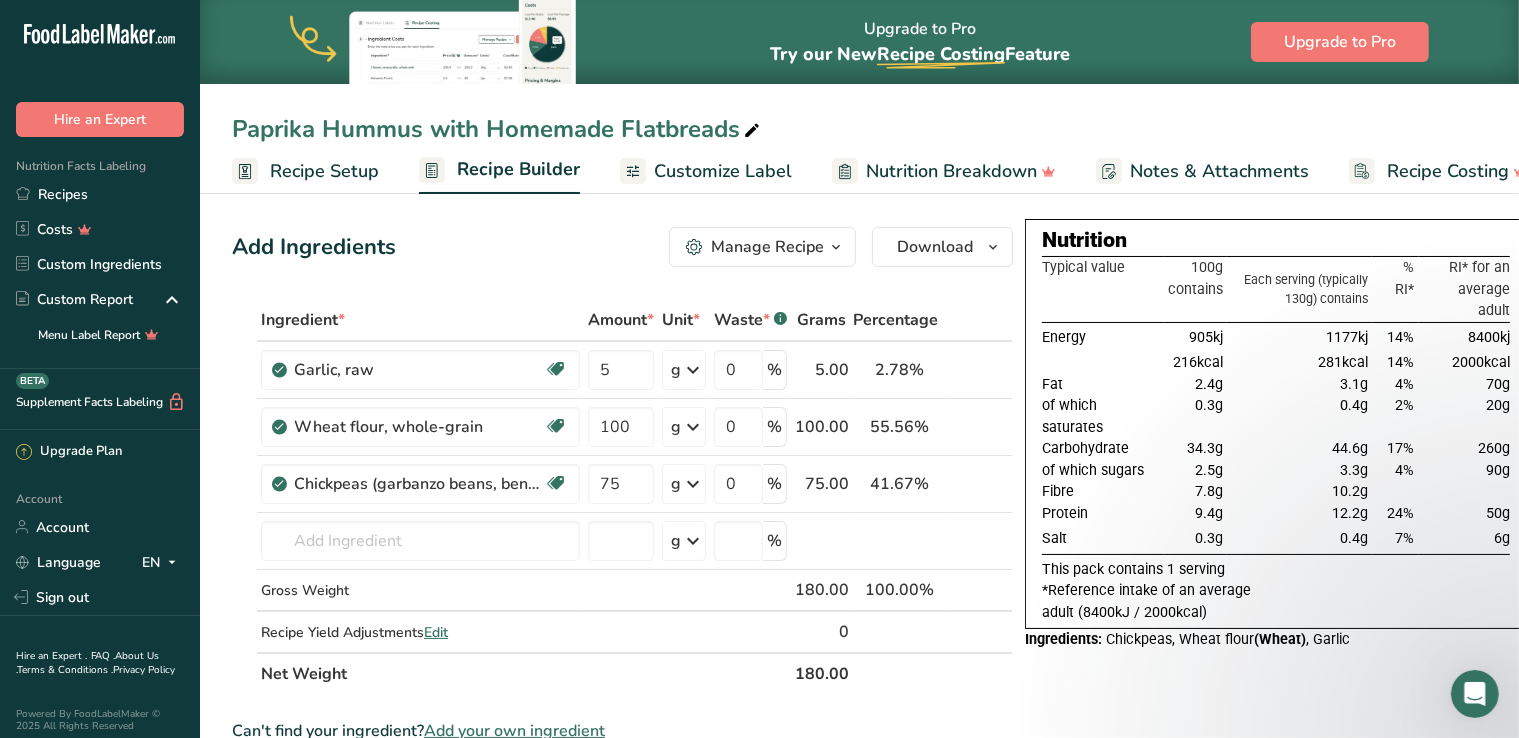click on "Add Ingredients
Manage Recipe         Delete Recipe           Duplicate Recipe             Scale Recipe             Save as Sub-Recipe   .a-a{fill:#347362;}.b-a{fill:#fff;}                               Nutrition Breakdown                   Recipe Card
NEW
[MEDICAL_DATA] Pattern Report             Activity History
Download
Choose your preferred label style
Standard FDA label
Standard FDA label
The most common format for nutrition facts labels in compliance with the FDA's typeface, style and requirements
Tabular FDA label
A label format compliant with the FDA regulations presented in a tabular (horizontal) display.
Linear FDA label
A simple linear display for small sized packages.
Simplified FDA label" at bounding box center [628, 787] 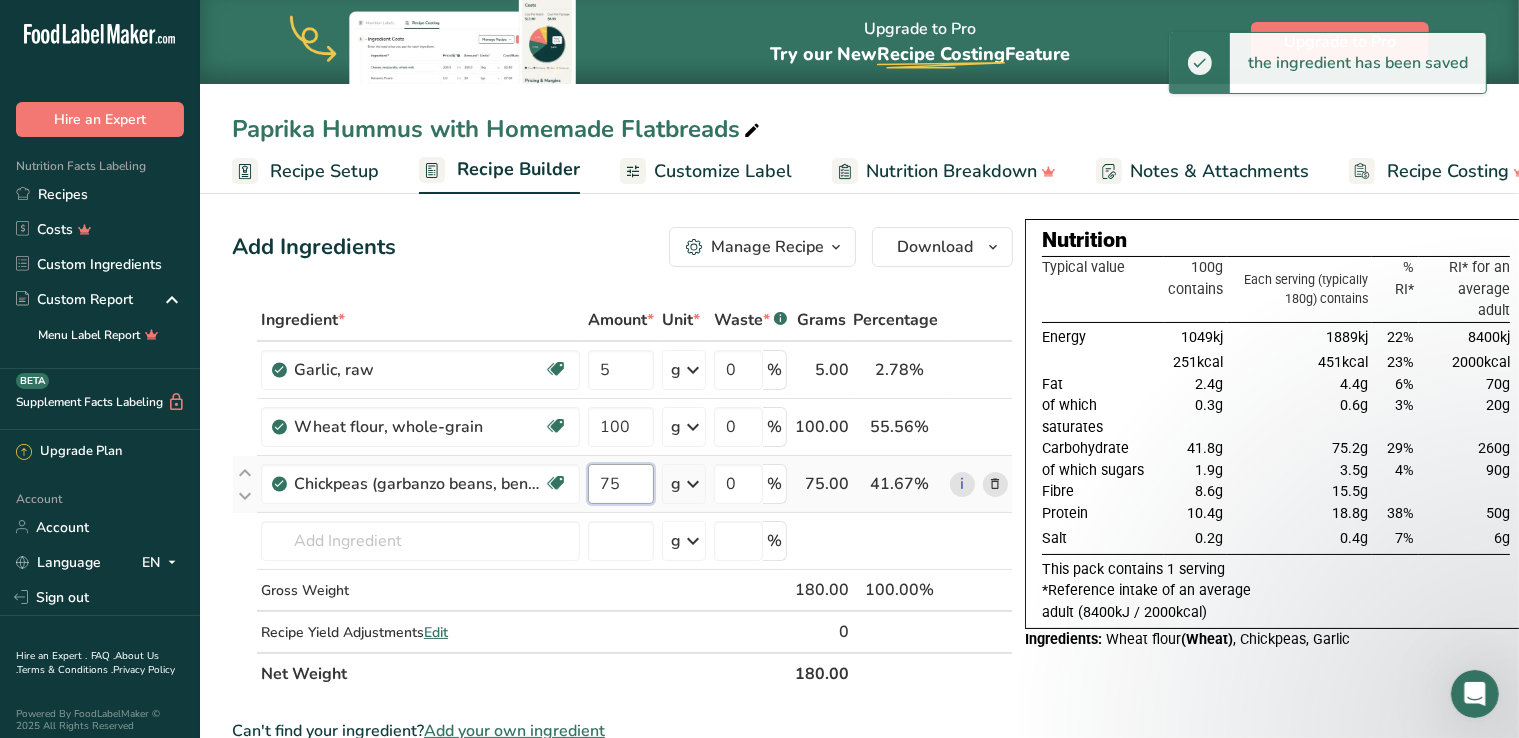 click on "75" at bounding box center (621, 484) 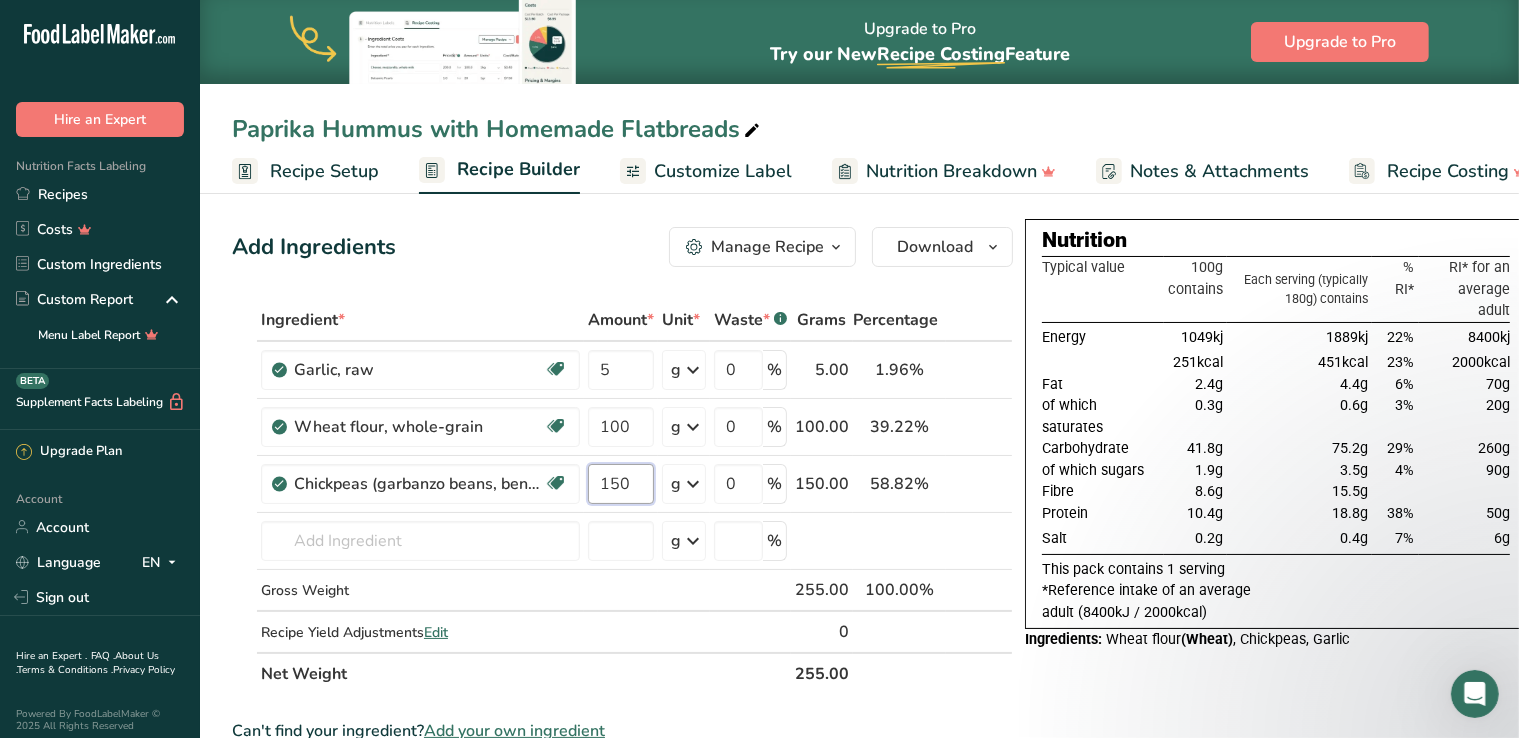 type on "150" 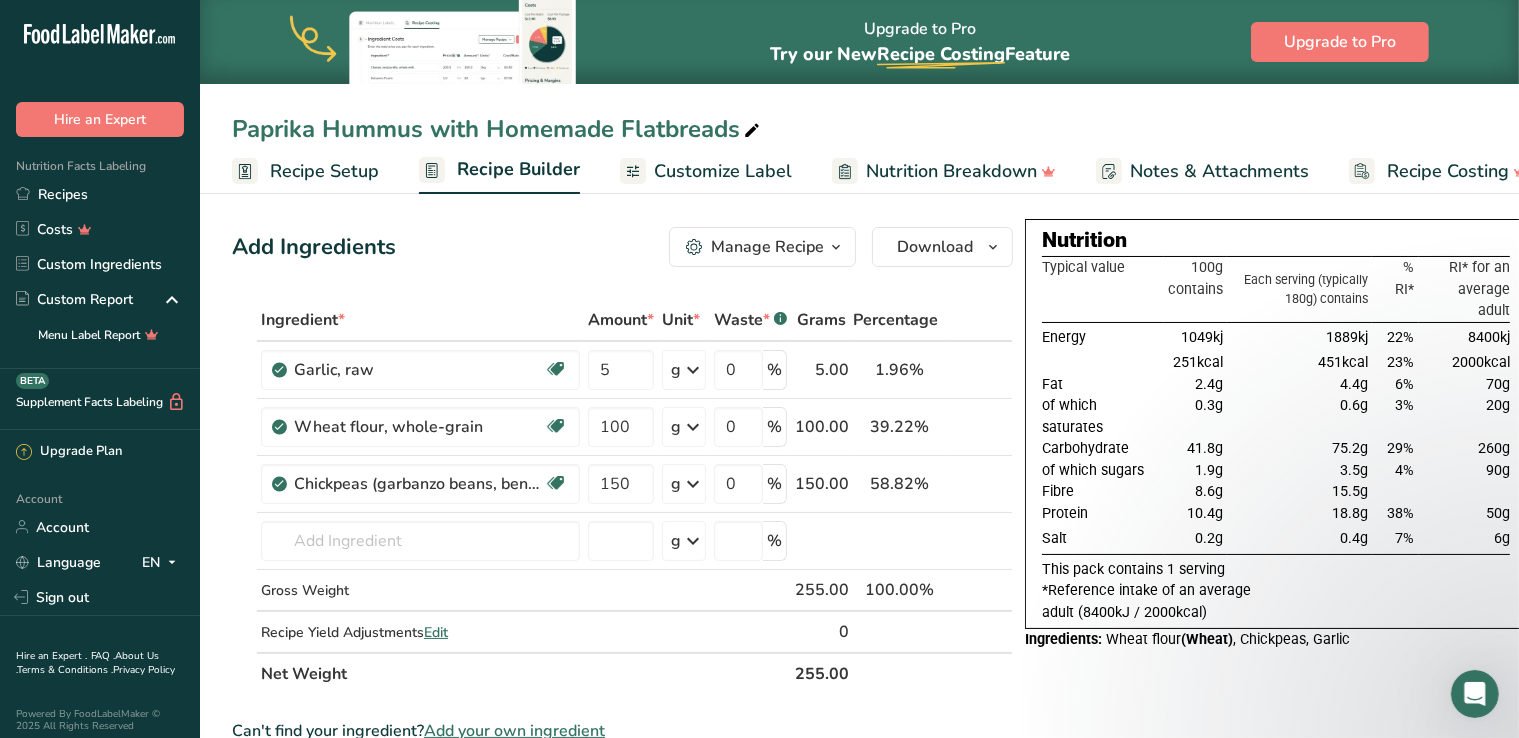 click on "Add Ingredients
Manage Recipe         Delete Recipe           Duplicate Recipe             Scale Recipe             Save as Sub-Recipe   .a-a{fill:#347362;}.b-a{fill:#fff;}                               Nutrition Breakdown                   Recipe Card
NEW
[MEDICAL_DATA] Pattern Report             Activity History
Download
Choose your preferred label style
Standard FDA label
Standard FDA label
The most common format for nutrition facts labels in compliance with the FDA's typeface, style and requirements
Tabular FDA label
A label format compliant with the FDA regulations presented in a tabular (horizontal) display.
Linear FDA label
A simple linear display for small sized packages.
Simplified FDA label" at bounding box center (628, 787) 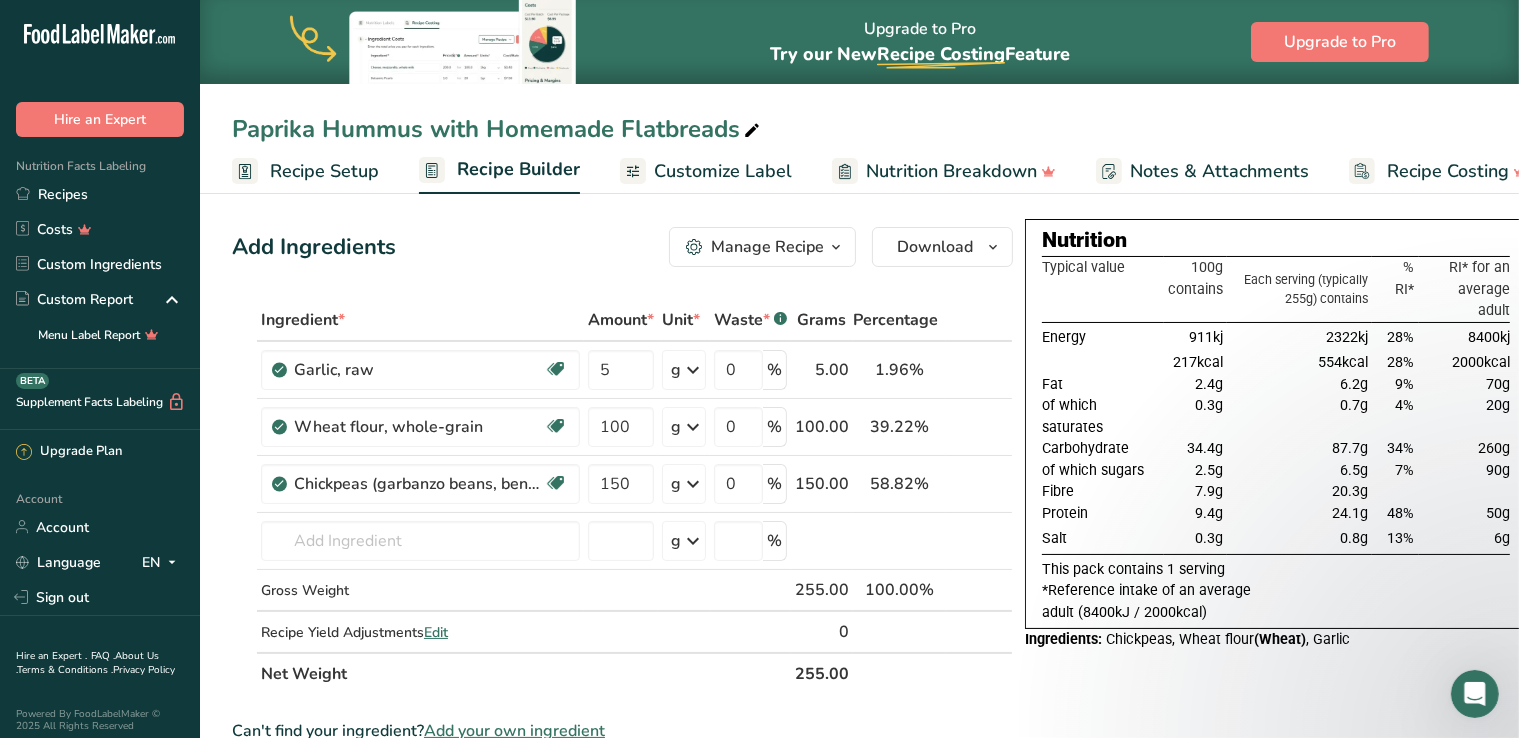 click at bounding box center [752, 131] 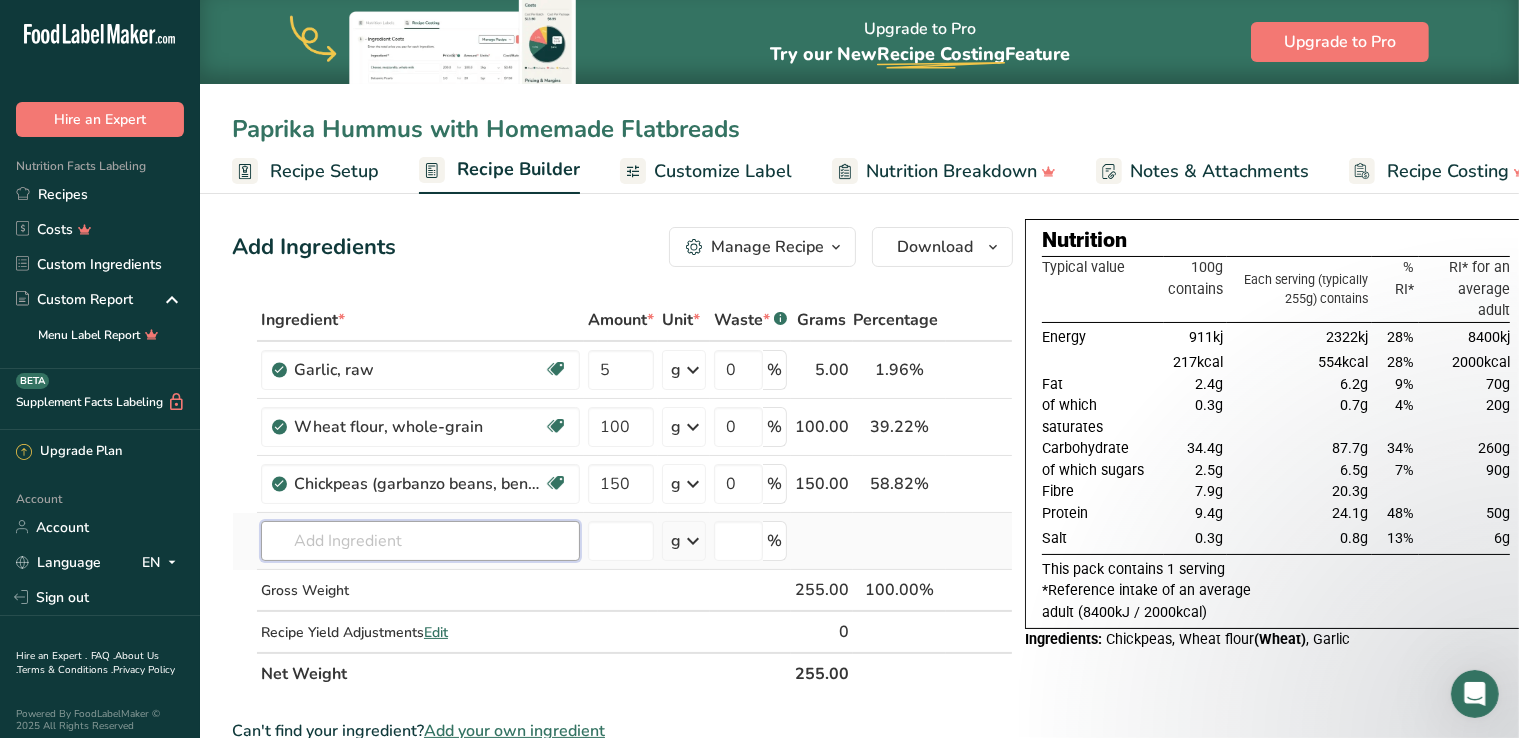 click at bounding box center [420, 541] 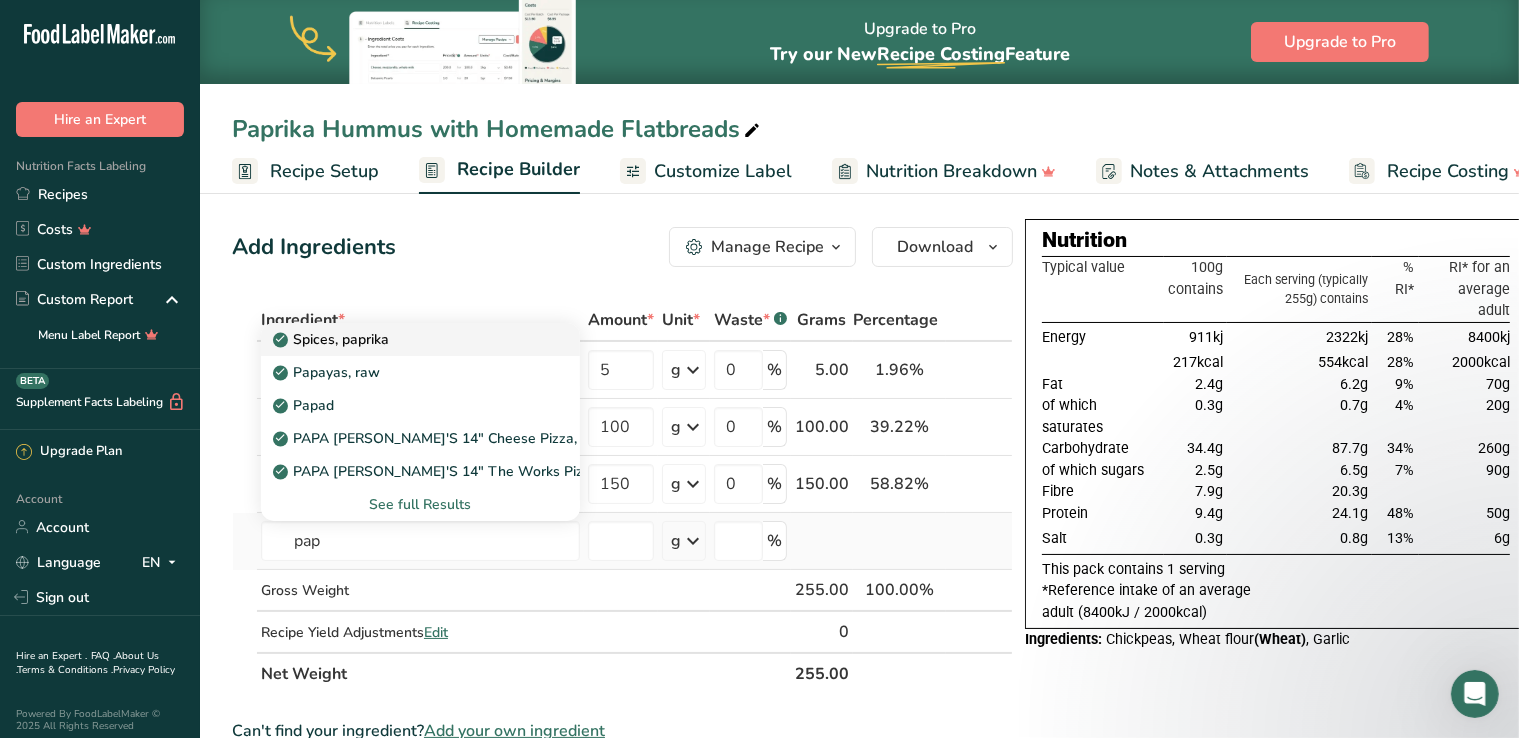 click on "Spices, paprika" at bounding box center [404, 339] 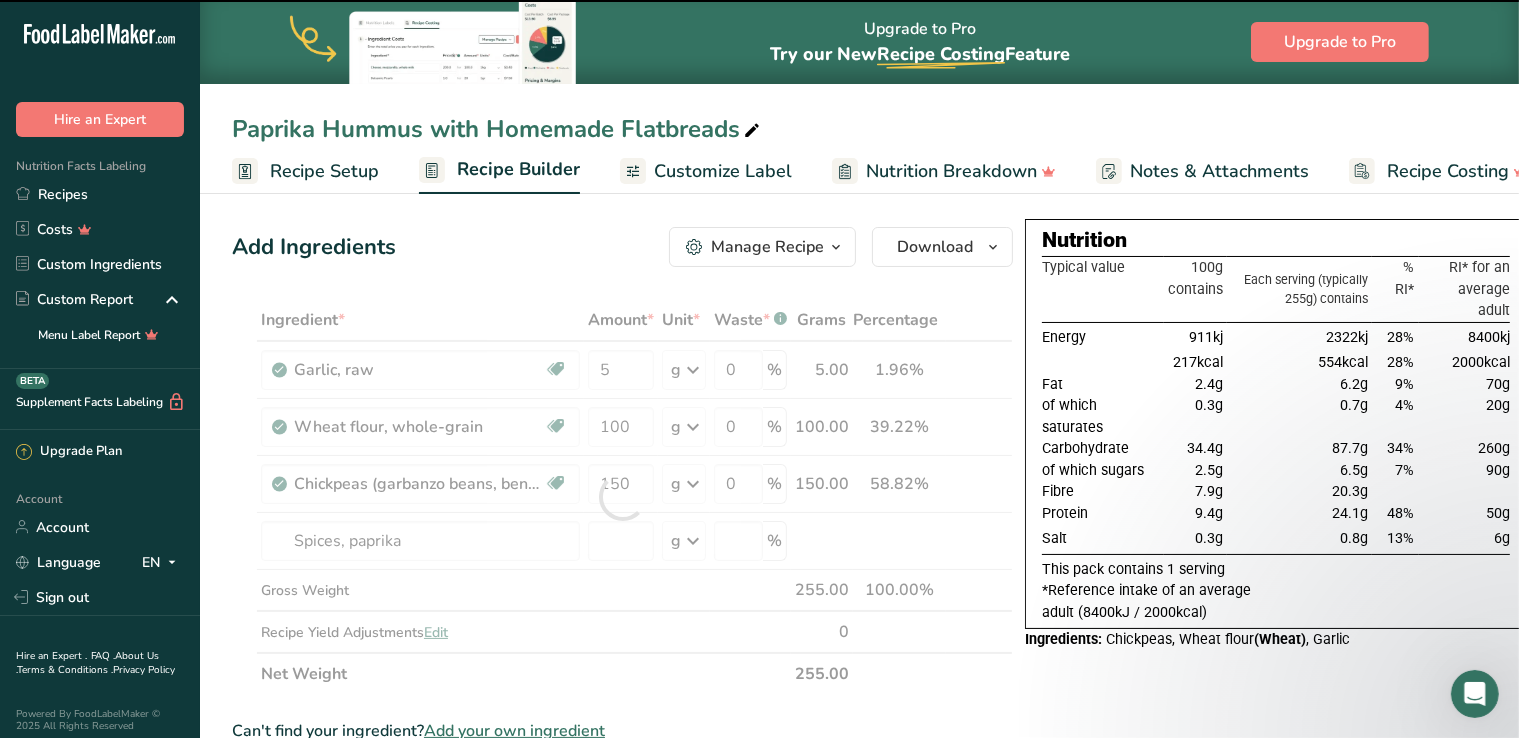 type on "0" 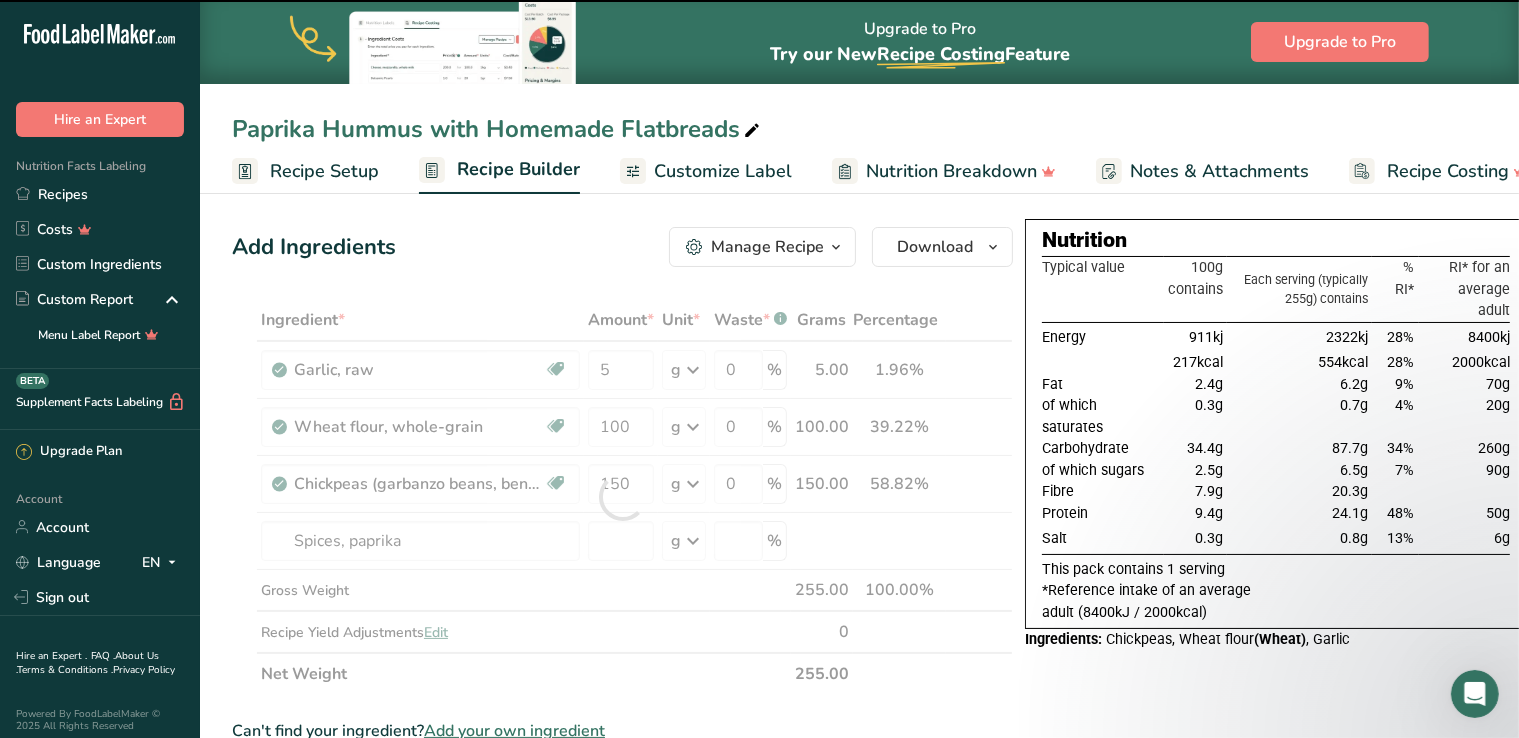 type on "0" 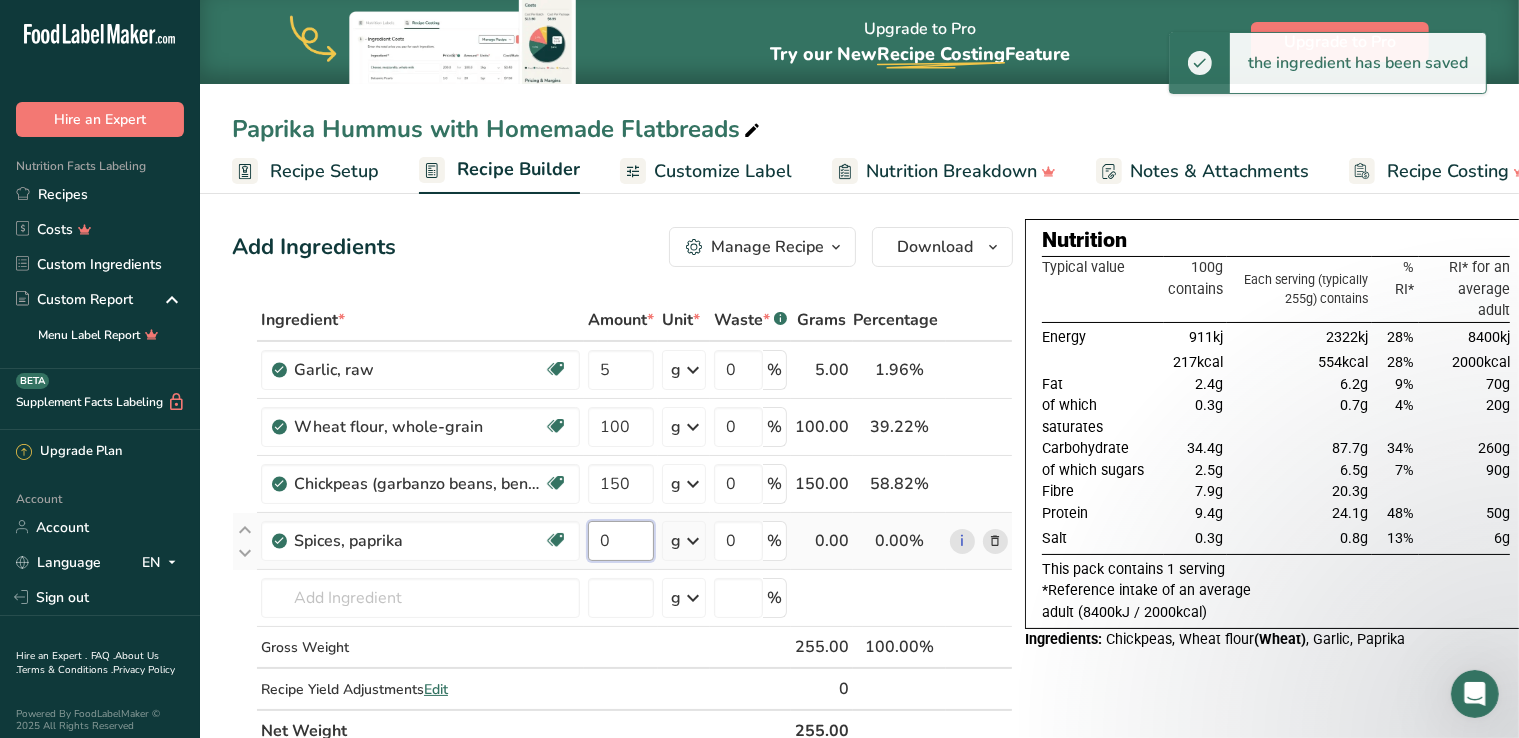 click on "0" at bounding box center [621, 541] 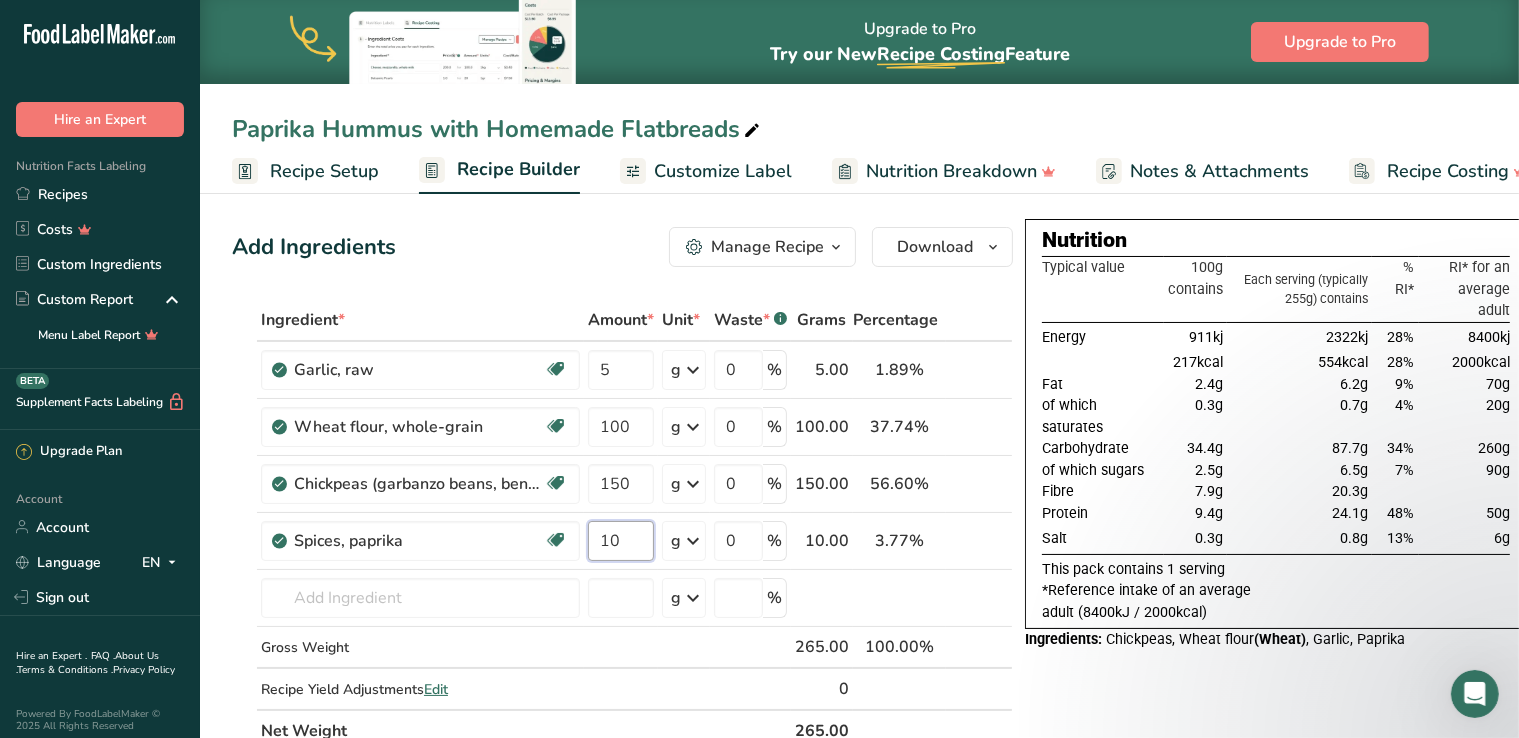 type on "10" 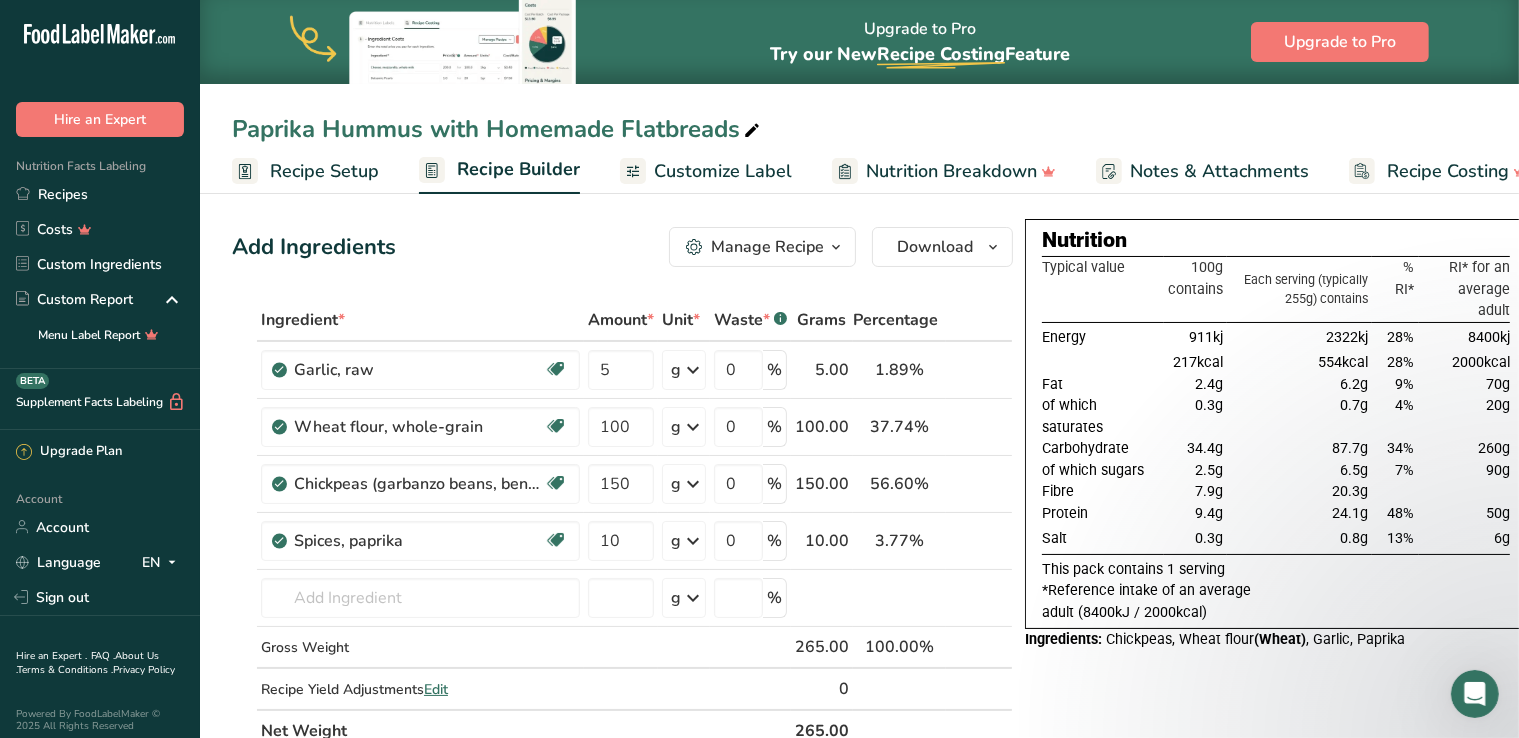 click on "Add Ingredients
Manage Recipe         Delete Recipe           Duplicate Recipe             Scale Recipe             Save as Sub-Recipe   .a-a{fill:#347362;}.b-a{fill:#fff;}                               Nutrition Breakdown                   Recipe Card
NEW
[MEDICAL_DATA] Pattern Report             Activity History
Download
Choose your preferred label style
Standard FDA label
Standard FDA label
The most common format for nutrition facts labels in compliance with the FDA's typeface, style and requirements
Tabular FDA label
A label format compliant with the FDA regulations presented in a tabular (horizontal) display.
Linear FDA label
A simple linear display for small sized packages.
Simplified FDA label" at bounding box center [622, 247] 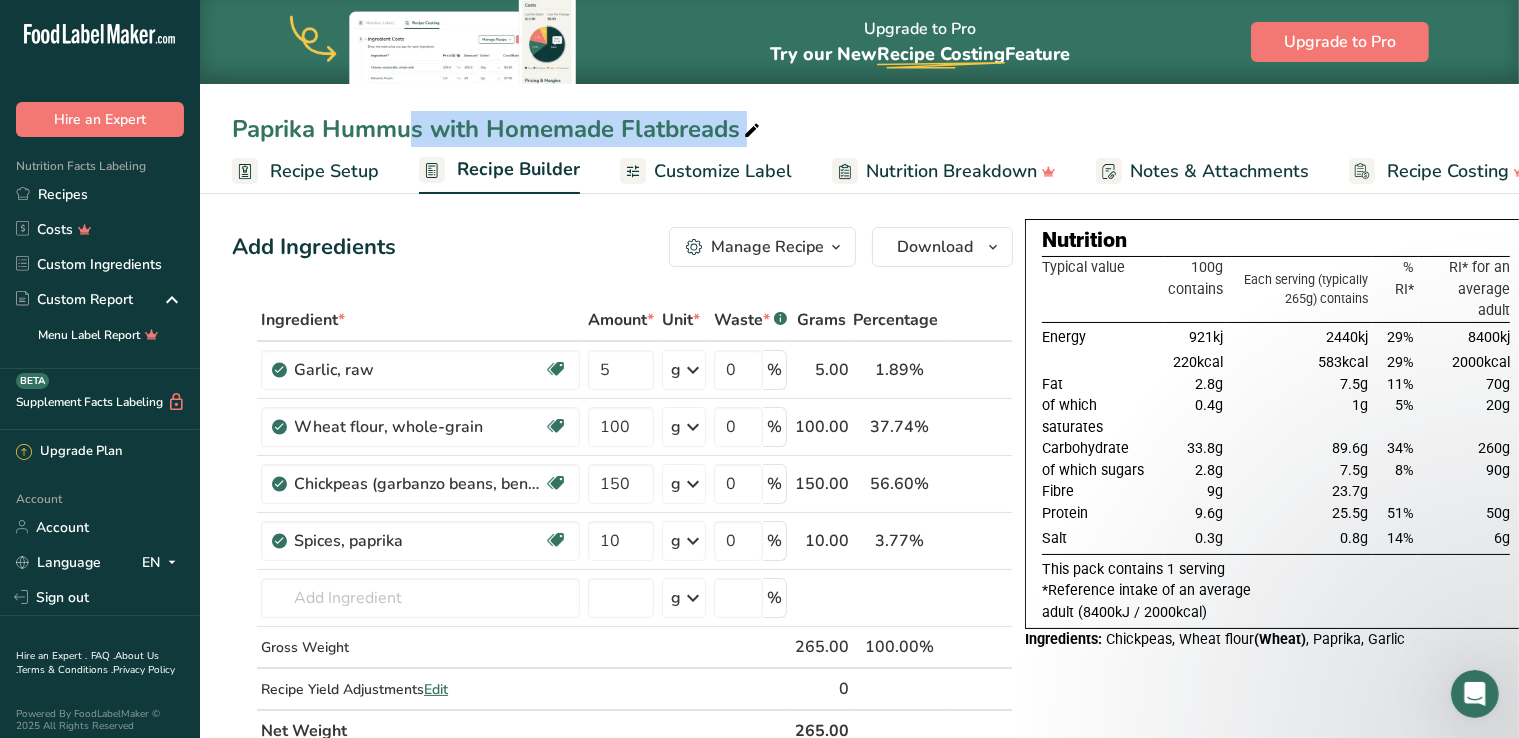 drag, startPoint x: 231, startPoint y: 129, endPoint x: 757, endPoint y: 126, distance: 526.00854 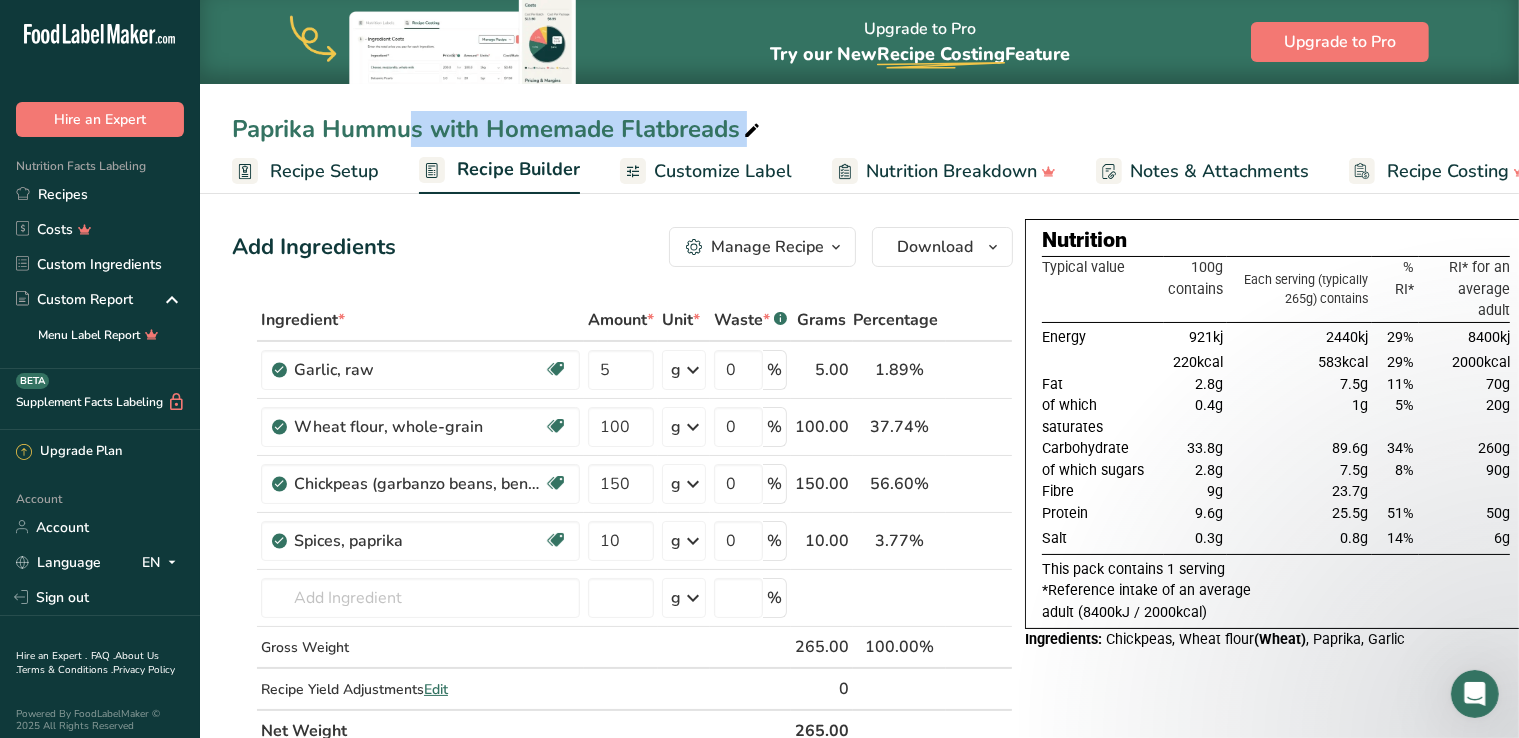 click on "Paprika Hummus with Homemade Flatbreads" at bounding box center (859, 129) 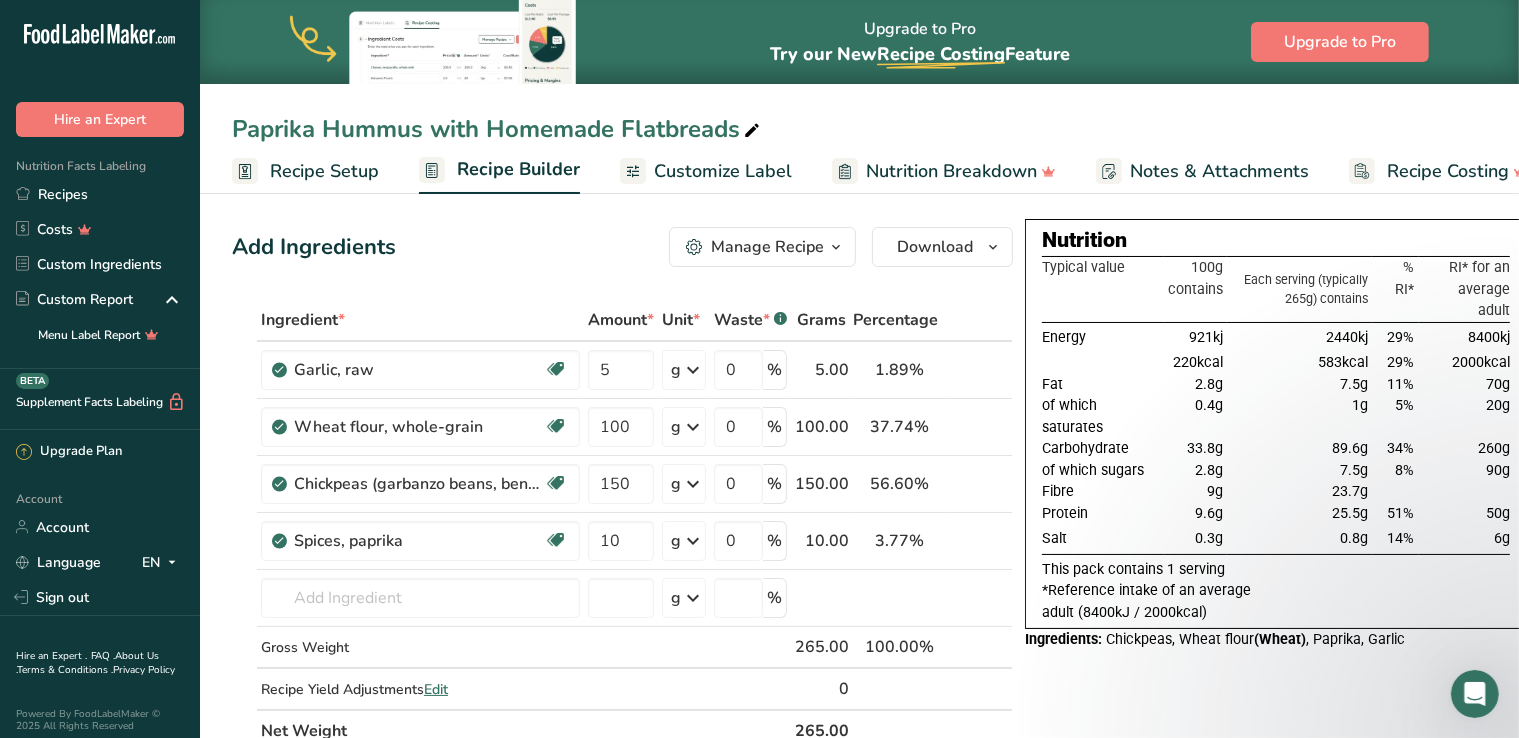 click on "Nutrition
Typical value
100g
contains
Each serving (typically
265g) contains
%
RI*   RI* for an
average adult
Energy
921kj
2440kj
29%
8400kj
220kcal
583kcal
29%
2000kcal
Fat
2.8g
7.5g
11%
70g
of which saturates
0.4g
1g
5%
20g" at bounding box center [1276, 815] 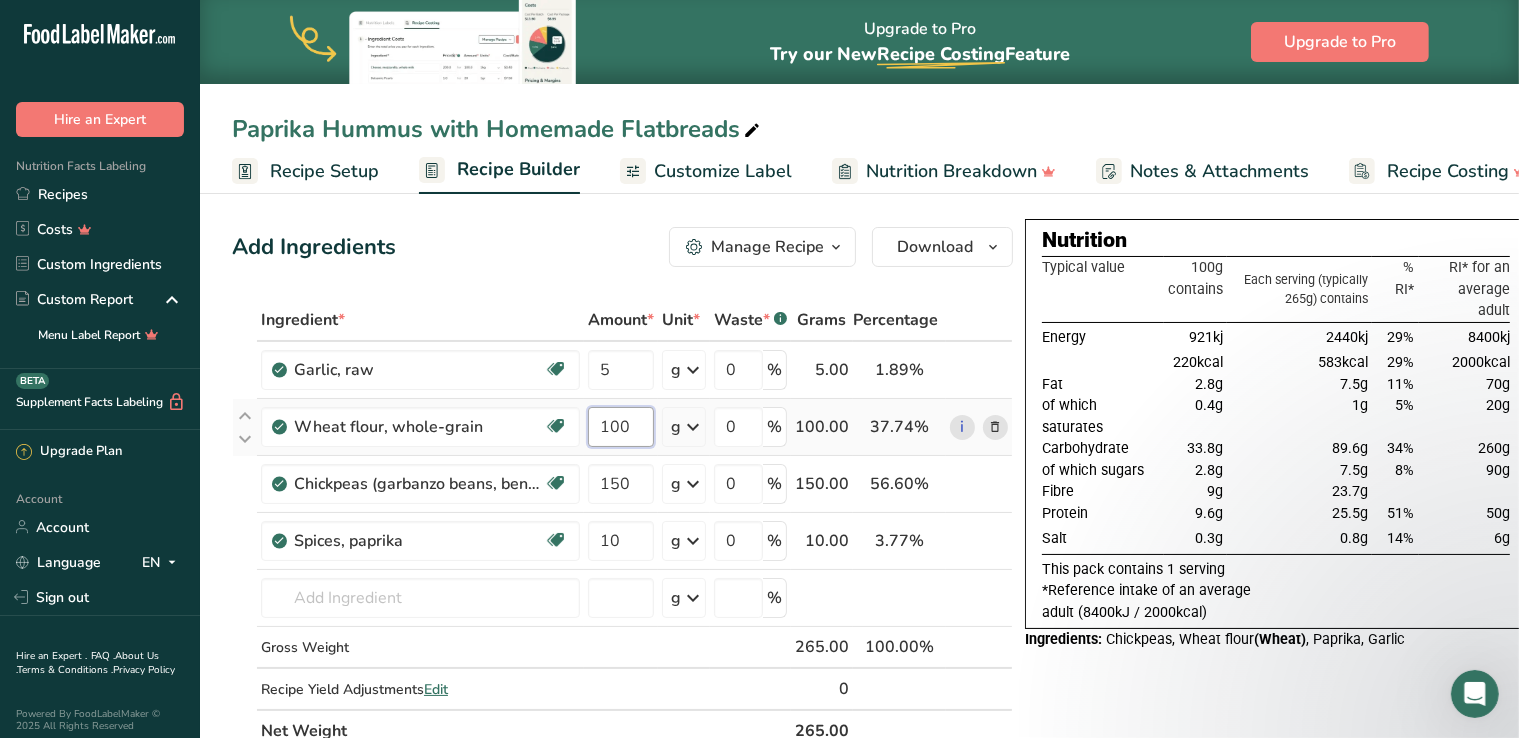 click on "100" at bounding box center [621, 427] 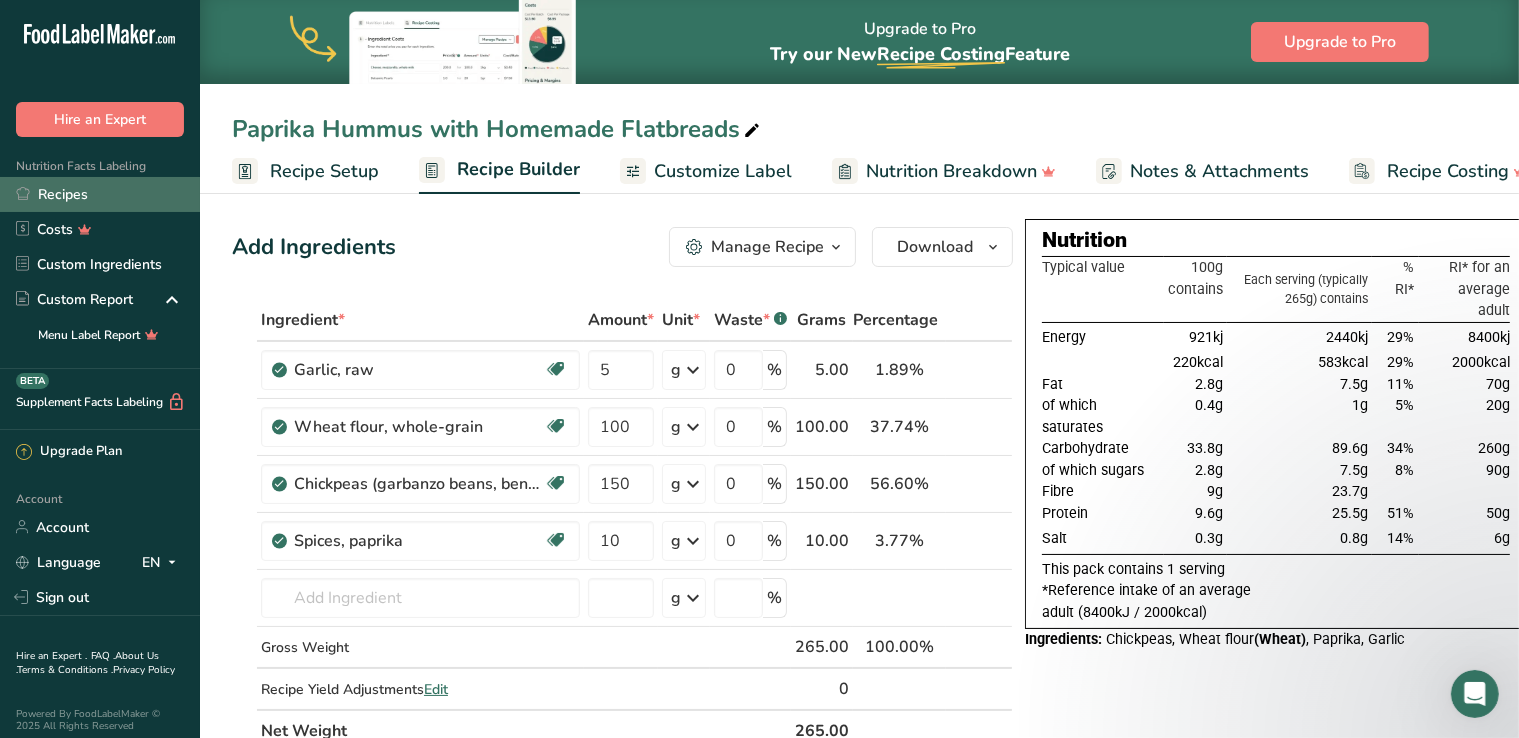 click on "Recipes" at bounding box center [100, 194] 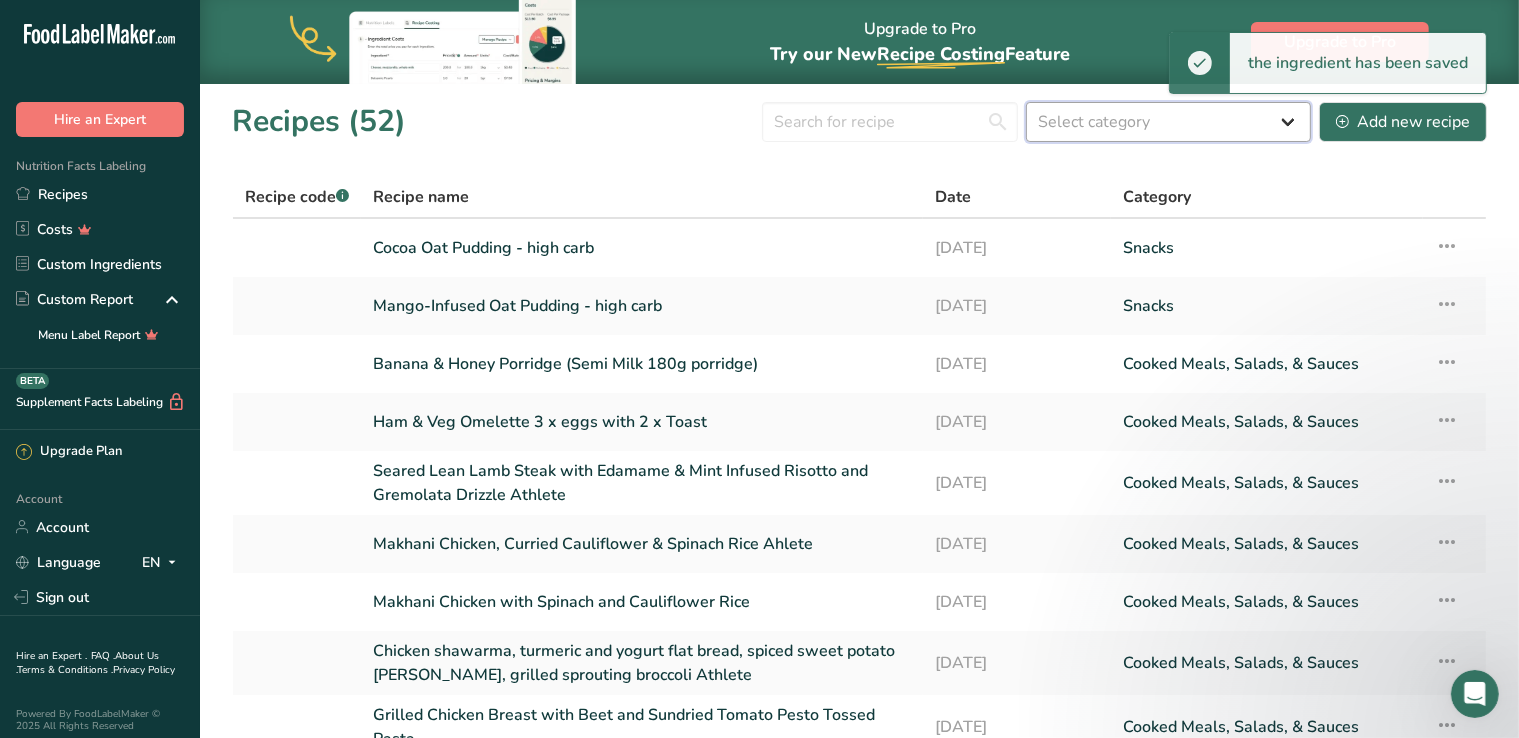 click on "Select category
All
Baked Goods
[GEOGRAPHIC_DATA]
Confectionery
Cooked Meals, Salads, & Sauces
[GEOGRAPHIC_DATA]
Snacks" at bounding box center [1168, 122] 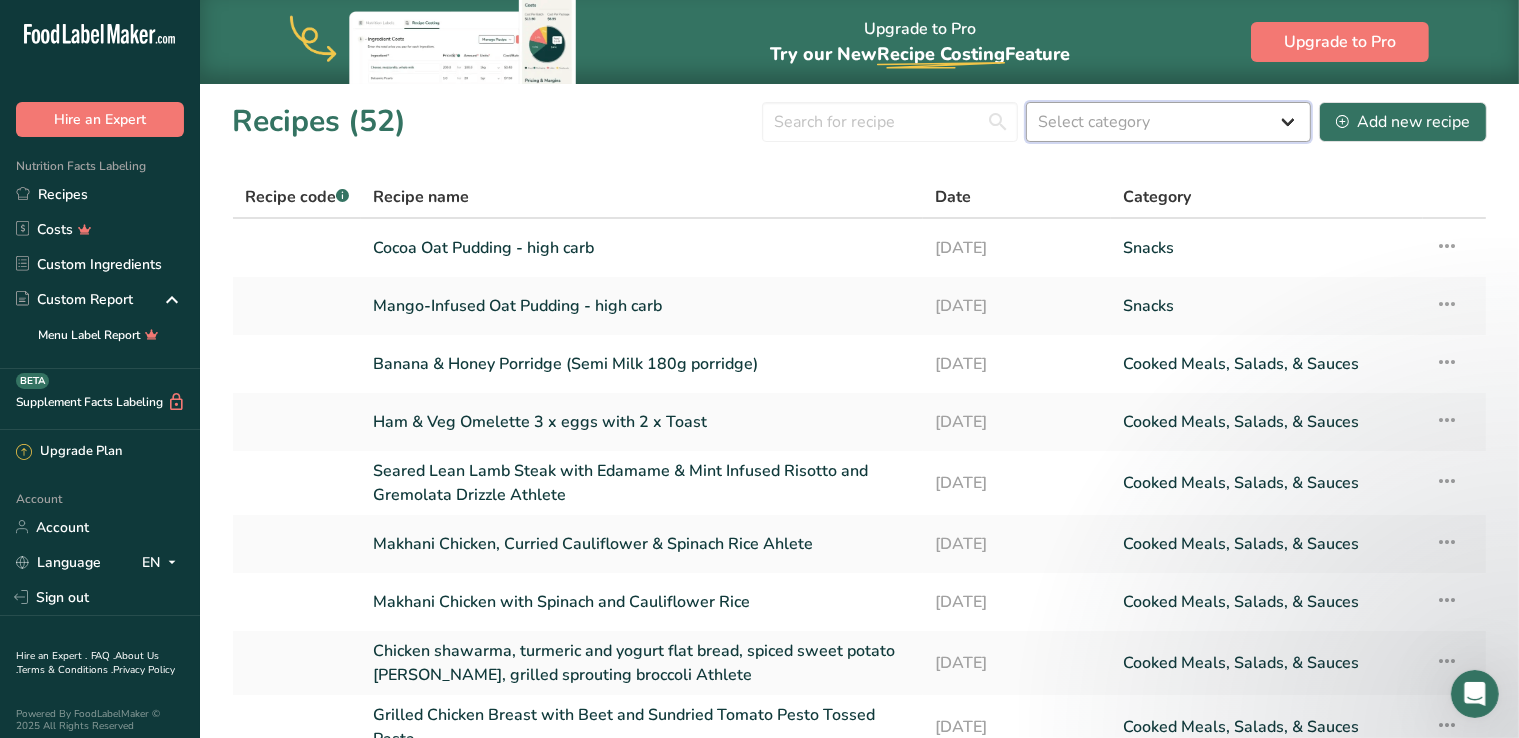 select on "4" 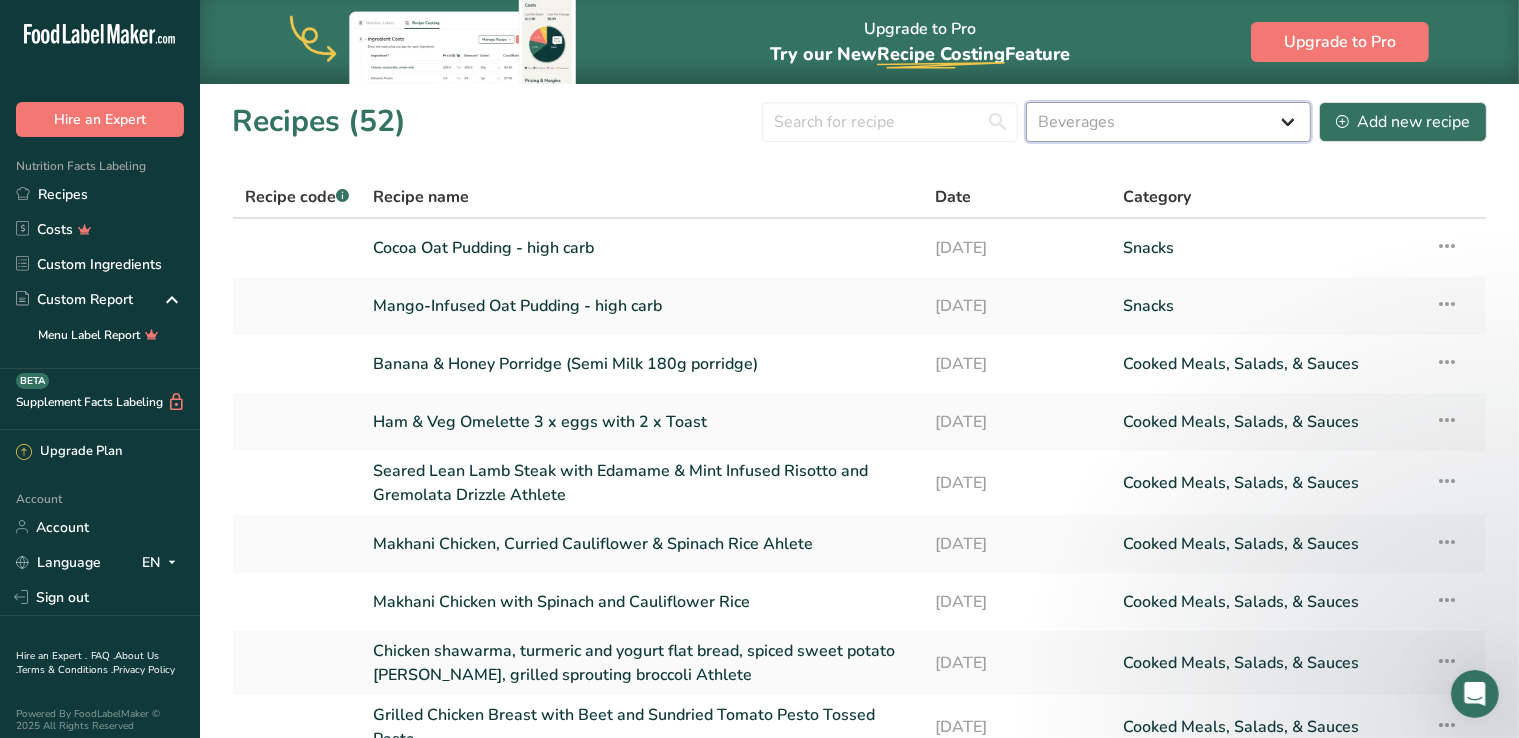 click on "Select category
All
Baked Goods
[GEOGRAPHIC_DATA]
Confectionery
Cooked Meals, Salads, & Sauces
[GEOGRAPHIC_DATA]
Snacks" at bounding box center (1168, 122) 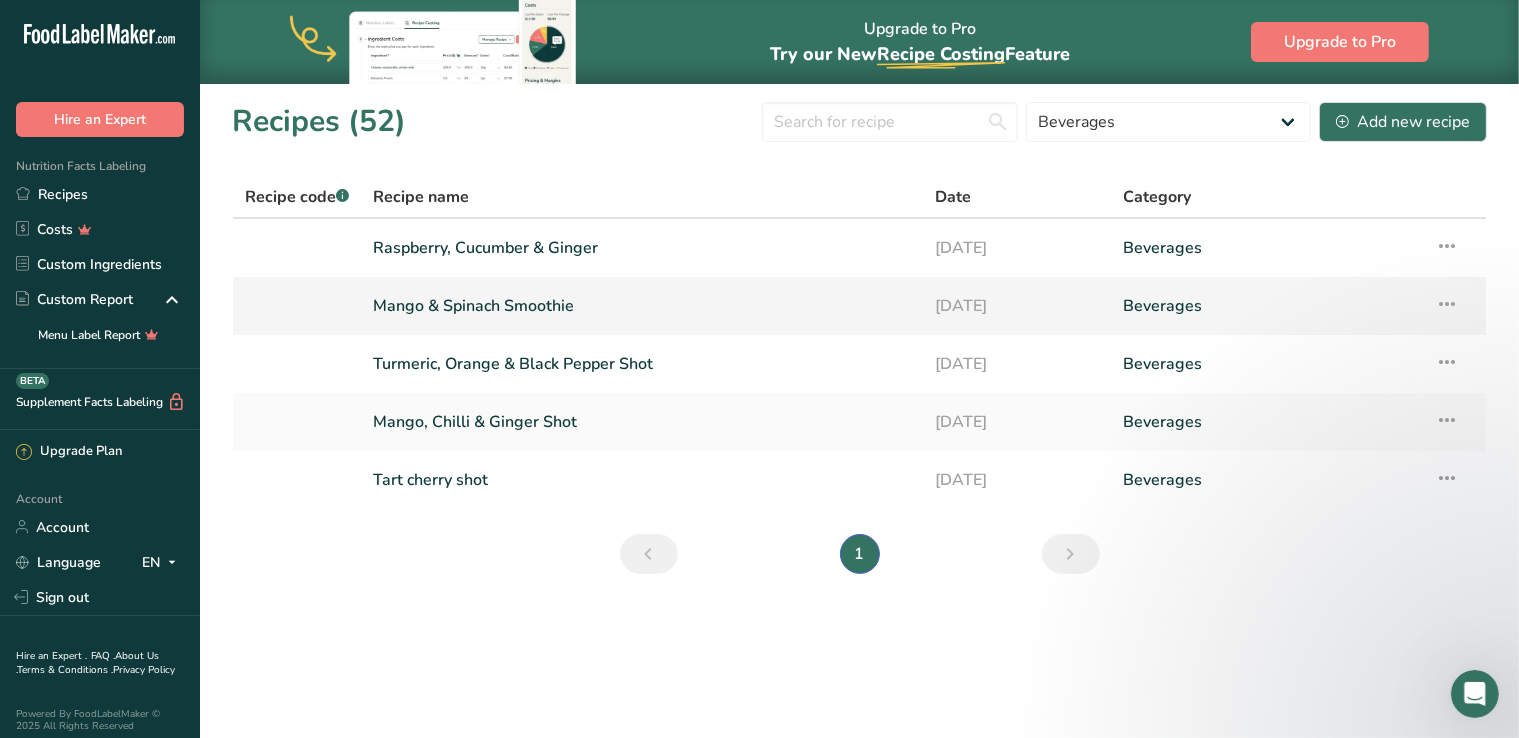 click on "Mango & Spinach Smoothie" at bounding box center (642, 306) 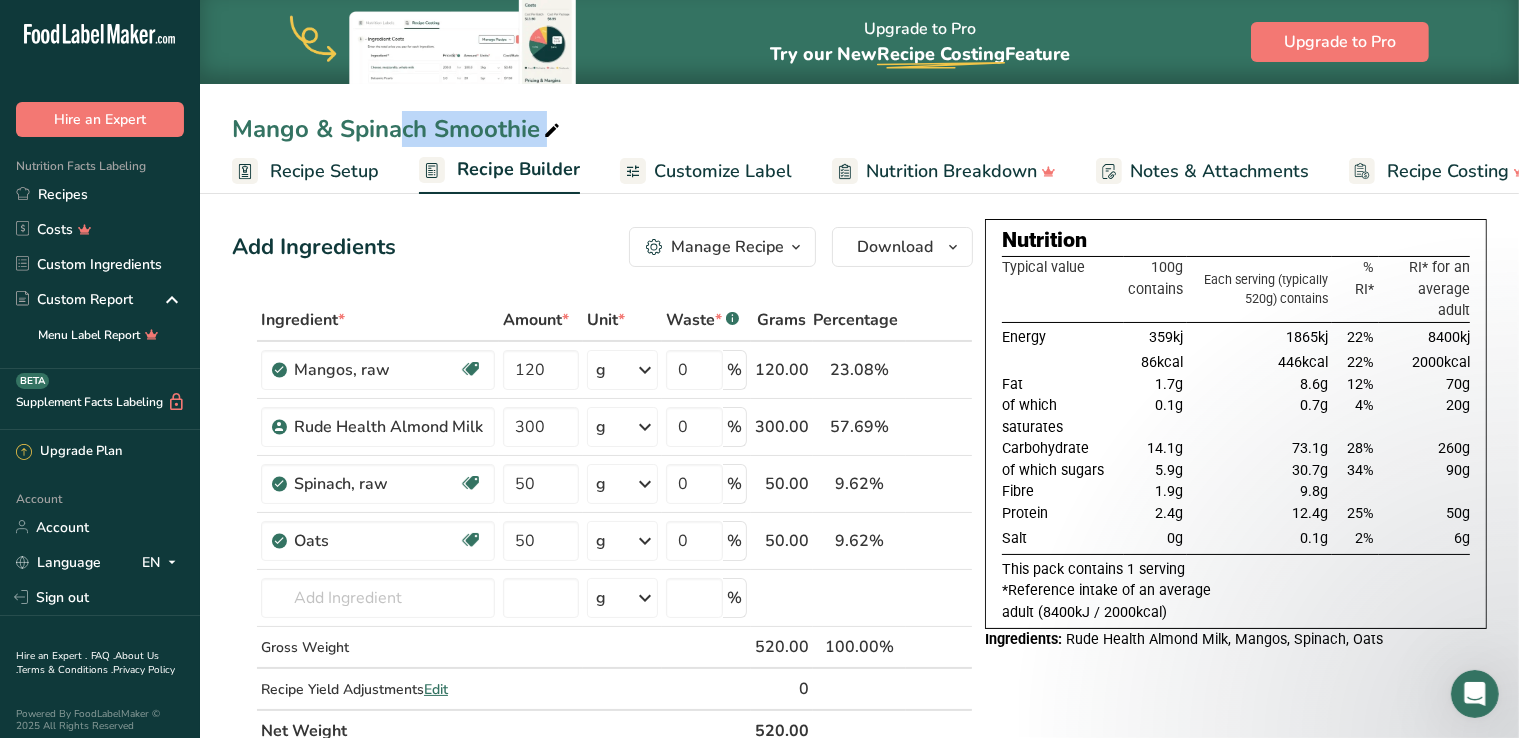 drag, startPoint x: 232, startPoint y: 129, endPoint x: 542, endPoint y: 134, distance: 310.0403 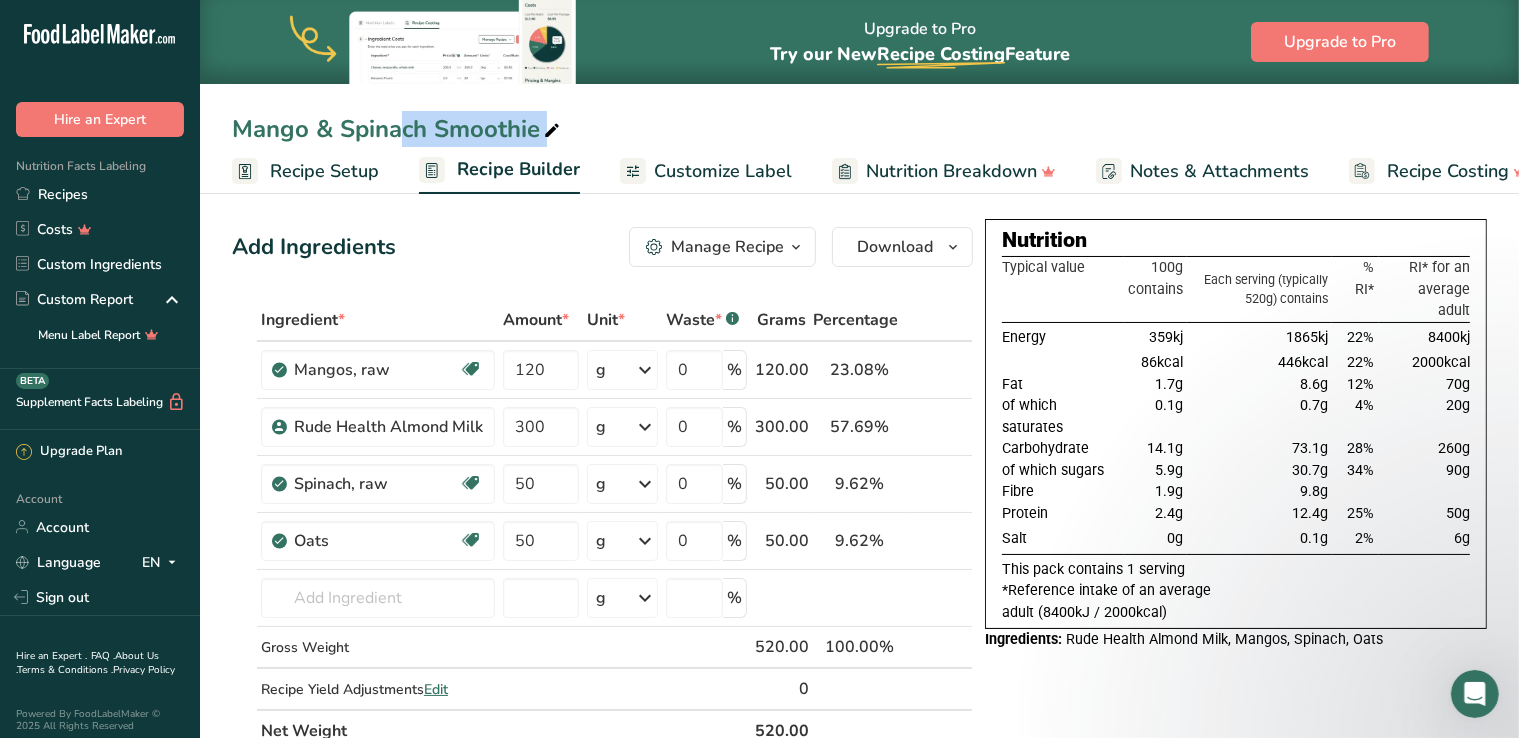 click on "Mango & Spinach Smoothie" at bounding box center [398, 129] 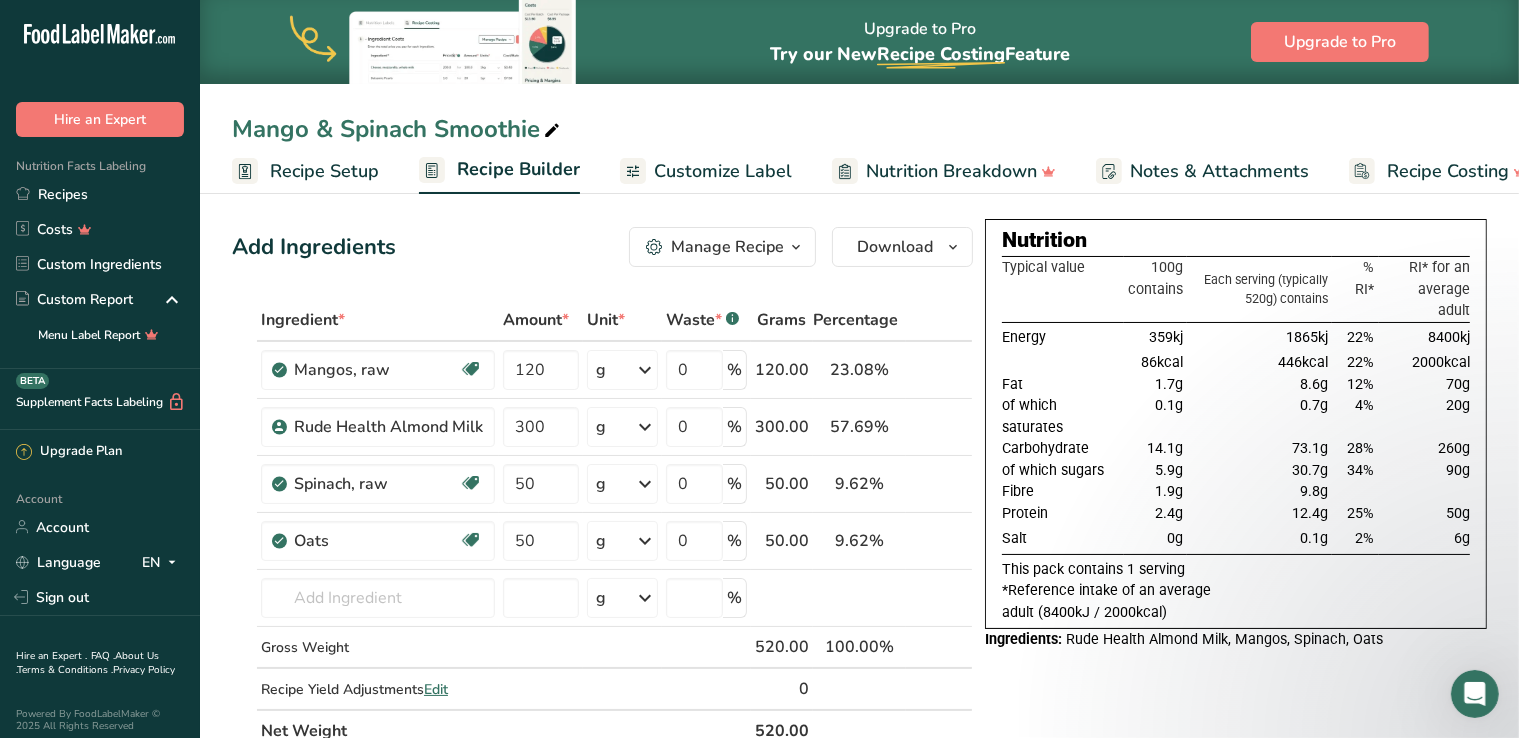 drag, startPoint x: 229, startPoint y: 122, endPoint x: 534, endPoint y: 140, distance: 305.5307 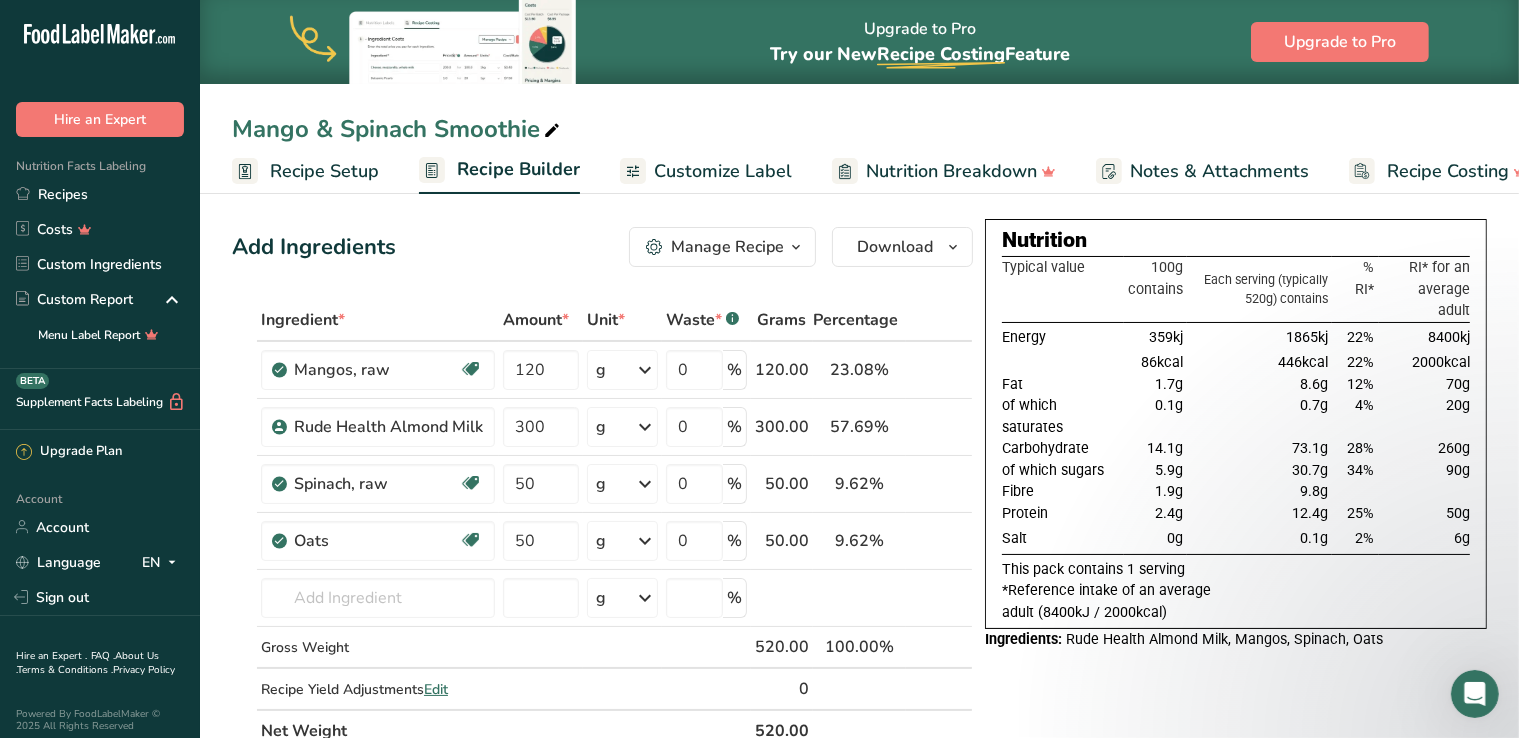 click on "Mango & Spinach Smoothie" at bounding box center [859, 129] 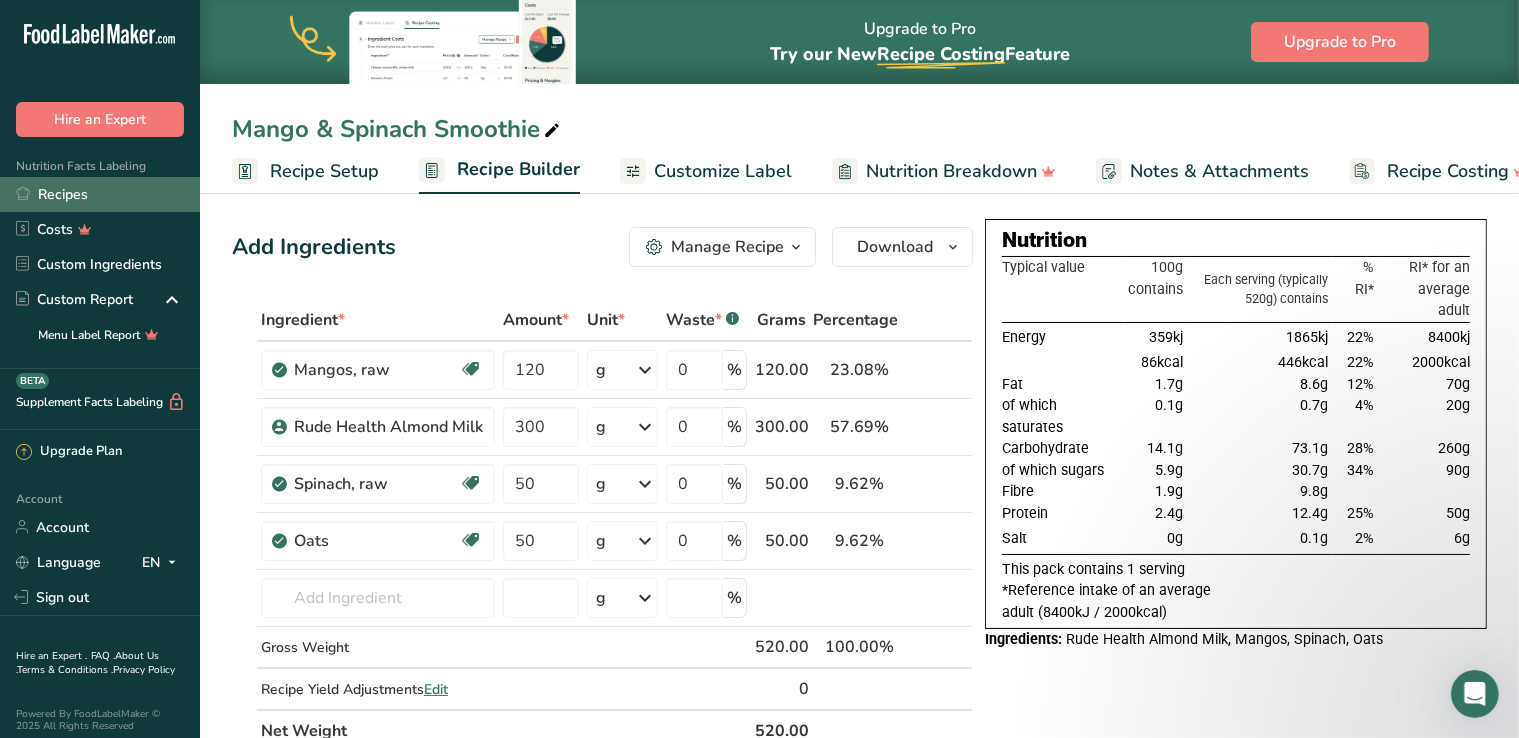 click on "Recipes" at bounding box center [100, 194] 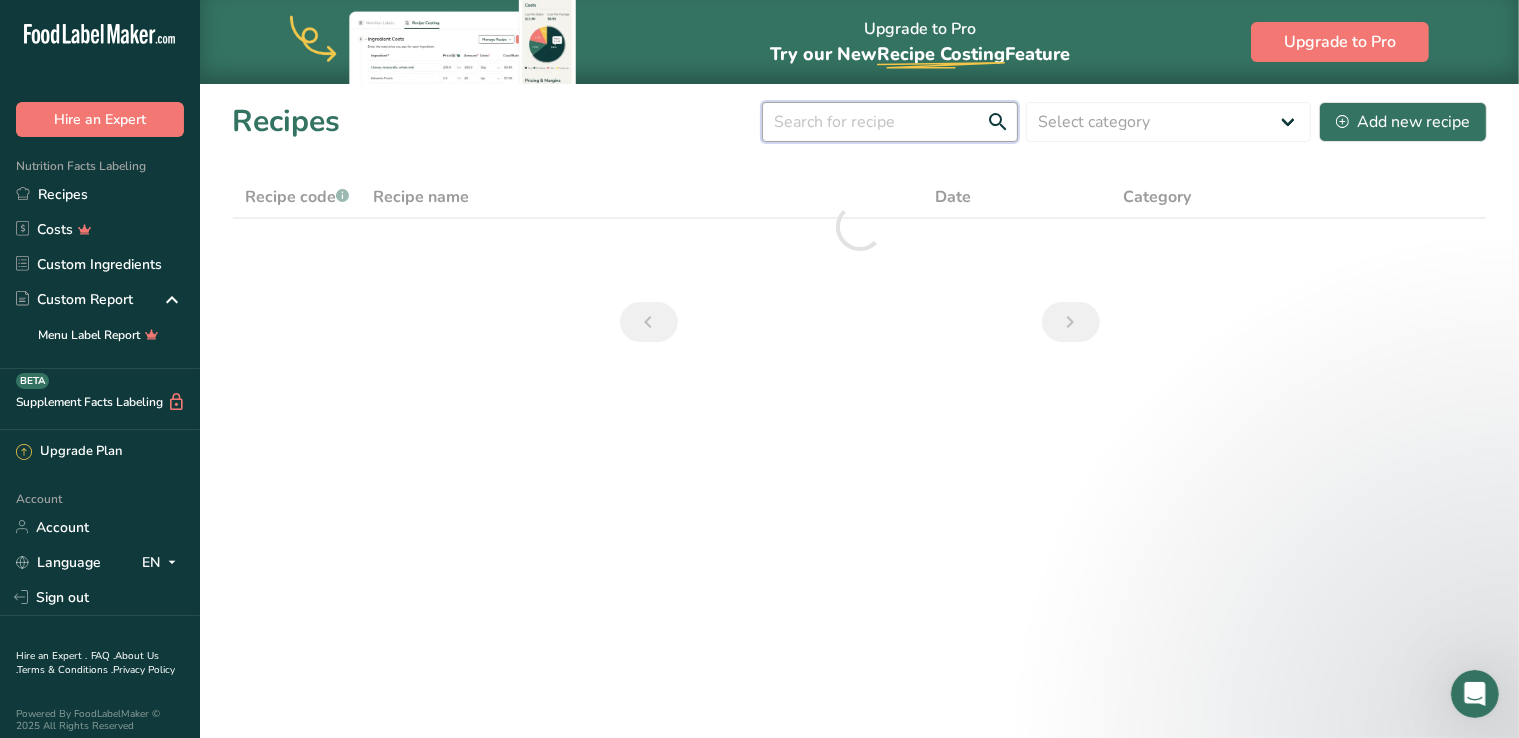 click at bounding box center [890, 122] 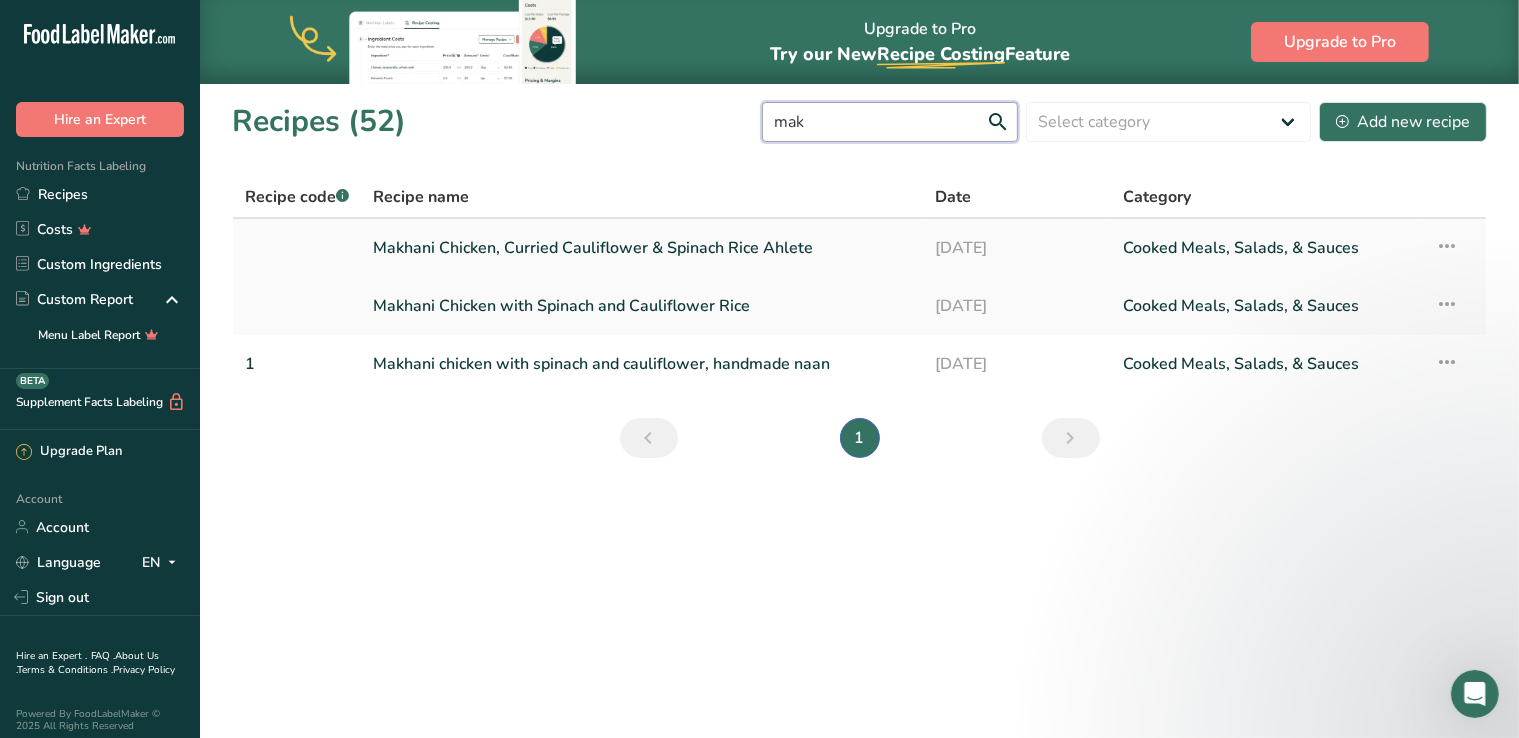 type on "mak" 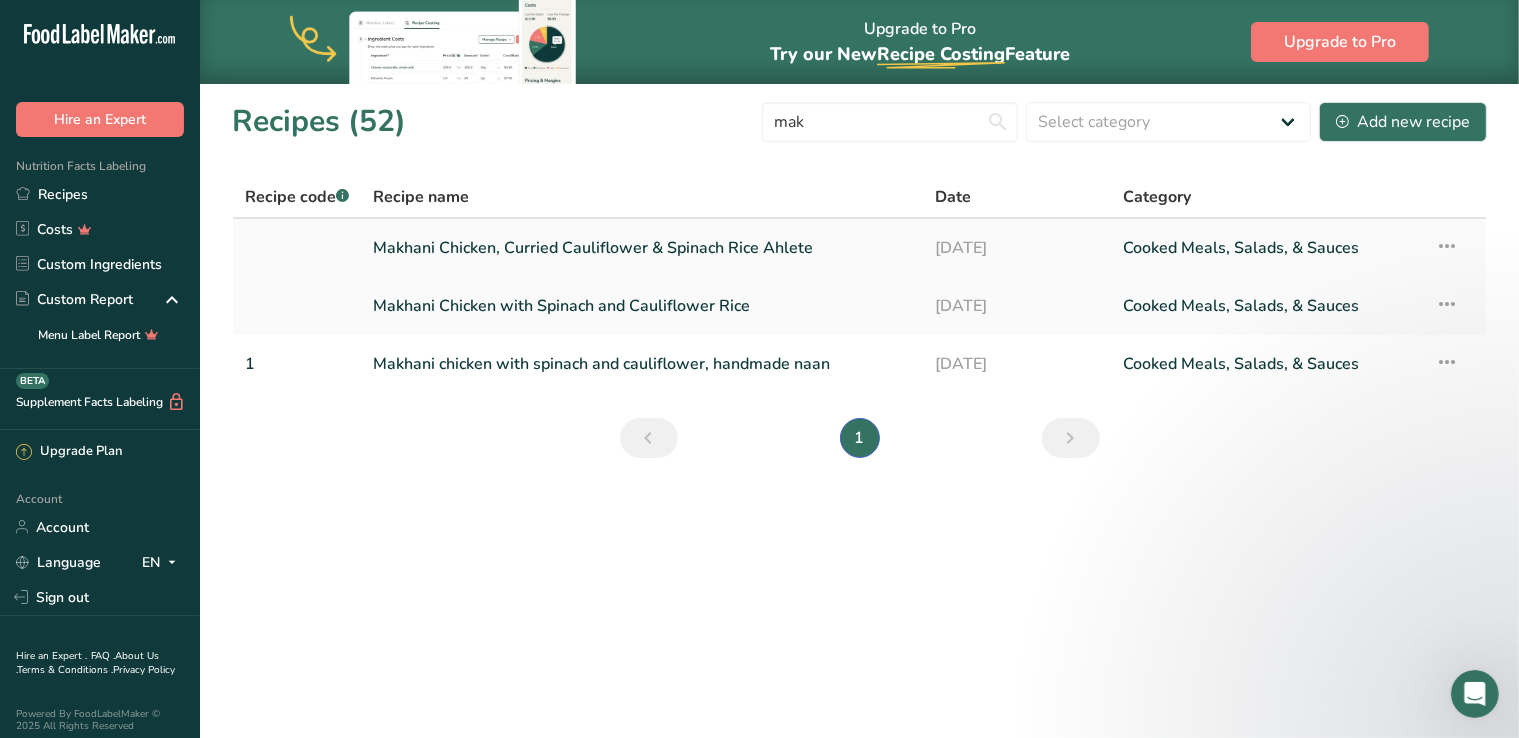 click on "Makhani Chicken, Curried Cauliflower & Spinach Rice Ahlete" at bounding box center (642, 248) 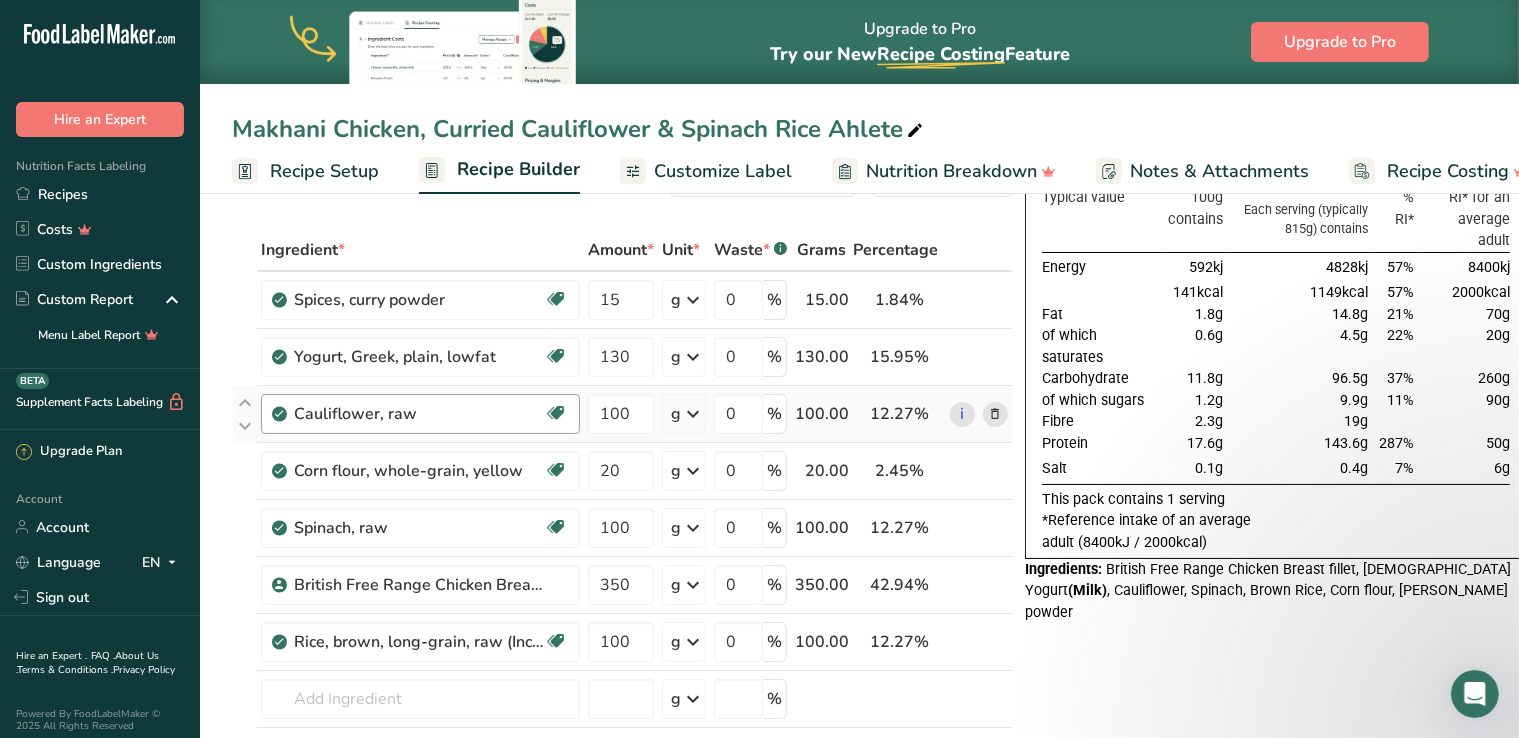 scroll, scrollTop: 100, scrollLeft: 0, axis: vertical 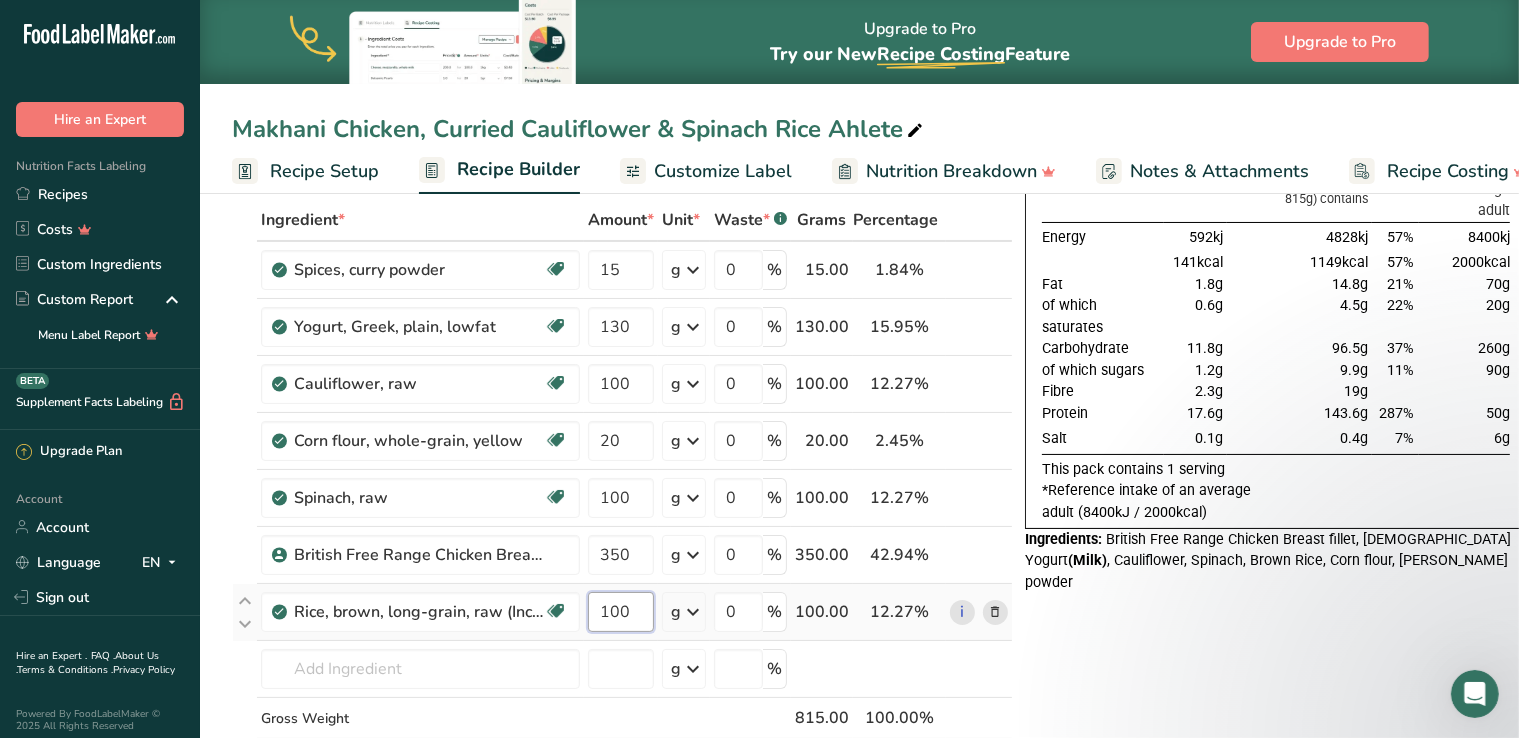 click on "100" at bounding box center (621, 612) 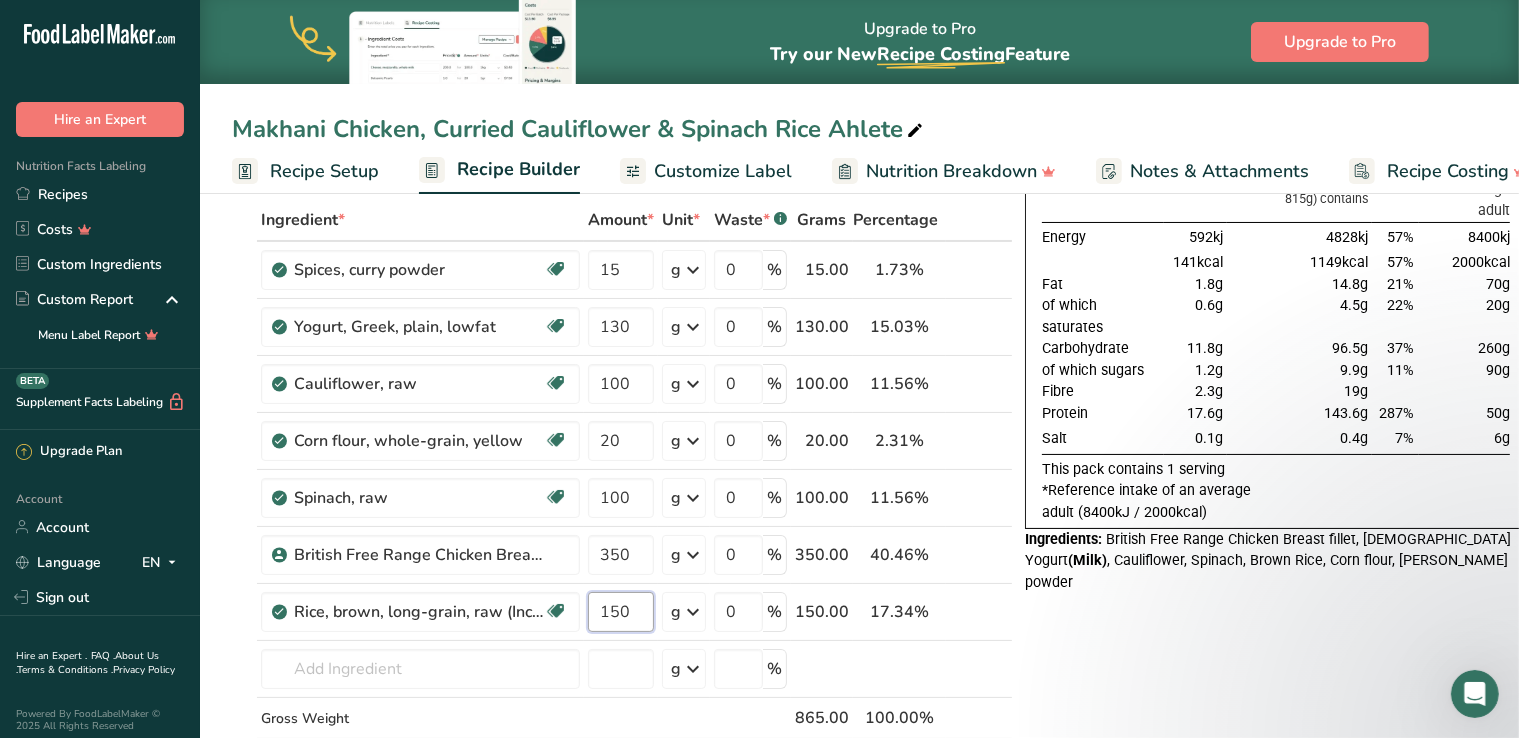 type on "150" 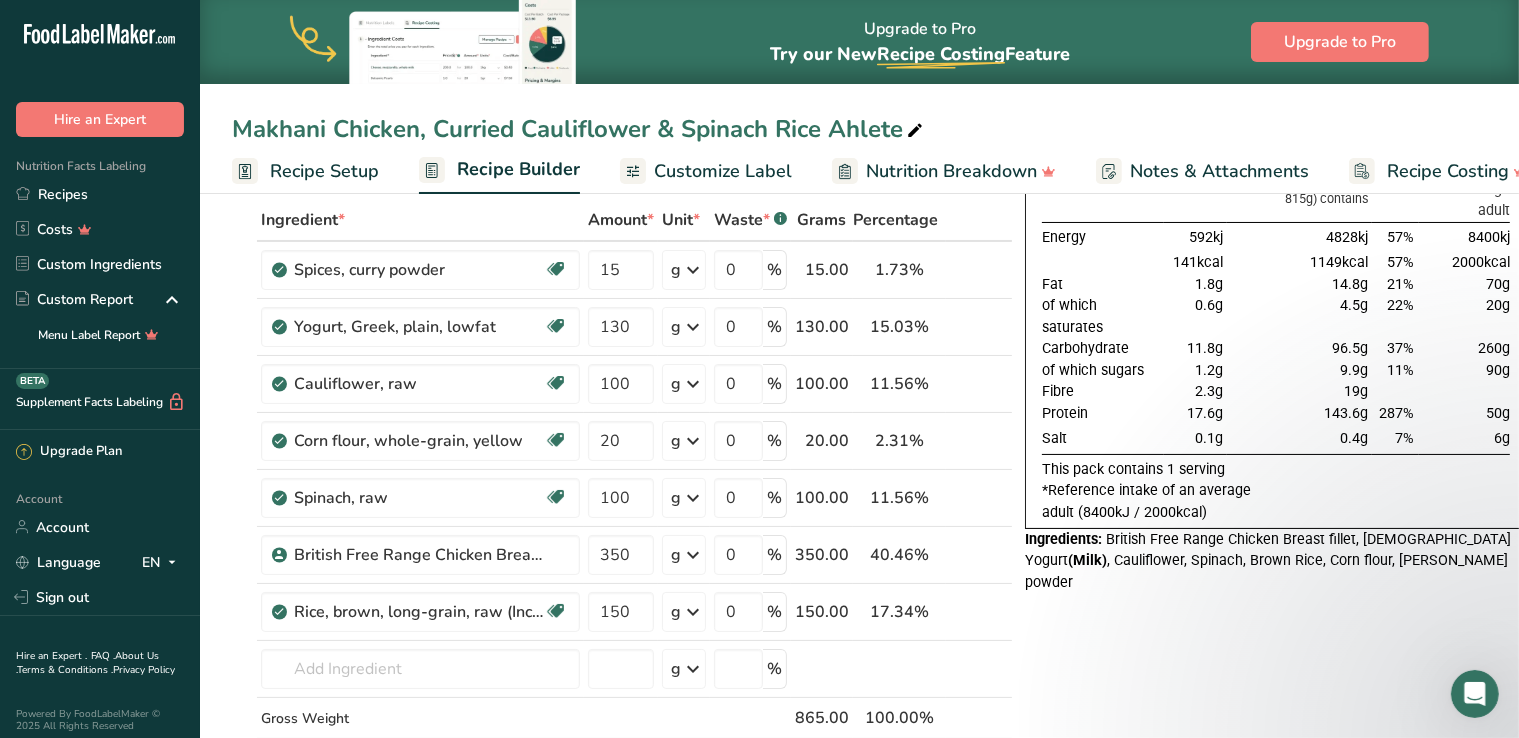 click at bounding box center [1318, 626] 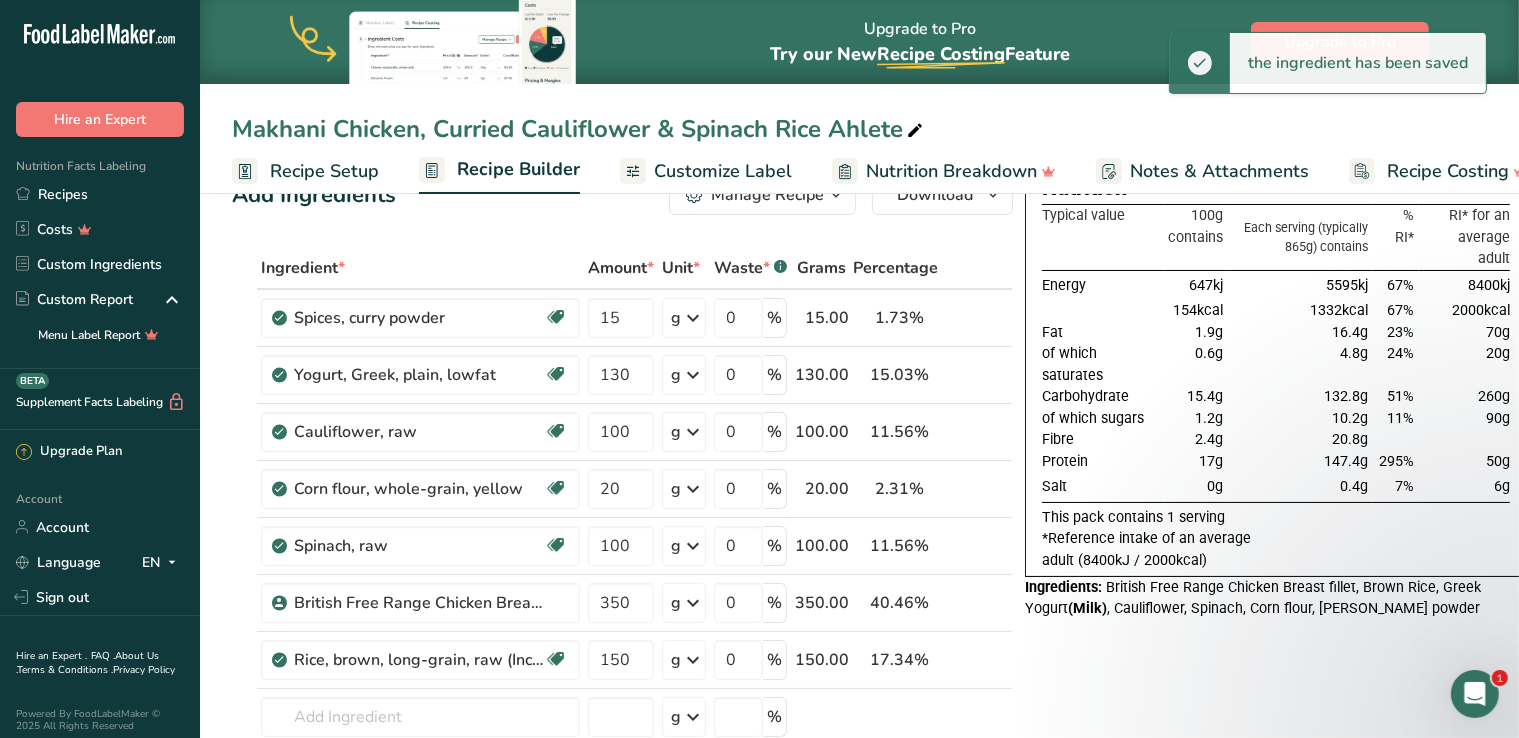 scroll, scrollTop: 0, scrollLeft: 0, axis: both 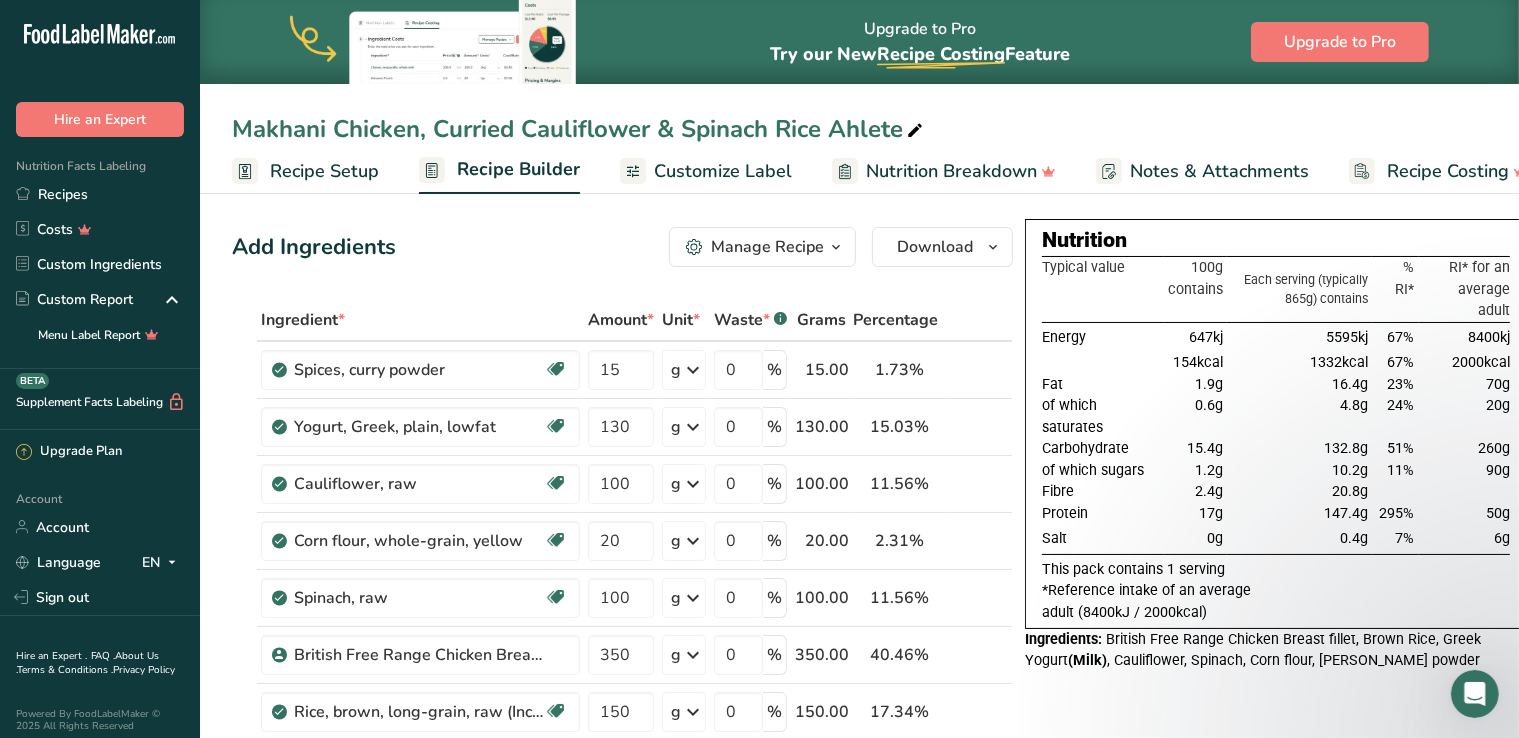 drag, startPoint x: 1296, startPoint y: 334, endPoint x: 1336, endPoint y: 341, distance: 40.60788 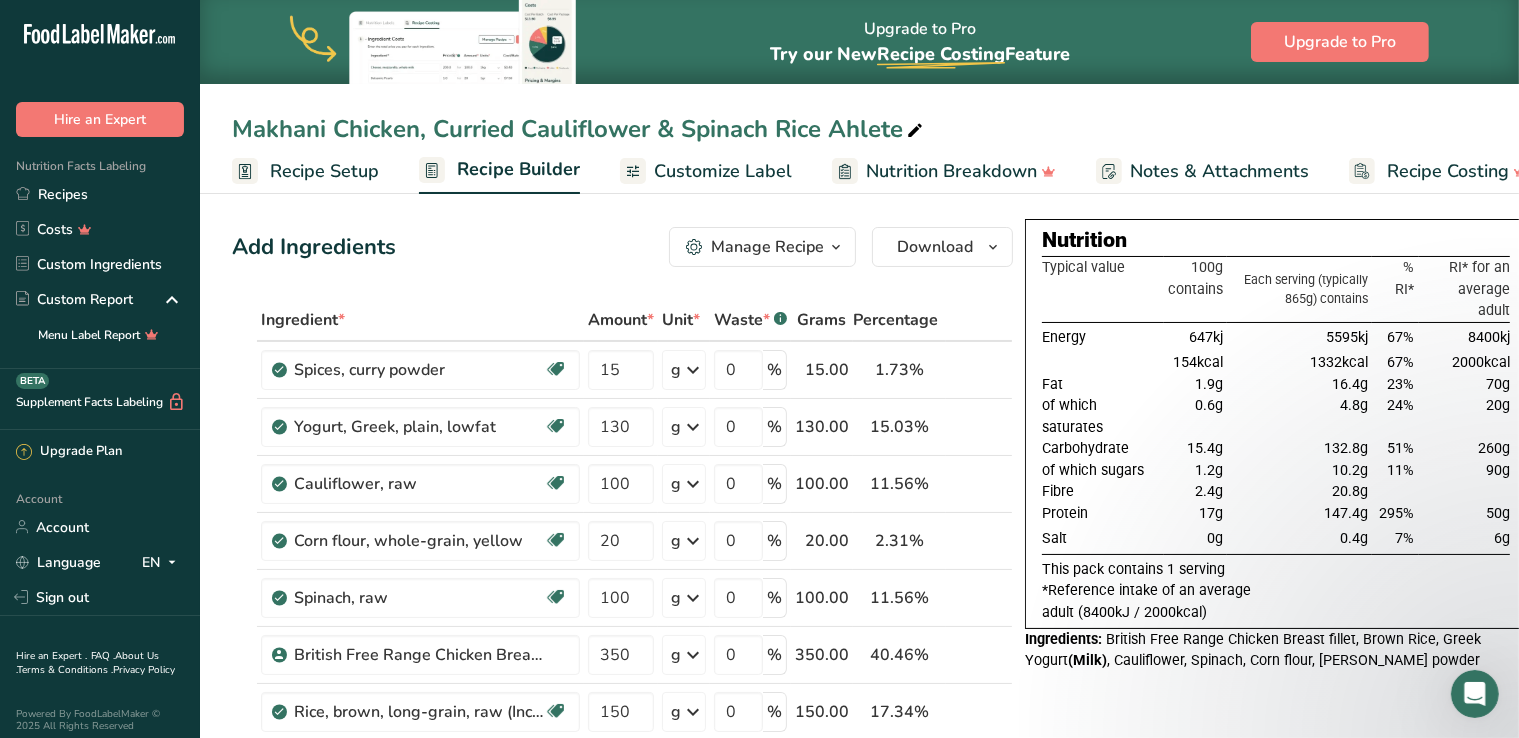 drag, startPoint x: 1313, startPoint y: 399, endPoint x: 1353, endPoint y: 404, distance: 40.311287 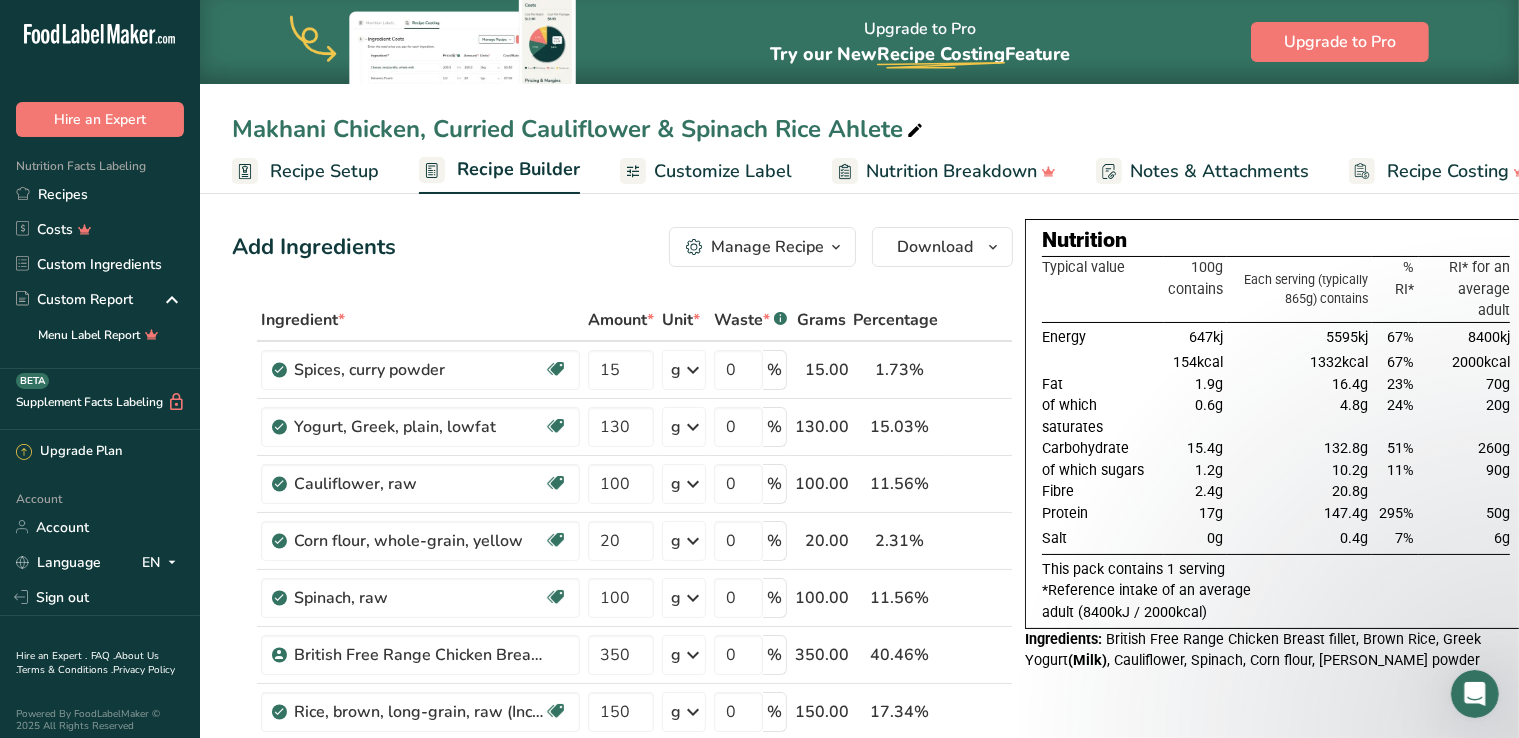 click on "132.8g" at bounding box center (1299, 449) 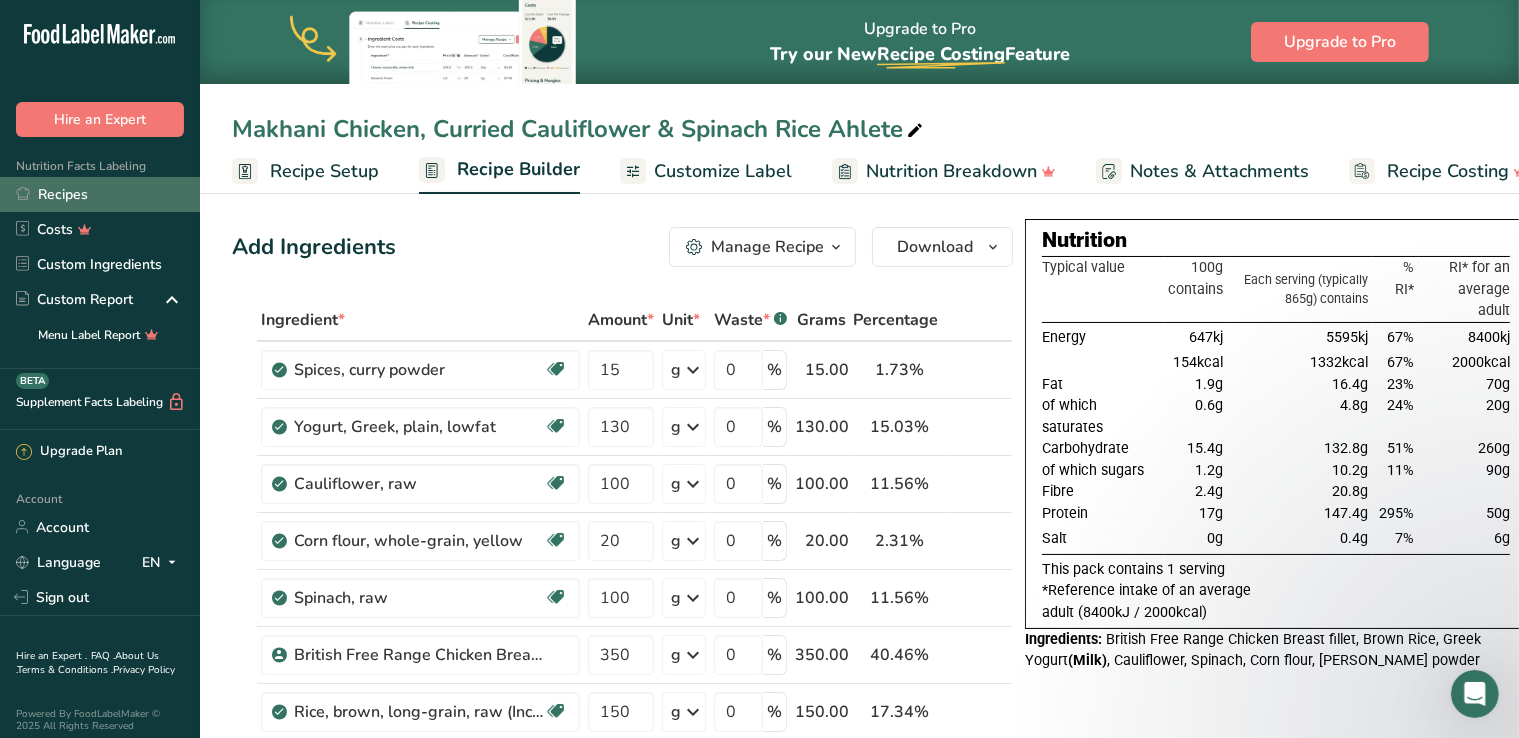 click on "Recipes" at bounding box center [100, 194] 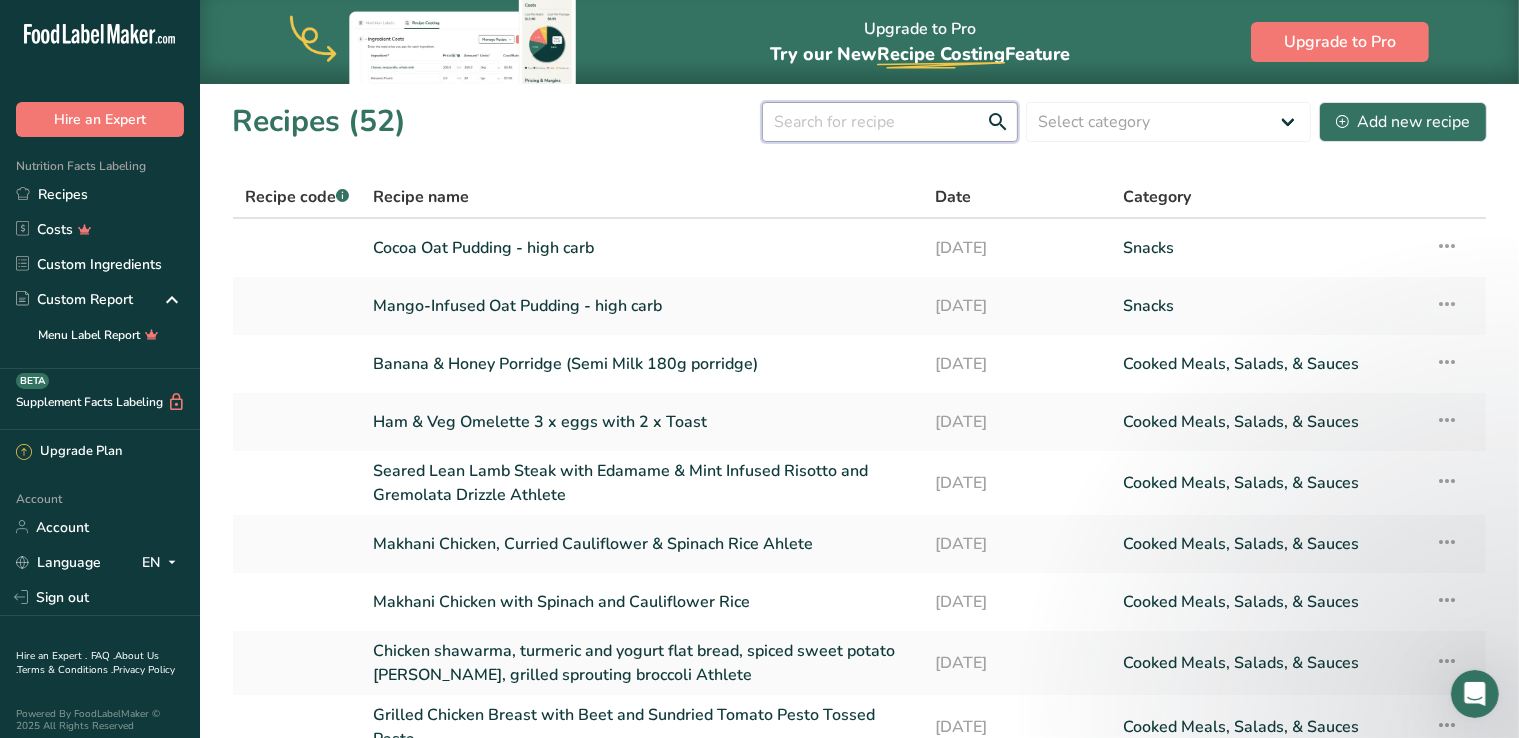 click at bounding box center (890, 122) 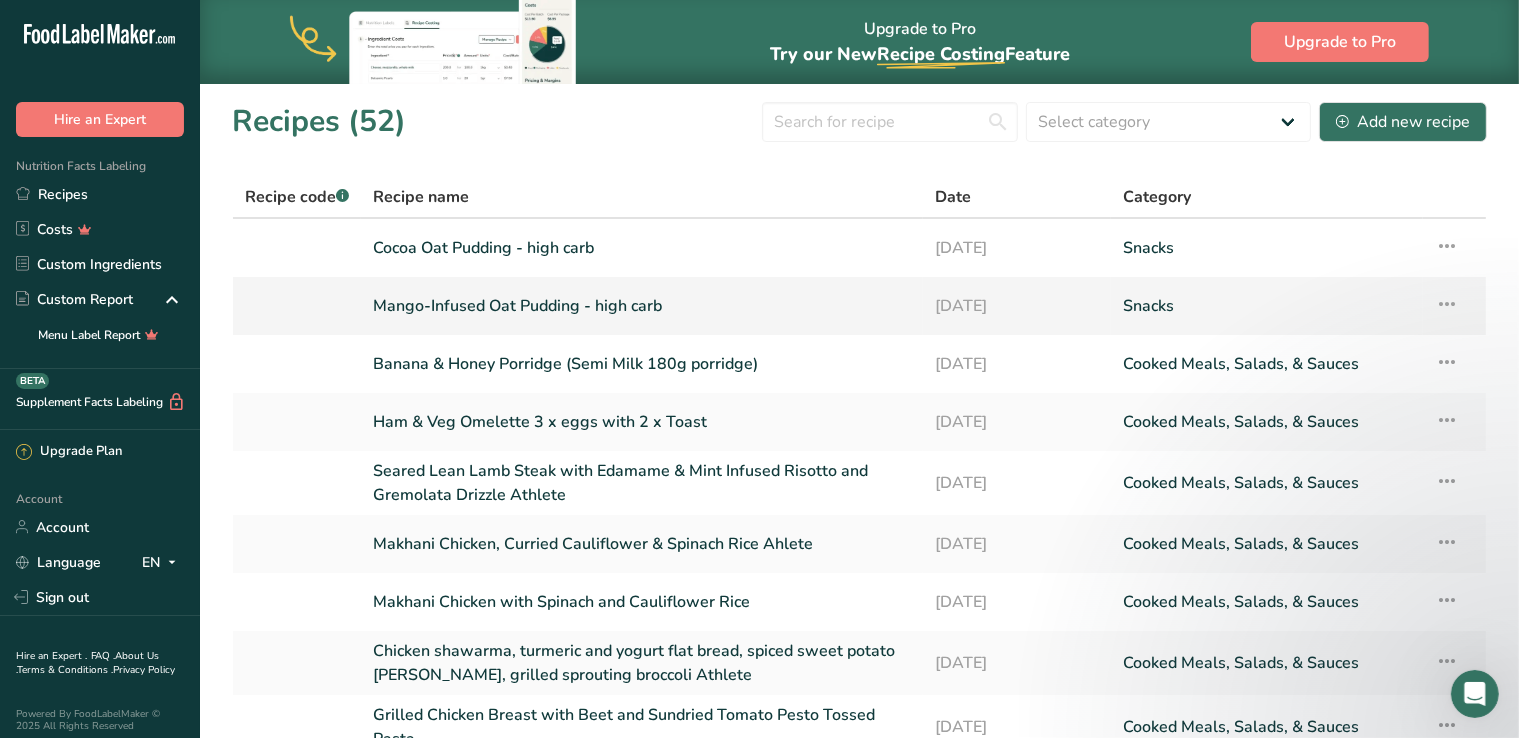 click at bounding box center (1447, 304) 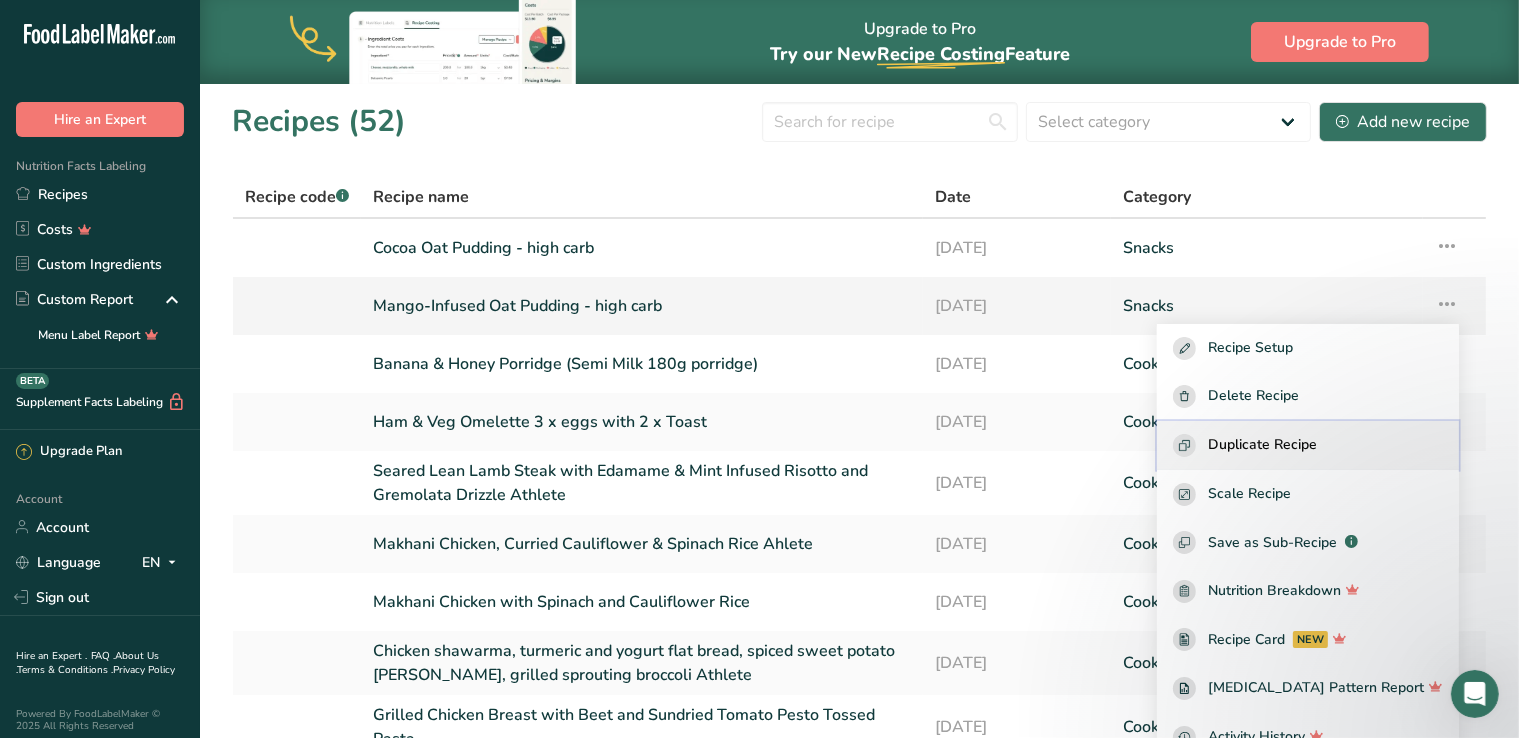 click on "Duplicate Recipe" at bounding box center (1308, 445) 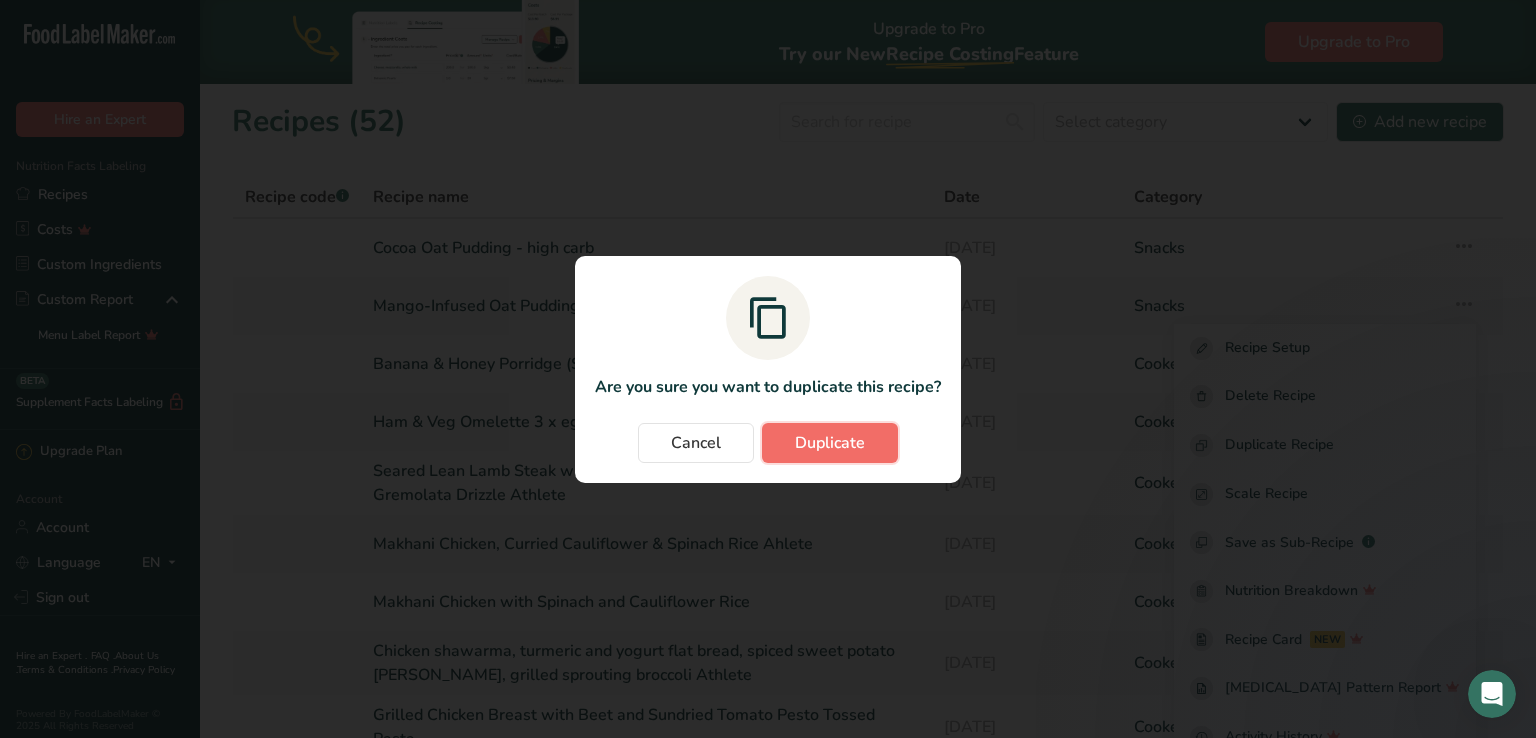 click on "Duplicate" at bounding box center (830, 443) 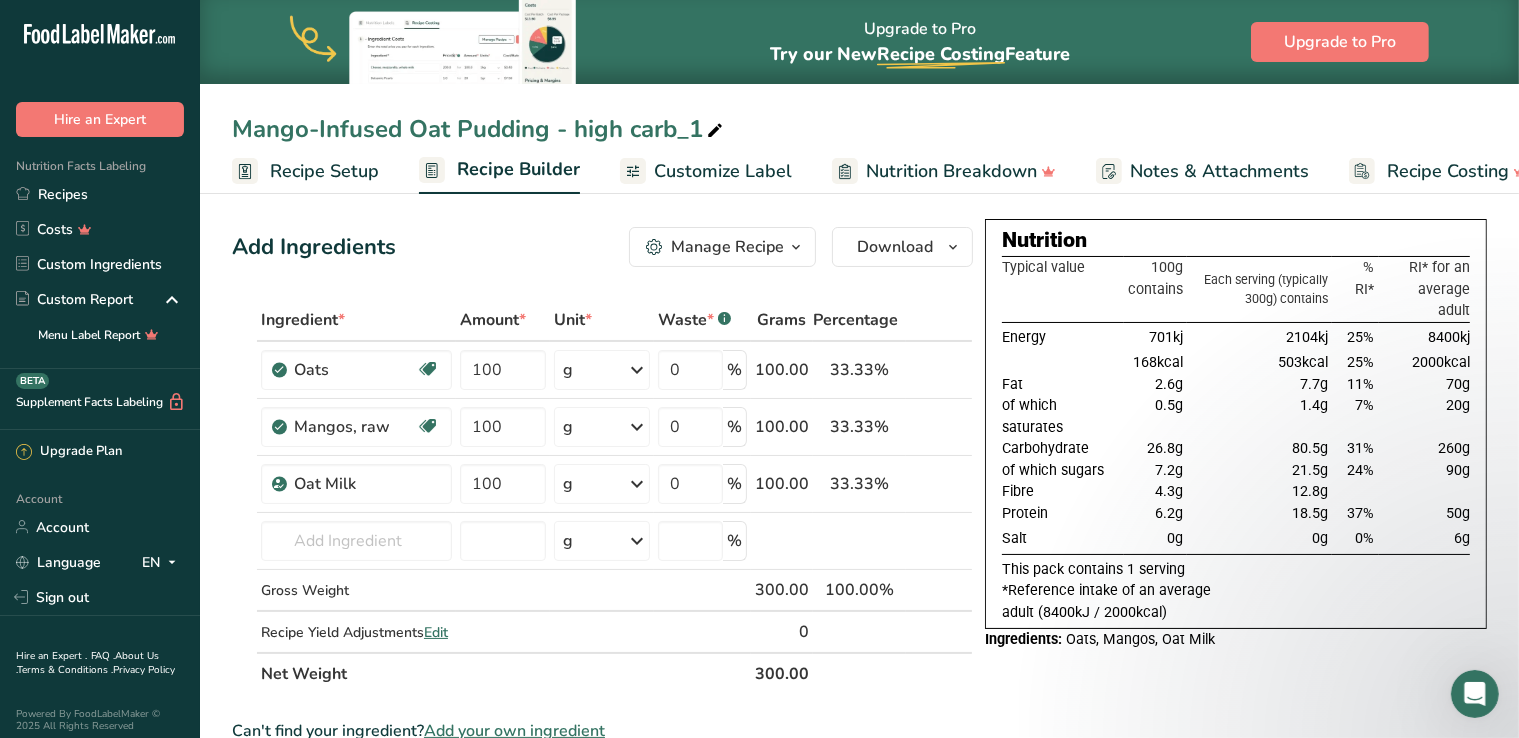 click on "Mango-Infused Oat Pudding - high carb_1" at bounding box center [479, 129] 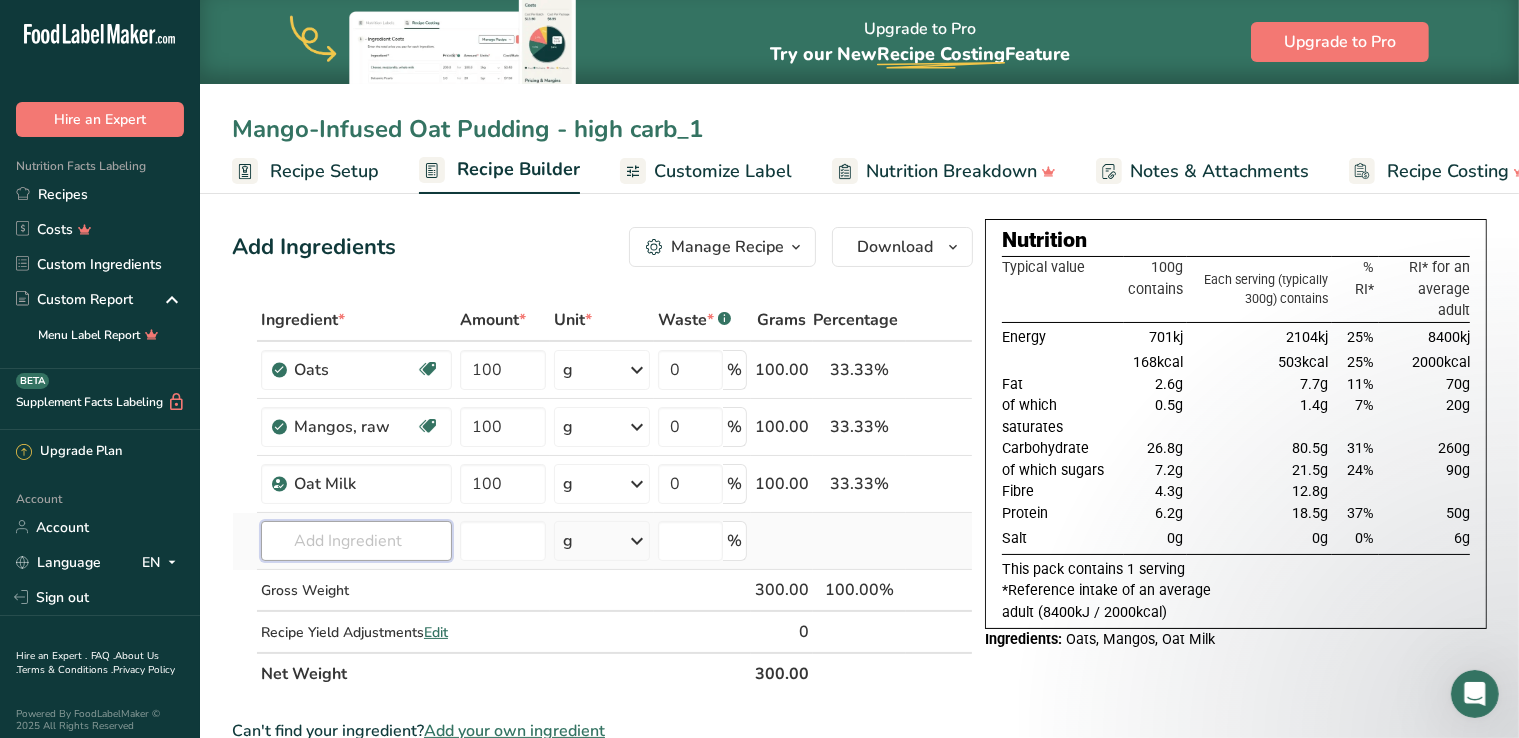 click at bounding box center (356, 541) 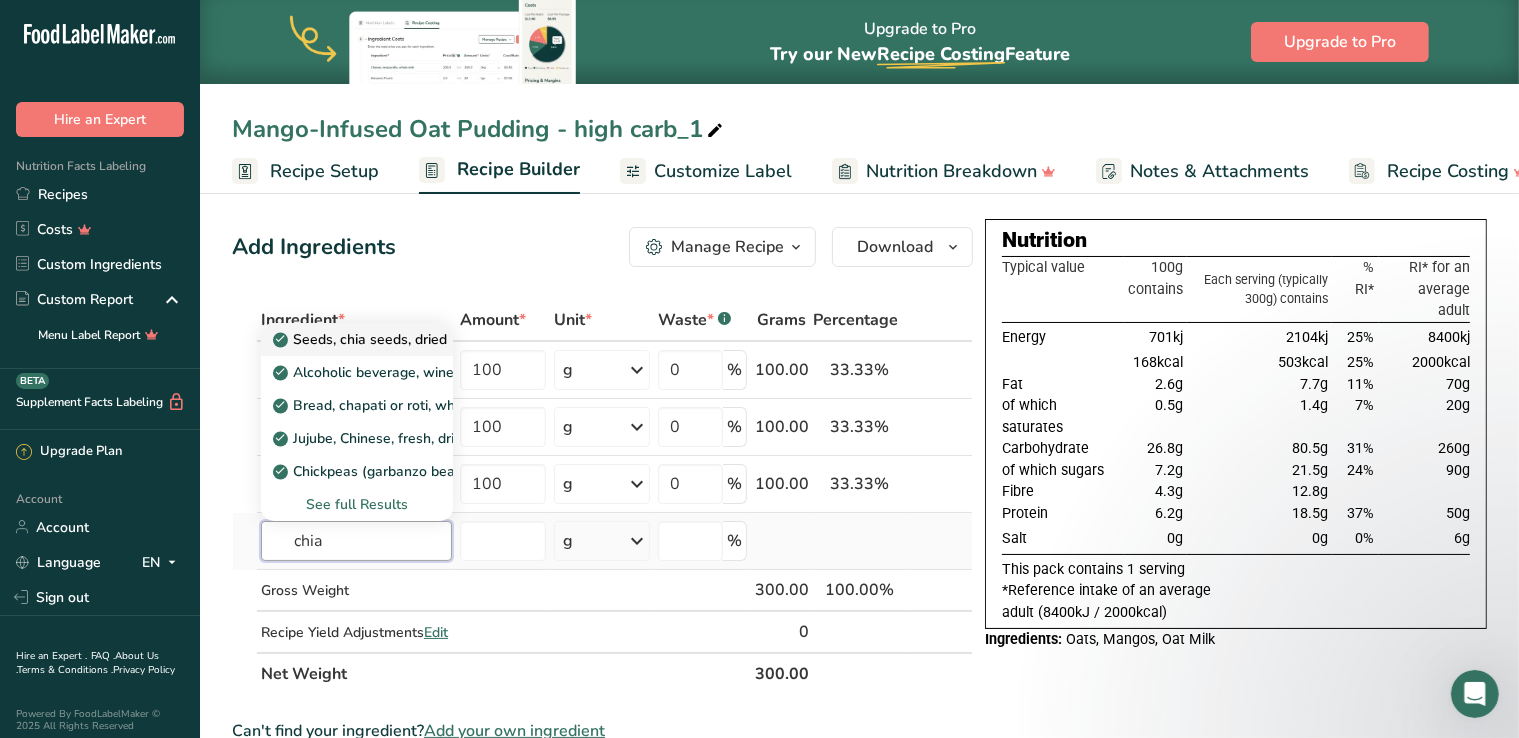 type on "chia" 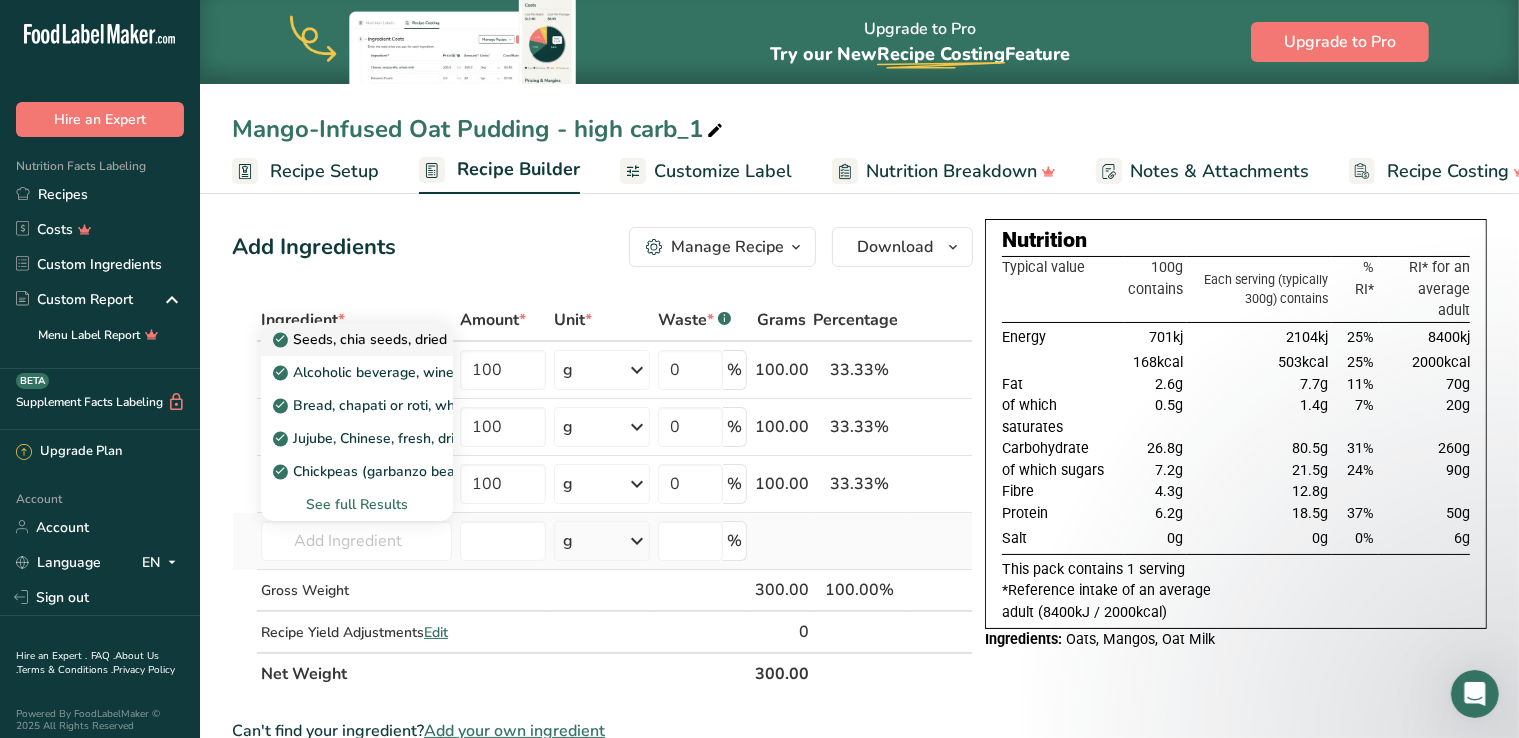 click on "Seeds, chia seeds, dried" at bounding box center (362, 339) 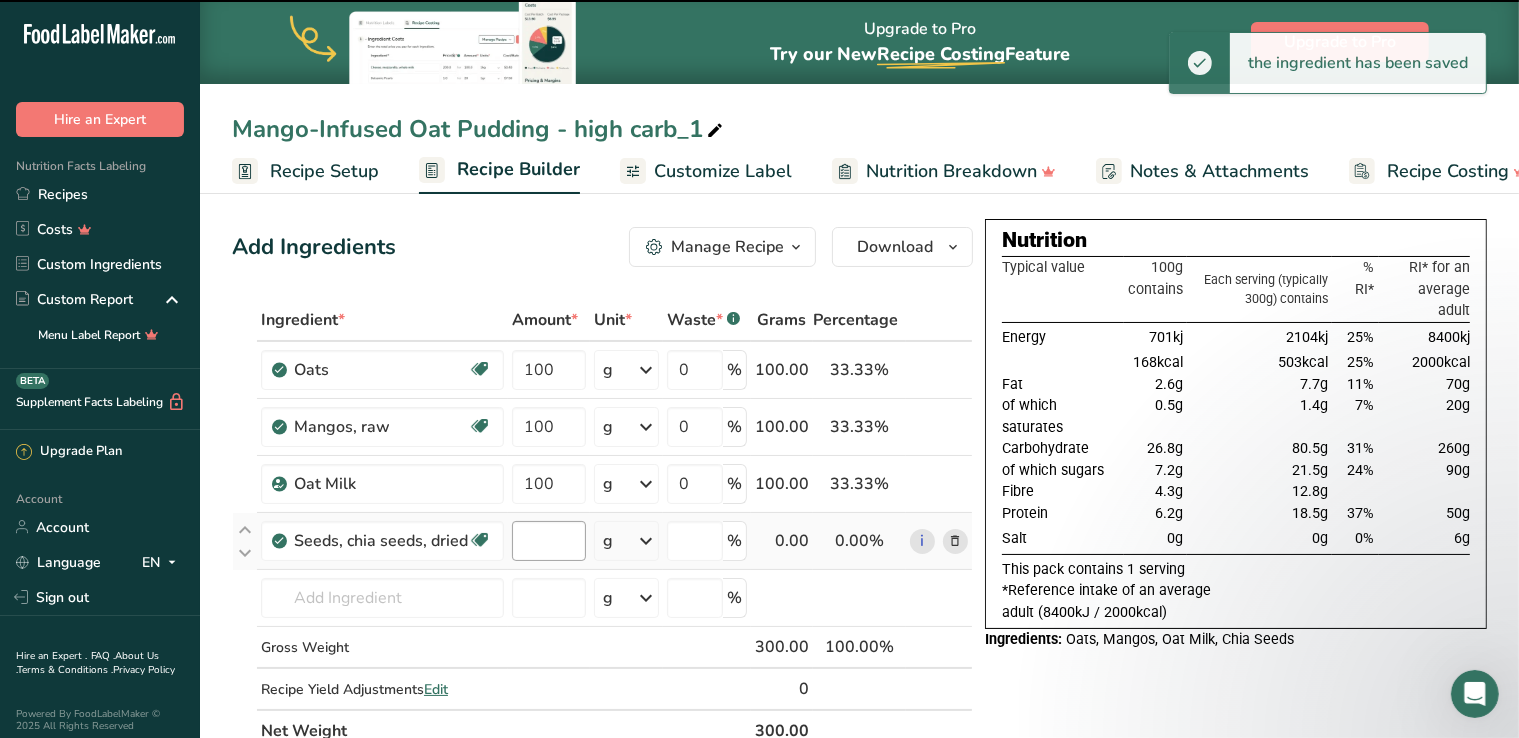 type on "0" 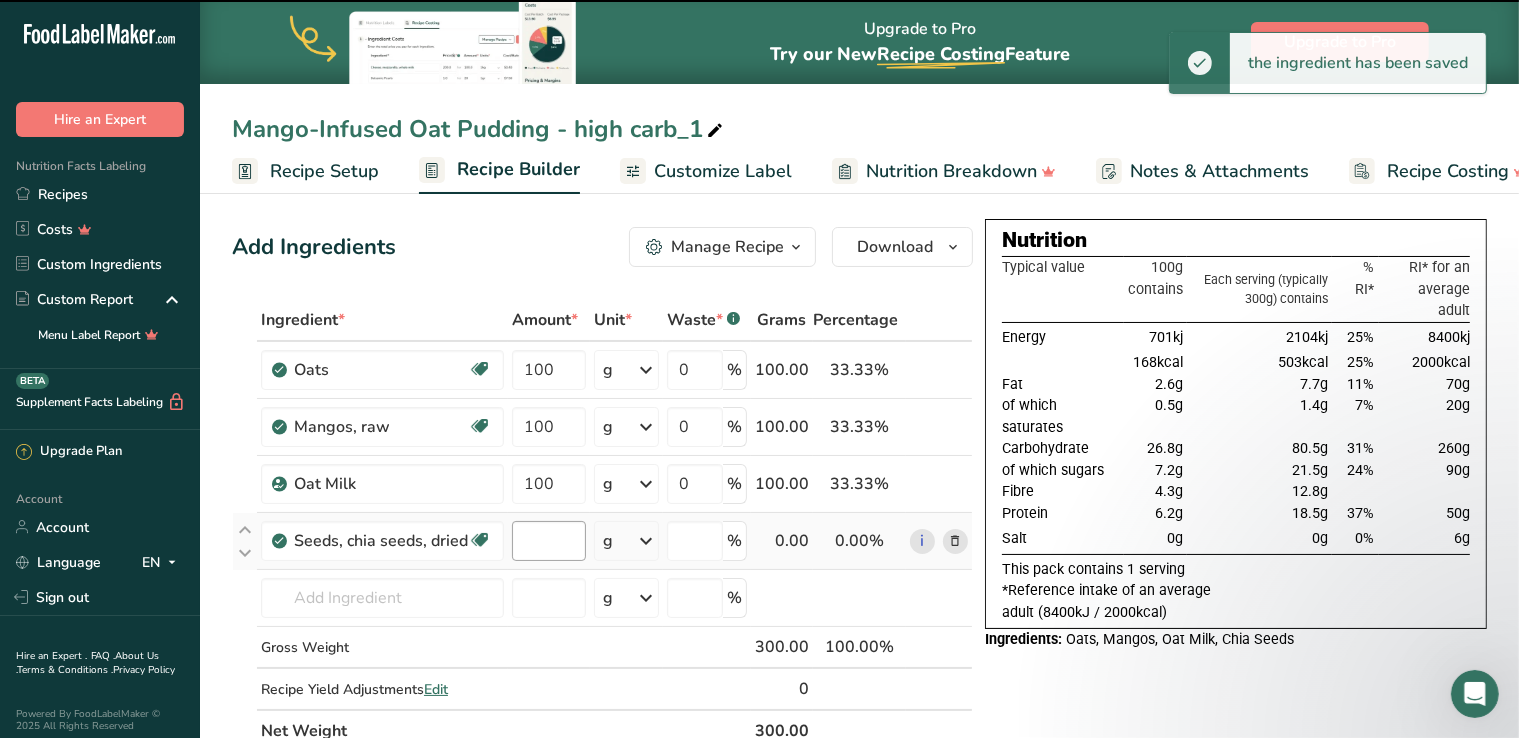 type on "0" 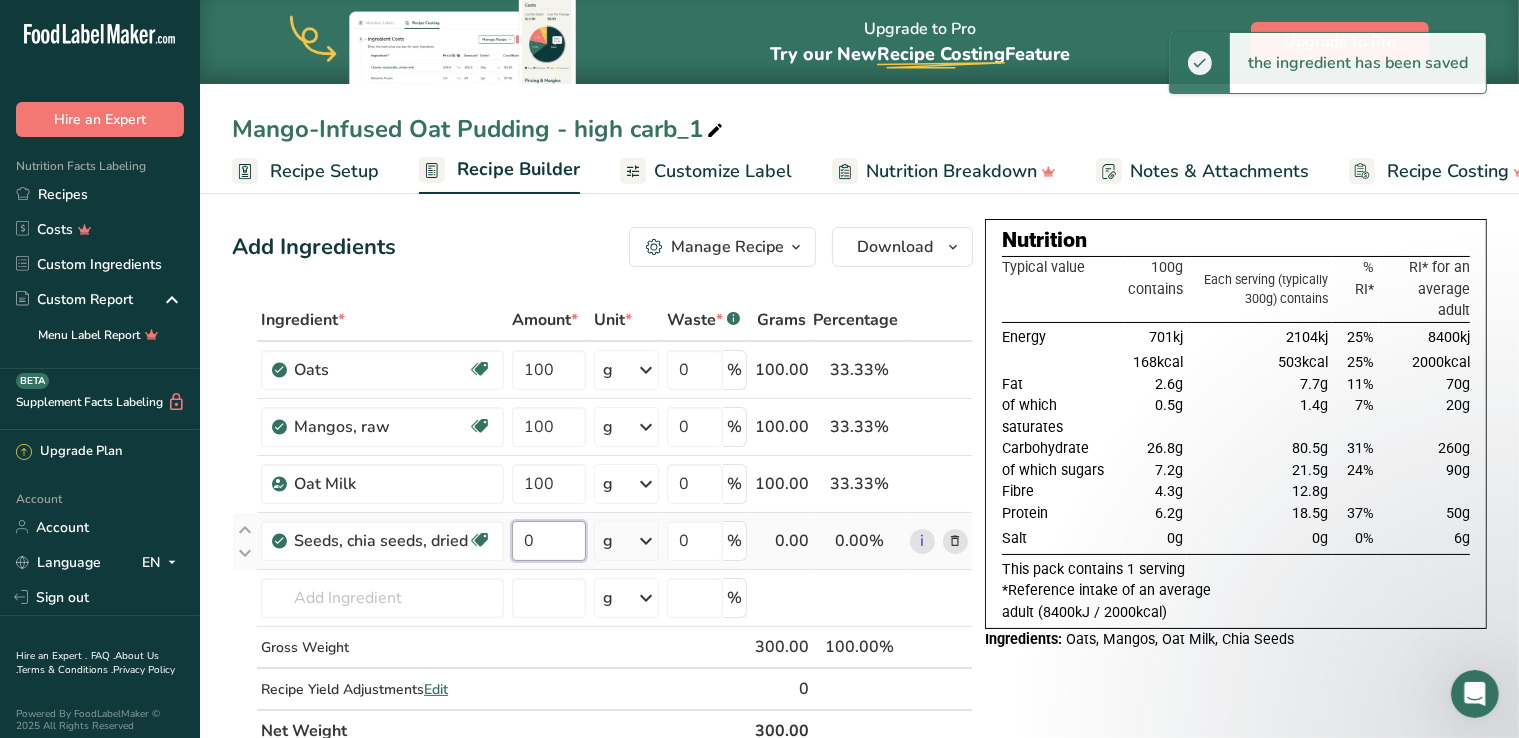 click on "0" at bounding box center [549, 541] 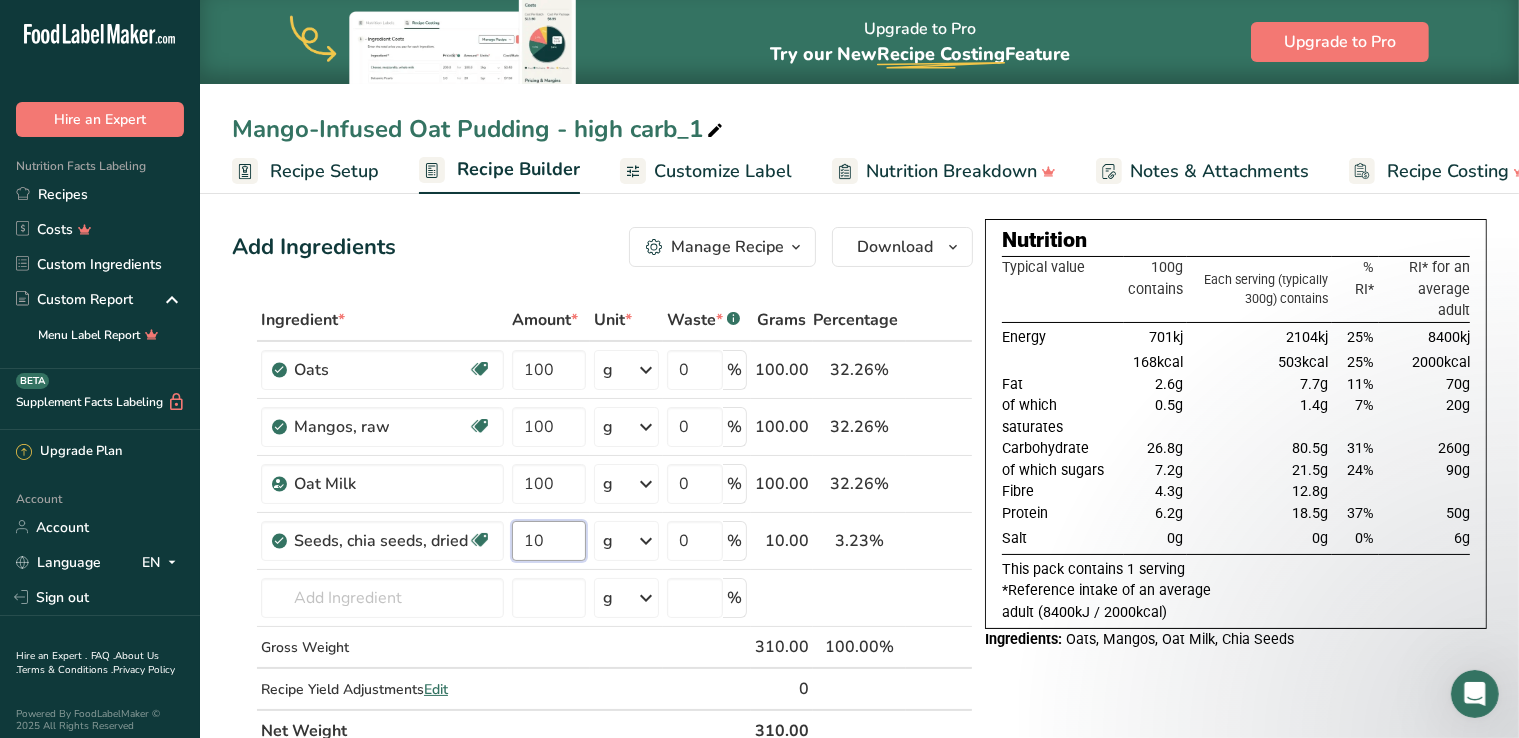 type on "10" 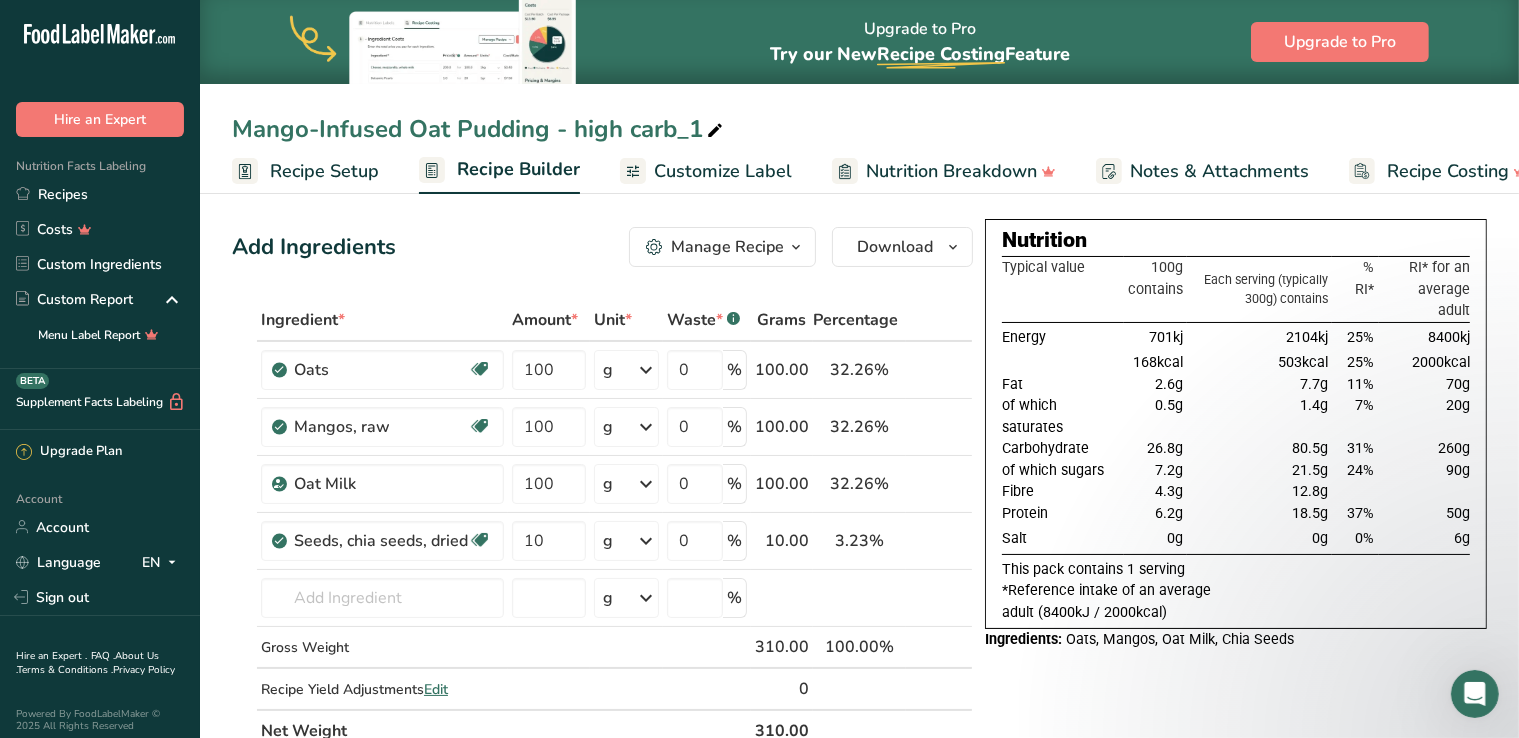 click on "Add Ingredients
Manage Recipe         Delete Recipe           Duplicate Recipe             Scale Recipe             Save as Sub-Recipe   .a-a{fill:#347362;}.b-a{fill:#fff;}                               Nutrition Breakdown                   Recipe Card
NEW
[MEDICAL_DATA] Pattern Report             Activity History
Download
Choose your preferred label style
Standard FDA label
Standard FDA label
The most common format for nutrition facts labels in compliance with the FDA's typeface, style and requirements
Tabular FDA label
A label format compliant with the FDA regulations presented in a tabular (horizontal) display.
Linear FDA label
A simple linear display for small sized packages.
Simplified FDA label" at bounding box center [602, 247] 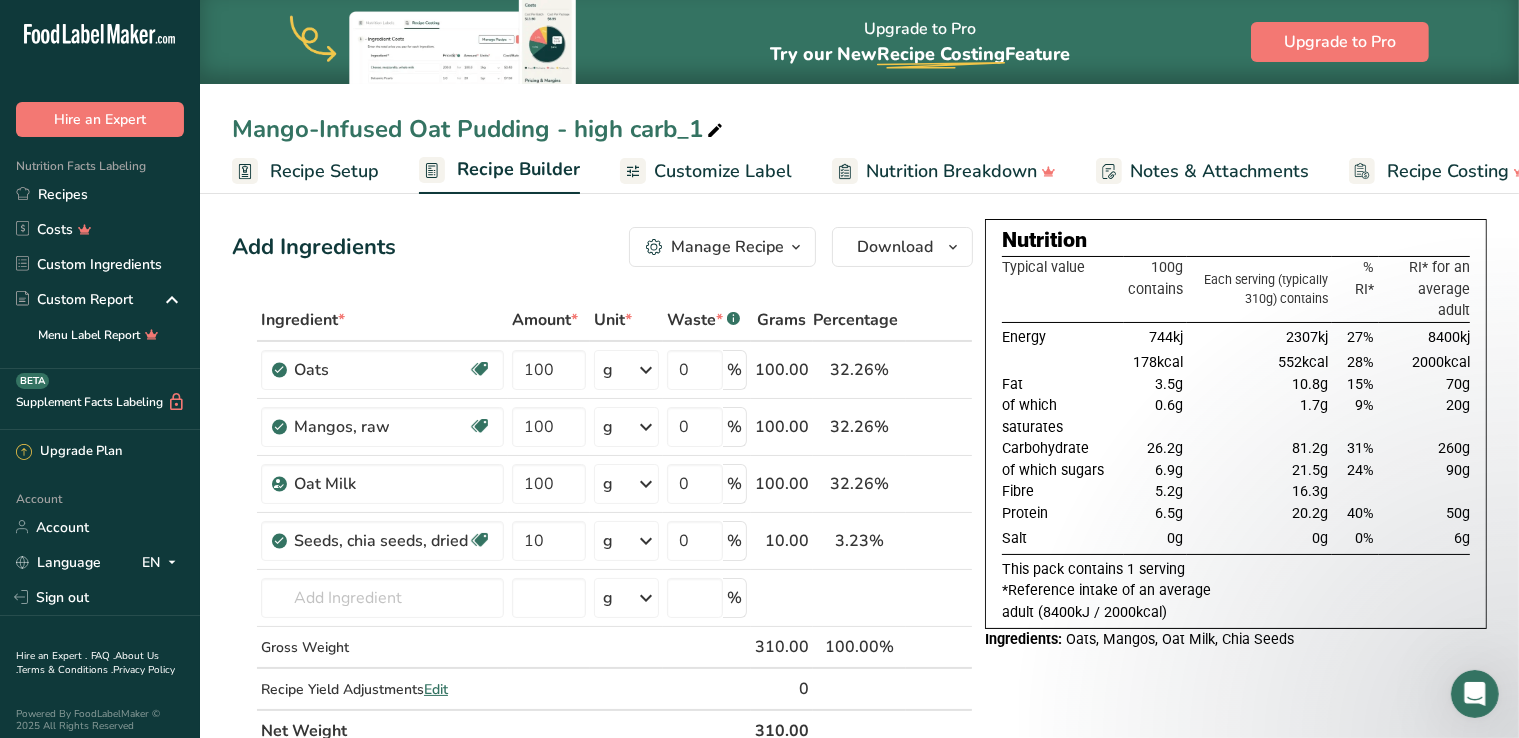 click on "Mango-Infused Oat Pudding - high carb_1" at bounding box center [479, 129] 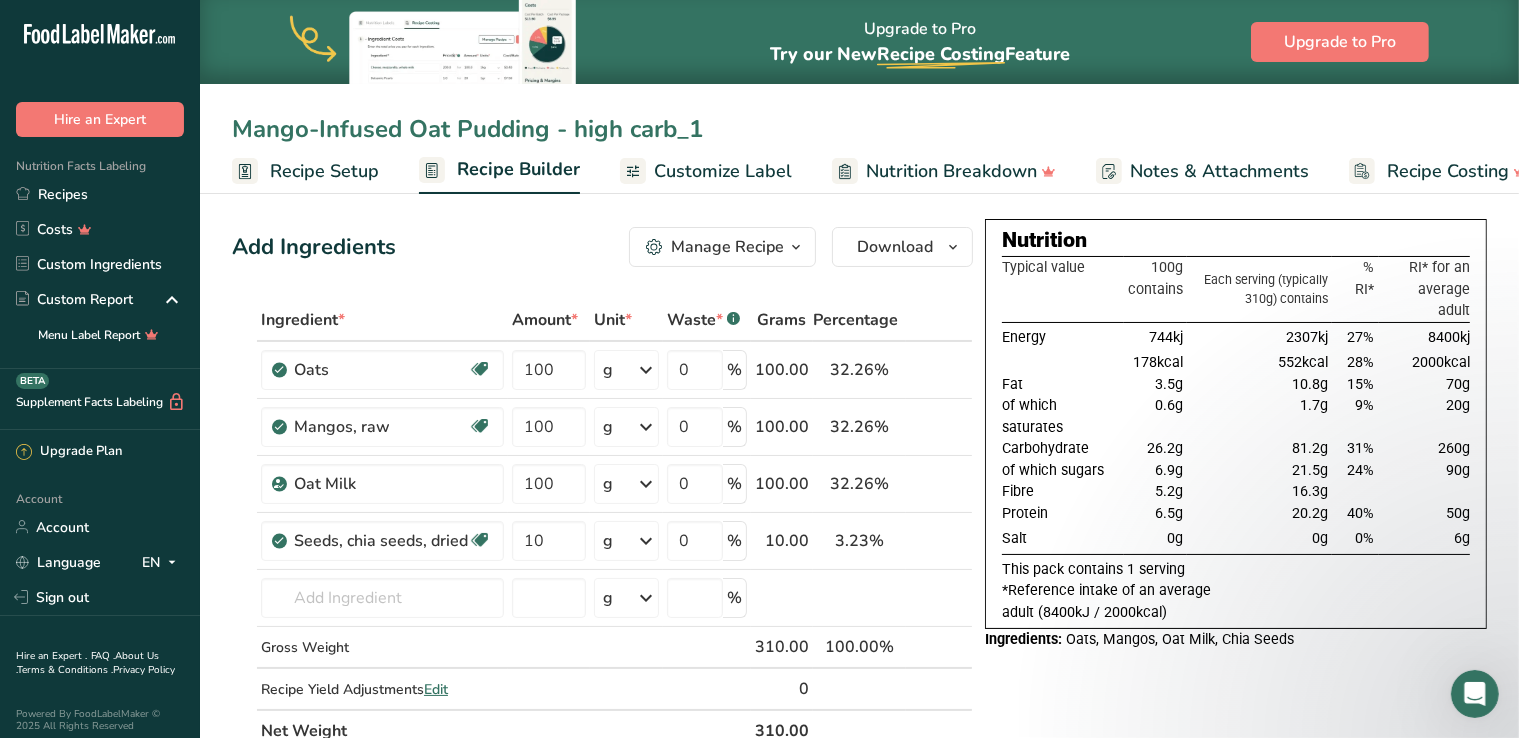 click on "Mango-Infused Oat Pudding - high carb_1" at bounding box center (859, 129) 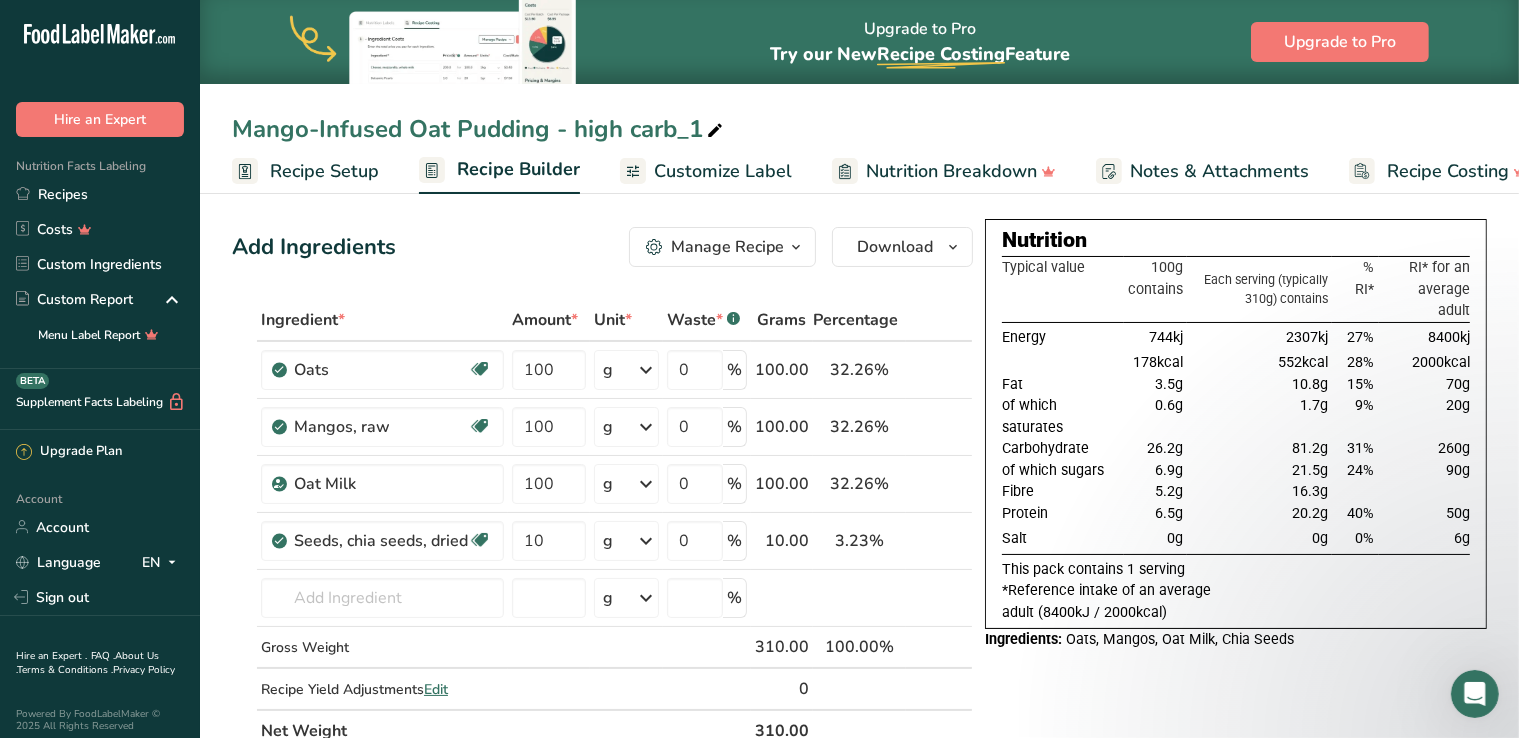 click on "Mango-Infused Oat Pudding - high carb_1" at bounding box center [479, 129] 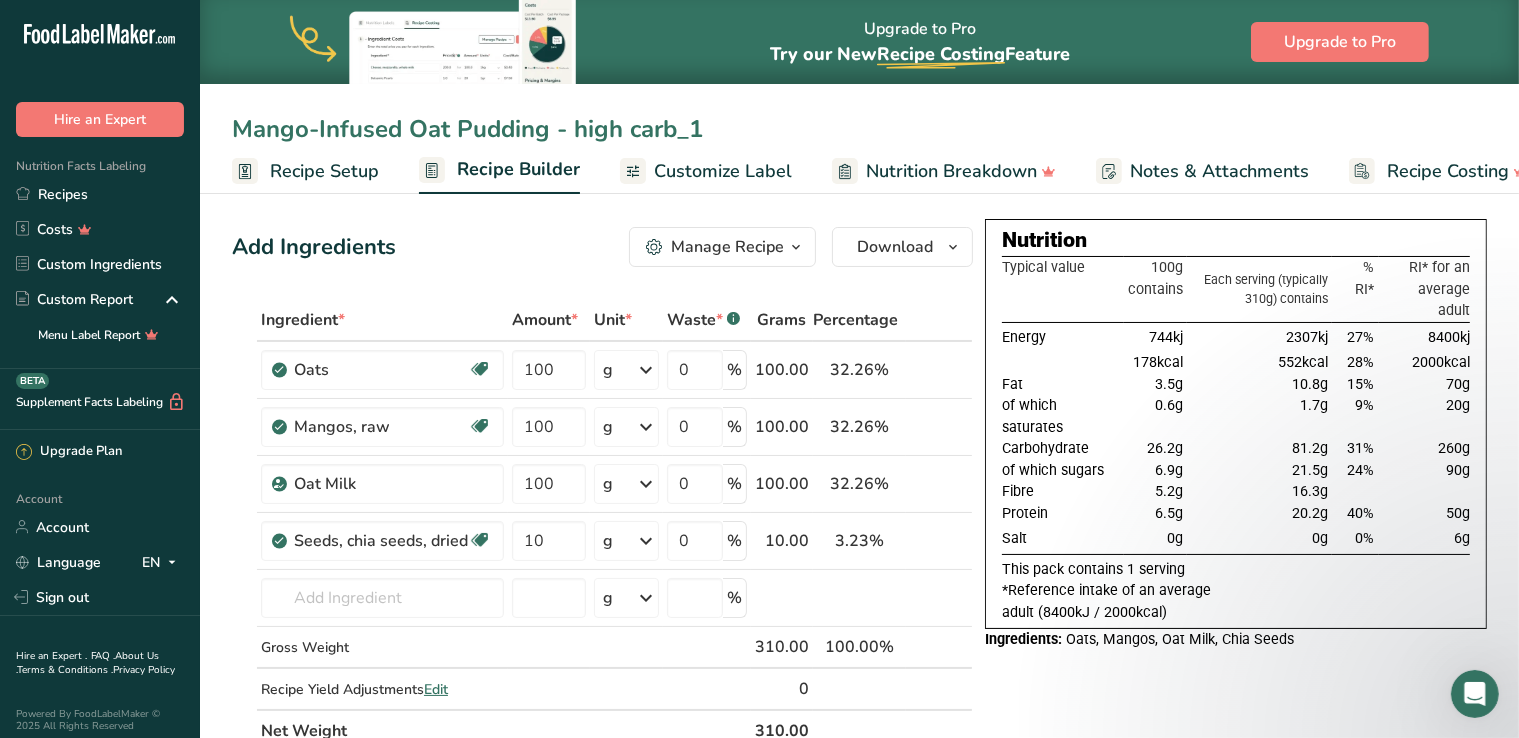 click on "Mango-Infused Oat Pudding - high carb_1" at bounding box center [859, 129] 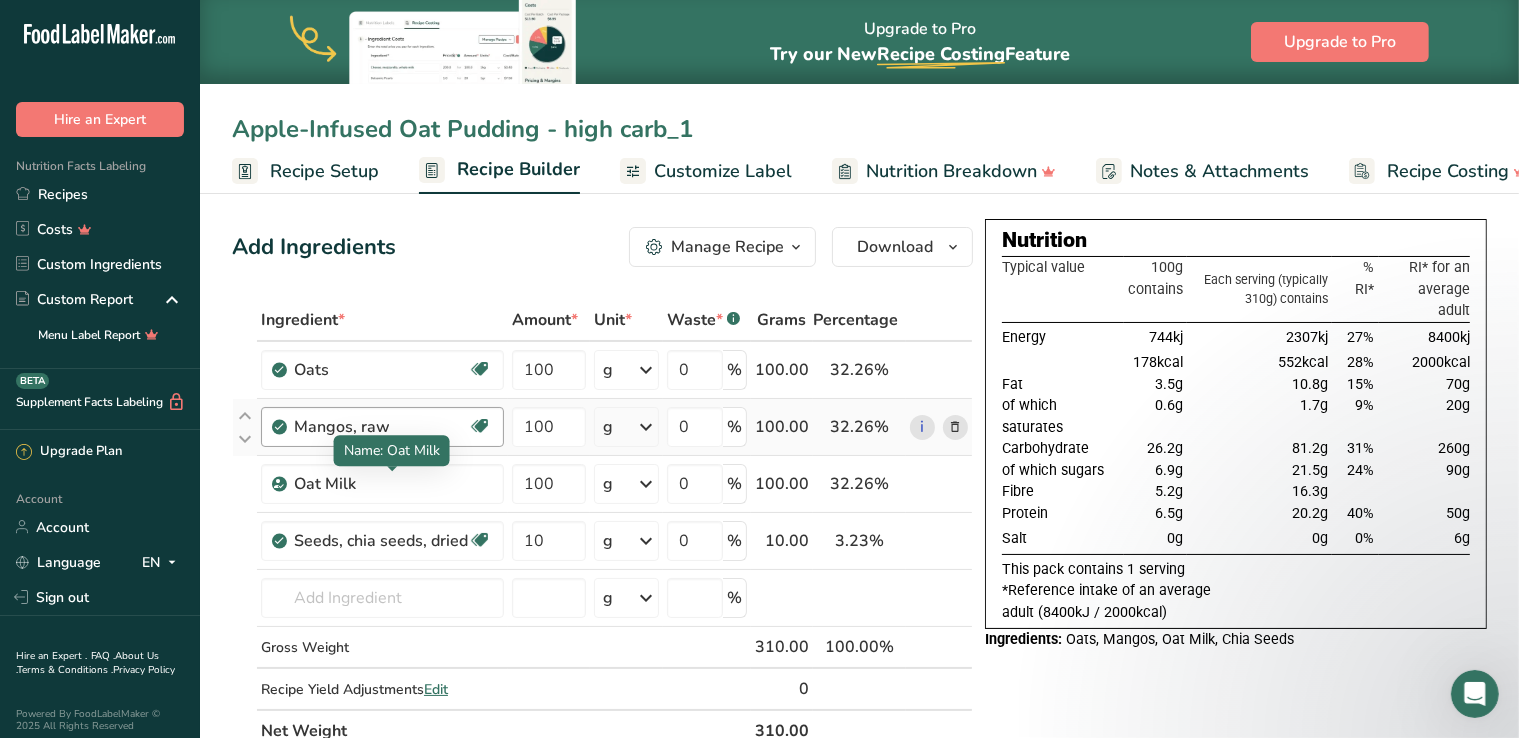 type on "Apple-Infused Oat Pudding - high carb_1" 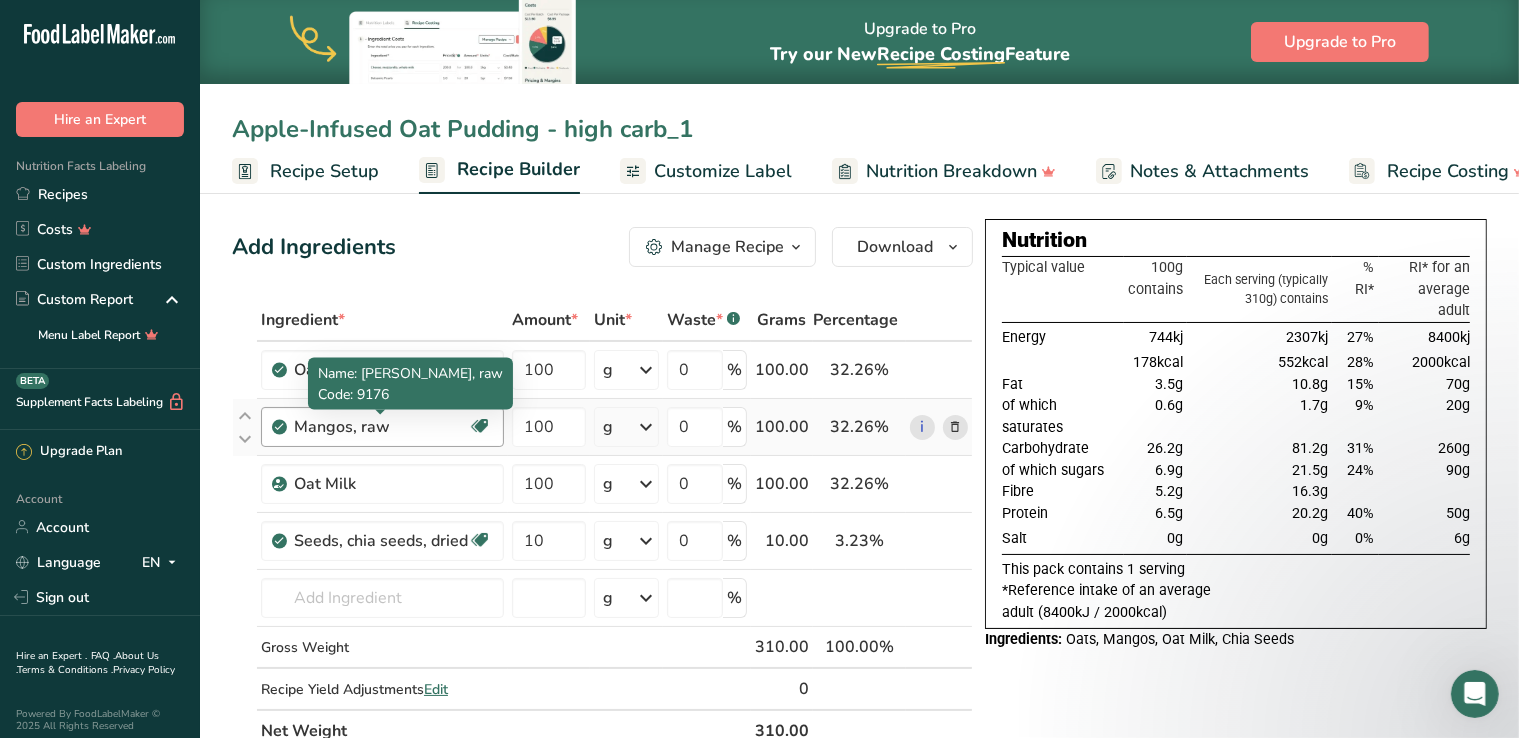 click on "Mangos, raw" at bounding box center [381, 427] 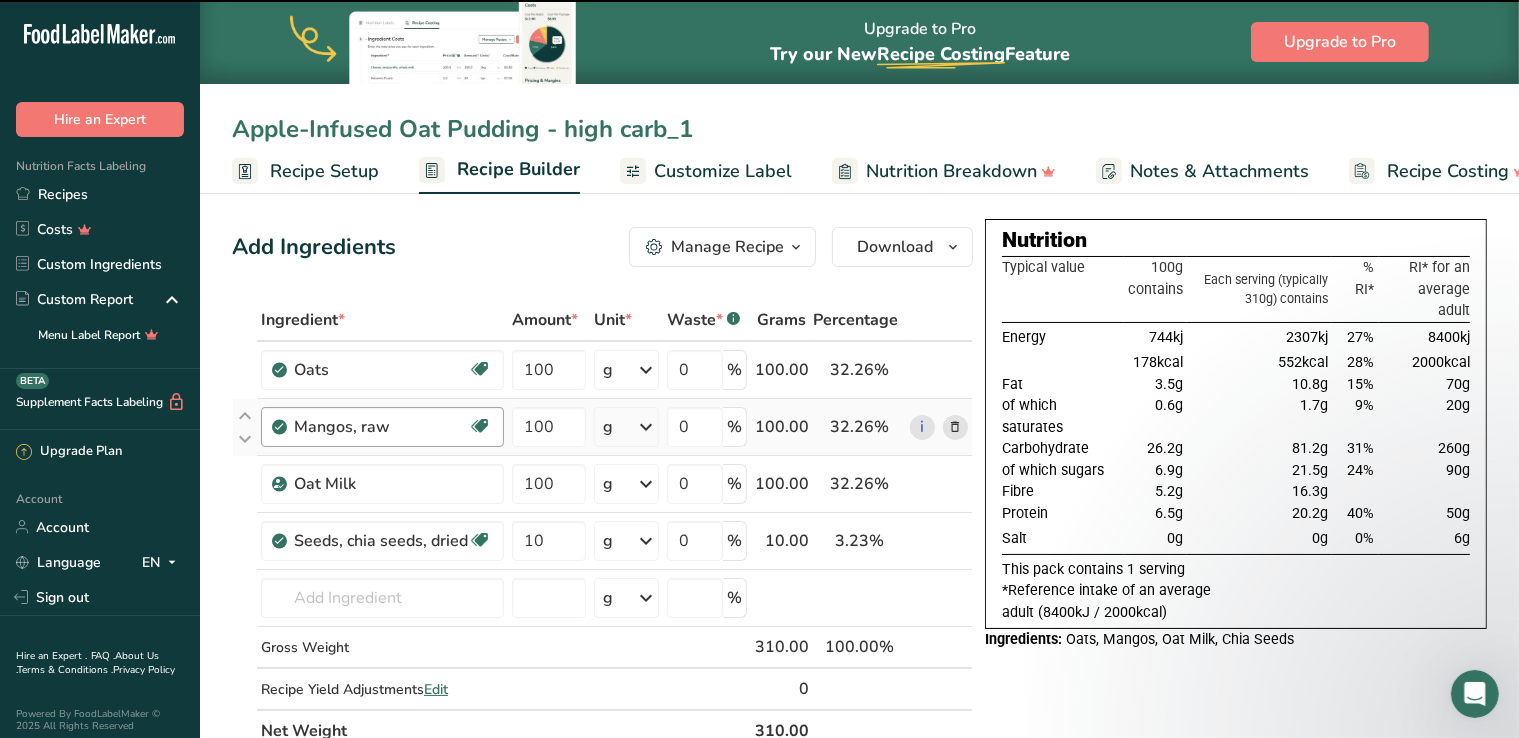 click on "Mangos, raw" at bounding box center (381, 427) 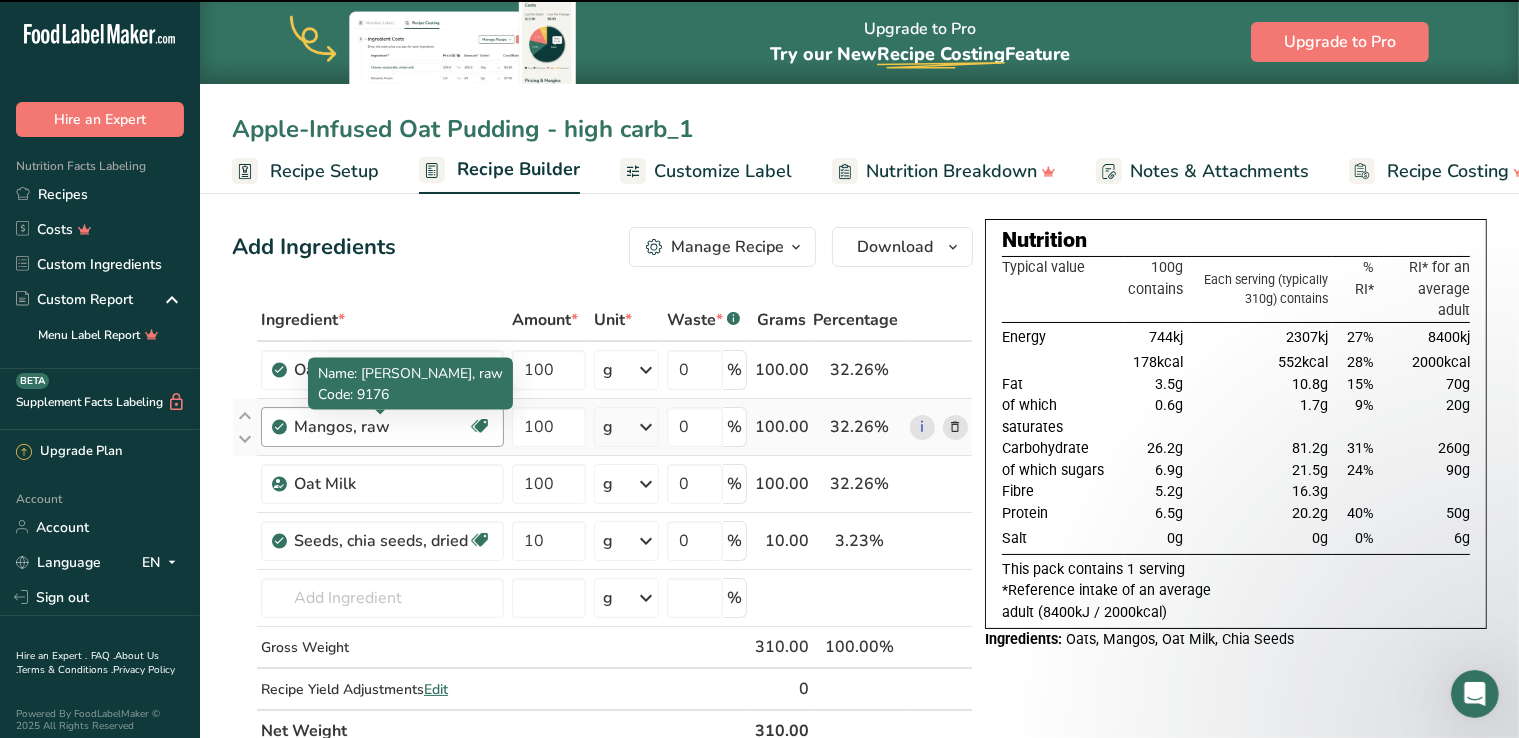 click on "Mangos, raw" at bounding box center (381, 427) 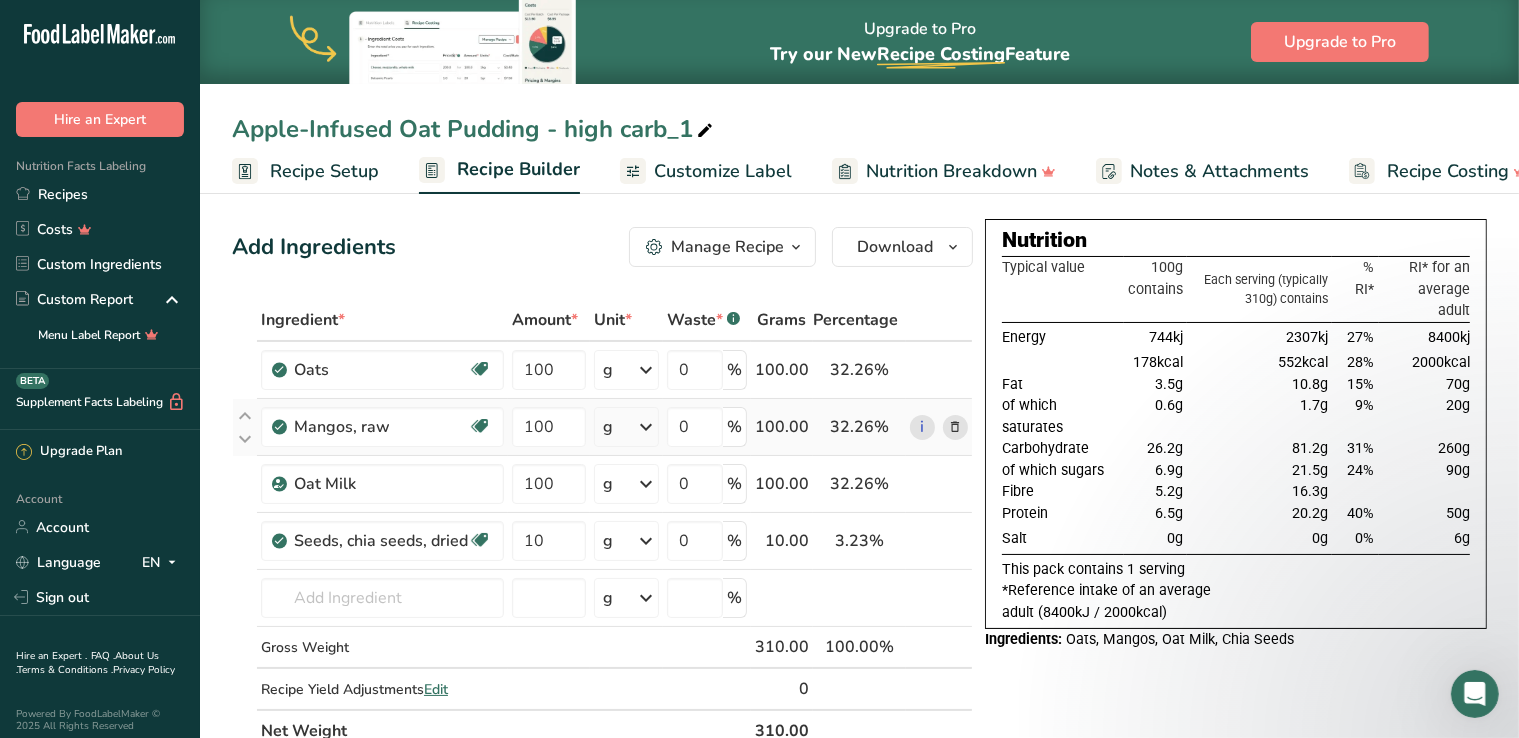 click at bounding box center (955, 427) 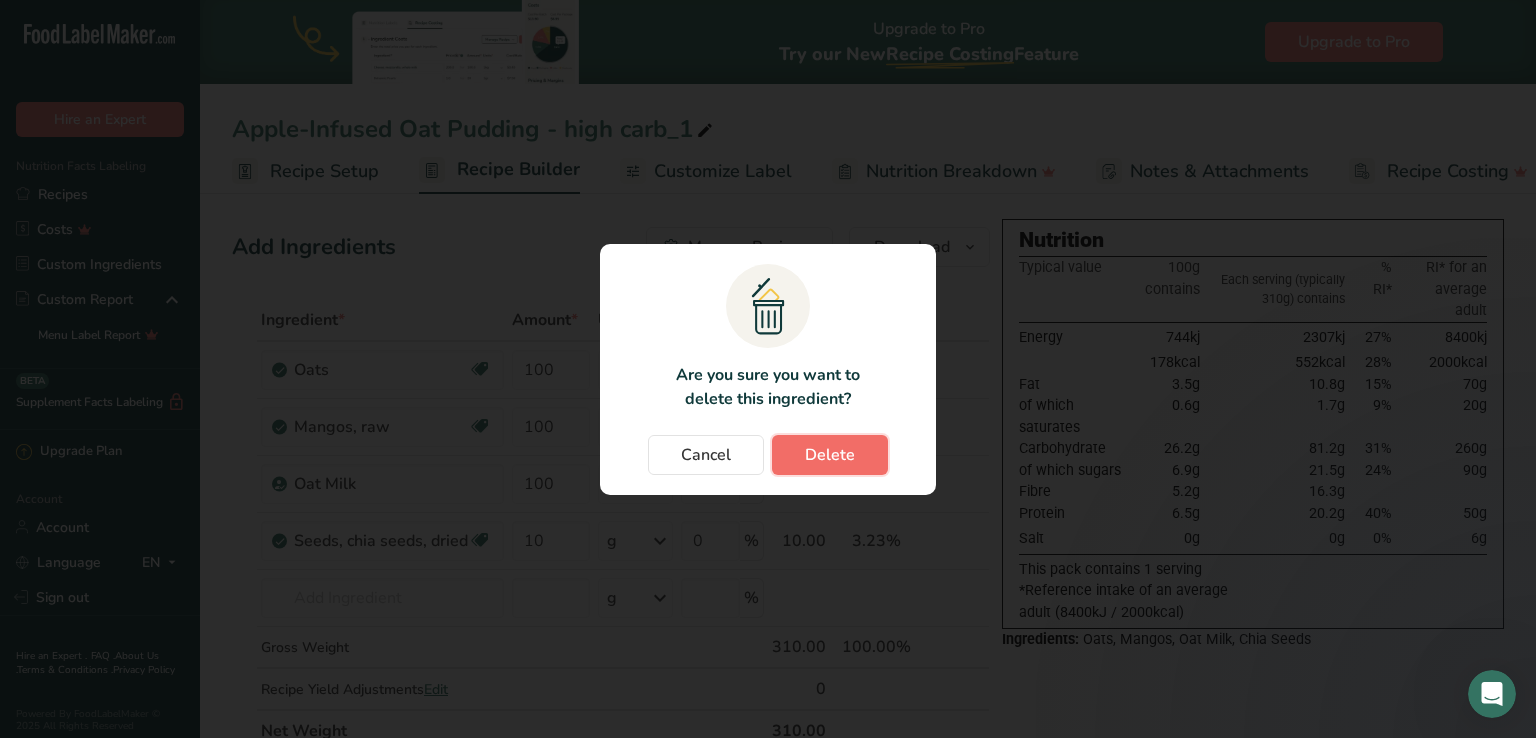 click on "Delete" at bounding box center (830, 455) 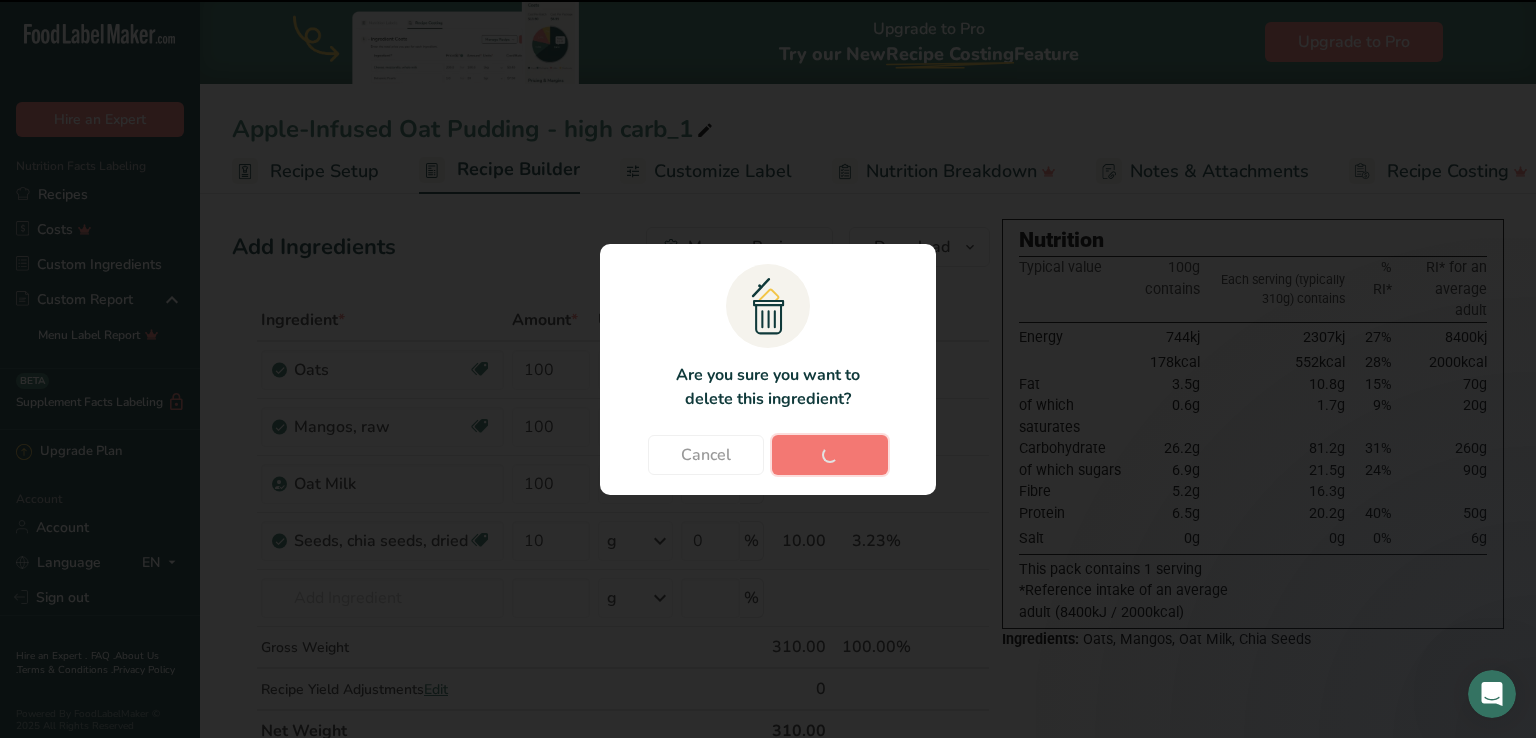 type on "10" 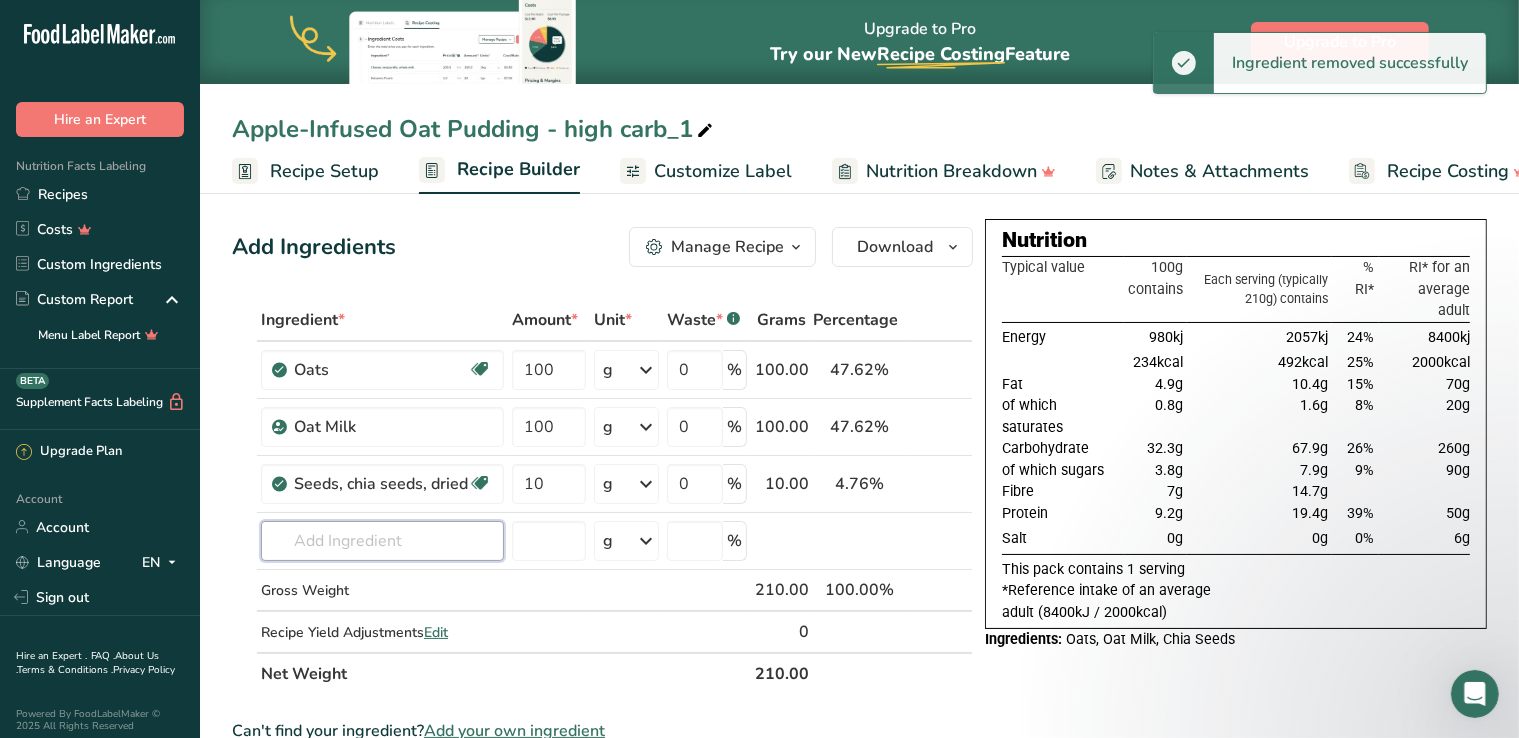 click at bounding box center (382, 541) 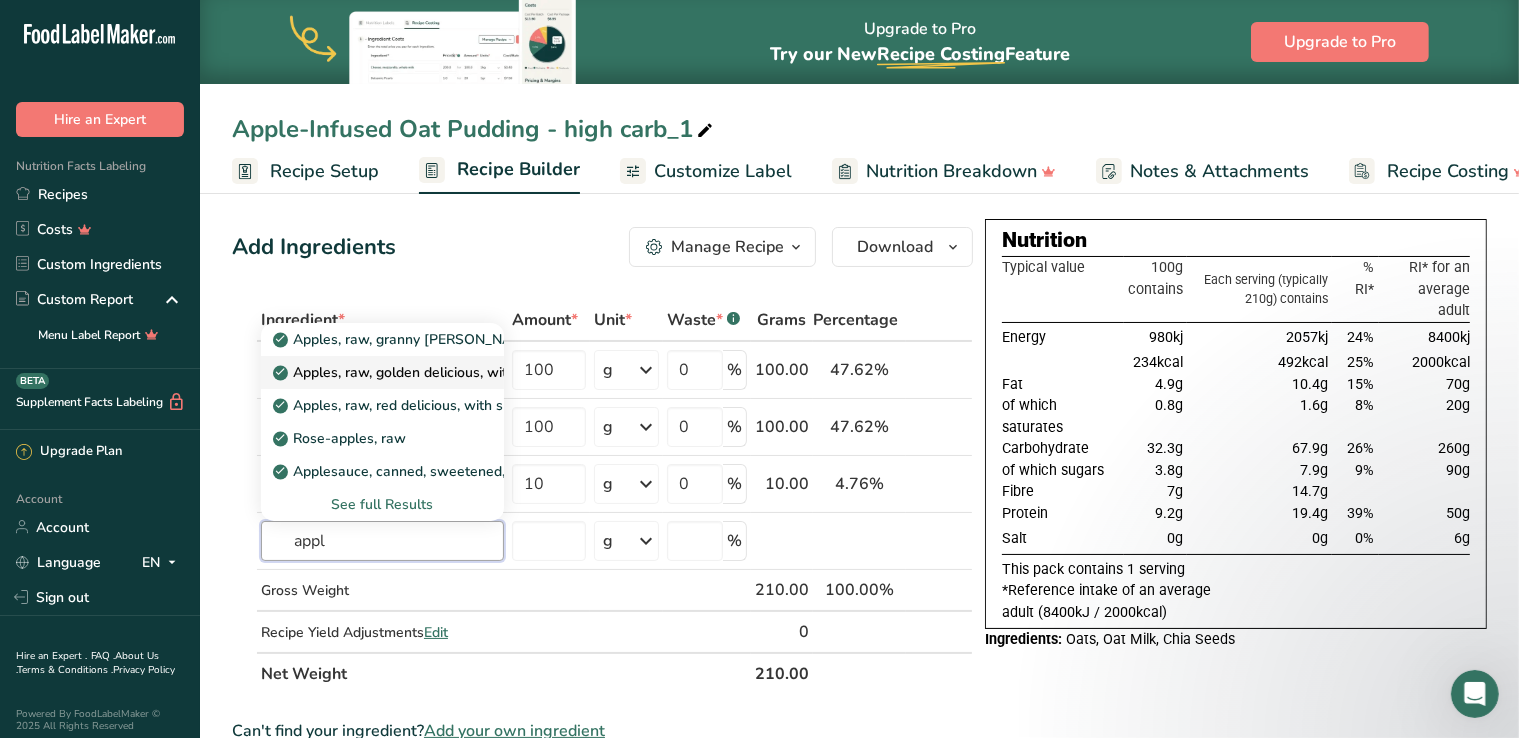 type on "appl" 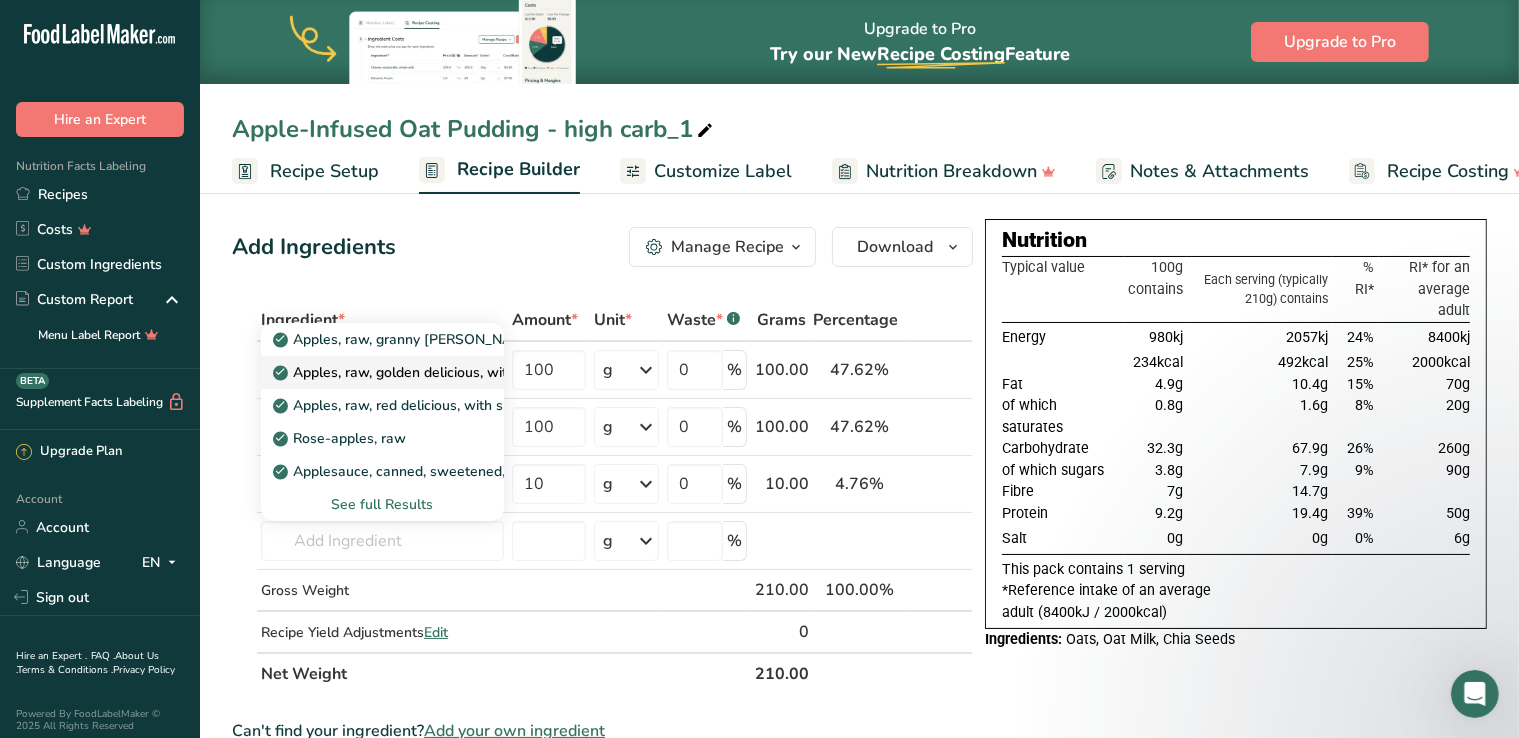 click on "Apples, raw, golden delicious, with skin" at bounding box center [410, 372] 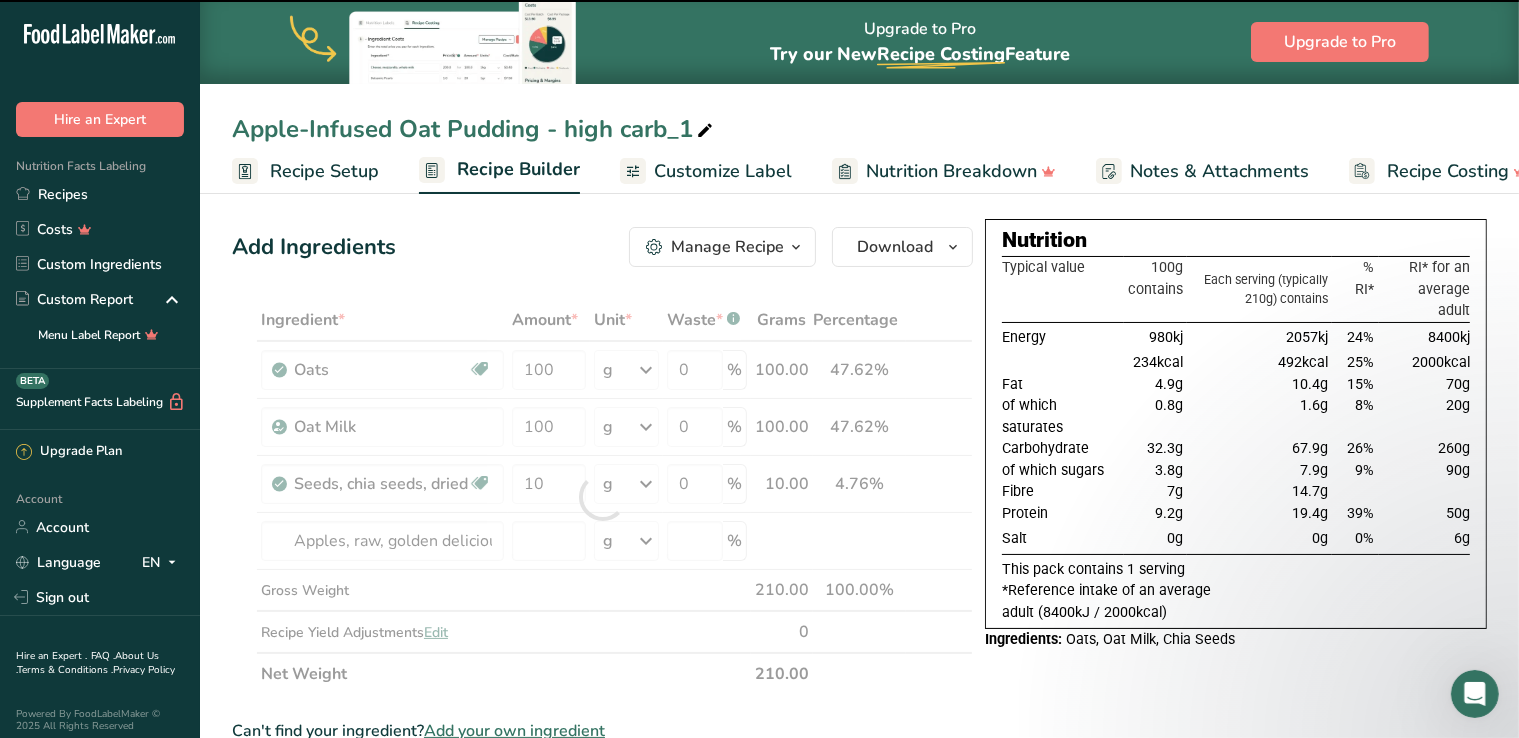 type on "0" 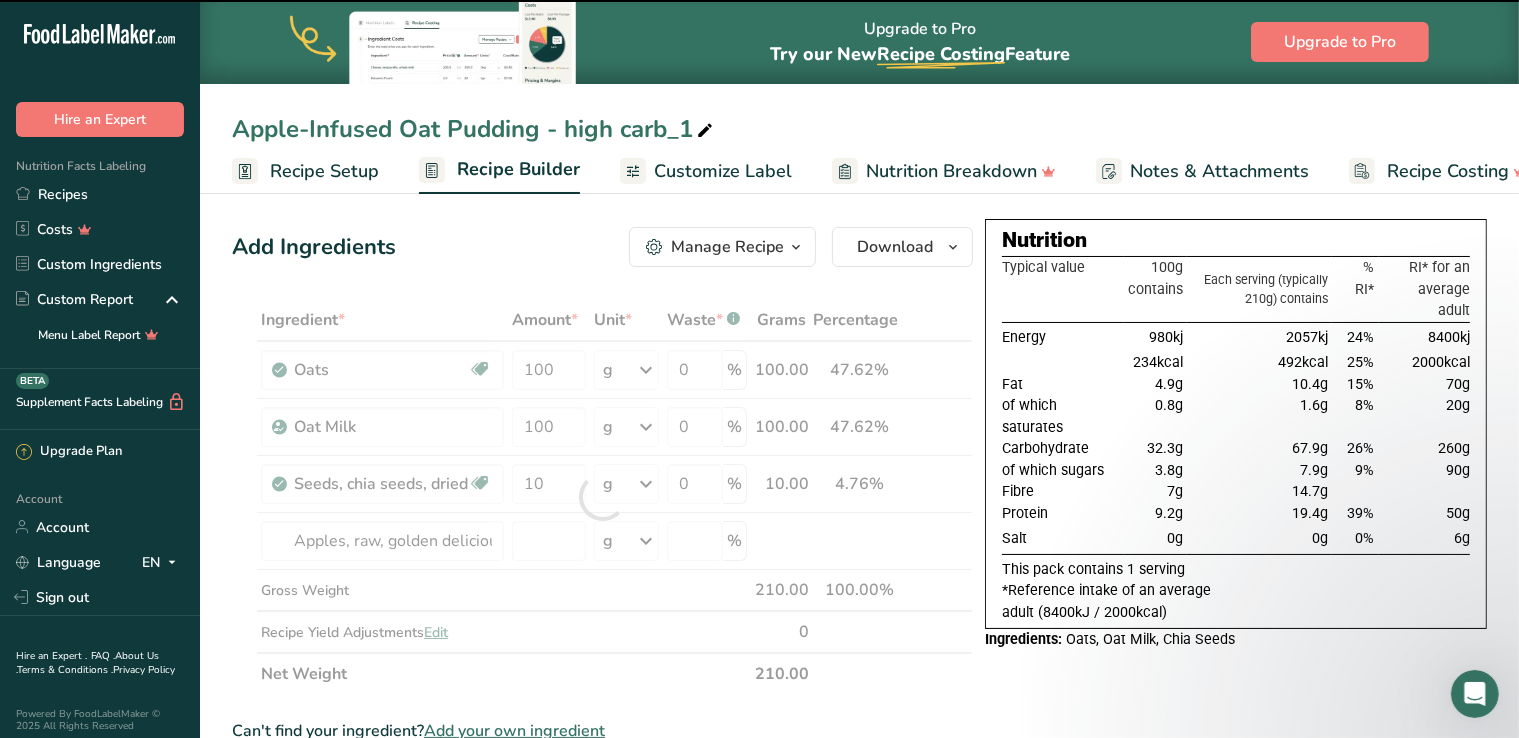 type on "0" 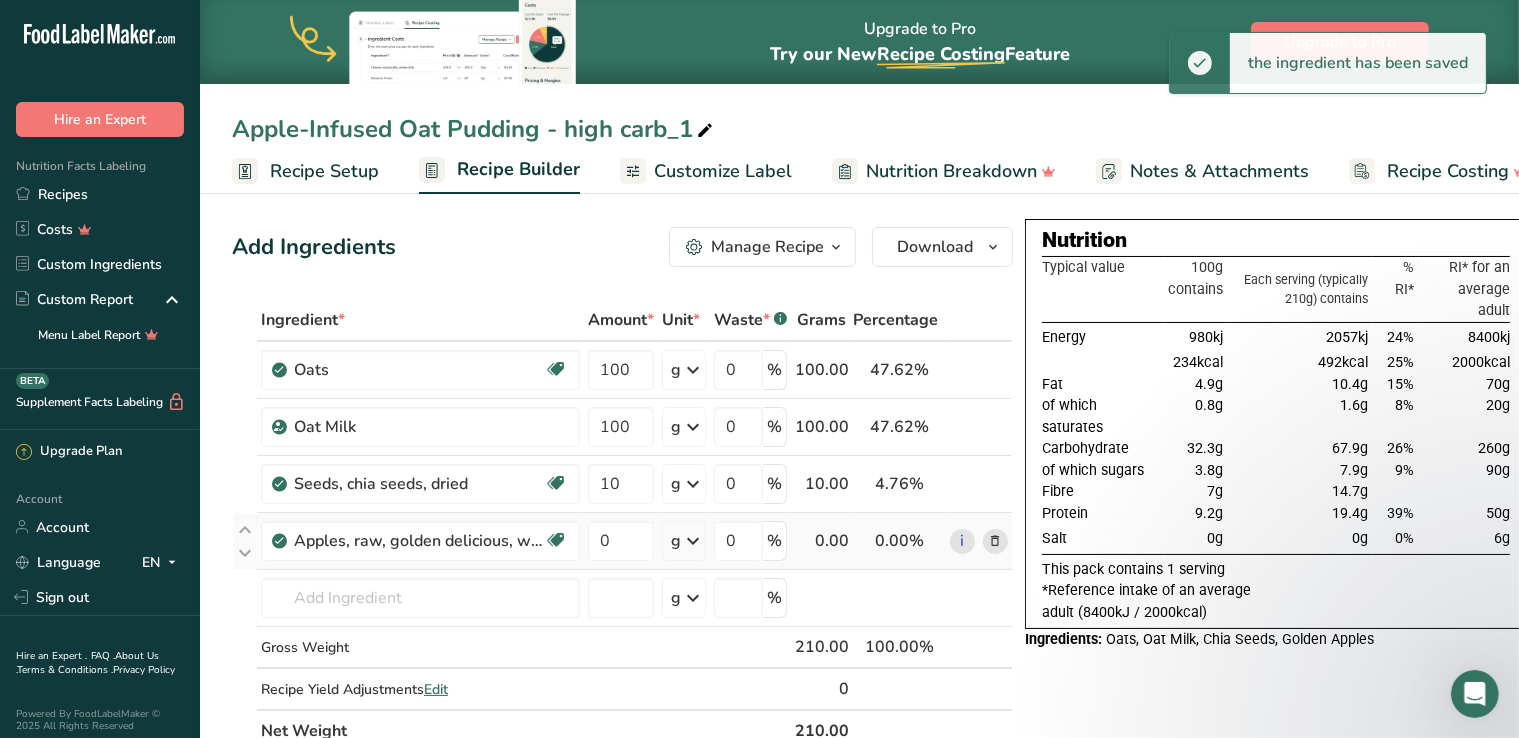 click at bounding box center (693, 541) 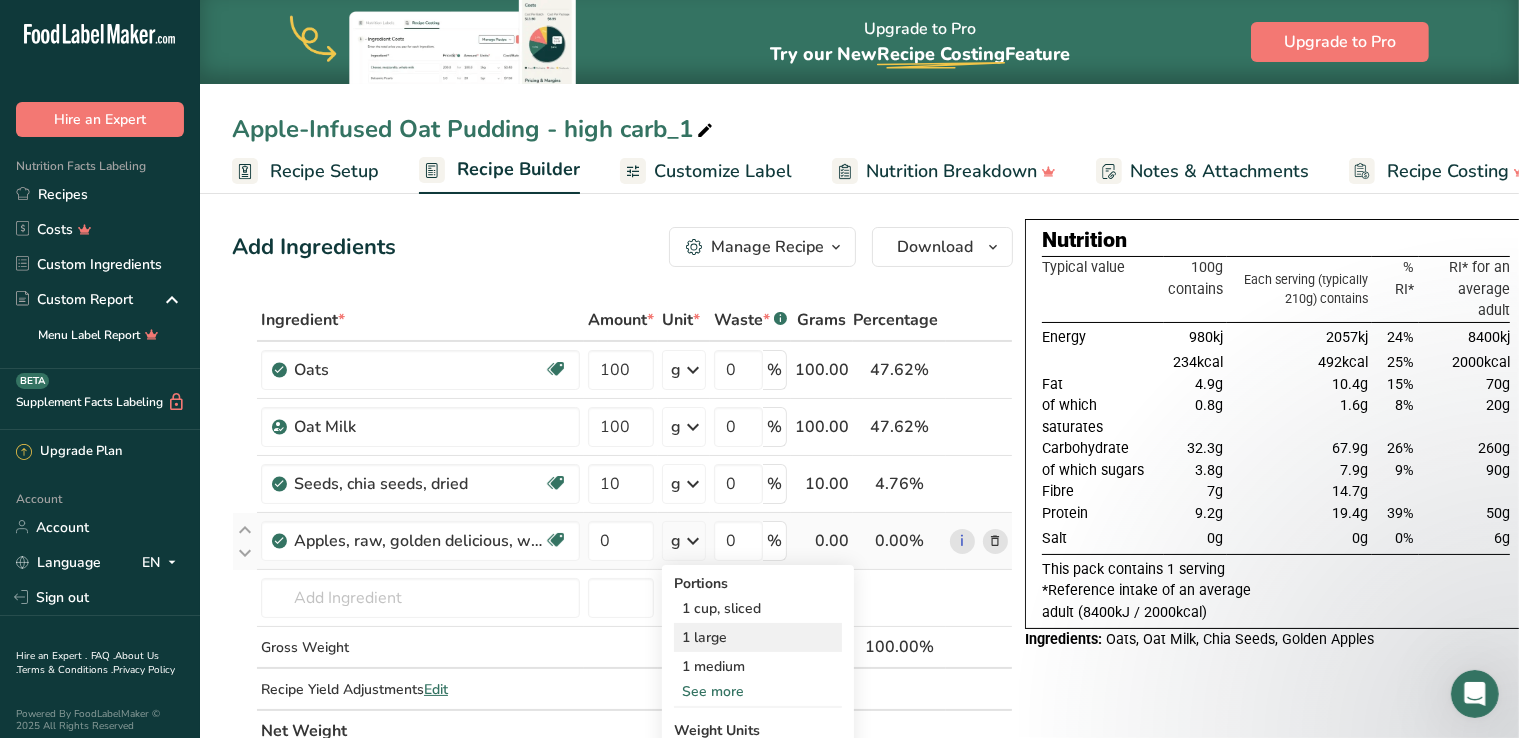 click on "1 large" at bounding box center [758, 637] 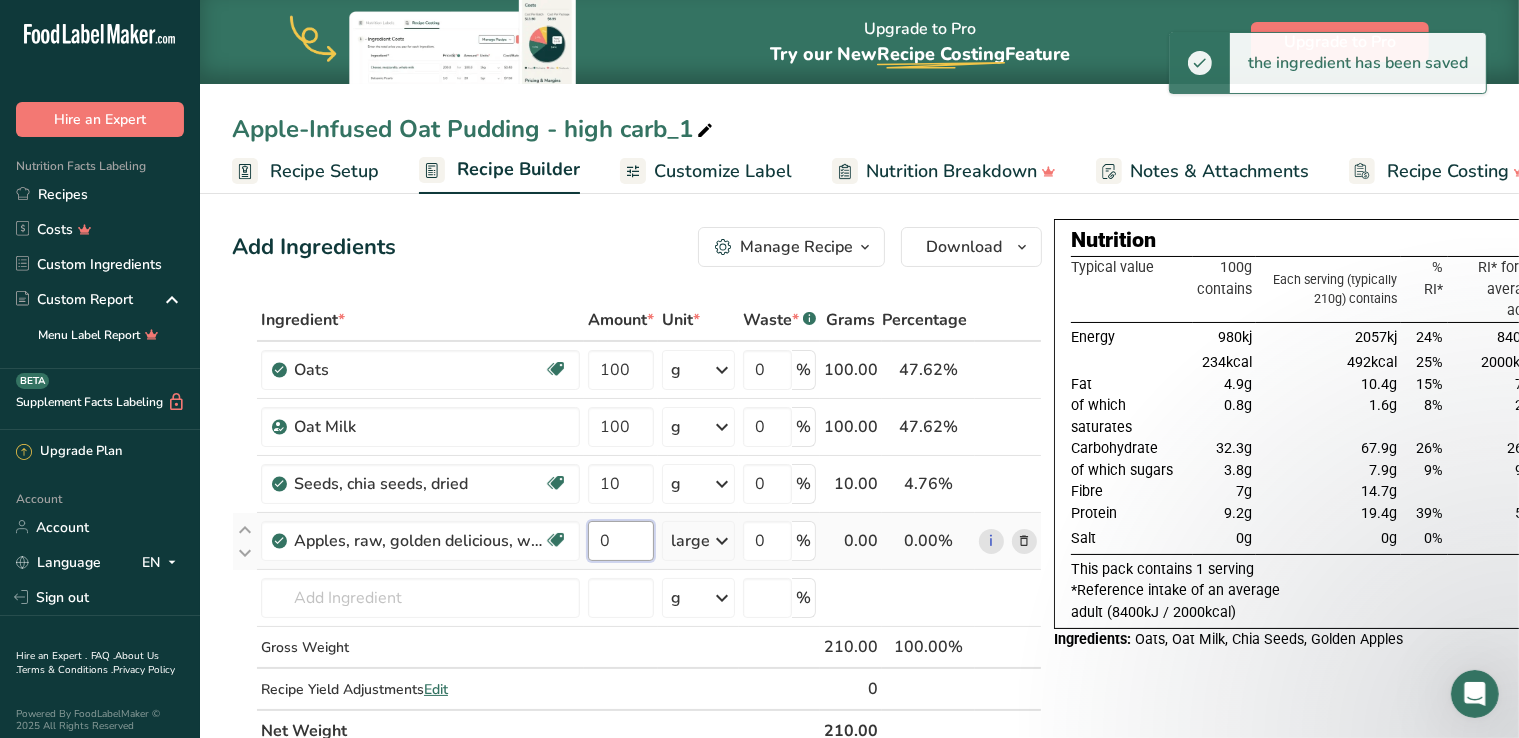 click on "0" at bounding box center (621, 541) 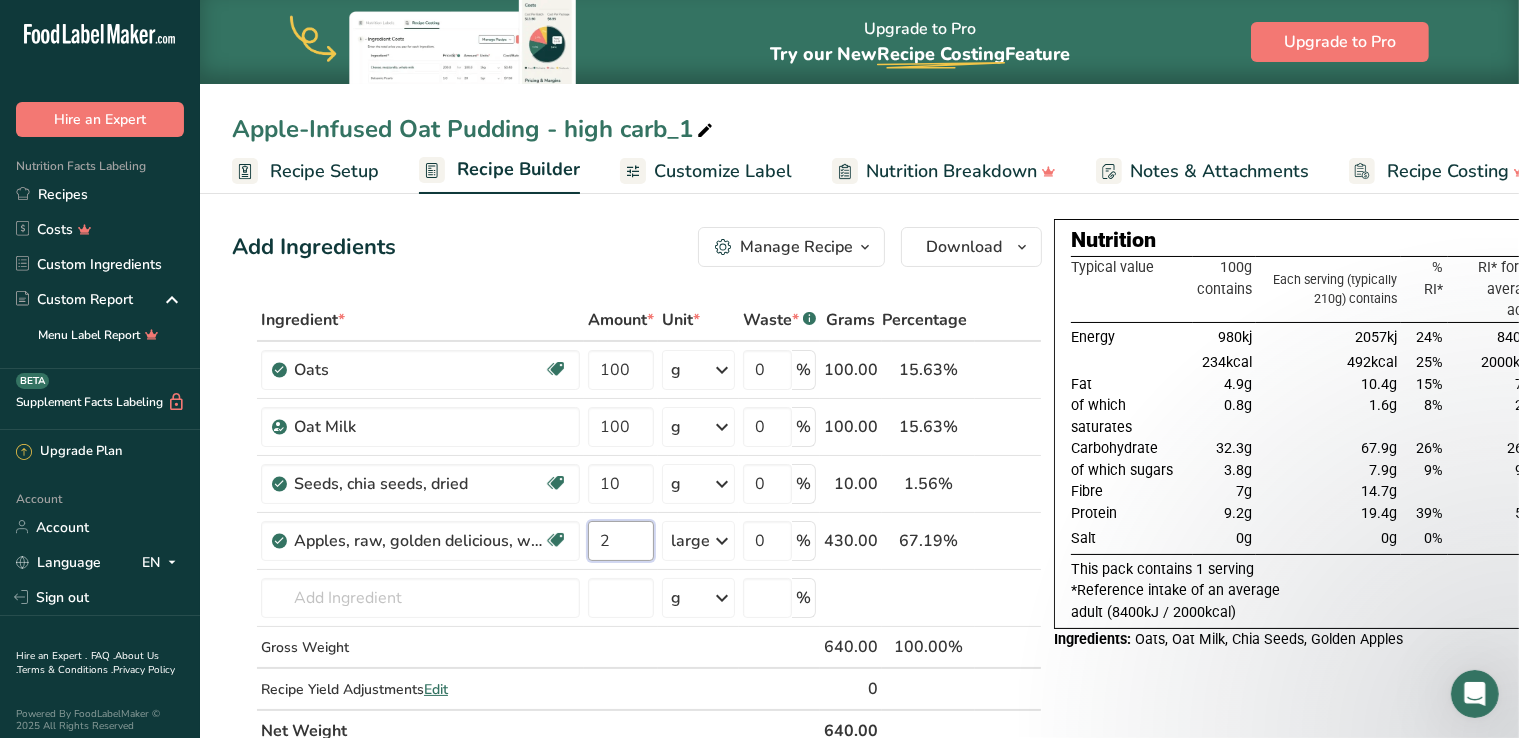 type on "2" 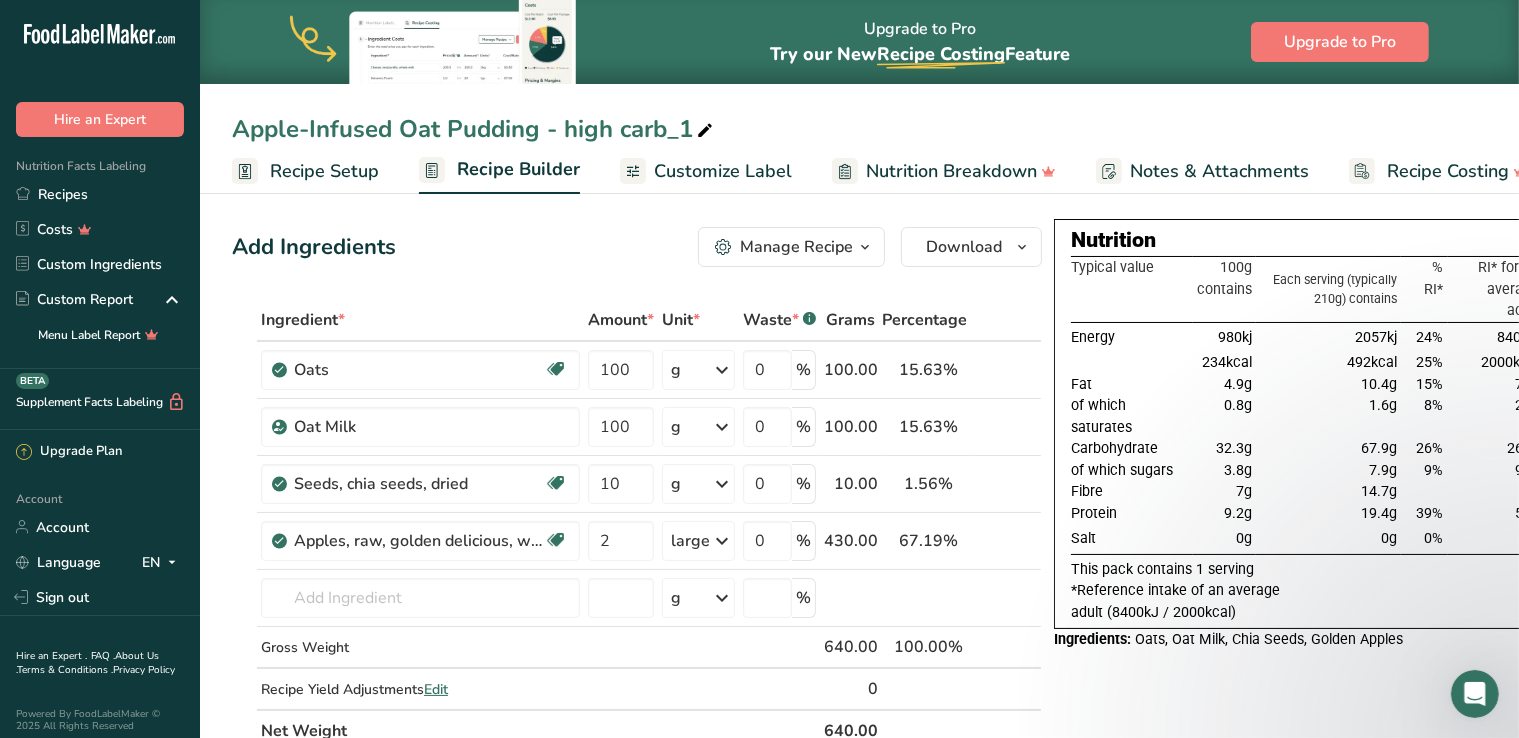 click on "Add Ingredients
Manage Recipe         Delete Recipe           Duplicate Recipe             Scale Recipe             Save as Sub-Recipe   .a-a{fill:#347362;}.b-a{fill:#fff;}                               Nutrition Breakdown                   Recipe Card
NEW
[MEDICAL_DATA] Pattern Report             Activity History
Download
Choose your preferred label style
Standard FDA label
Standard FDA label
The most common format for nutrition facts labels in compliance with the FDA's typeface, style and requirements
Tabular FDA label
A label format compliant with the FDA regulations presented in a tabular (horizontal) display.
Linear FDA label
A simple linear display for small sized packages.
Simplified FDA label" at bounding box center (637, 247) 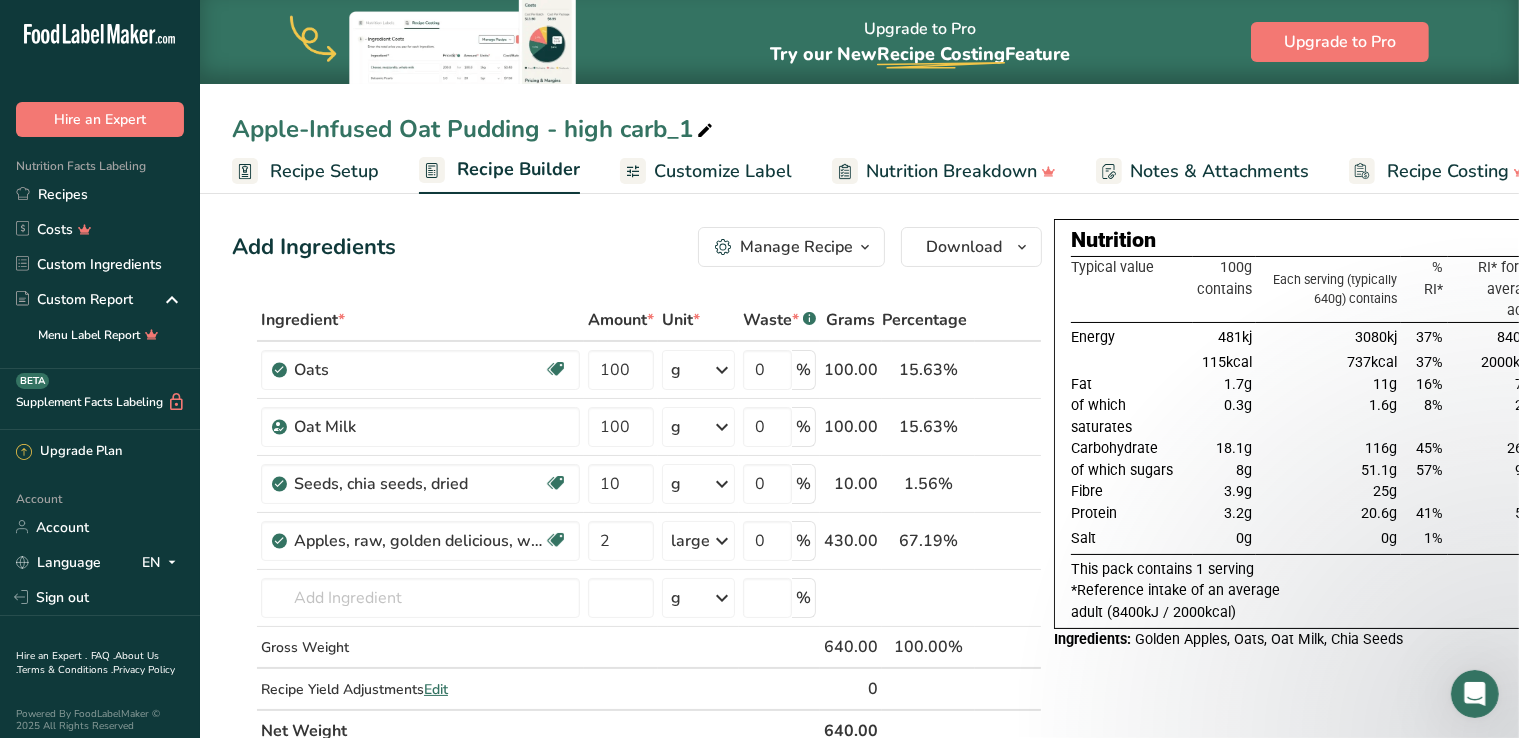 drag, startPoint x: 1340, startPoint y: 344, endPoint x: 1371, endPoint y: 346, distance: 31.06445 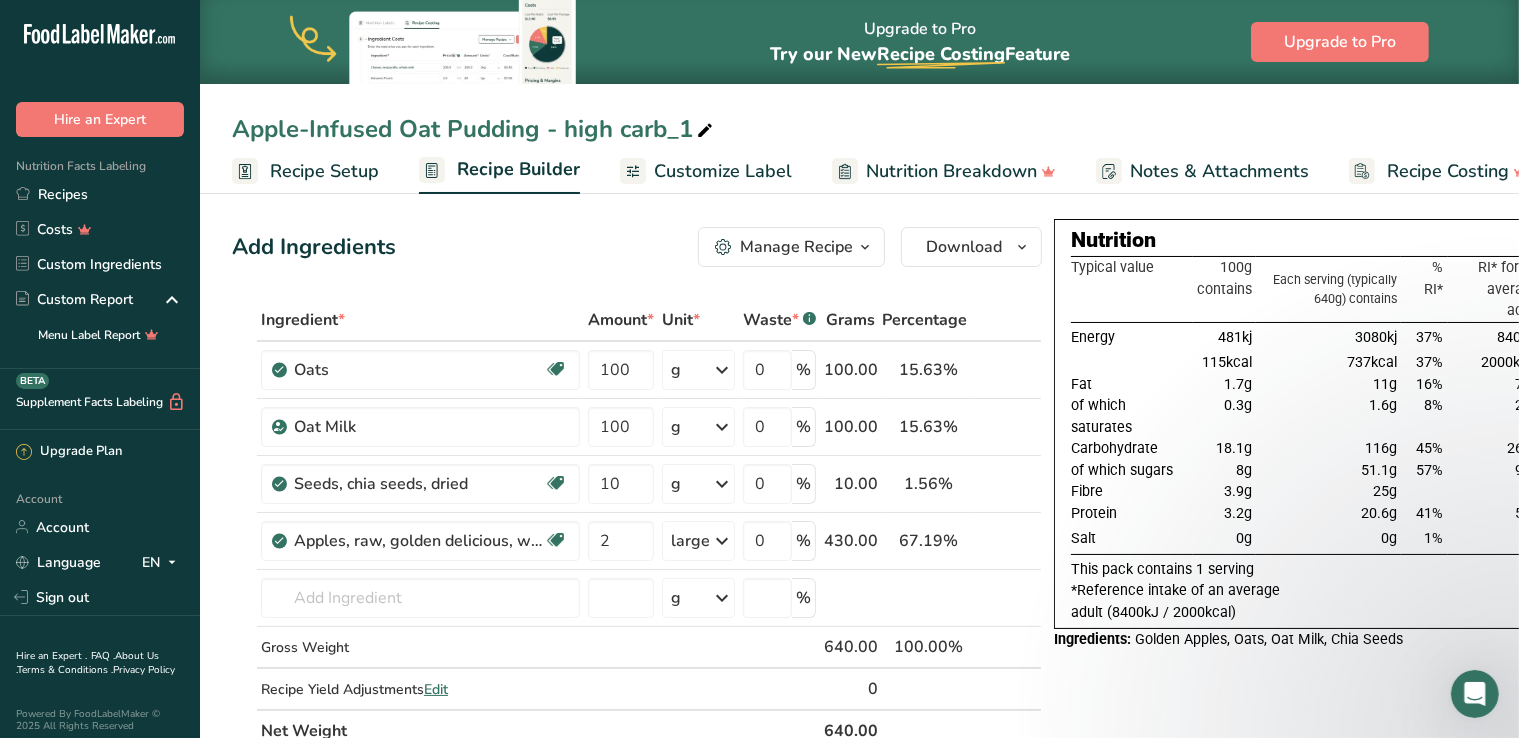 click on "737kcal" at bounding box center (1372, 362) 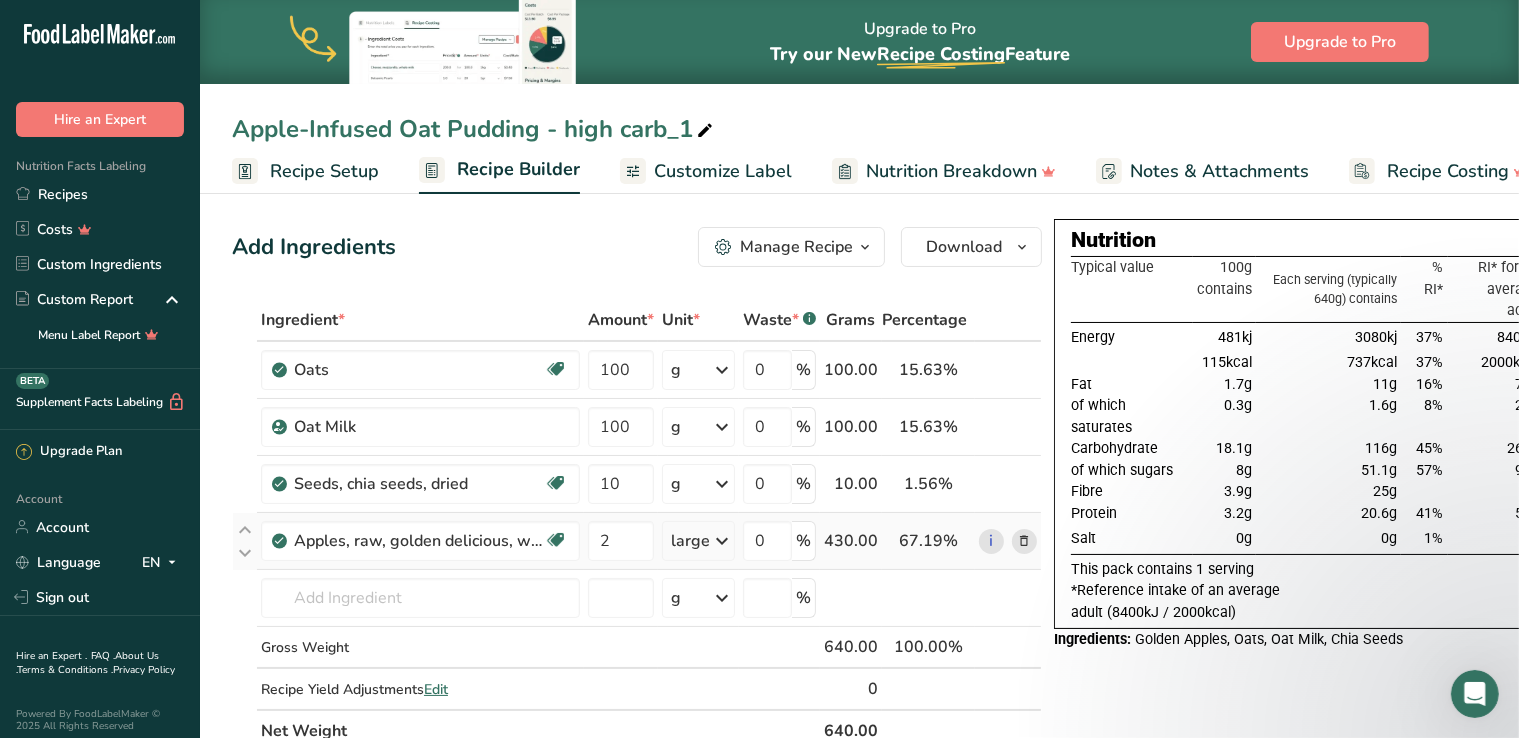 click on "large" at bounding box center (690, 541) 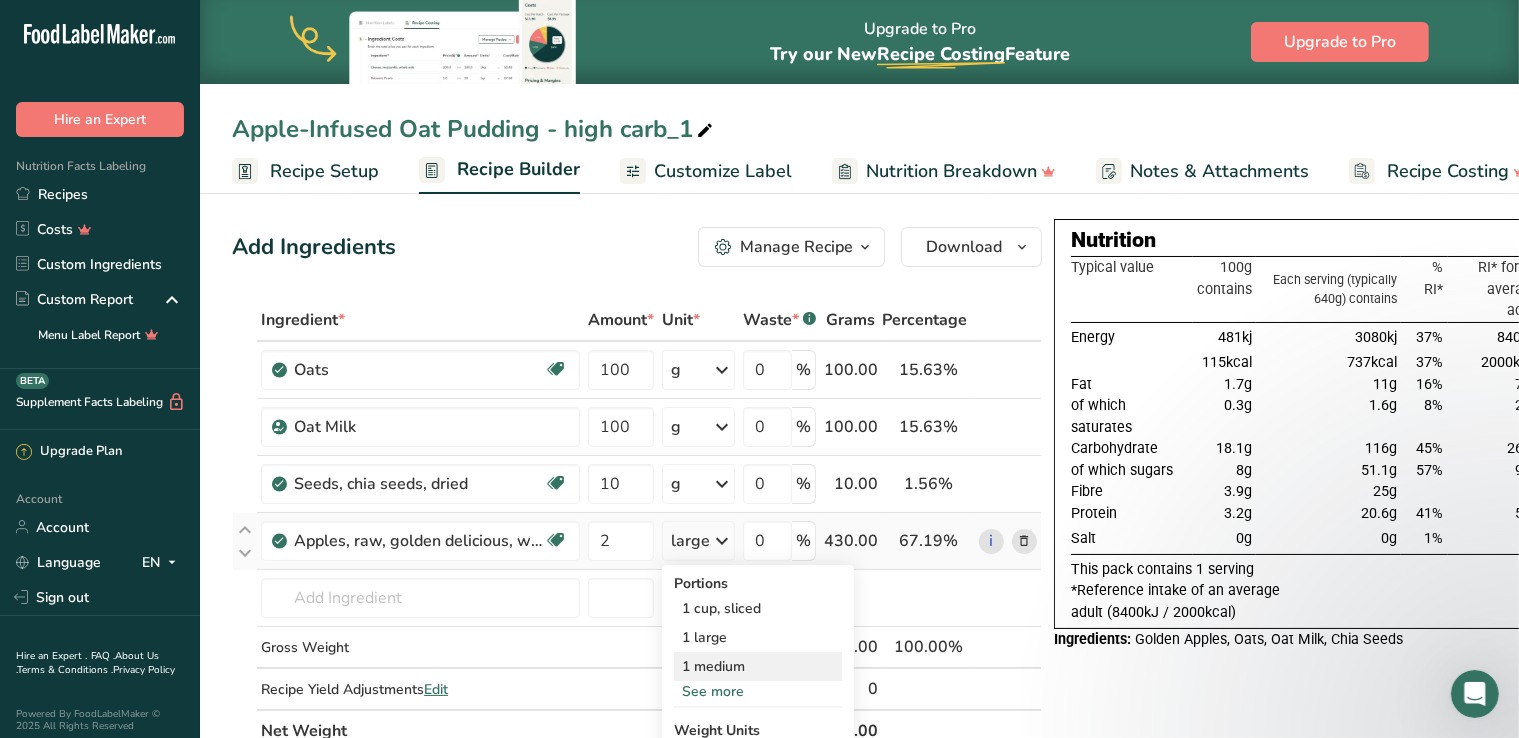 click on "1 medium" at bounding box center [758, 666] 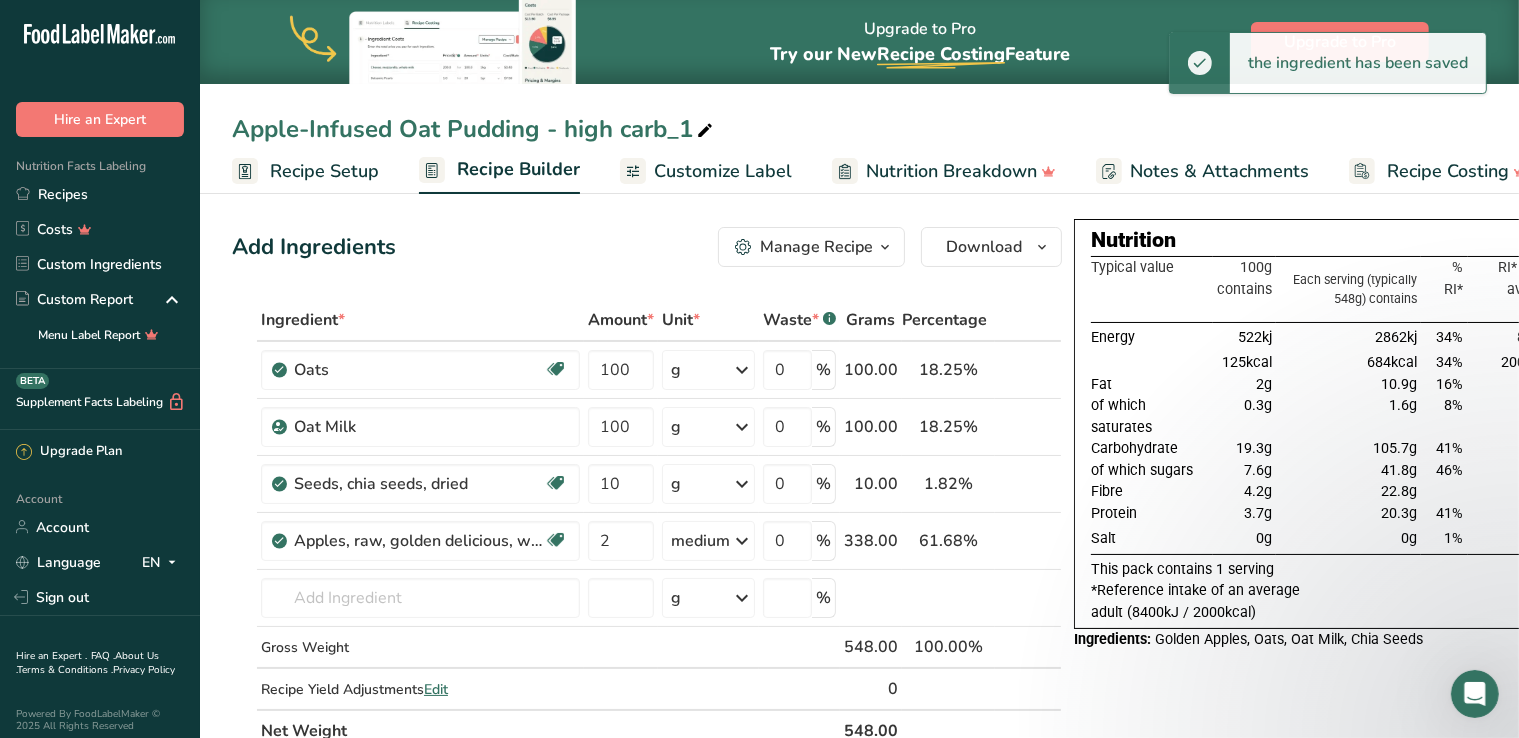 drag, startPoint x: 1355, startPoint y: 341, endPoint x: 1382, endPoint y: 341, distance: 27 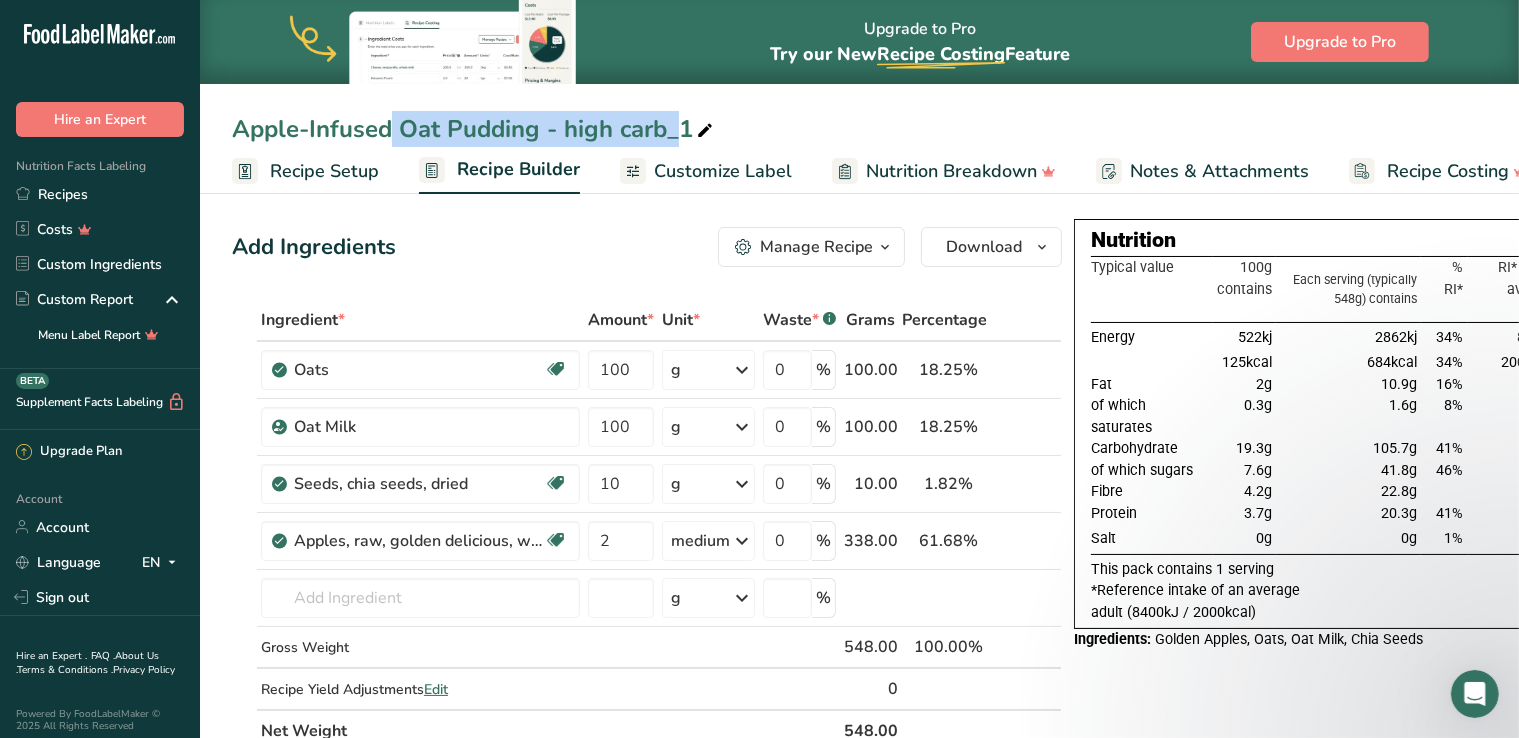 drag, startPoint x: 240, startPoint y: 125, endPoint x: 542, endPoint y: 130, distance: 302.04138 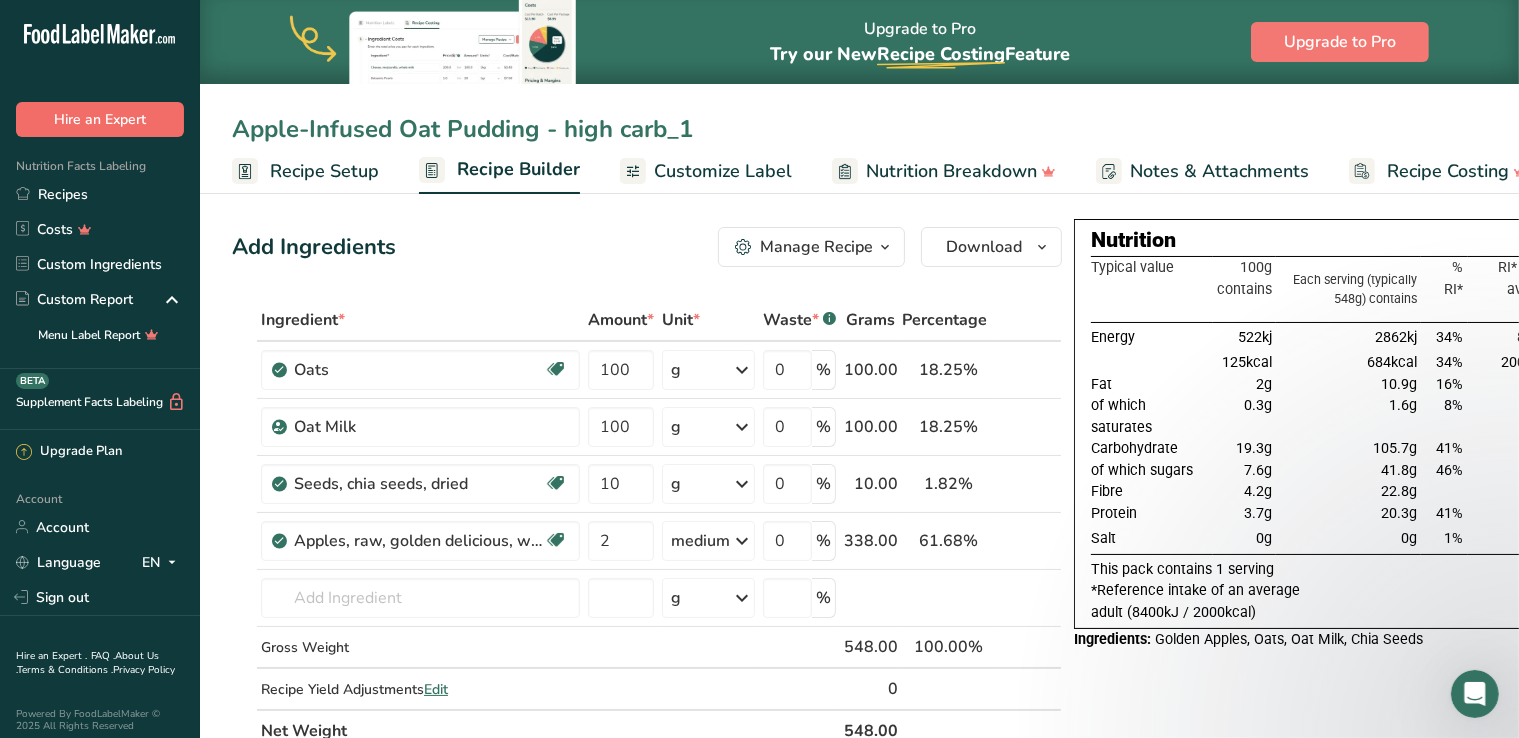 drag, startPoint x: 542, startPoint y: 116, endPoint x: 120, endPoint y: 109, distance: 422.05804 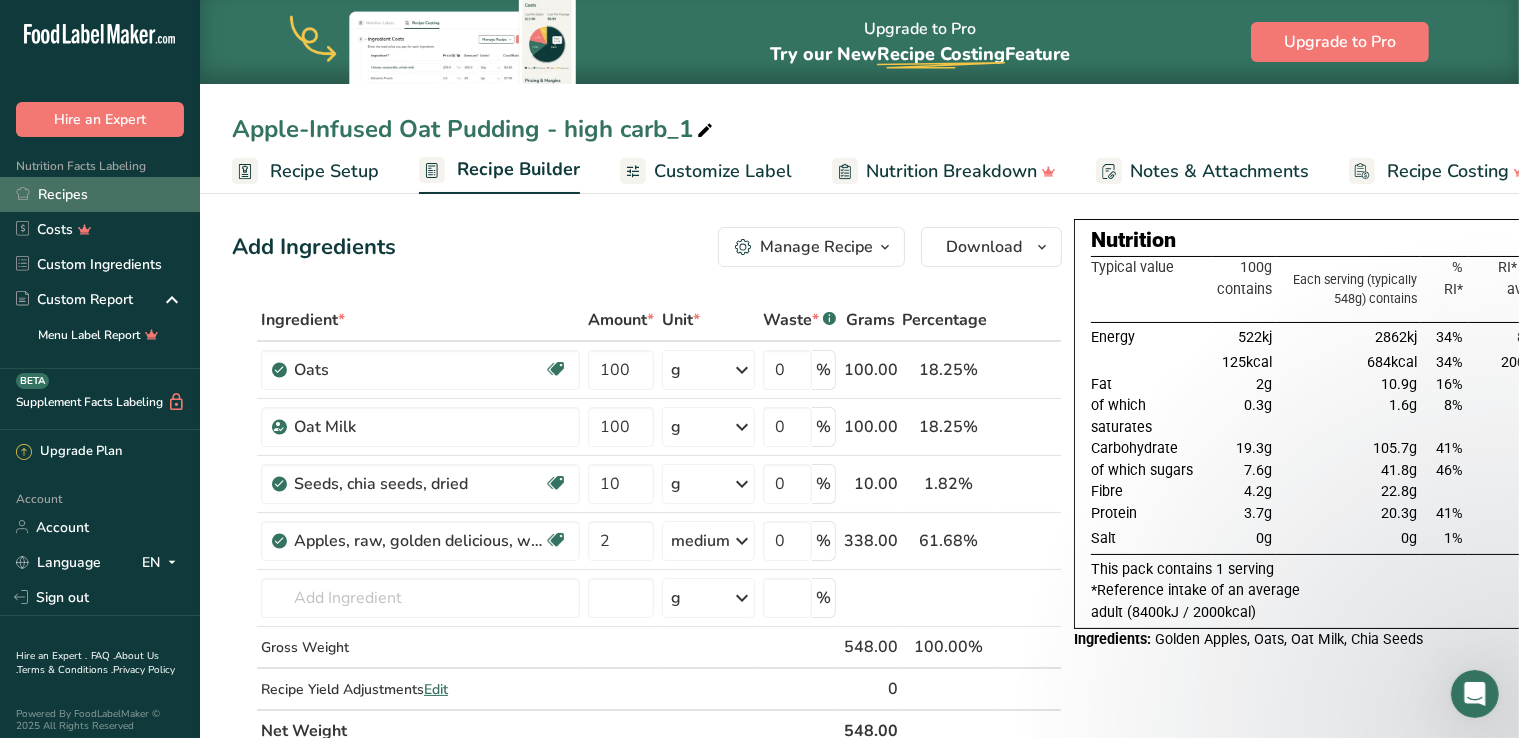 click on "Recipes" at bounding box center [100, 194] 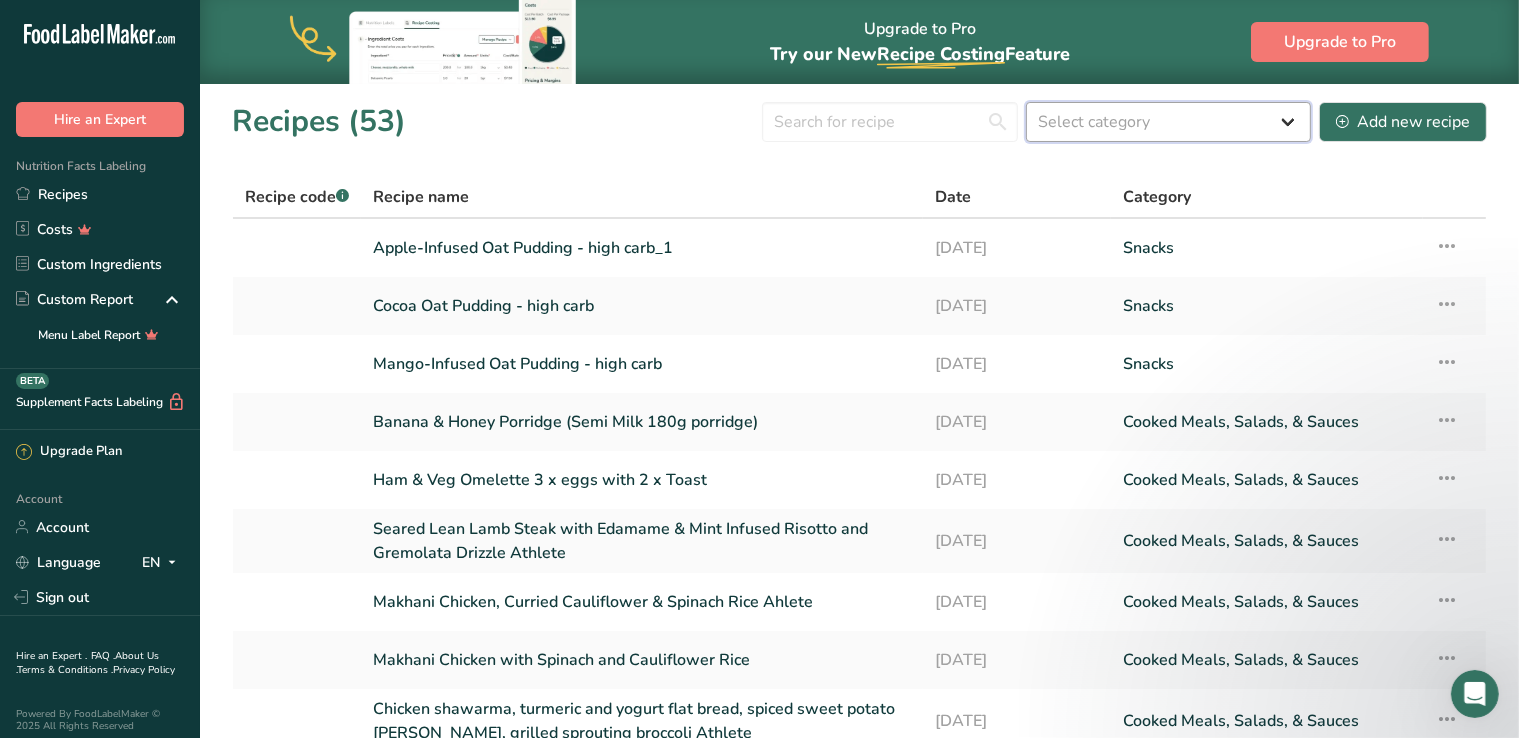 click on "Select category
All
Baked Goods
[GEOGRAPHIC_DATA]
Confectionery
Cooked Meals, Salads, & Sauces
[GEOGRAPHIC_DATA]
Snacks" at bounding box center (1168, 122) 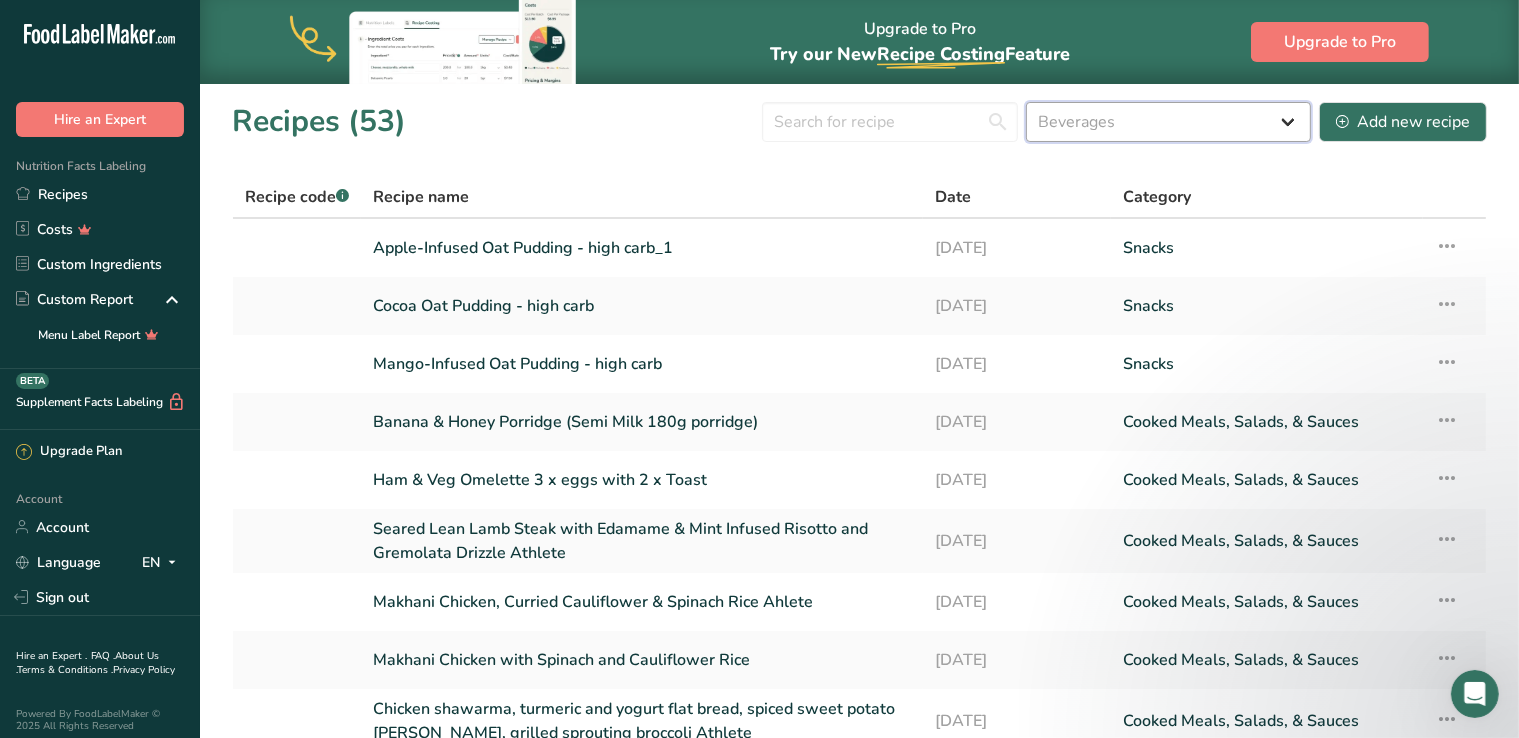 click on "Select category
All
Baked Goods
[GEOGRAPHIC_DATA]
Confectionery
Cooked Meals, Salads, & Sauces
[GEOGRAPHIC_DATA]
Snacks" at bounding box center (1168, 122) 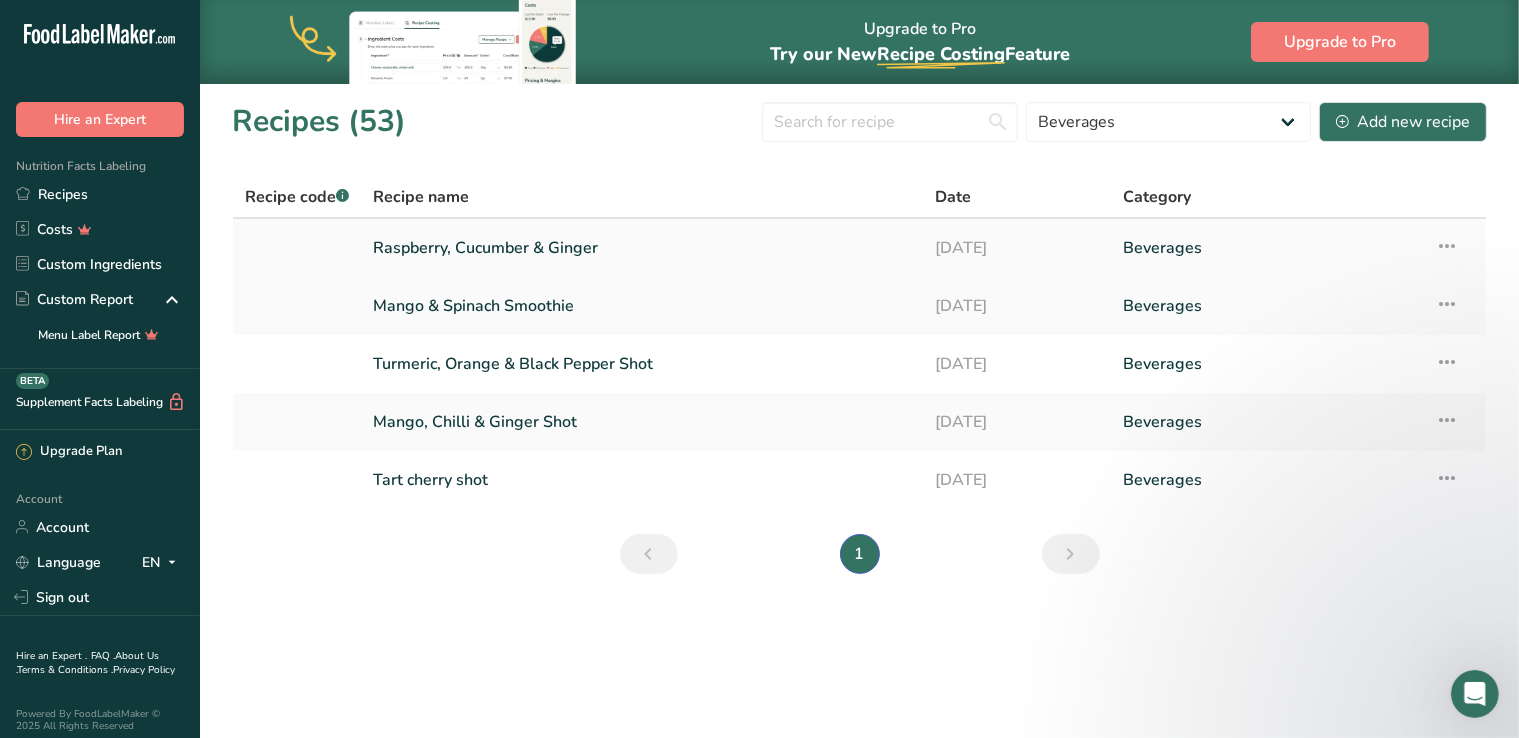 click at bounding box center (1447, 246) 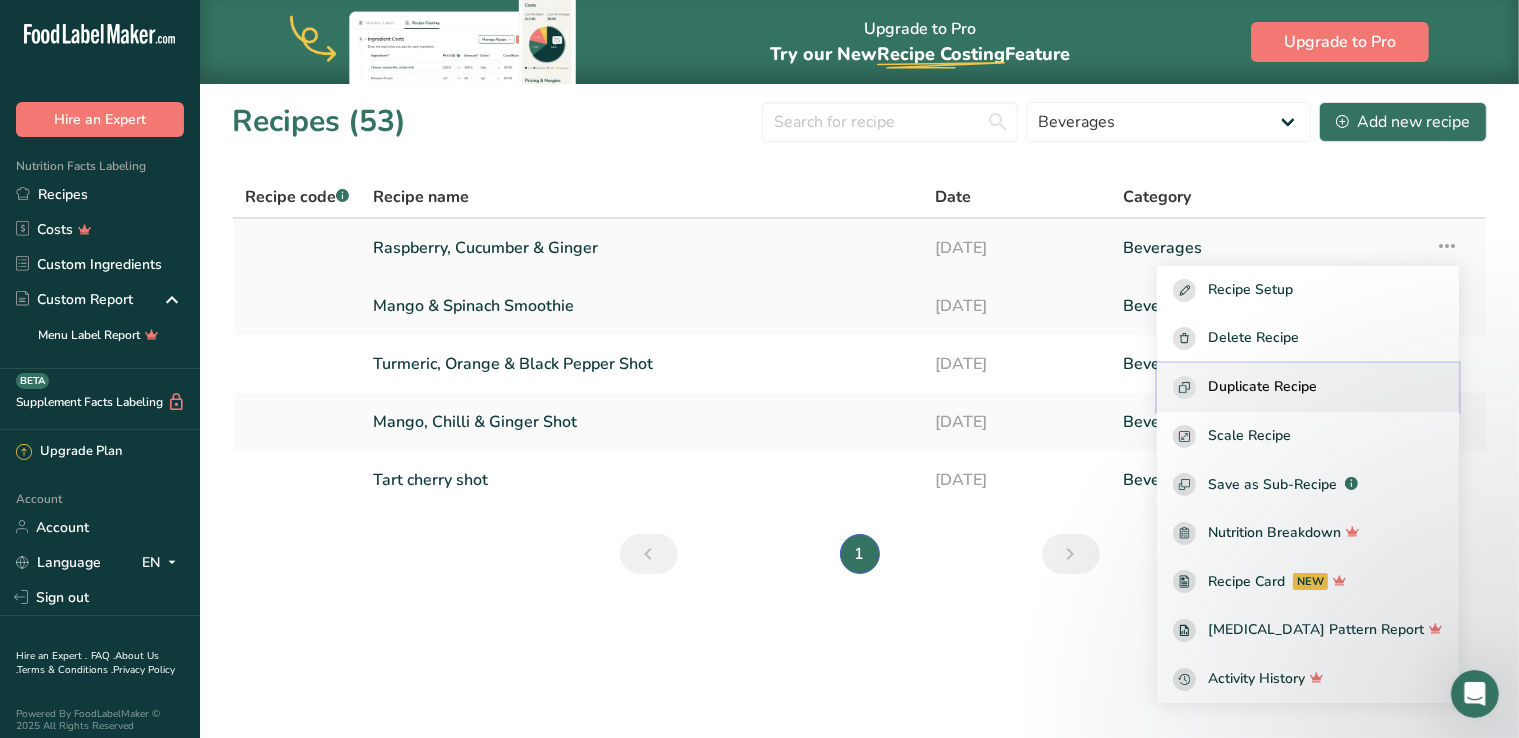 click on "Duplicate Recipe" at bounding box center [1308, 387] 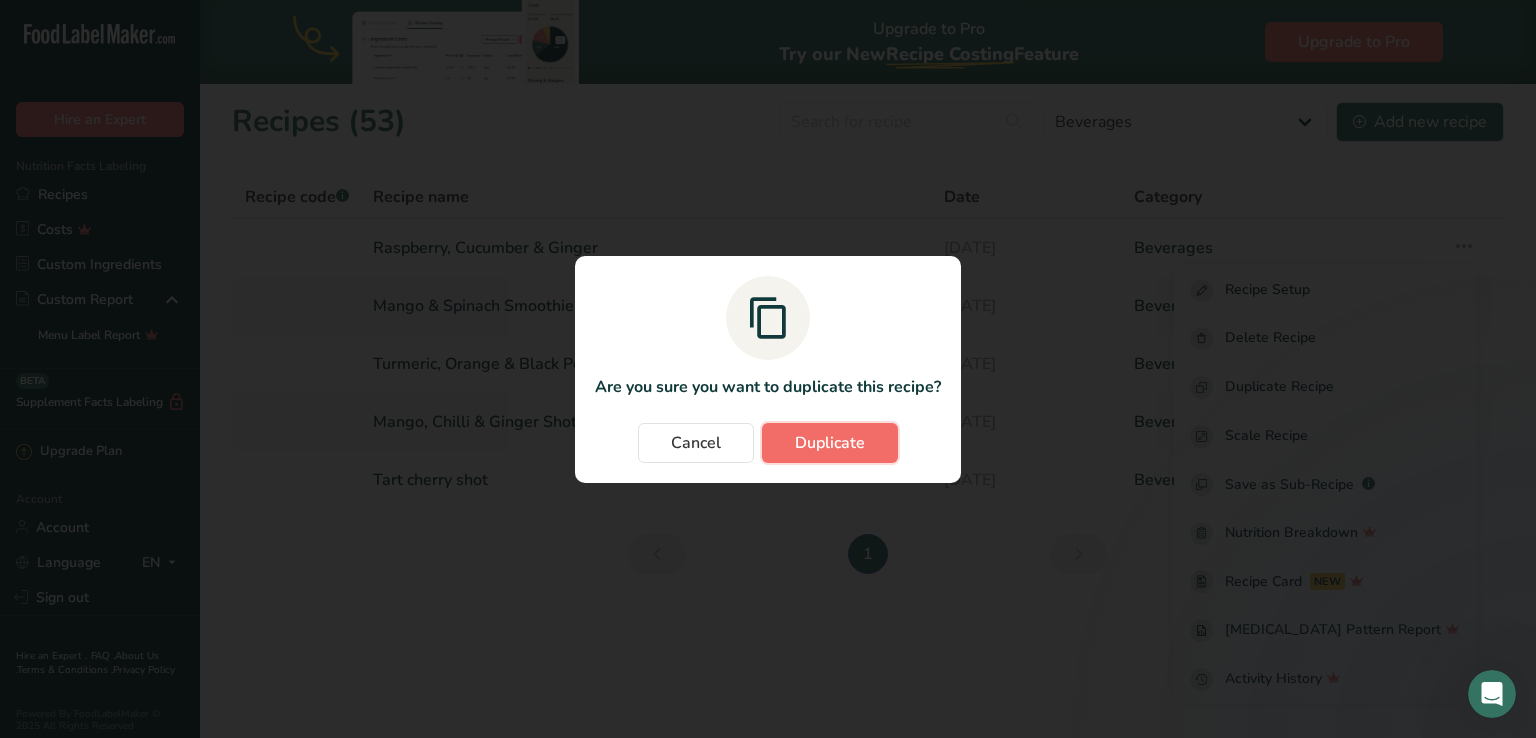 click on "Duplicate" at bounding box center (830, 443) 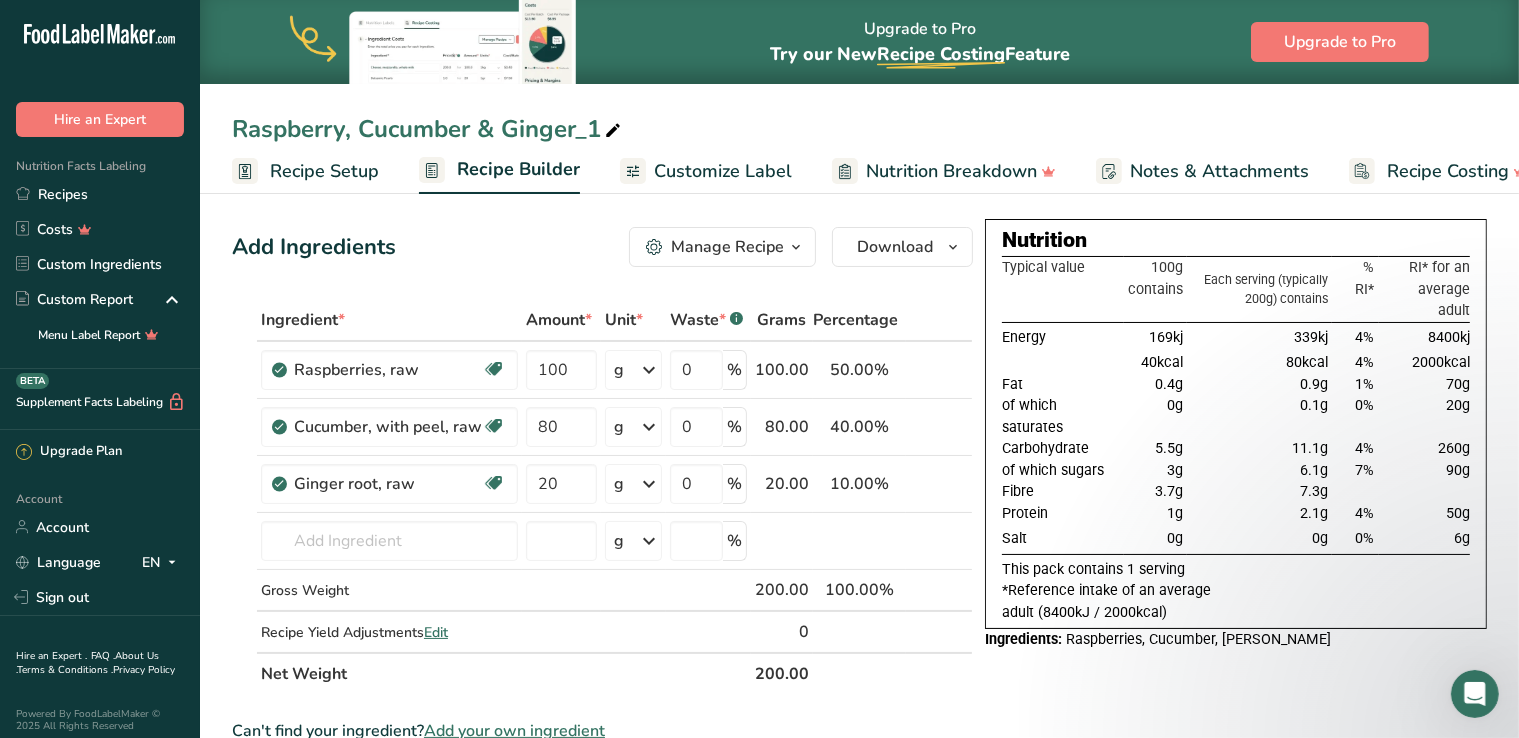 click on "Raspberry, Cucumber & Ginger_1" at bounding box center (428, 129) 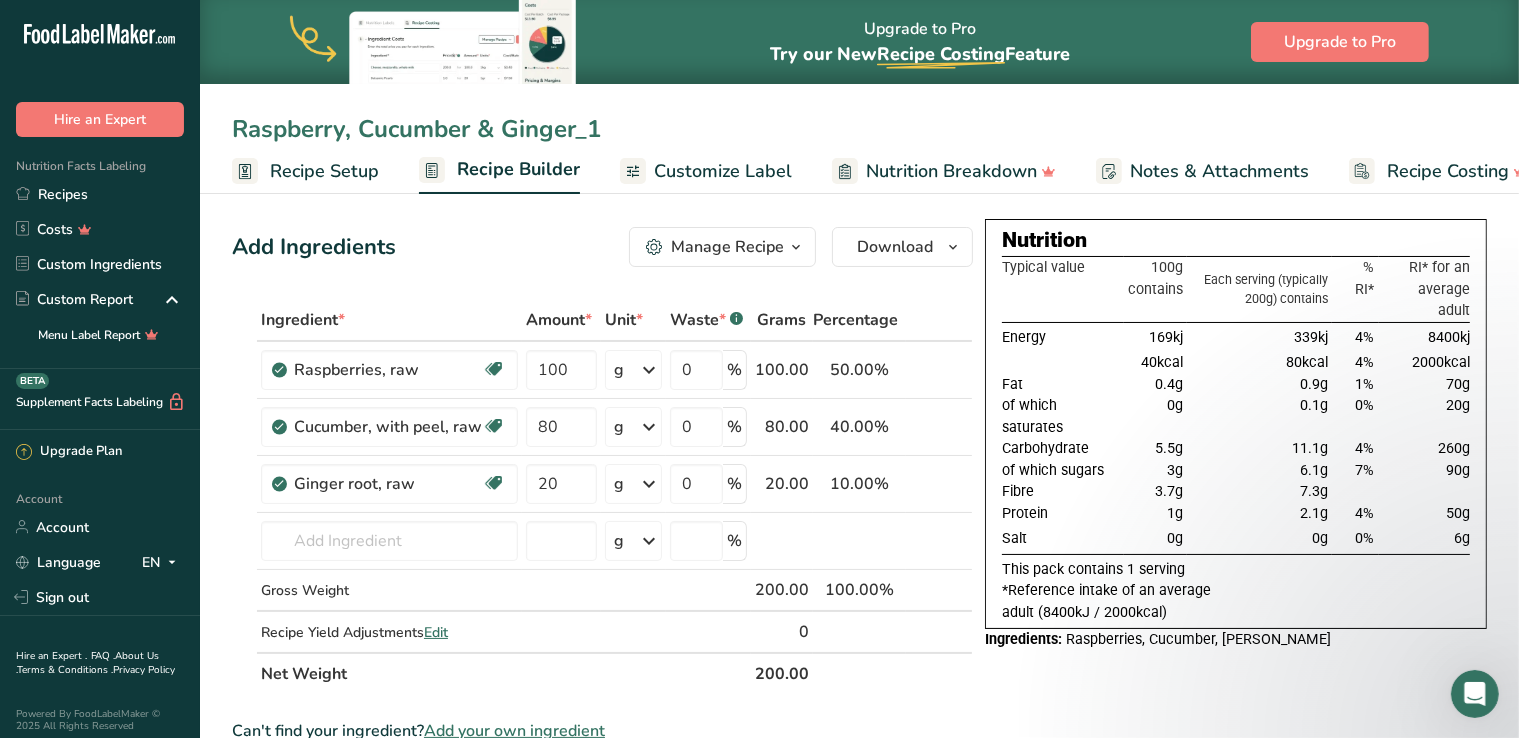 click on "Raspberry, Cucumber & Ginger_1" at bounding box center [859, 129] 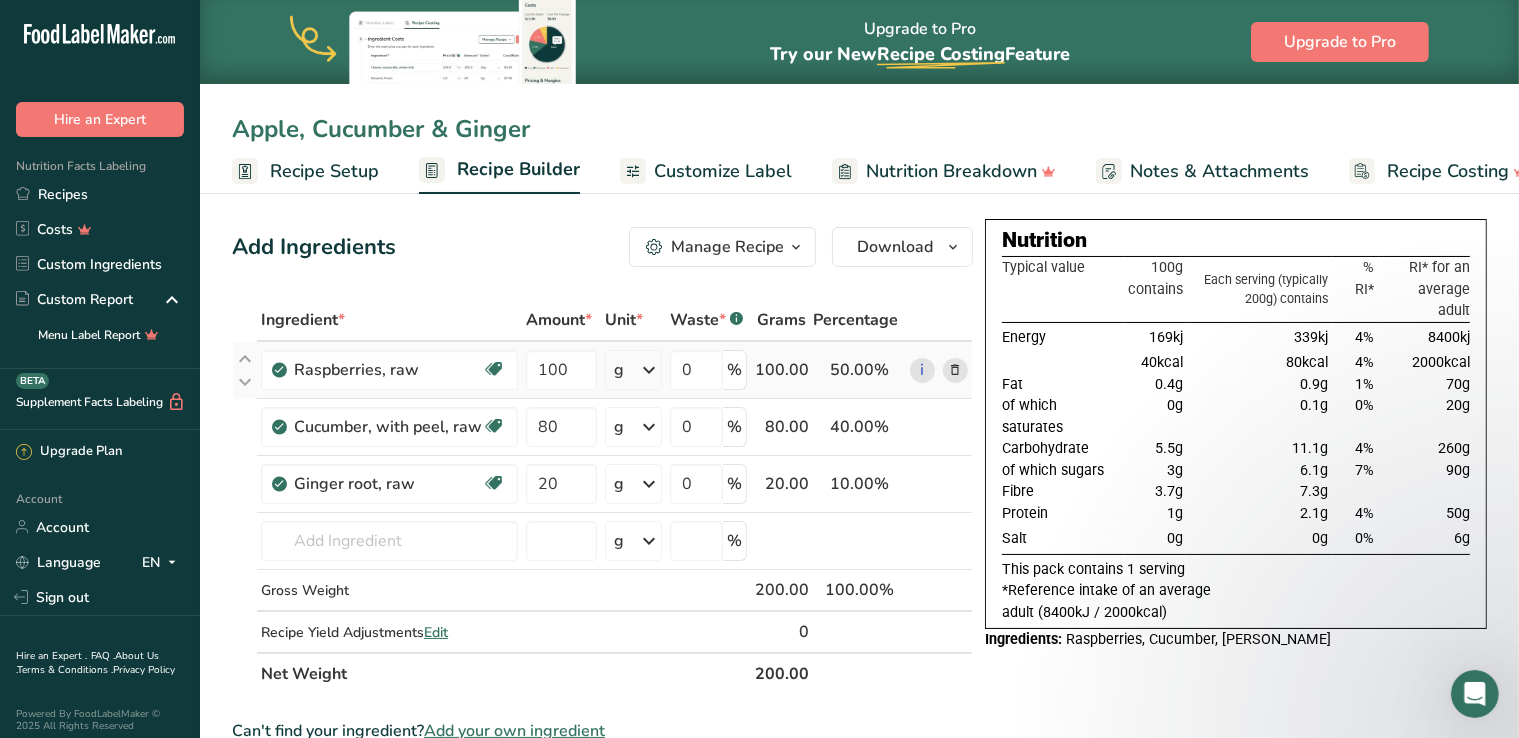type on "Apple, Cucumber & Ginger" 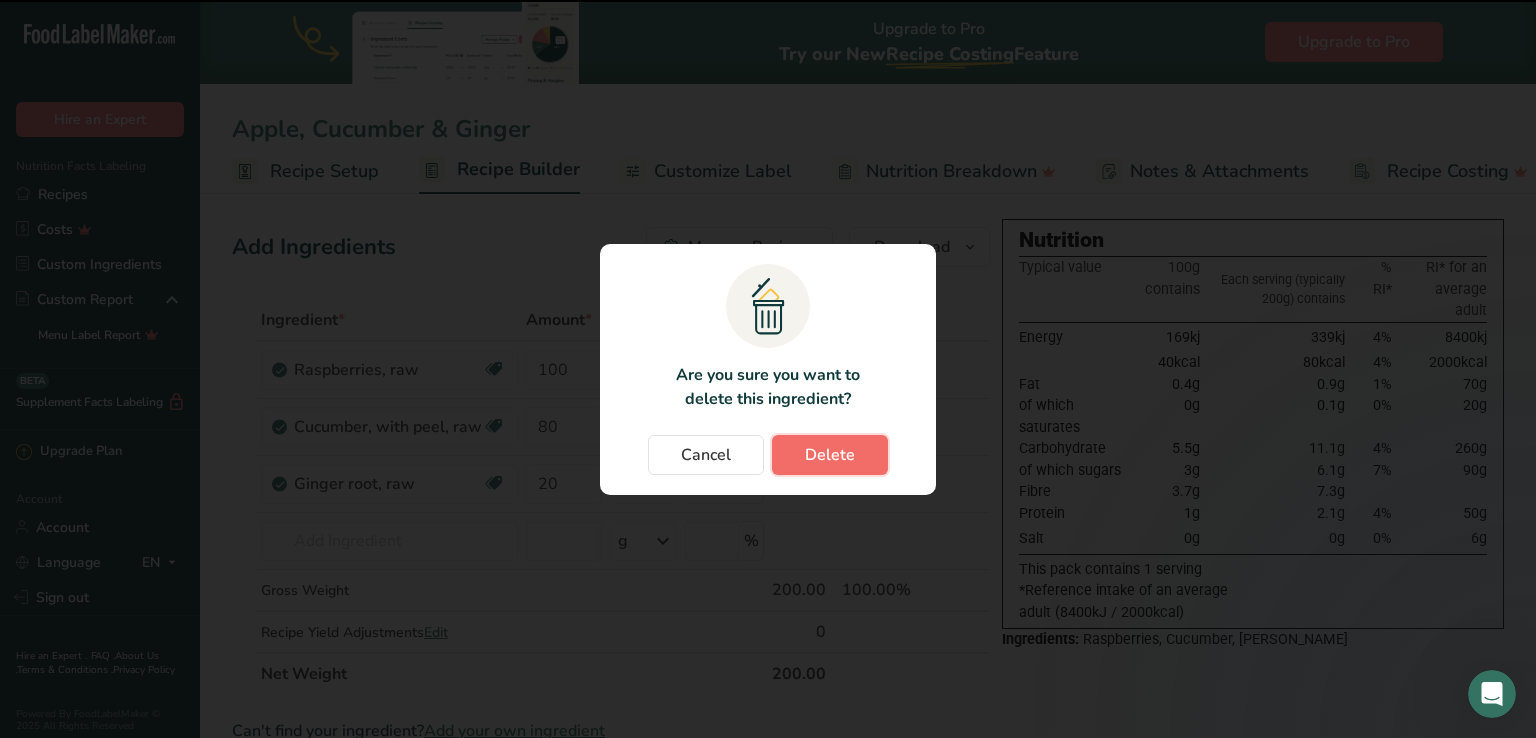 click on "Delete" at bounding box center (830, 455) 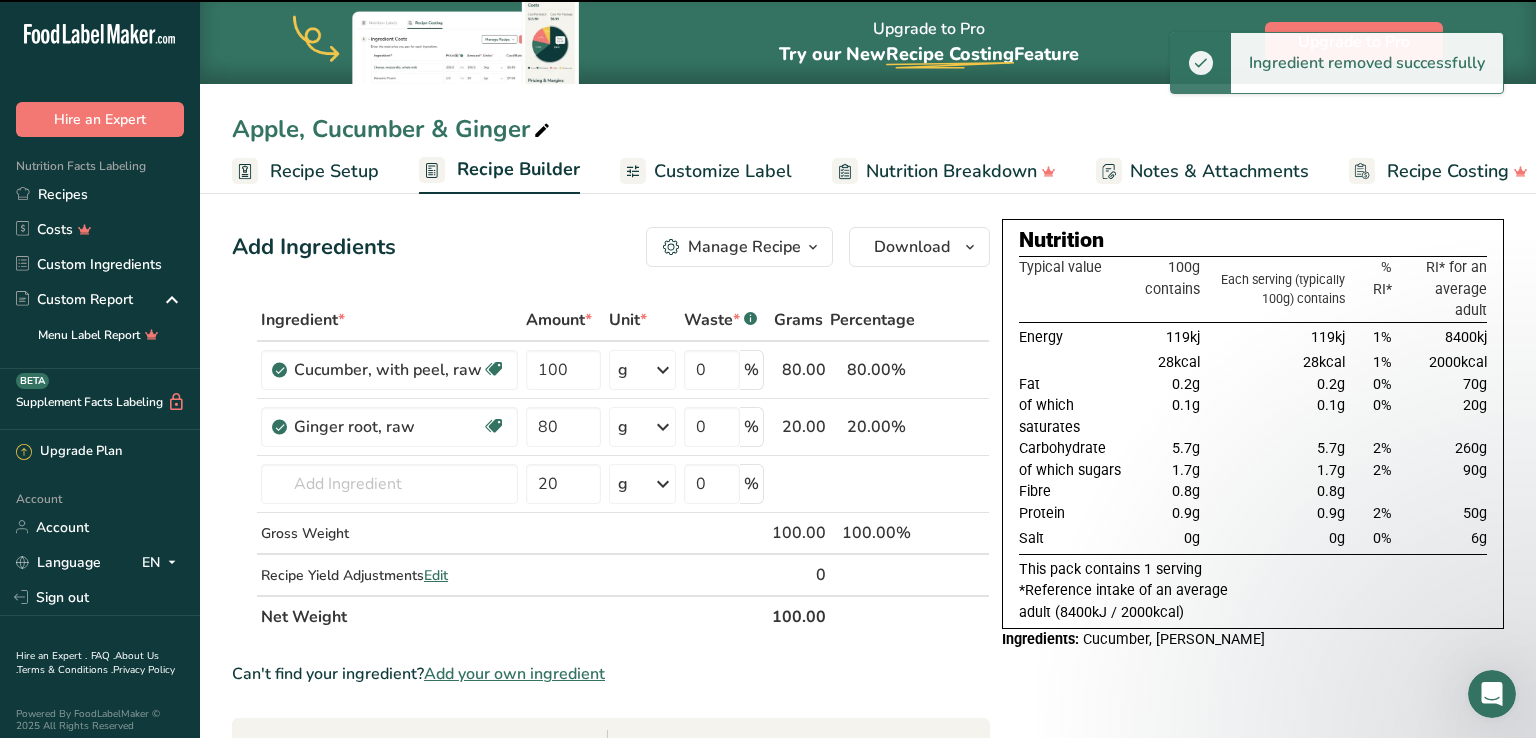 type on "80" 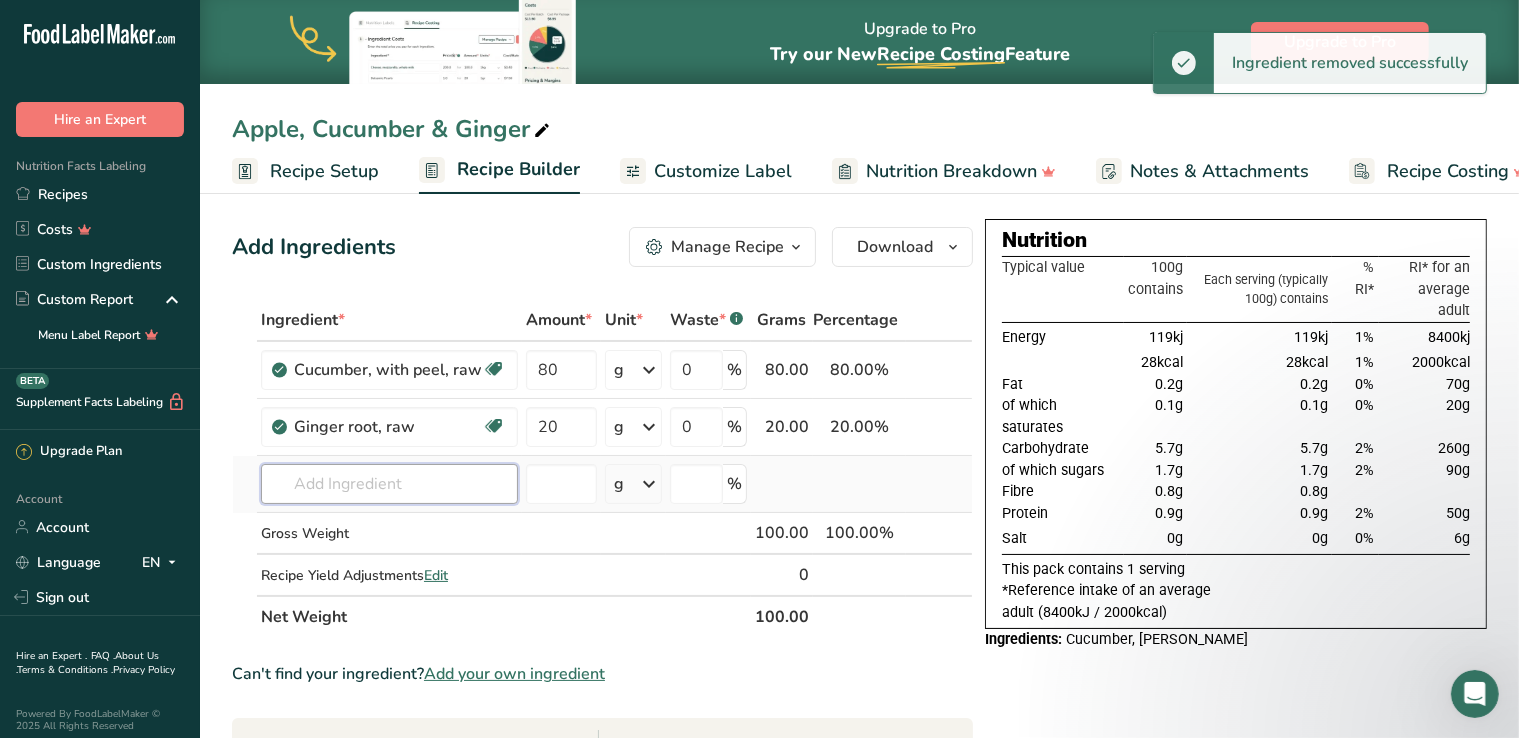 click at bounding box center (389, 484) 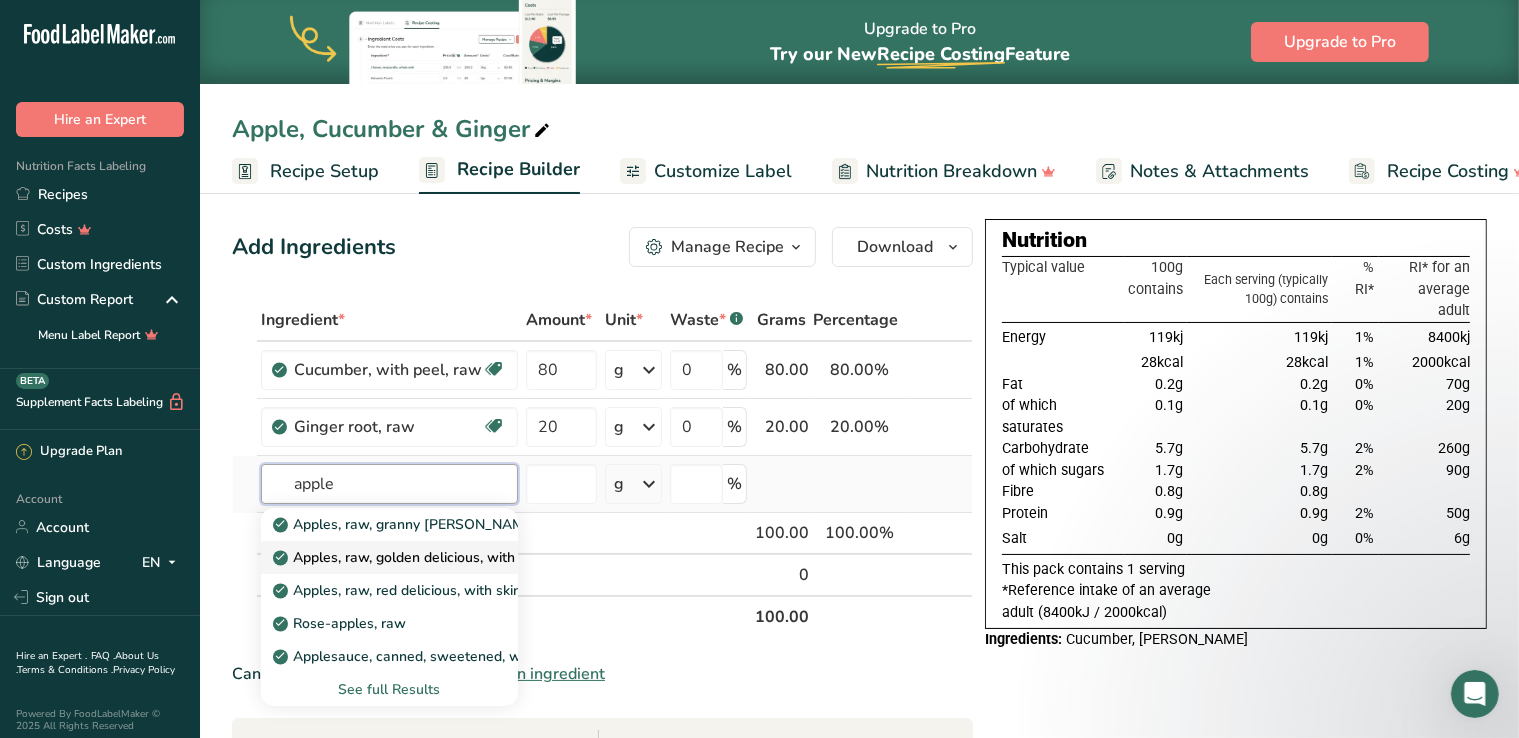type on "apple" 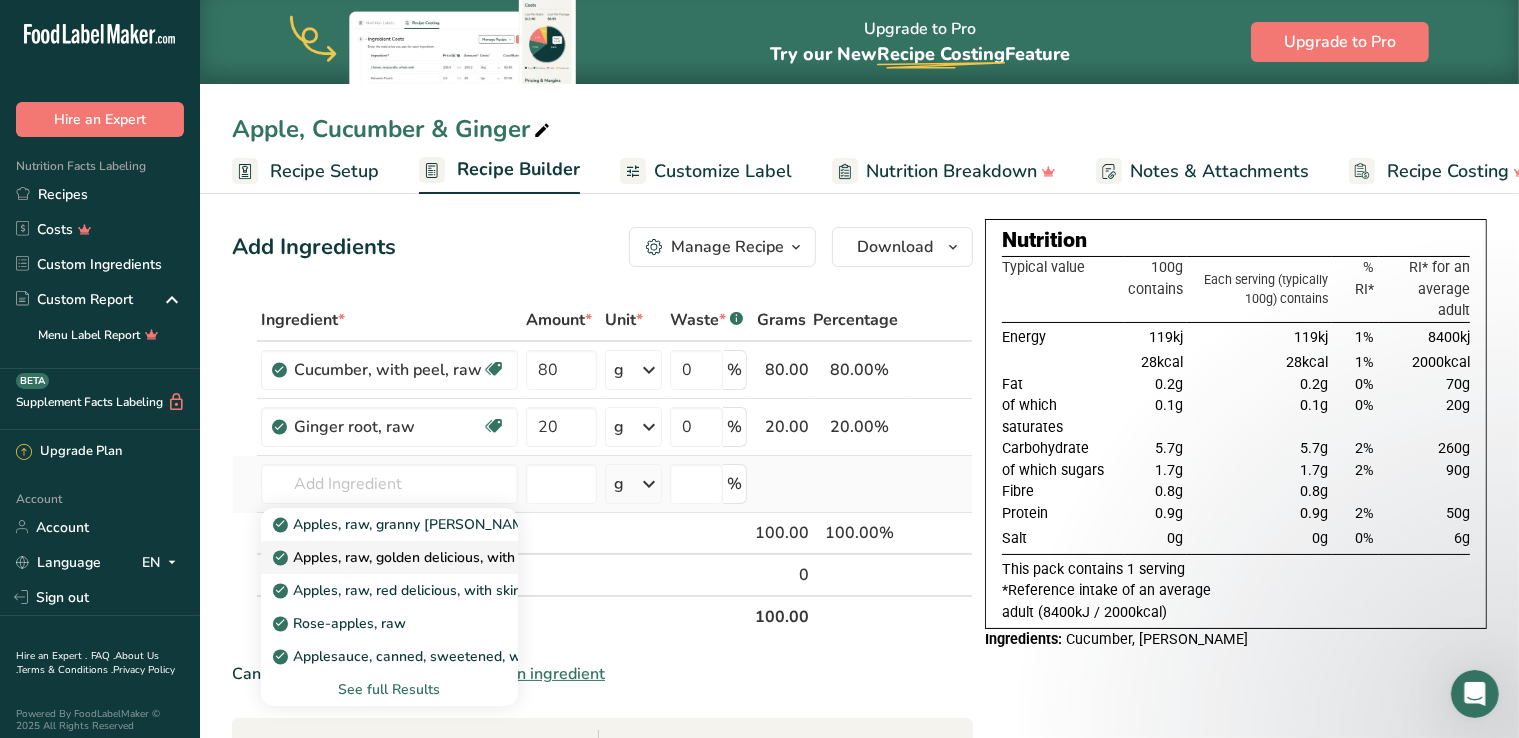 click on "Apples, raw, golden delicious, with skin" at bounding box center (410, 557) 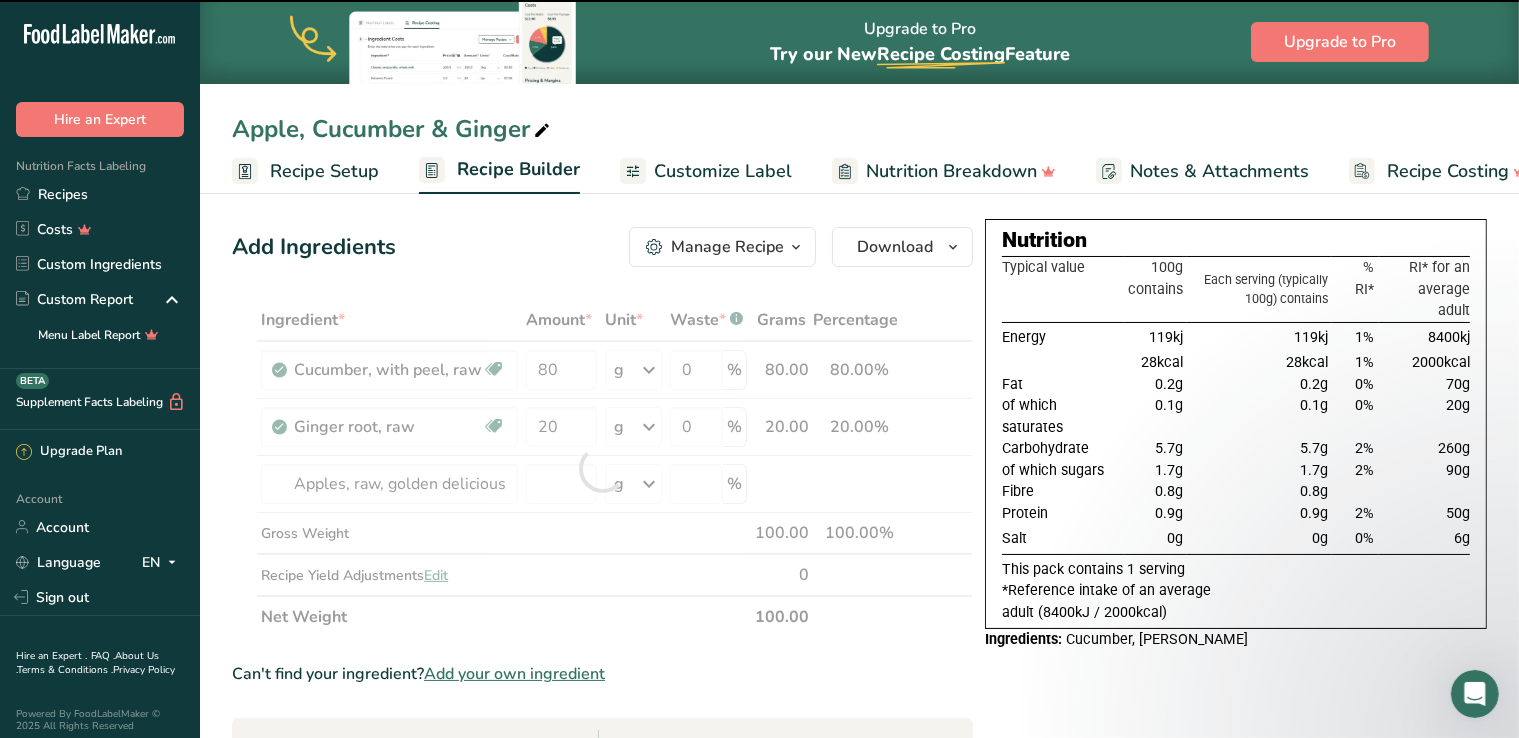 type on "0" 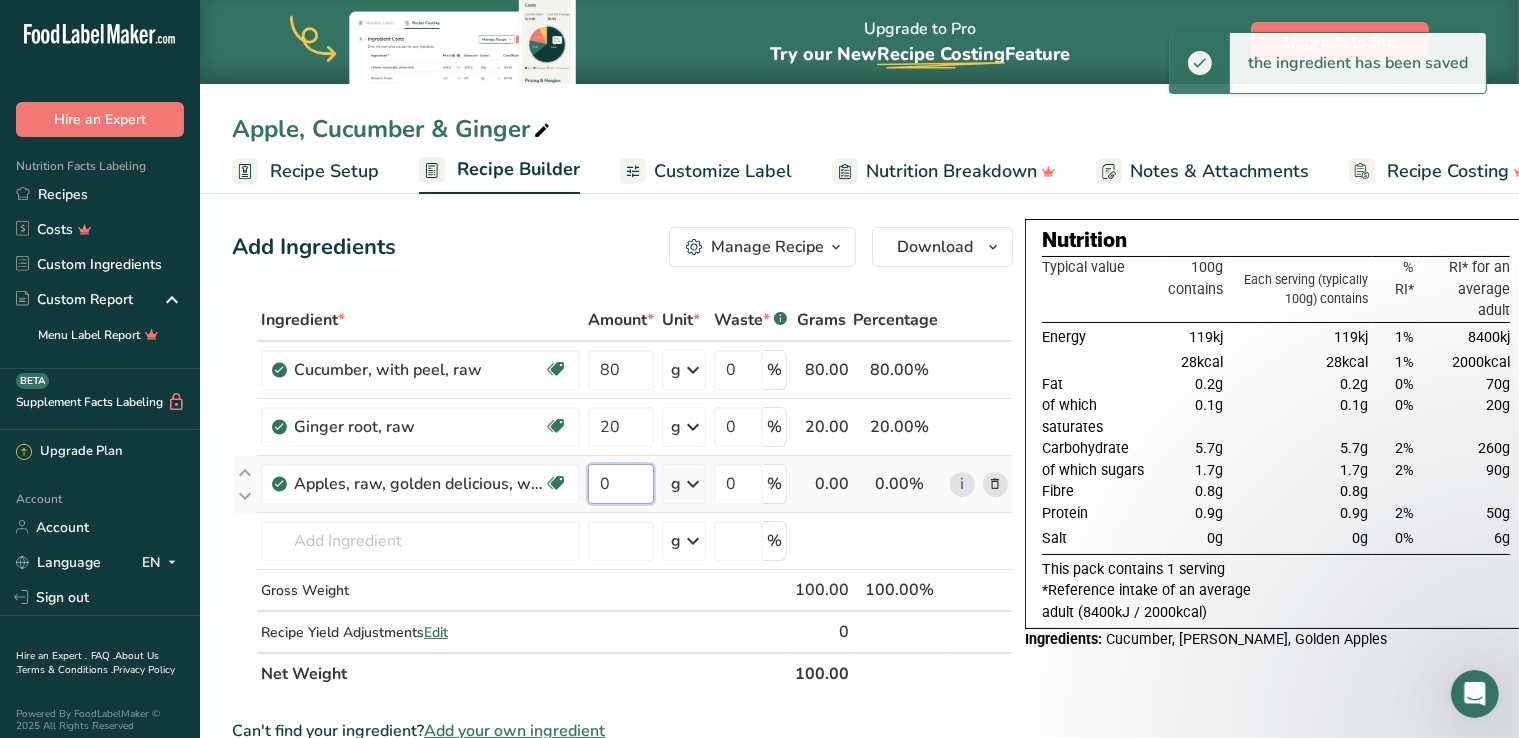 click on "0" at bounding box center [621, 484] 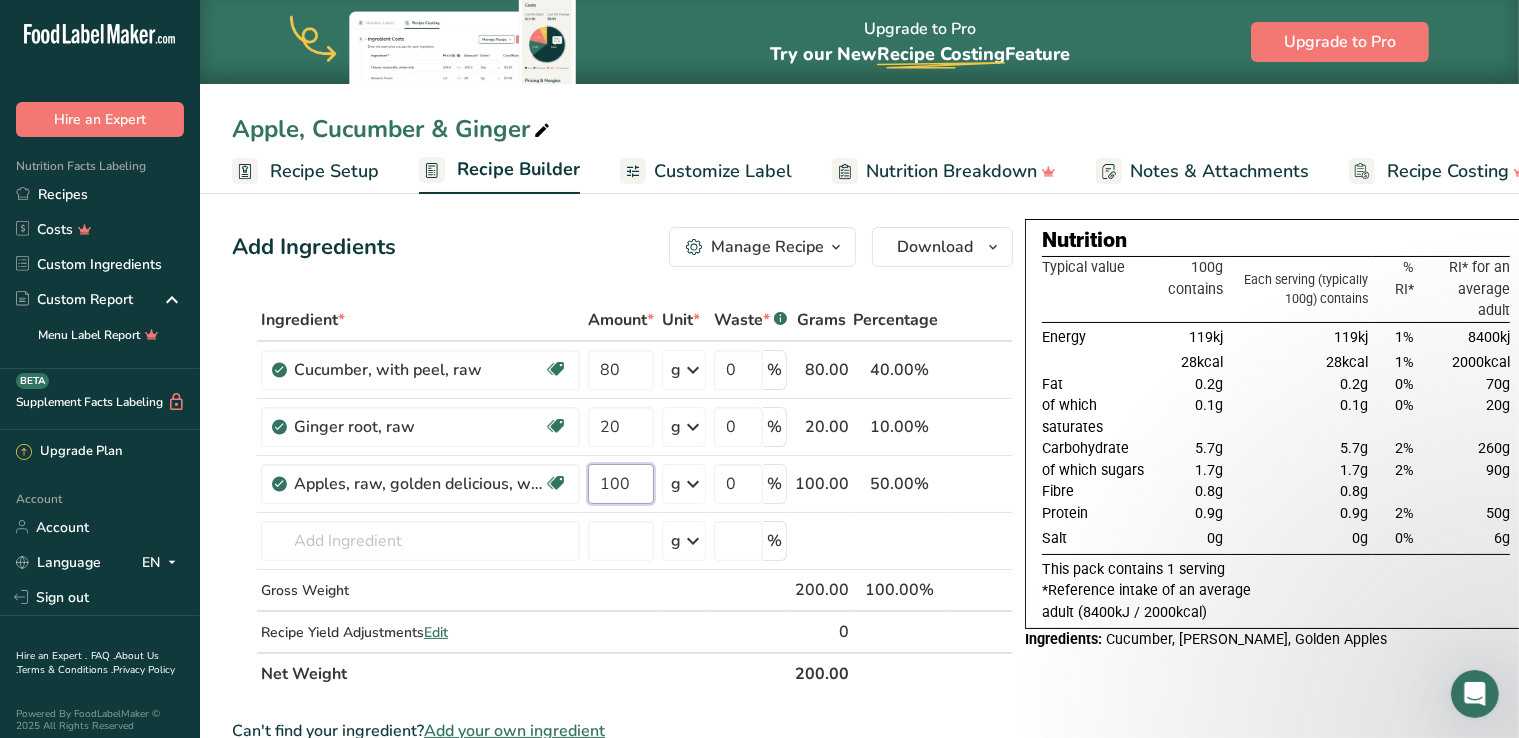 type on "100" 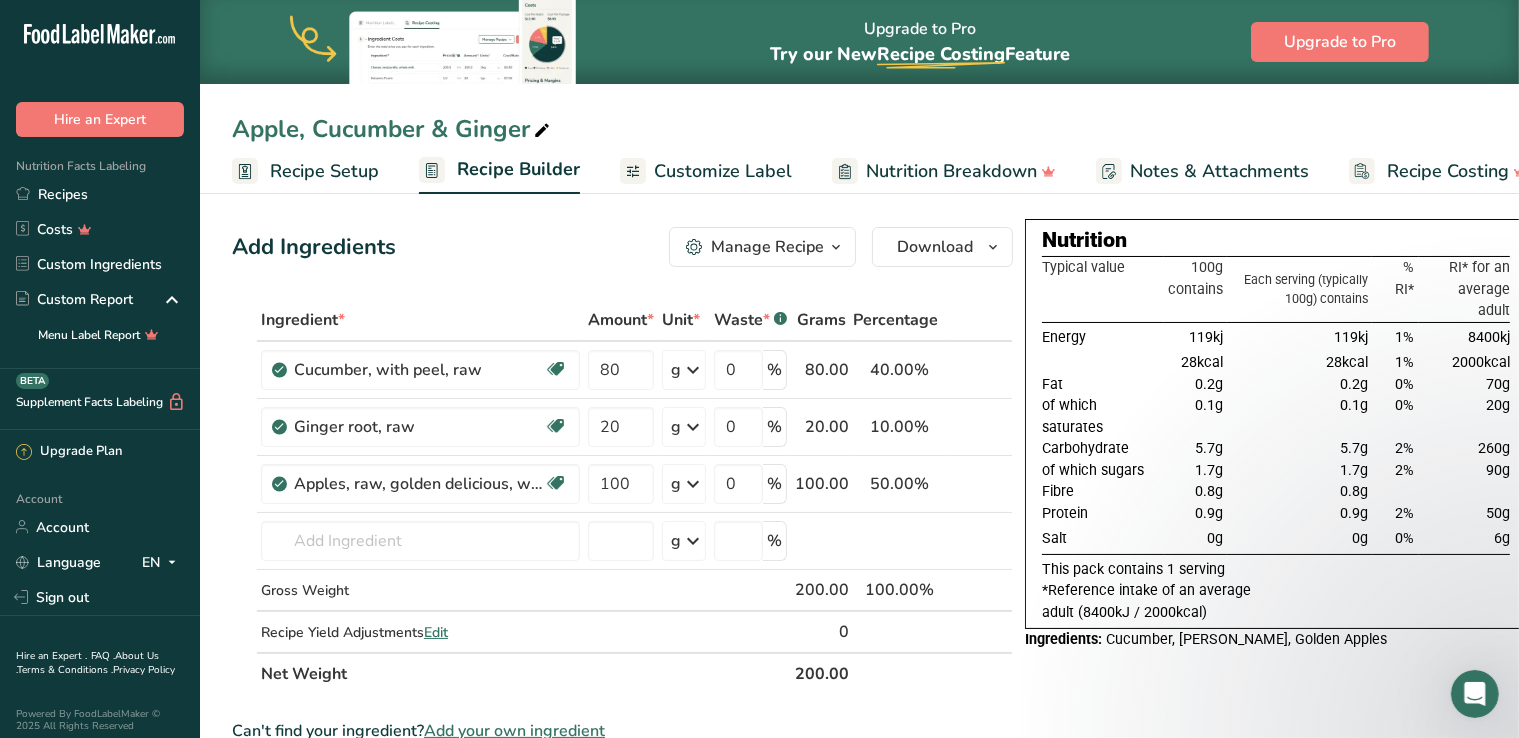 click on "Add Ingredients
Manage Recipe         Delete Recipe           Duplicate Recipe             Scale Recipe             Save as Sub-Recipe   .a-a{fill:#347362;}.b-a{fill:#fff;}                               Nutrition Breakdown                   Recipe Card
NEW
[MEDICAL_DATA] Pattern Report             Activity History
Download
Choose your preferred label style
Standard FDA label
Standard FDA label
The most common format for nutrition facts labels in compliance with the FDA's typeface, style and requirements
Tabular FDA label
A label format compliant with the FDA regulations presented in a tabular (horizontal) display.
Linear FDA label
A simple linear display for small sized packages.
Simplified FDA label" at bounding box center [628, 787] 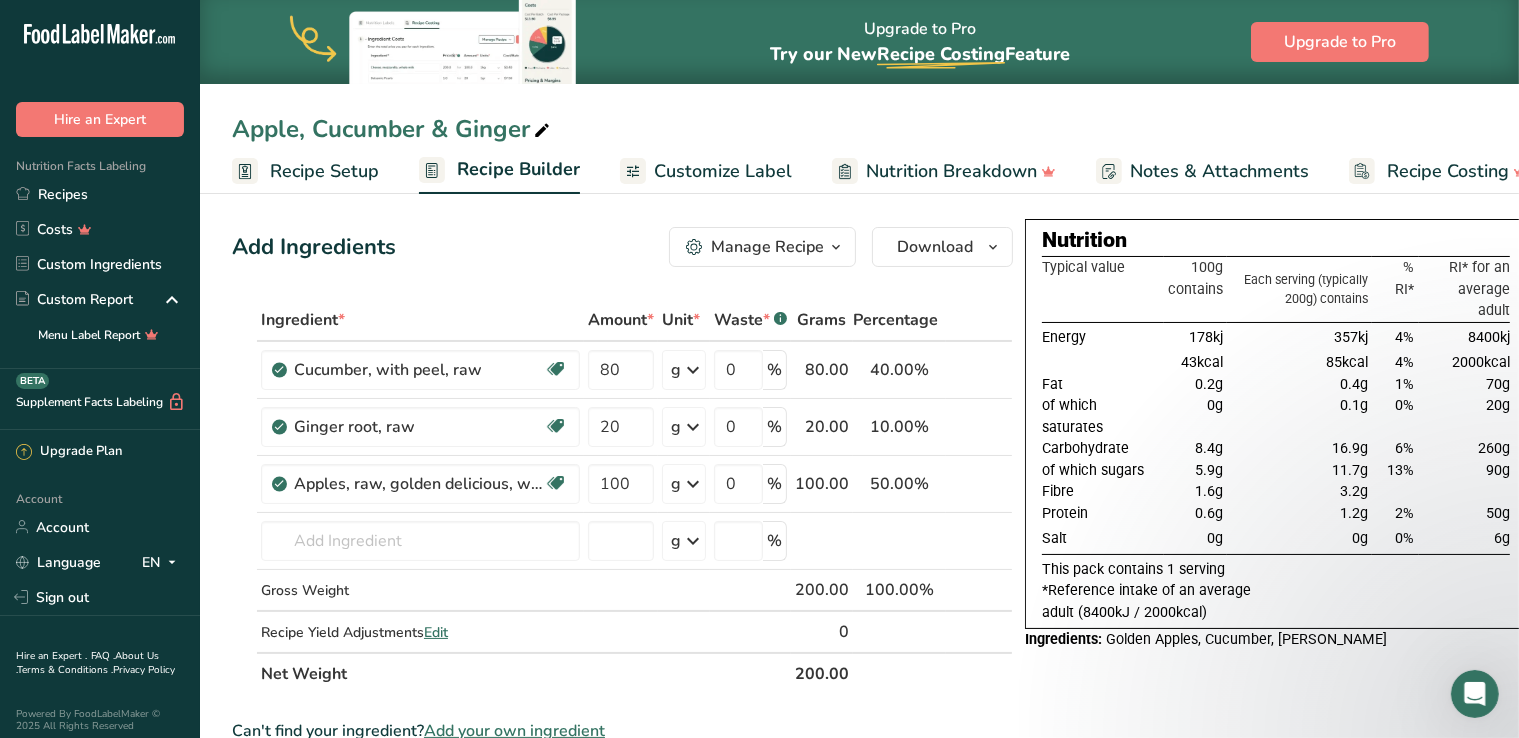 click on "Apple, Cucumber & Ginger" at bounding box center (859, 129) 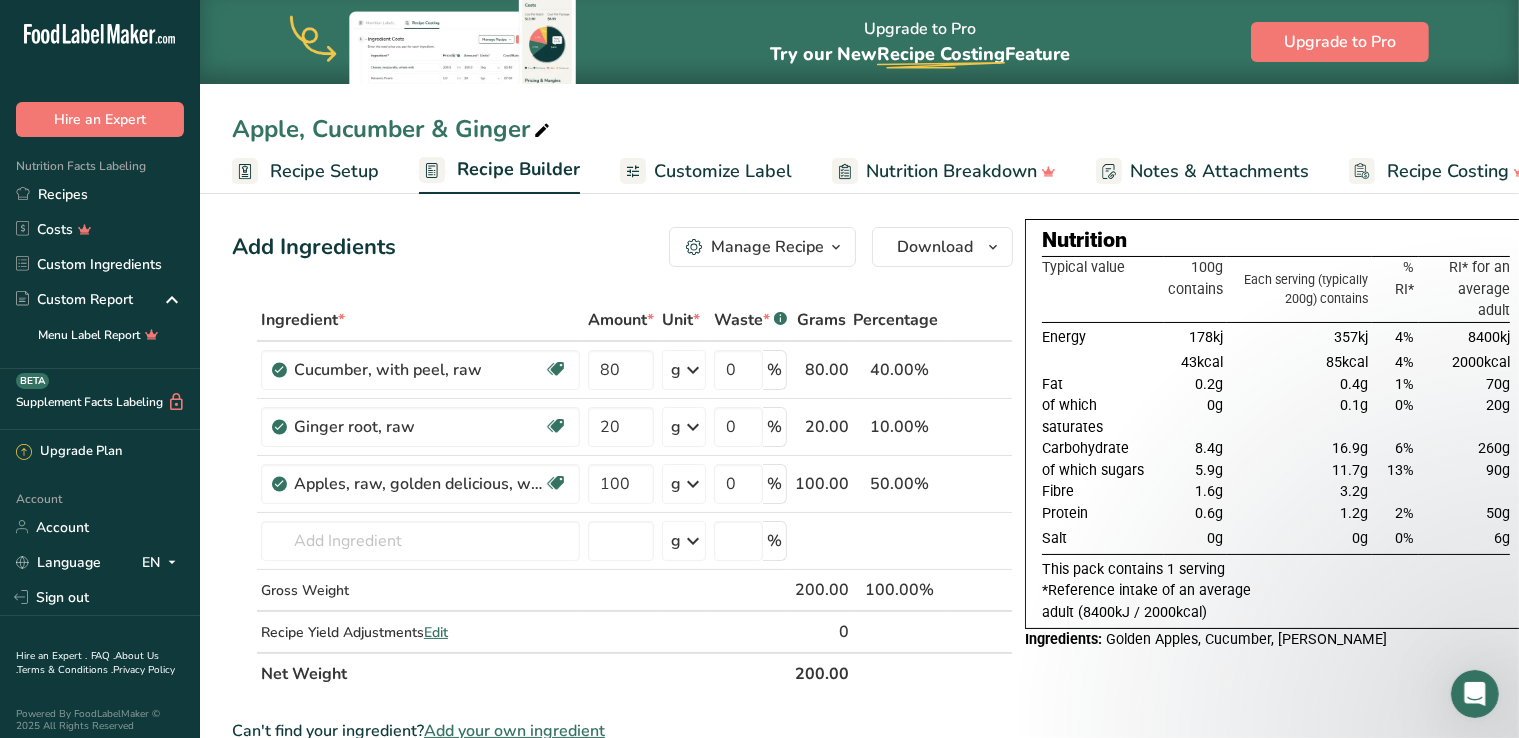 drag, startPoint x: 228, startPoint y: 120, endPoint x: 526, endPoint y: 117, distance: 298.0151 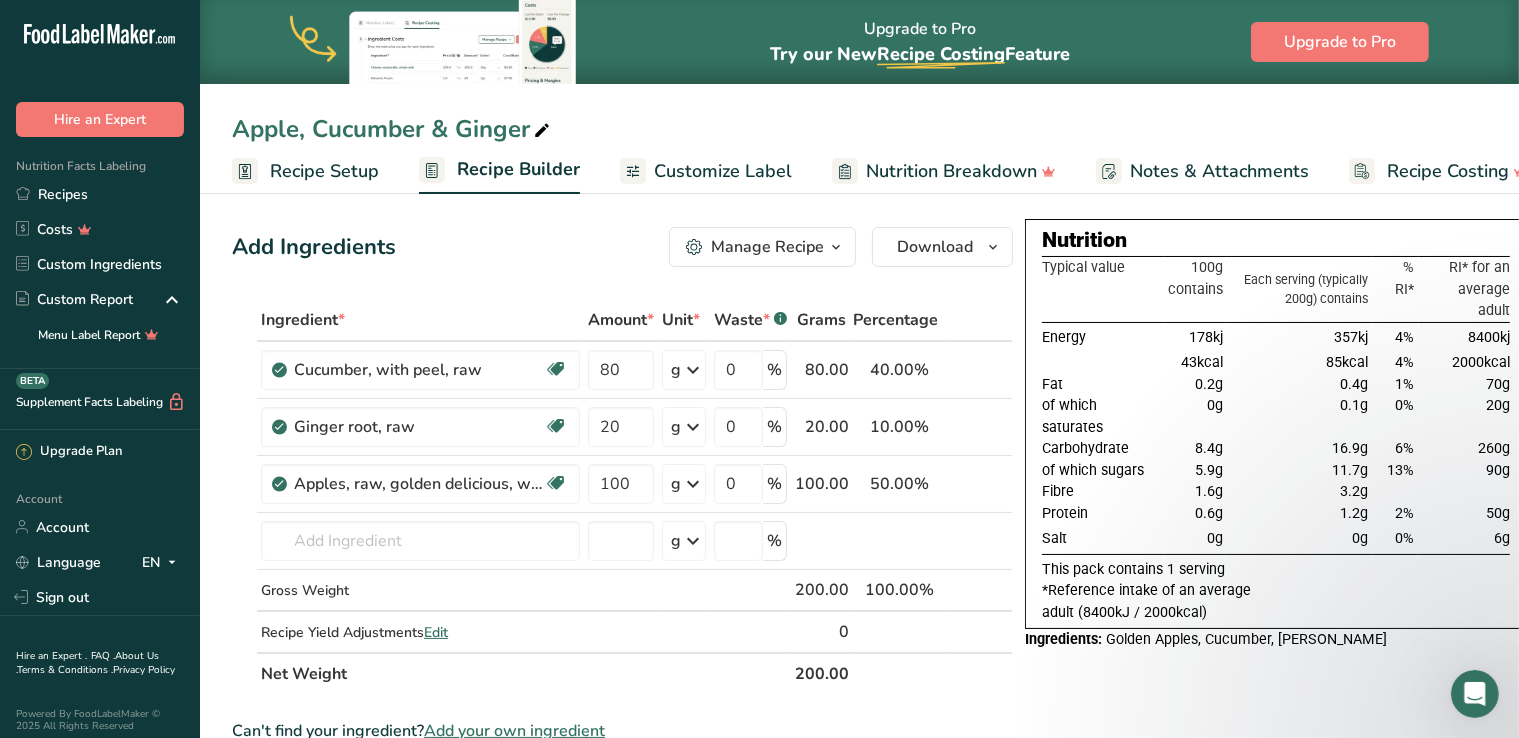click on "Apple, Cucumber & Ginger" at bounding box center [859, 129] 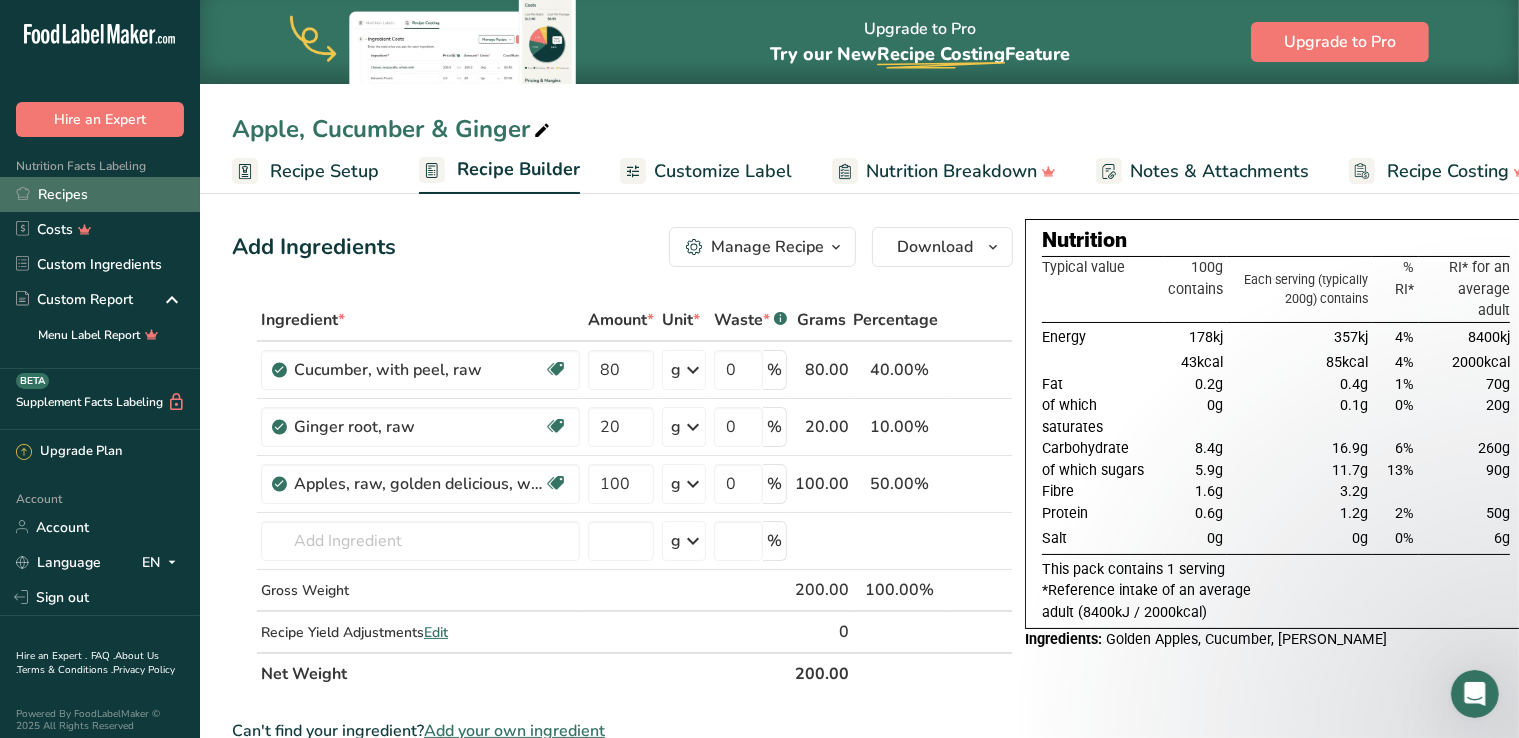 click on "Recipes" at bounding box center [100, 194] 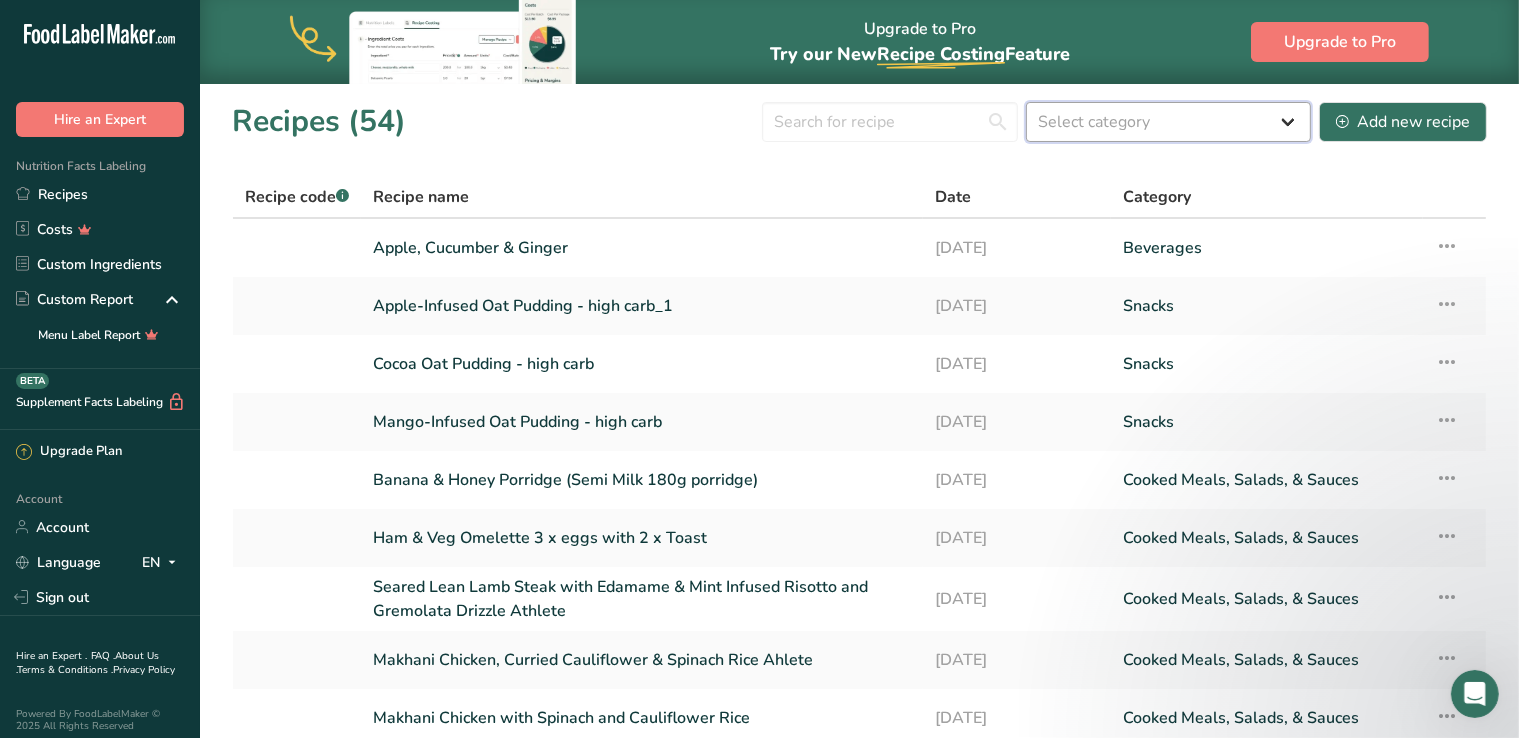 click on "Select category
All
Baked Goods
[GEOGRAPHIC_DATA]
Confectionery
Cooked Meals, Salads, & Sauces
[GEOGRAPHIC_DATA]
Snacks" at bounding box center (1168, 122) 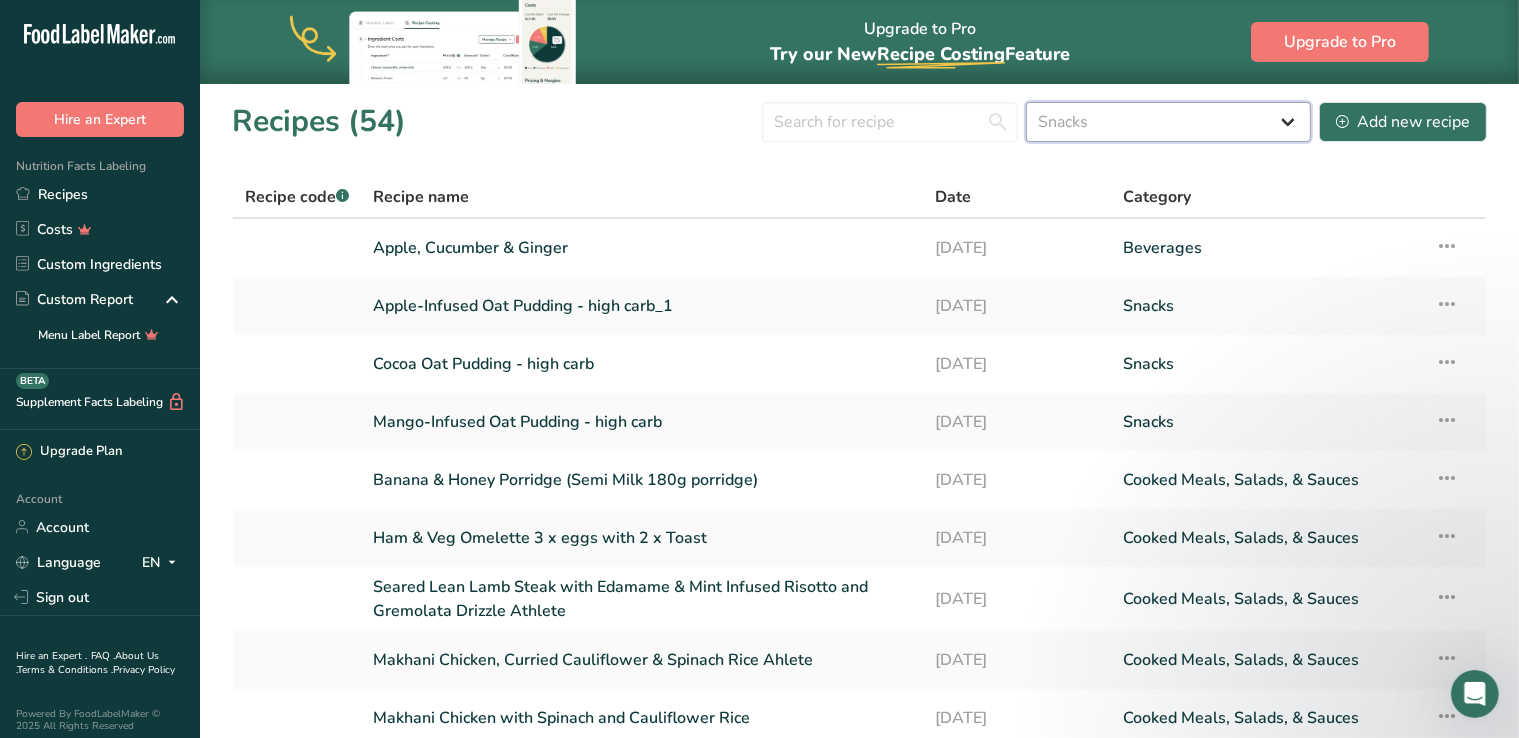 click on "Select category
All
Baked Goods
[GEOGRAPHIC_DATA]
Confectionery
Cooked Meals, Salads, & Sauces
[GEOGRAPHIC_DATA]
Snacks" at bounding box center (1168, 122) 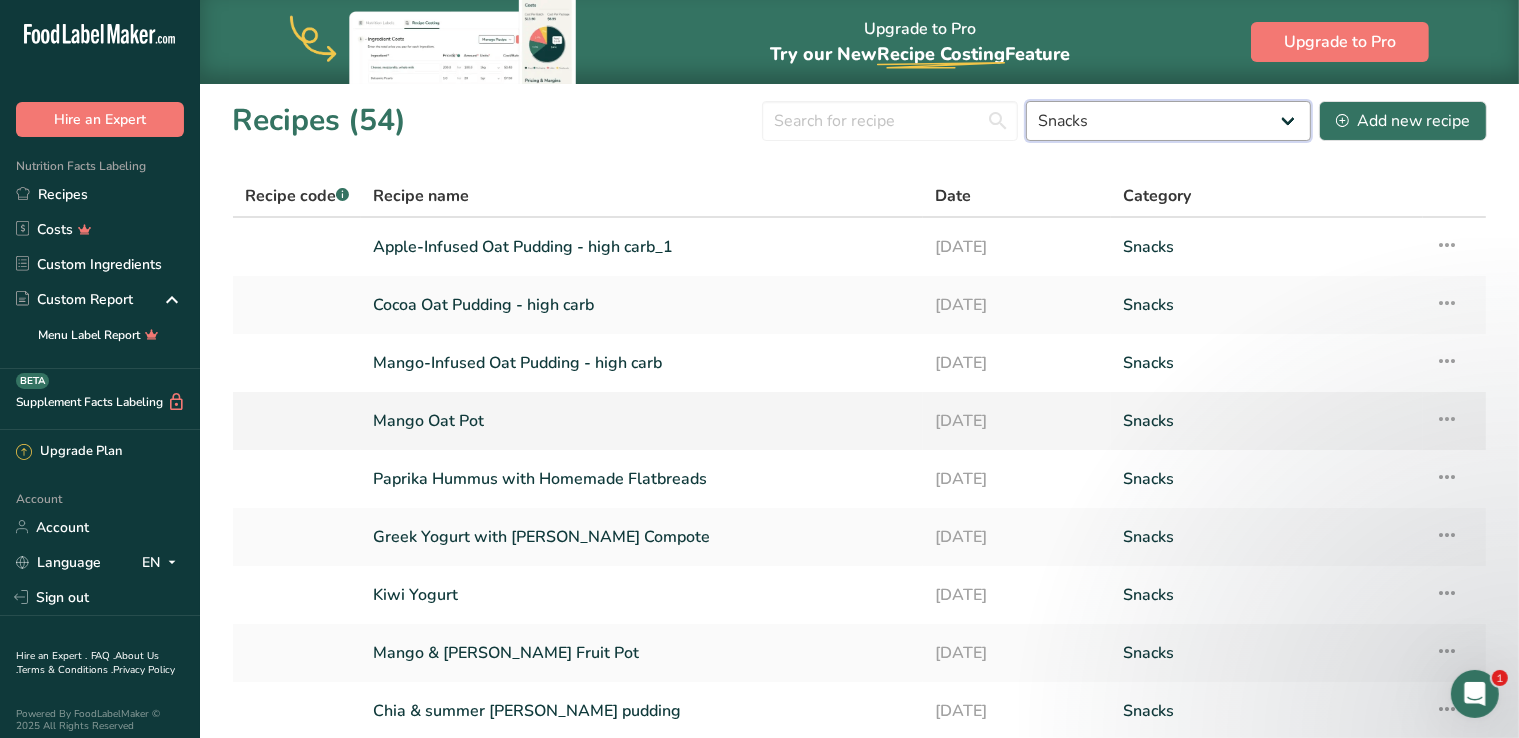 scroll, scrollTop: 0, scrollLeft: 0, axis: both 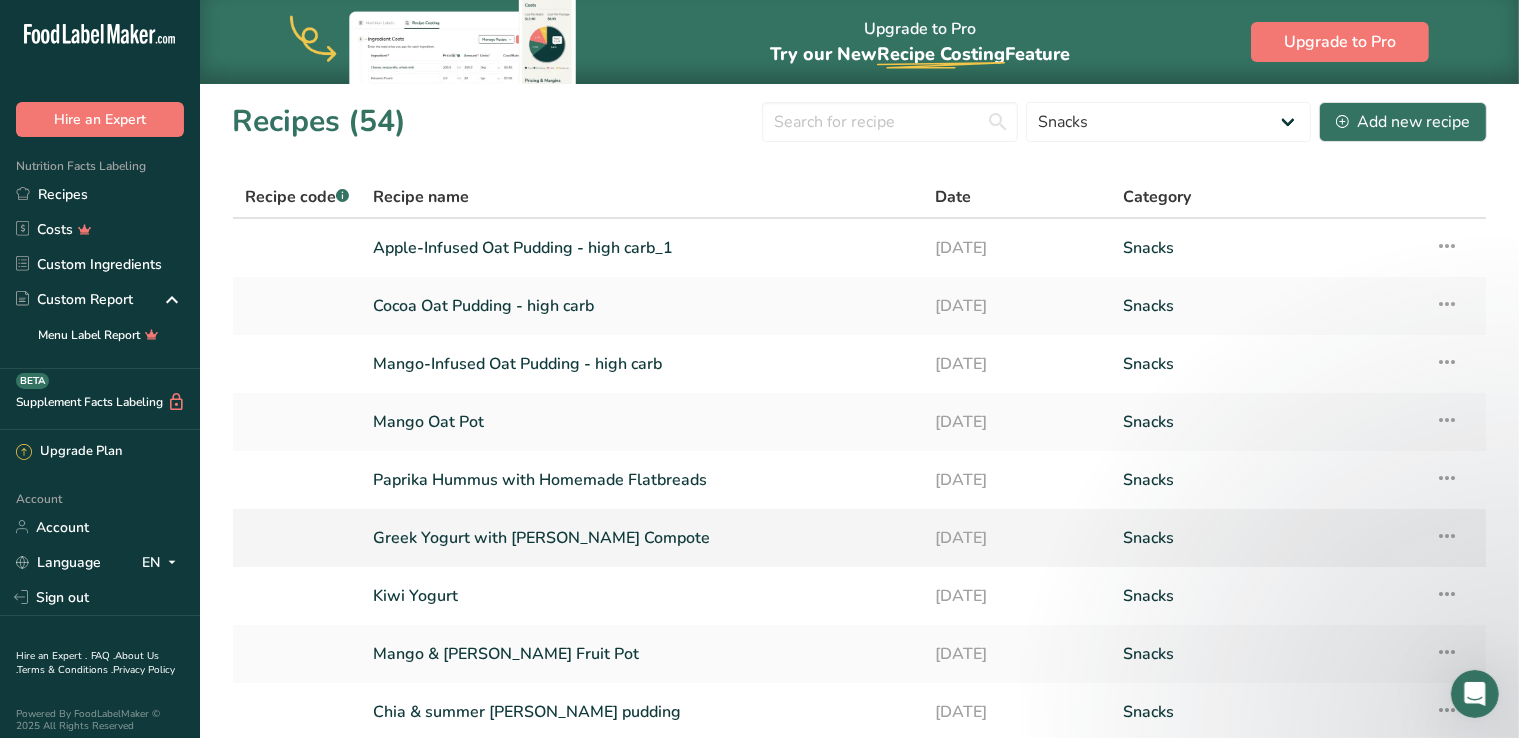 click on "Greek Yogurt with [PERSON_NAME] Compote" at bounding box center (642, 538) 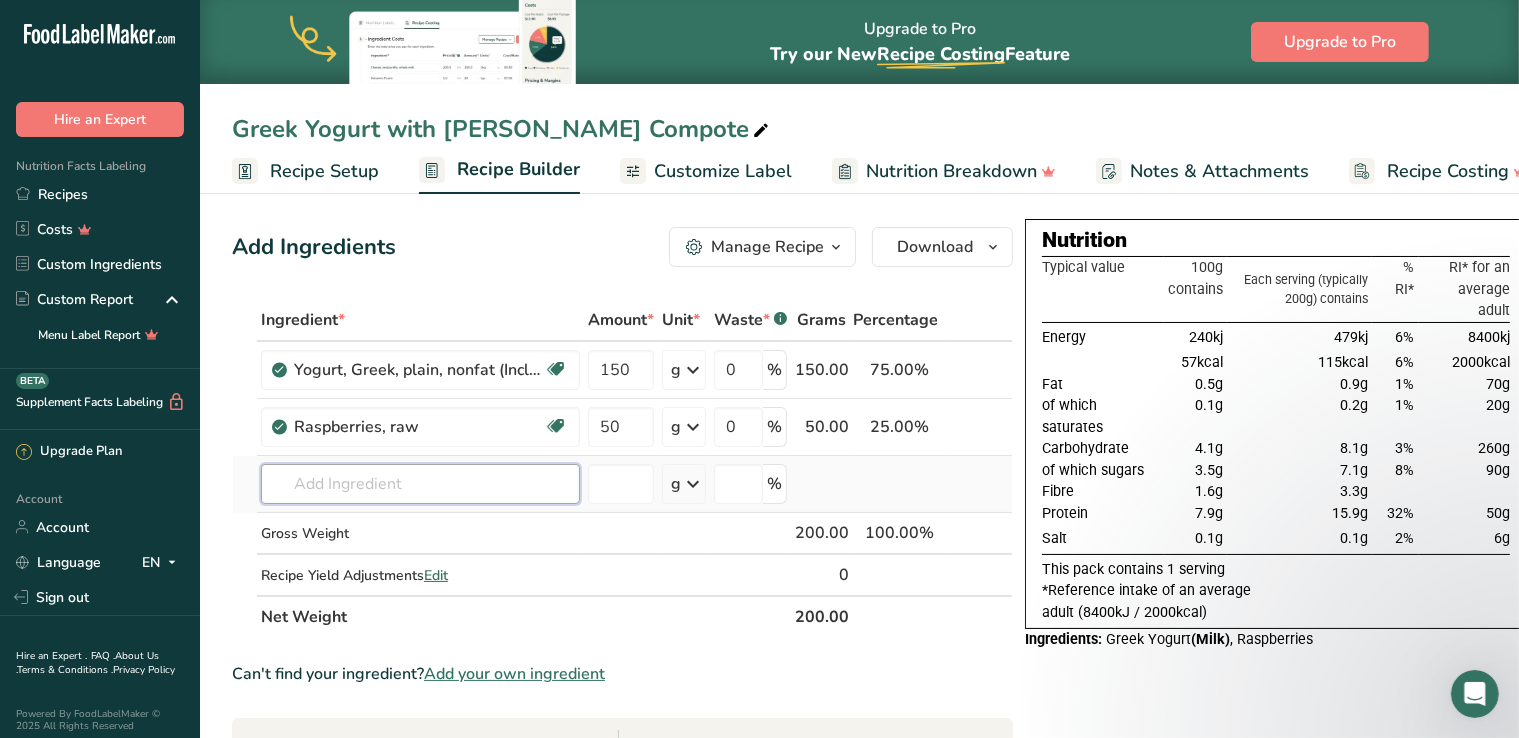 click at bounding box center [420, 484] 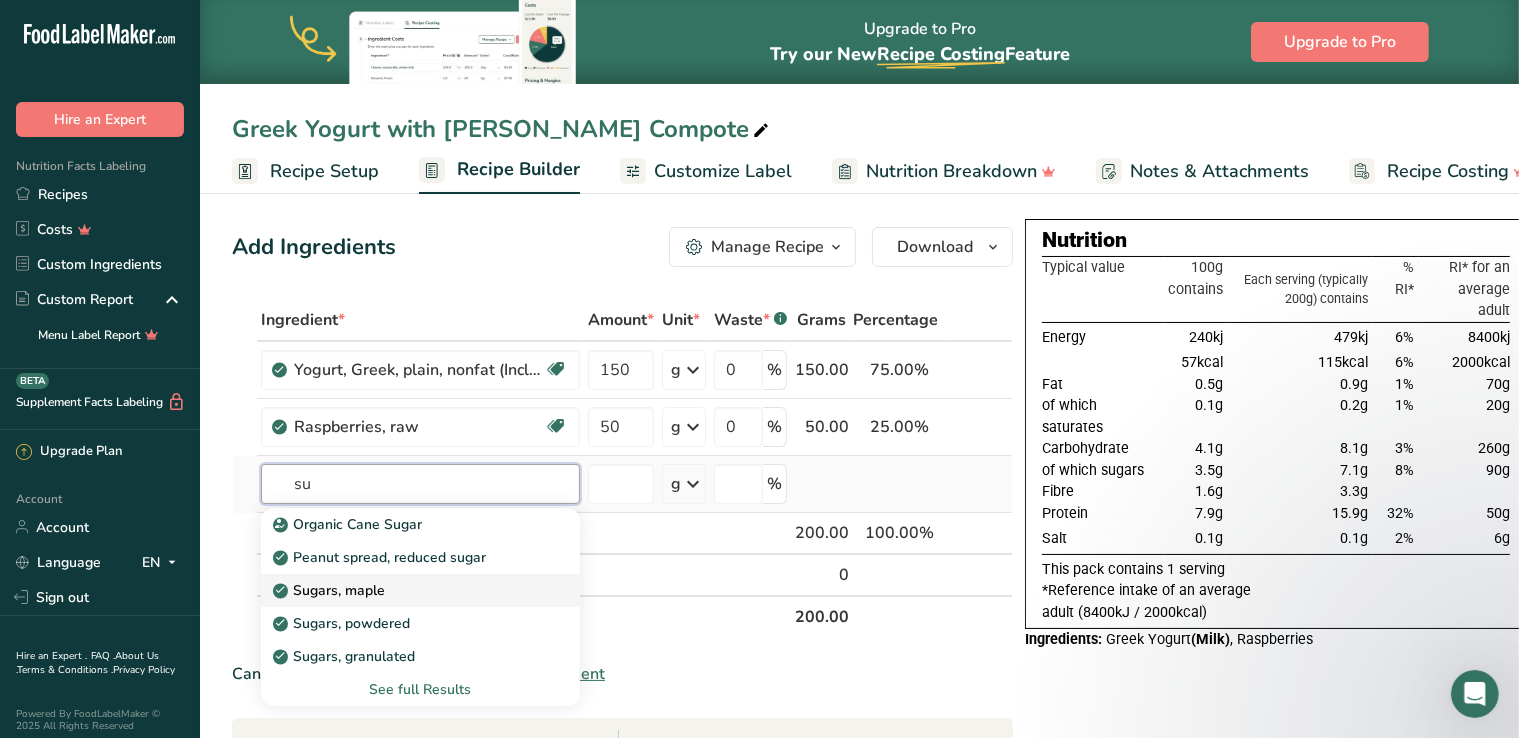 type on "s" 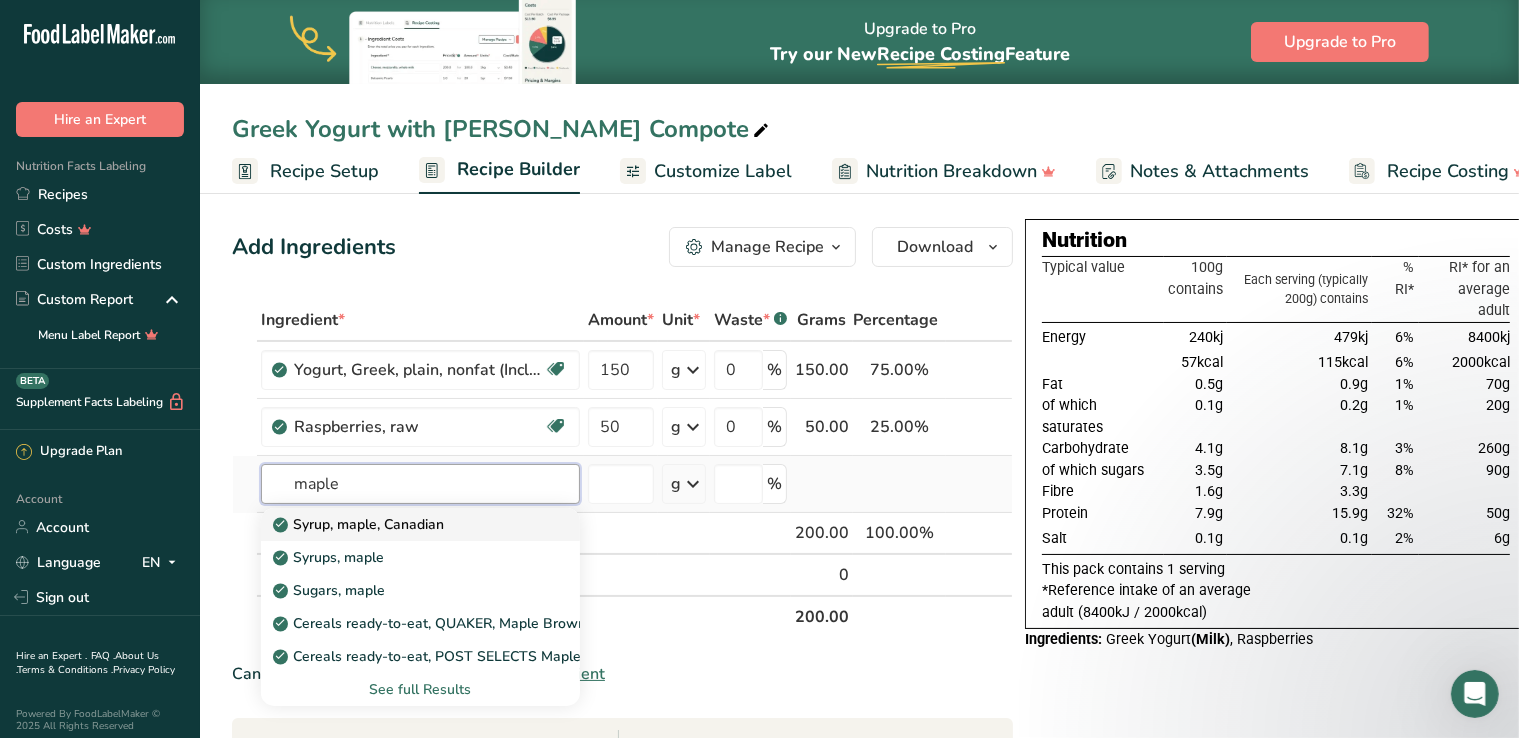 type on "maple" 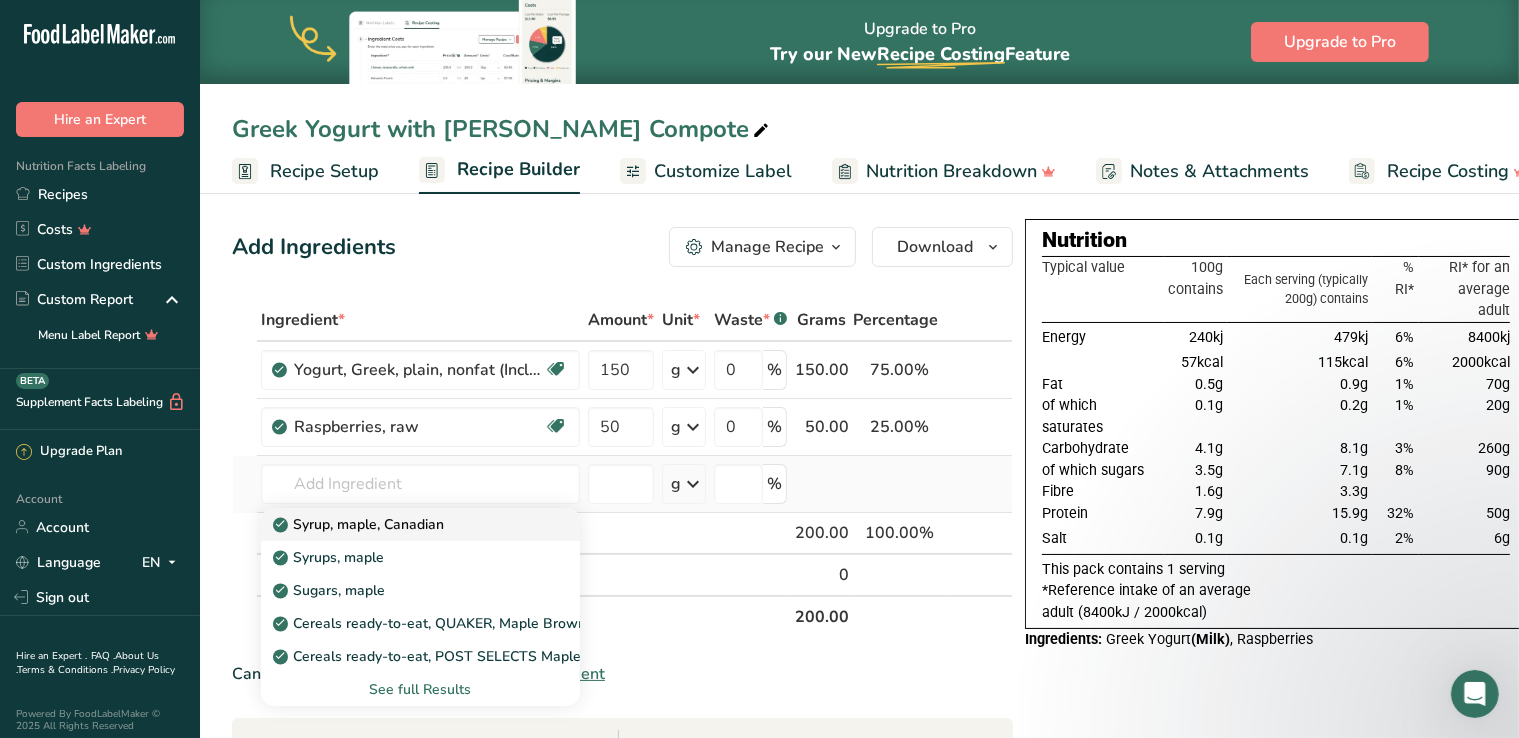 click on "Syrup, maple, Canadian" at bounding box center [360, 524] 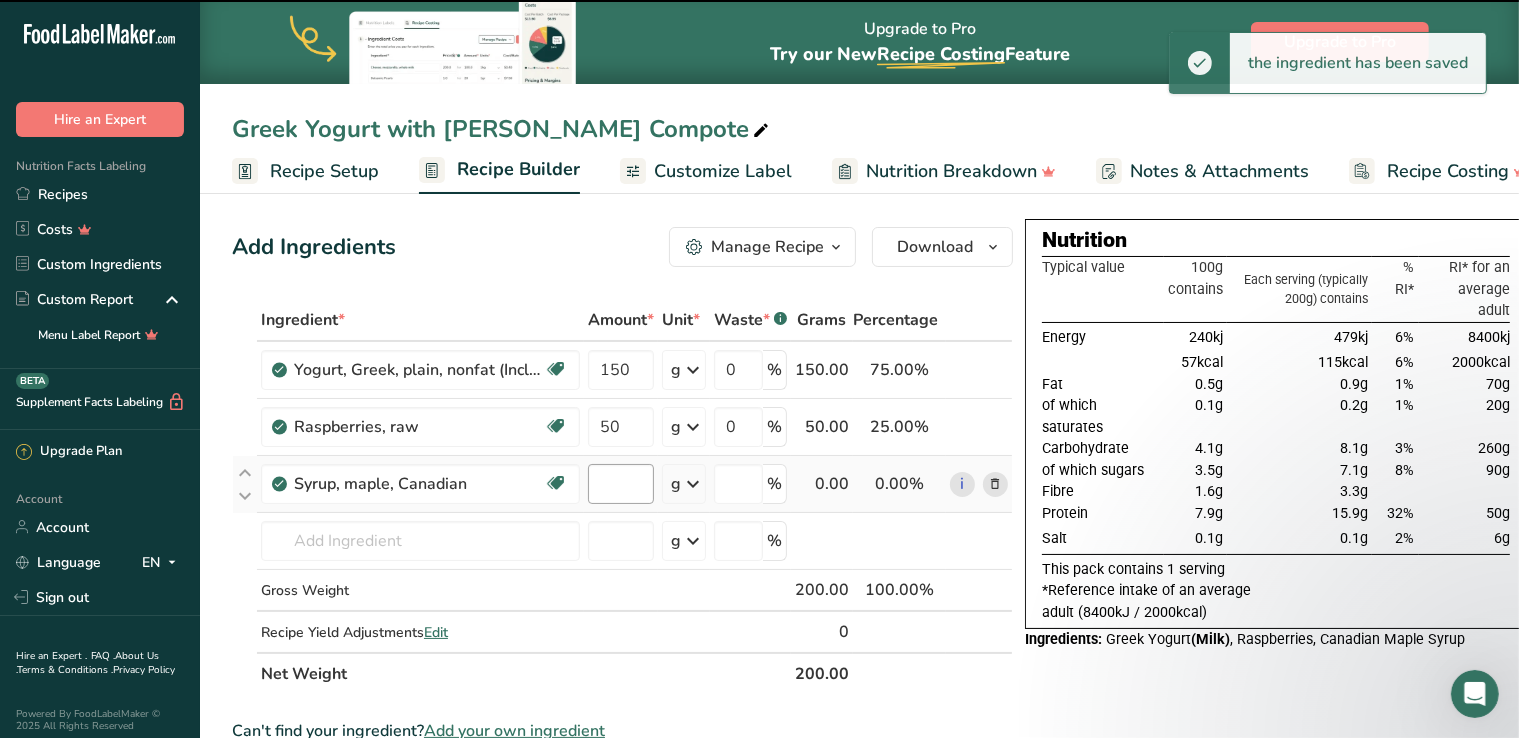 type on "0" 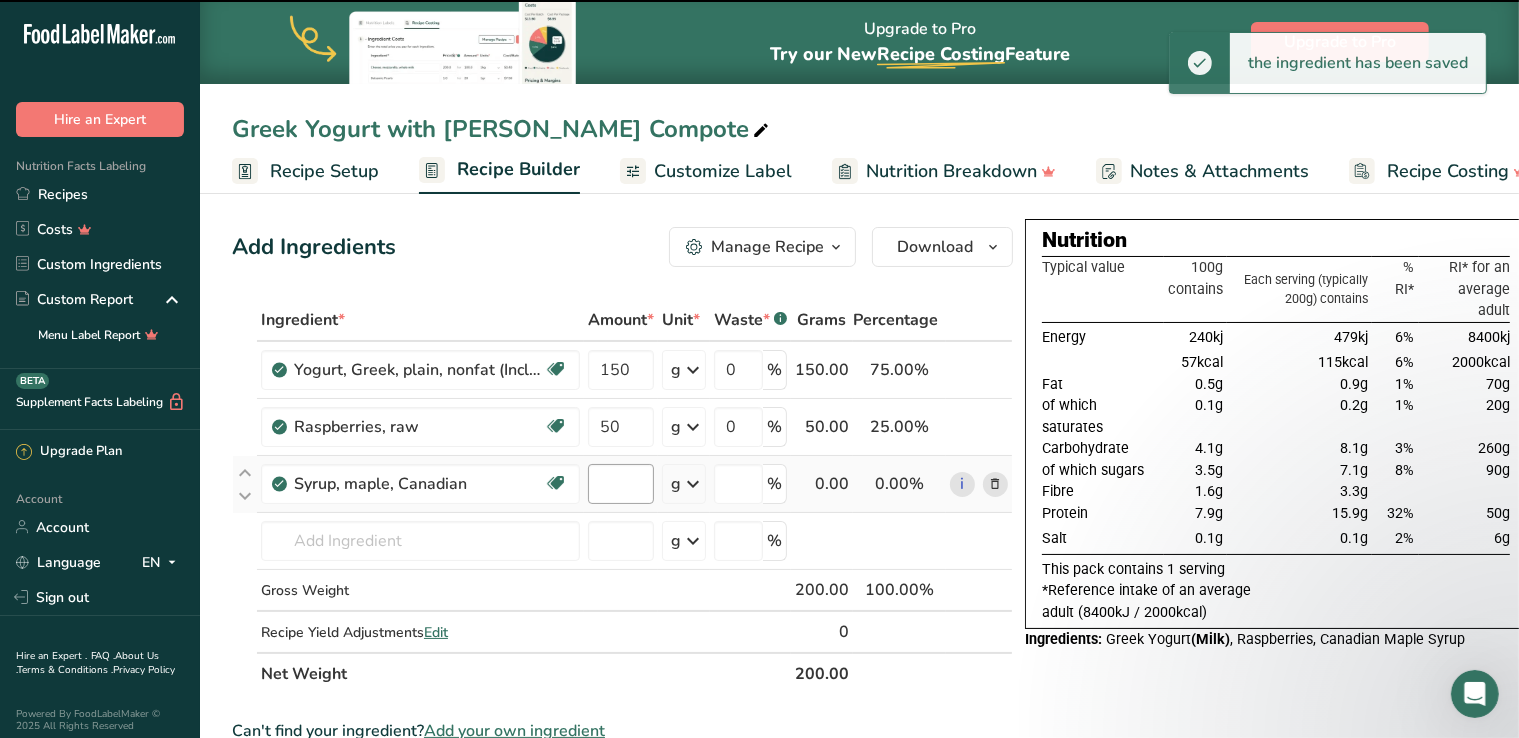 type on "0" 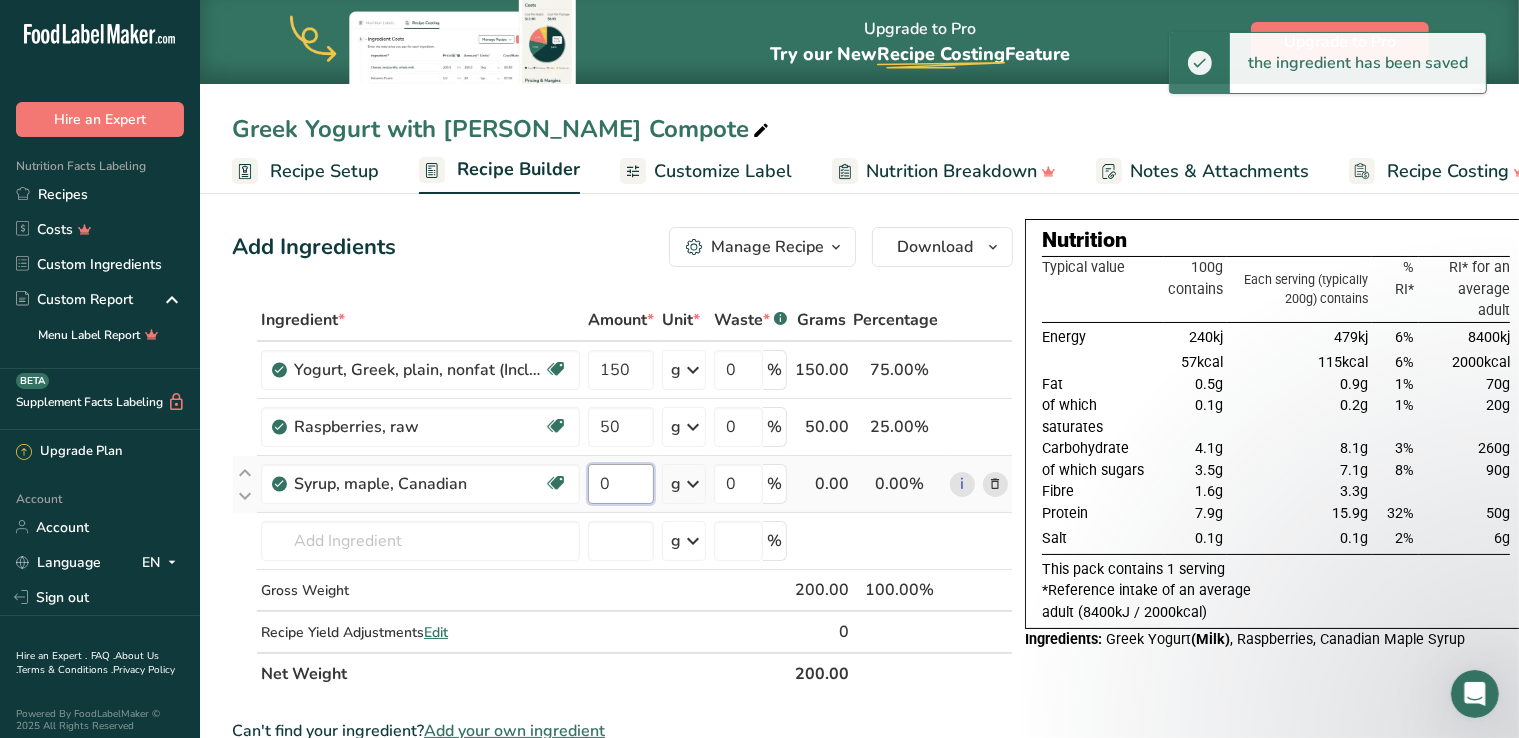 click on "0" at bounding box center [621, 484] 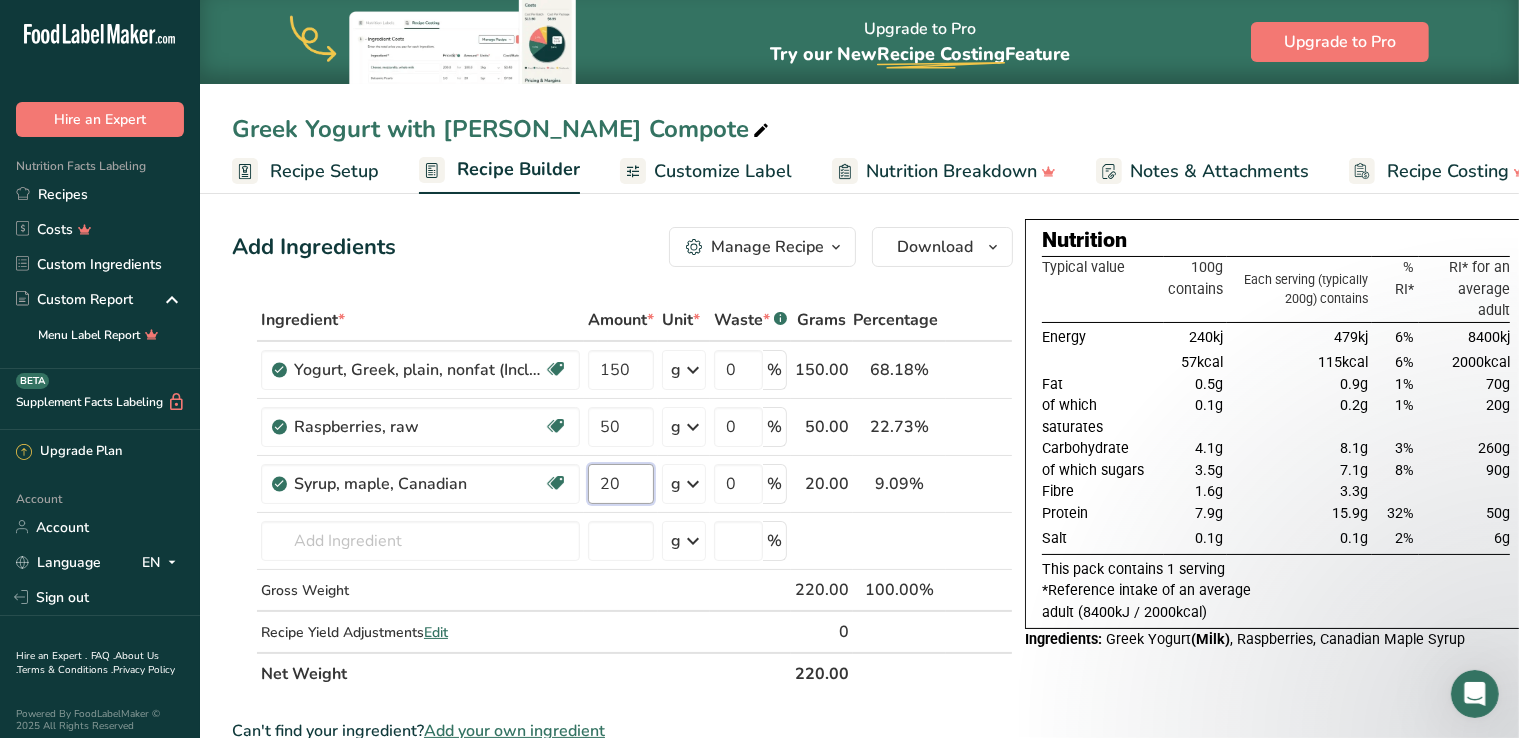 type on "20" 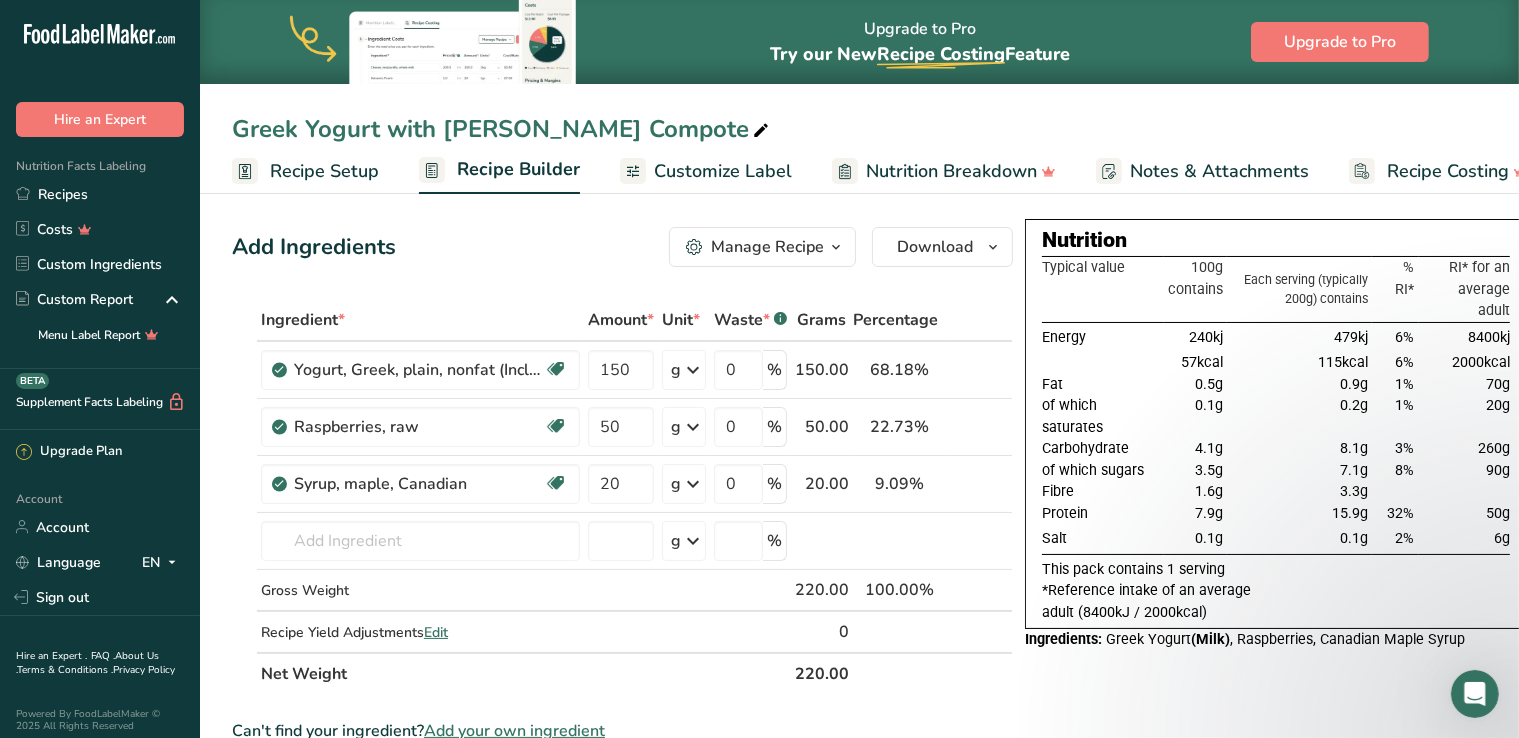 click on "Add Ingredients
Manage Recipe         Delete Recipe           Duplicate Recipe             Scale Recipe             Save as Sub-Recipe   .a-a{fill:#347362;}.b-a{fill:#fff;}                               Nutrition Breakdown                   Recipe Card
NEW
[MEDICAL_DATA] Pattern Report             Activity History
Download
Choose your preferred label style
Standard FDA label
Standard FDA label
The most common format for nutrition facts labels in compliance with the FDA's typeface, style and requirements
Tabular FDA label
A label format compliant with the FDA regulations presented in a tabular (horizontal) display.
Linear FDA label
A simple linear display for small sized packages.
Simplified FDA label" at bounding box center [628, 787] 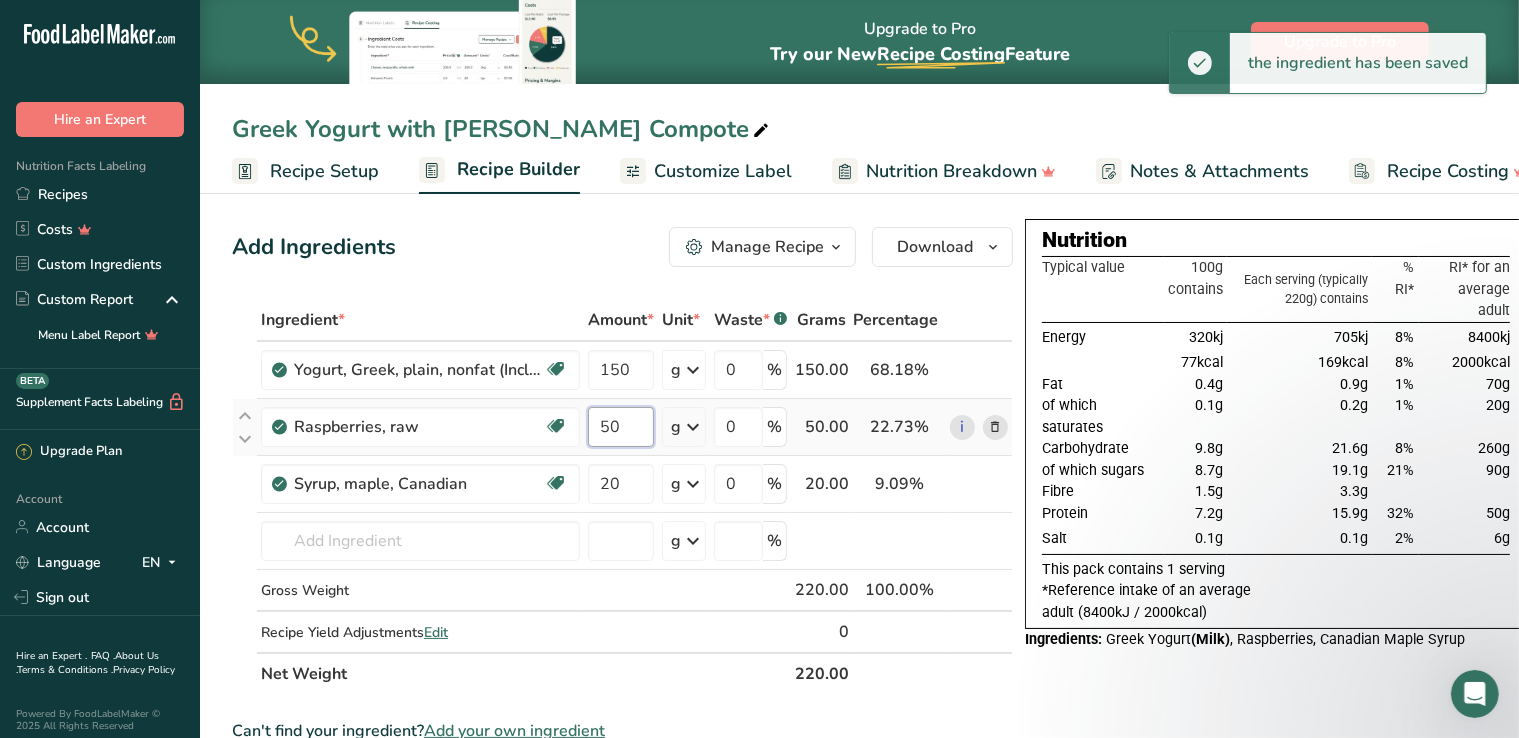 click on "50" at bounding box center [621, 427] 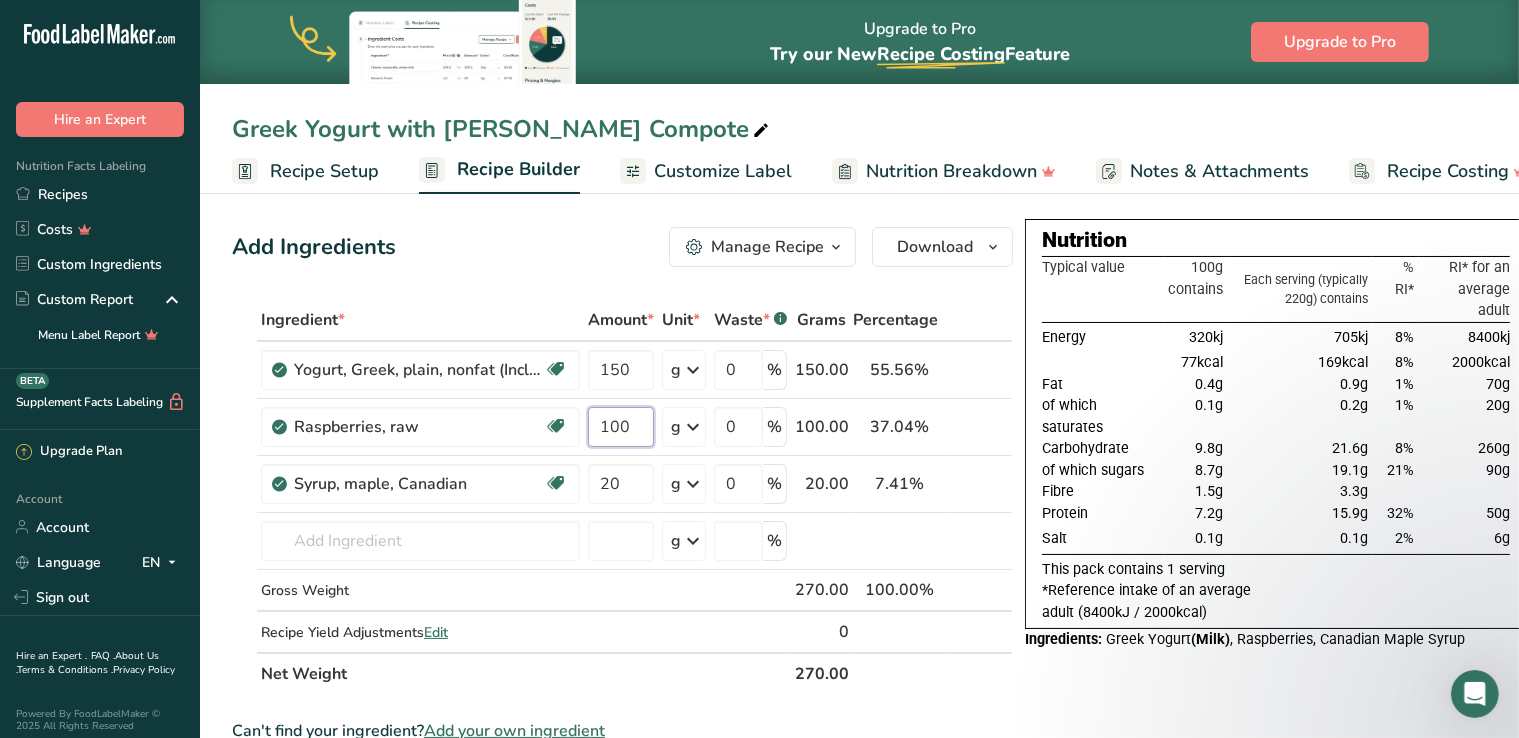 type on "100" 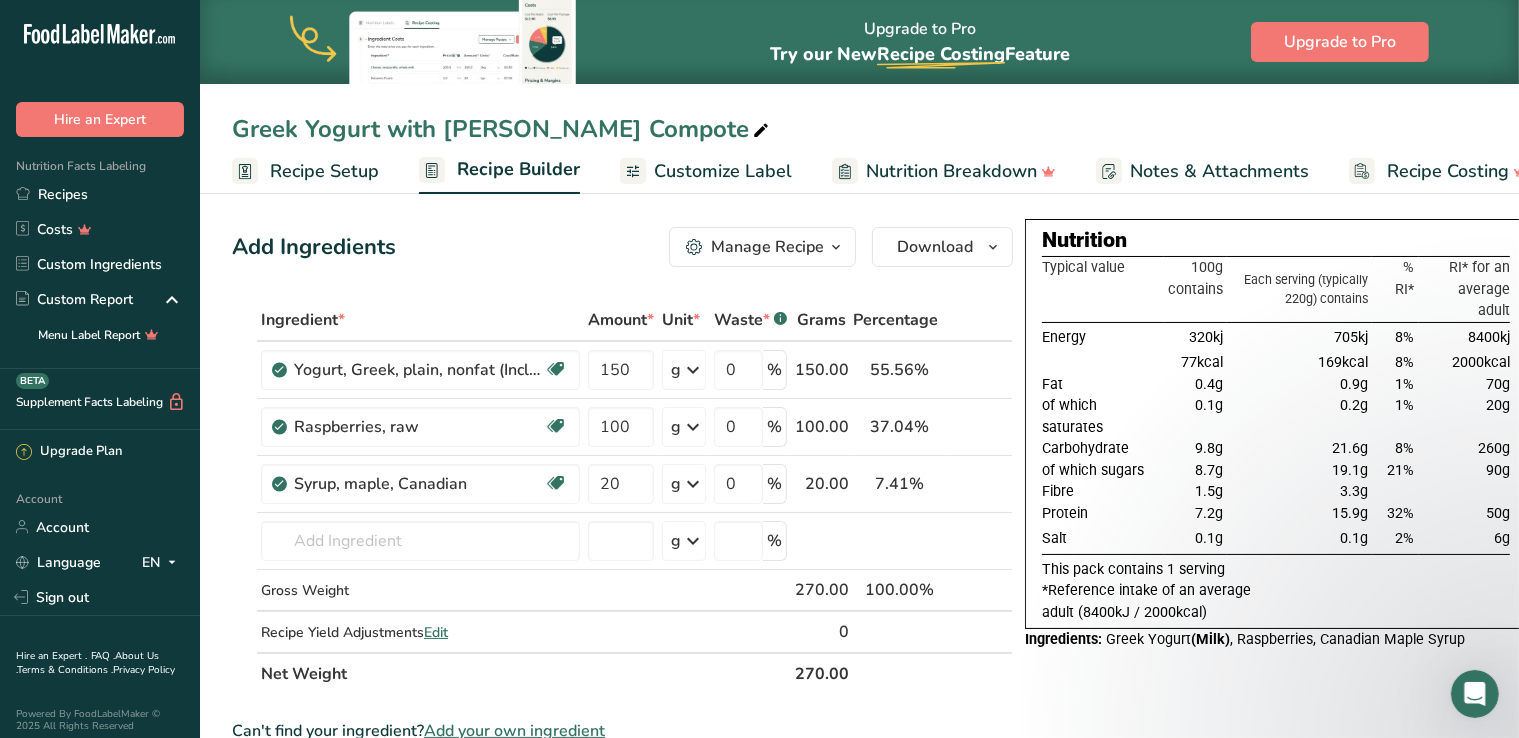 click on "Add Ingredients
Manage Recipe         Delete Recipe           Duplicate Recipe             Scale Recipe             Save as Sub-Recipe   .a-a{fill:#347362;}.b-a{fill:#fff;}                               Nutrition Breakdown                   Recipe Card
NEW
[MEDICAL_DATA] Pattern Report             Activity History
Download
Choose your preferred label style
Standard FDA label
Standard FDA label
The most common format for nutrition facts labels in compliance with the FDA's typeface, style and requirements
Tabular FDA label
A label format compliant with the FDA regulations presented in a tabular (horizontal) display.
Linear FDA label
A simple linear display for small sized packages.
Simplified FDA label" at bounding box center (622, 247) 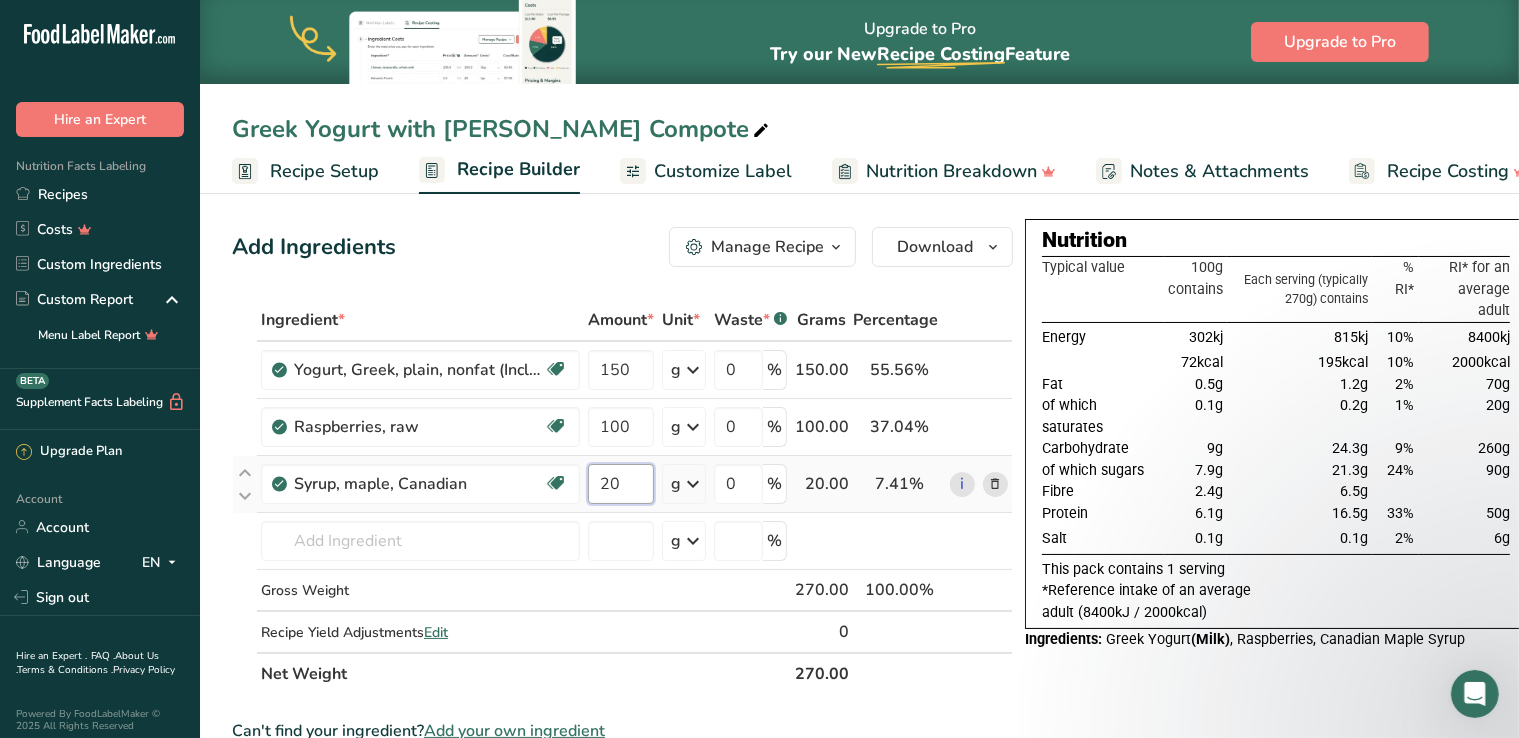click on "20" at bounding box center [621, 484] 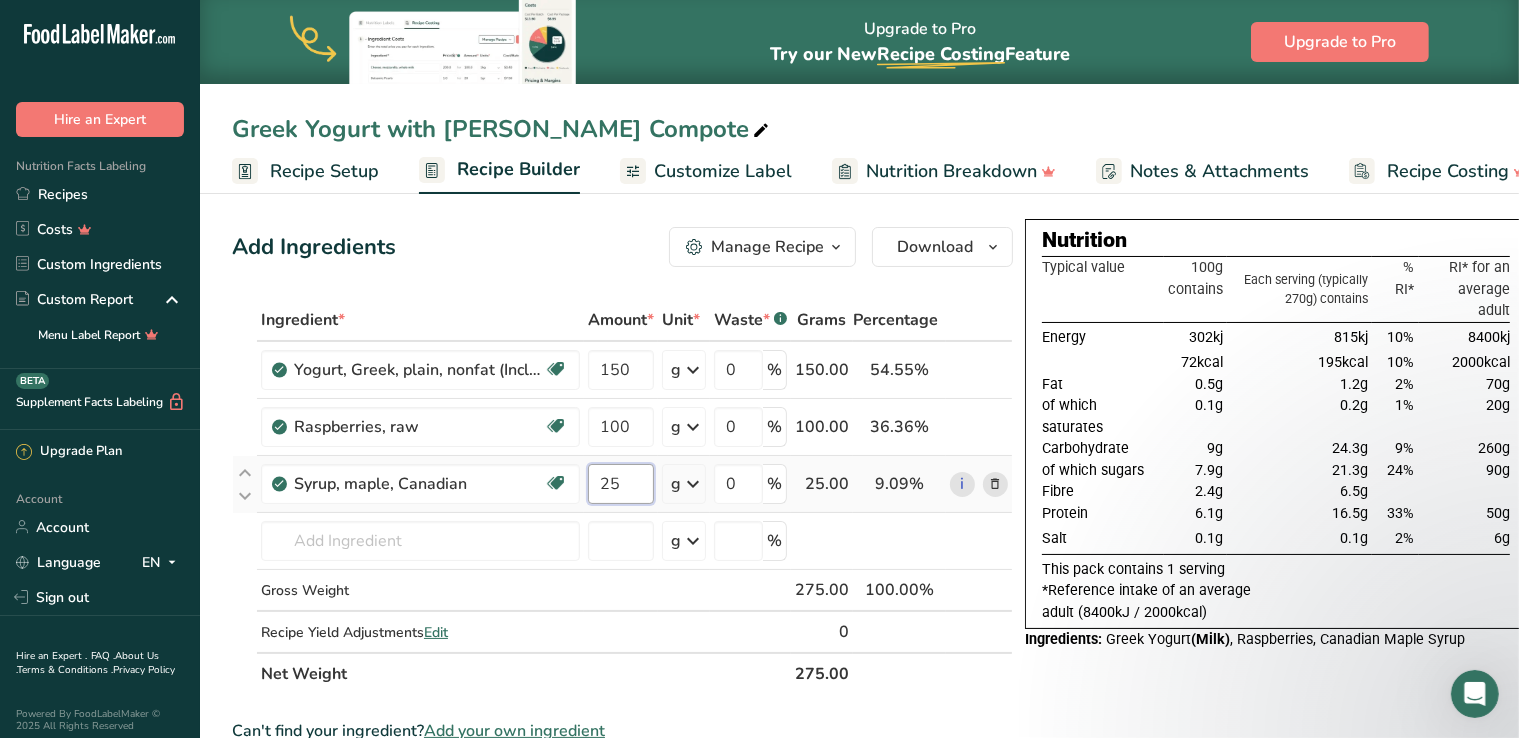 type on "25" 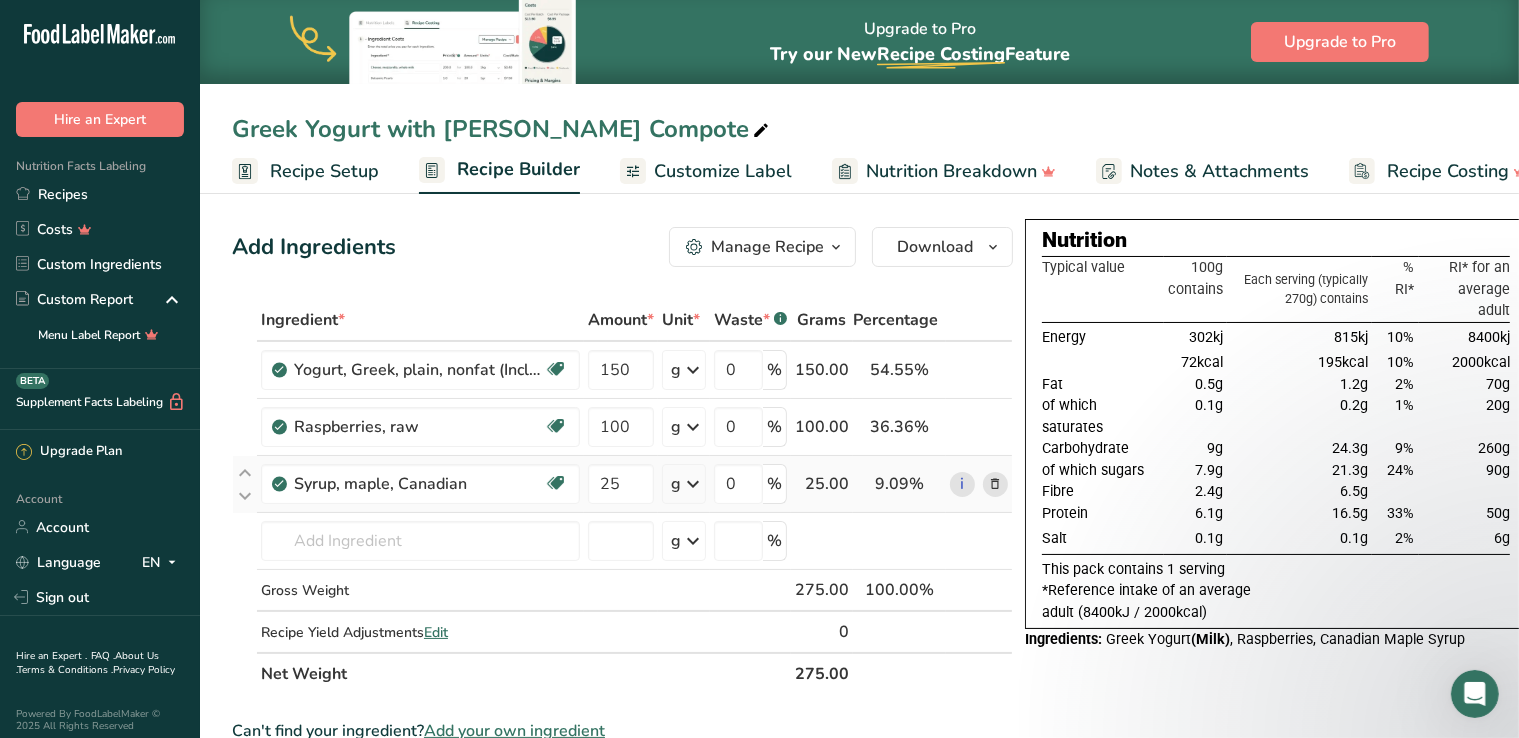 click on "Ingredient *
Amount *
Unit *
Waste *   .a-a{fill:#347362;}.b-a{fill:#fff;}          Grams
Percentage
Yogurt, Greek, plain, nonfat (Includes foods for USDA's Food Distribution Program)
[MEDICAL_DATA] Effect
Gluten free
Vegetarian
Soy free
150
g
Portions
1 container
Weight Units
g
kg
mg
See more
Volume Units
l
Volume units require a density conversion. If you know your ingredient's density enter it below. Otherwise, click on "RIA" our AI Regulatory bot - she will be able to help you
lb/ft3
g/cm3
Confirm
mL
0" at bounding box center [622, 497] 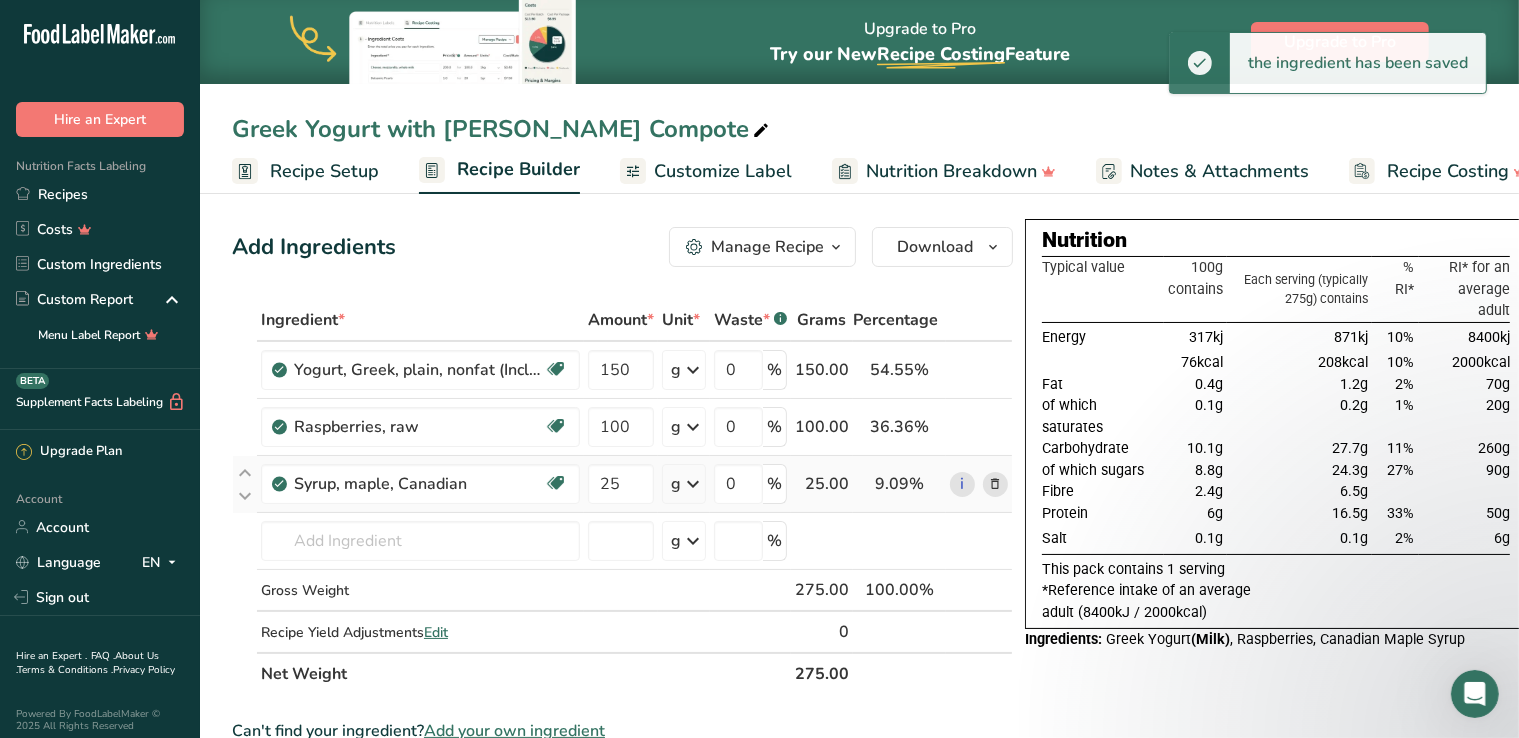 click at bounding box center (693, 484) 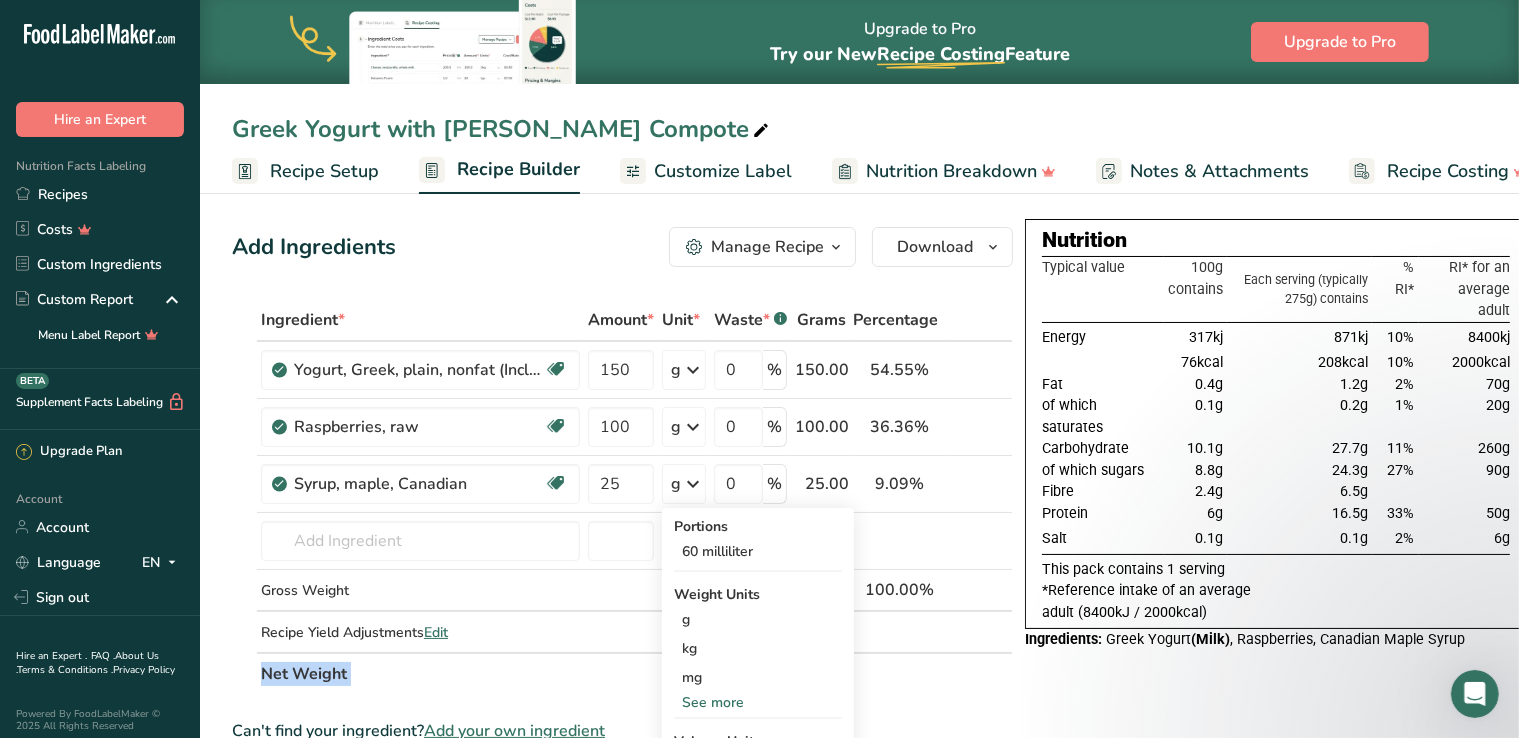 click on "Ingredient *
Amount *
Unit *
Waste *   .a-a{fill:#347362;}.b-a{fill:#fff;}          Grams
Percentage
Yogurt, Greek, plain, nonfat (Includes foods for USDA's Food Distribution Program)
[MEDICAL_DATA] Effect
Gluten free
Vegetarian
Soy free
150
g
Portions
1 container
Weight Units
g
kg
mg
See more
Volume Units
l
Volume units require a density conversion. If you know your ingredient's density enter it below. Otherwise, click on "RIA" our AI Regulatory bot - she will be able to help you
lb/ft3
g/cm3
Confirm
mL
0" at bounding box center (622, 497) 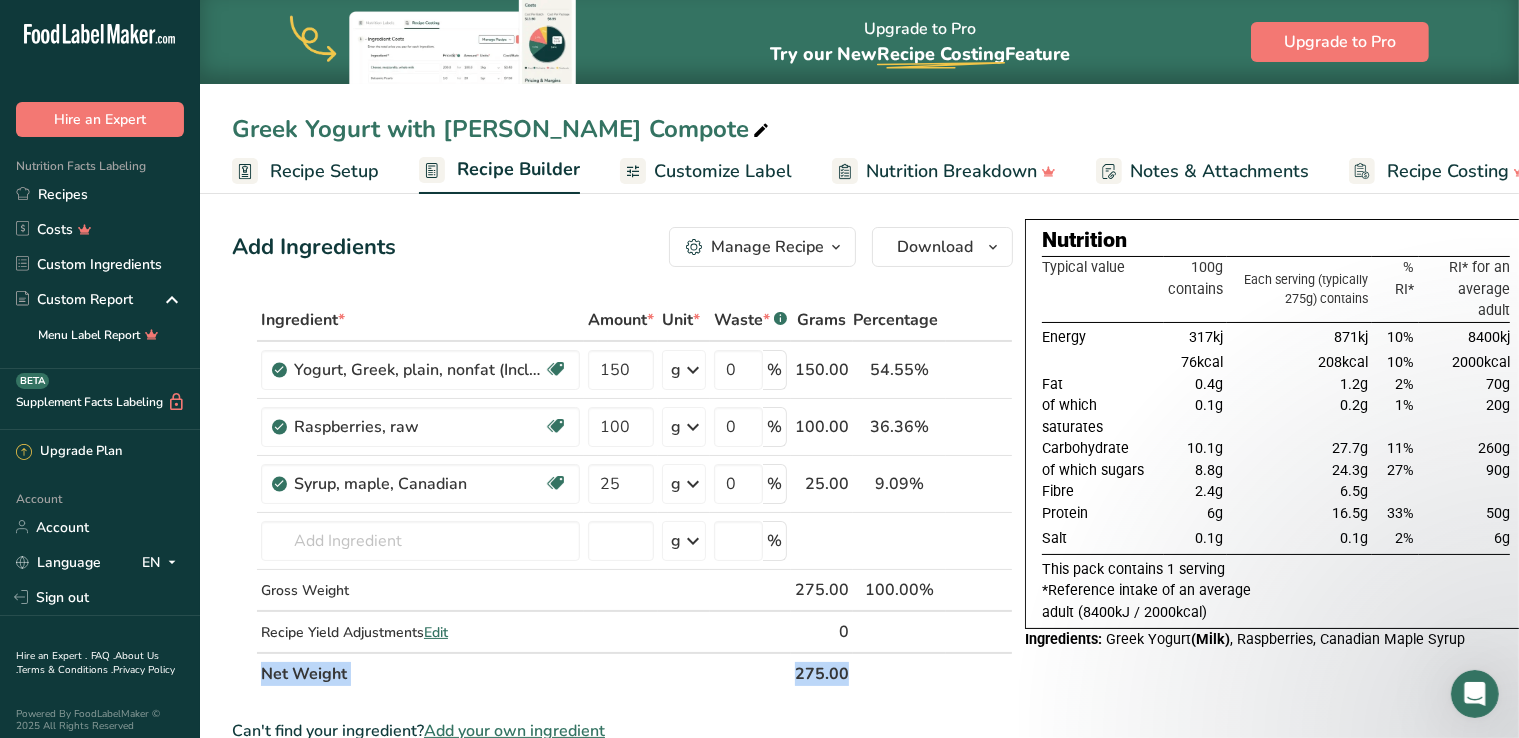 click on "Add Ingredients
Manage Recipe         Delete Recipe           Duplicate Recipe             Scale Recipe             Save as Sub-Recipe   .a-a{fill:#347362;}.b-a{fill:#fff;}                               Nutrition Breakdown                   Recipe Card
NEW
[MEDICAL_DATA] Pattern Report             Activity History
Download
Choose your preferred label style
Standard FDA label
Standard FDA label
The most common format for nutrition facts labels in compliance with the FDA's typeface, style and requirements
Tabular FDA label
A label format compliant with the FDA regulations presented in a tabular (horizontal) display.
Linear FDA label
A simple linear display for small sized packages.
Simplified FDA label" at bounding box center [622, 247] 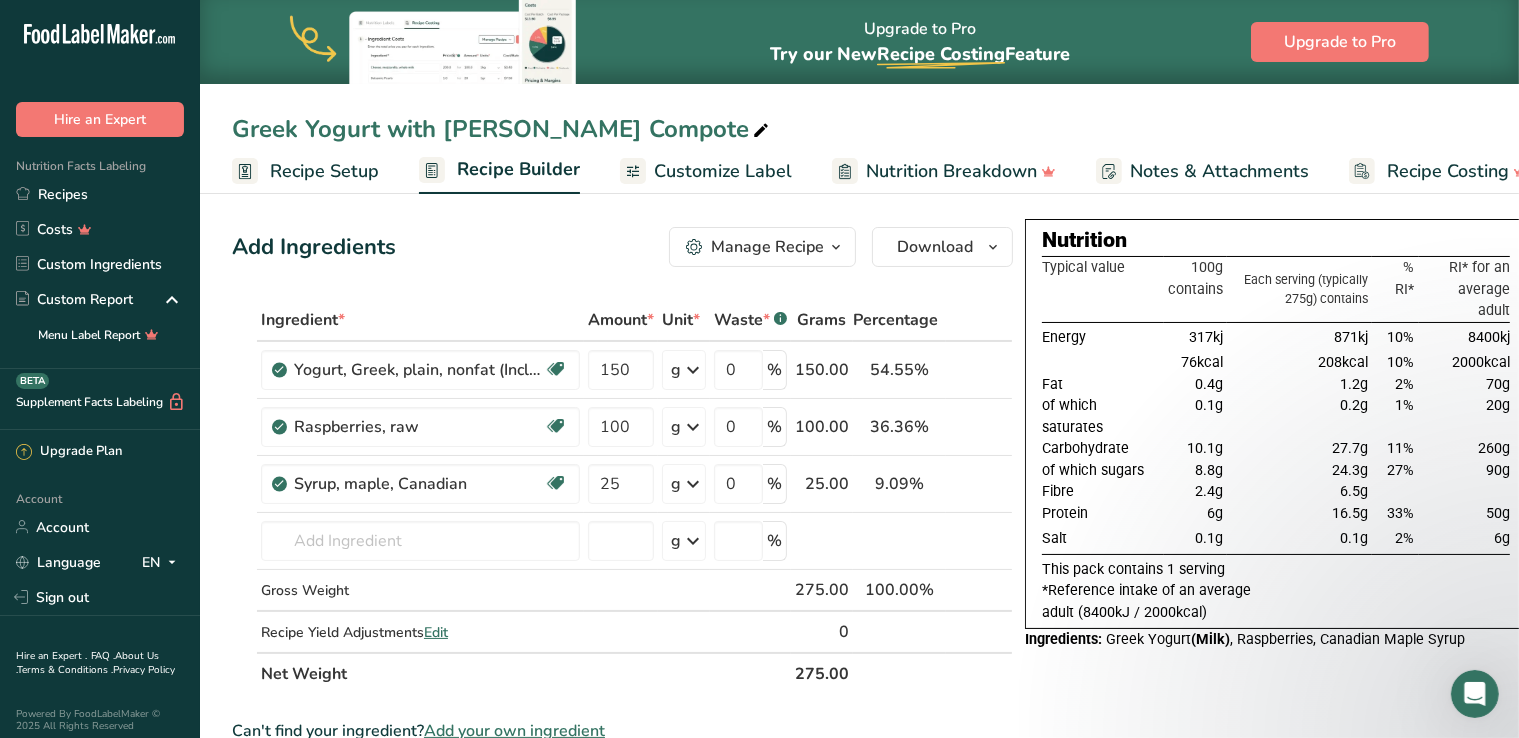 click on "Add Ingredients
Manage Recipe         Delete Recipe           Duplicate Recipe             Scale Recipe             Save as Sub-Recipe   .a-a{fill:#347362;}.b-a{fill:#fff;}                               Nutrition Breakdown                   Recipe Card
NEW
[MEDICAL_DATA] Pattern Report             Activity History
Download
Choose your preferred label style
Standard FDA label
Standard FDA label
The most common format for nutrition facts labels in compliance with the FDA's typeface, style and requirements
Tabular FDA label
A label format compliant with the FDA regulations presented in a tabular (horizontal) display.
Linear FDA label
A simple linear display for small sized packages.
Simplified FDA label" at bounding box center [622, 247] 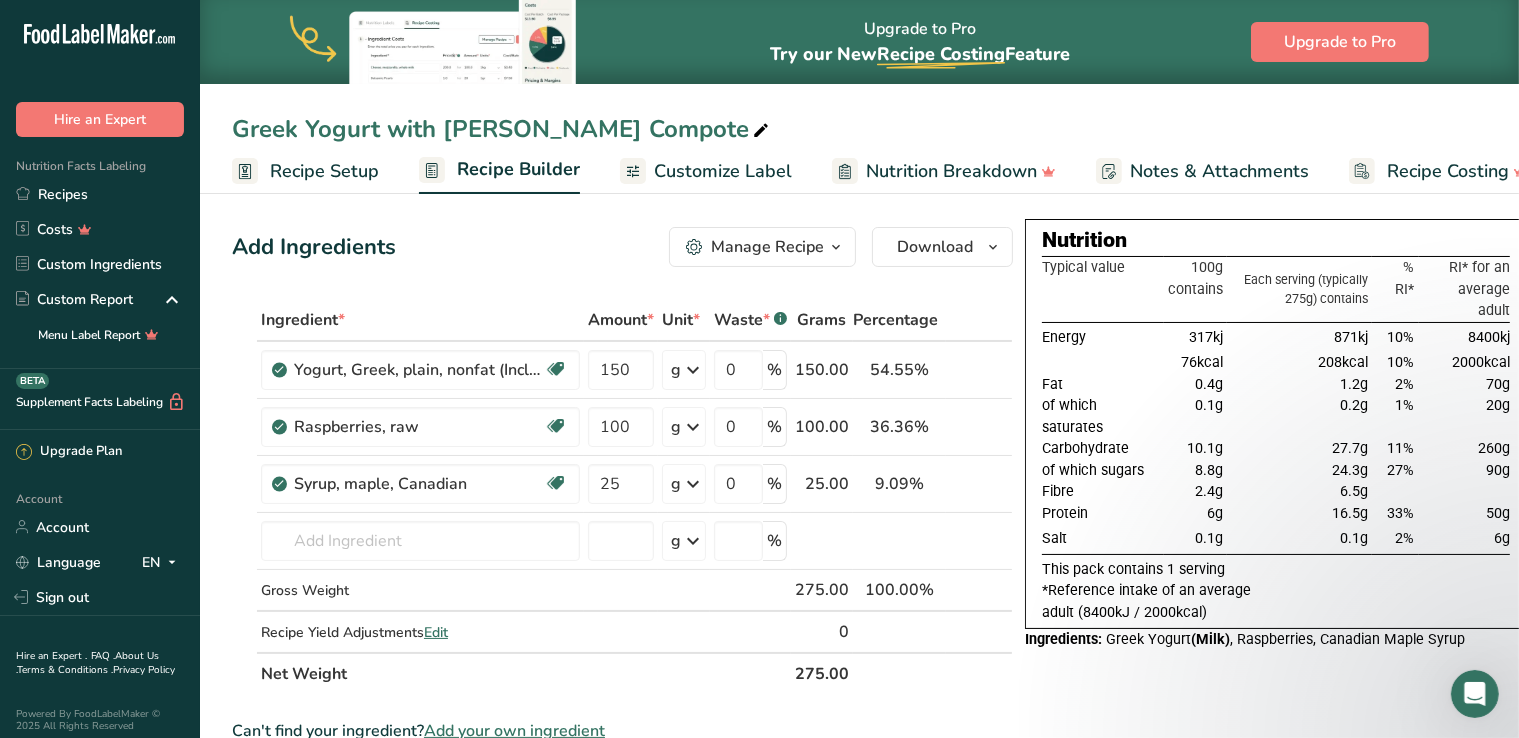 drag, startPoint x: 236, startPoint y: 126, endPoint x: 604, endPoint y: 126, distance: 368 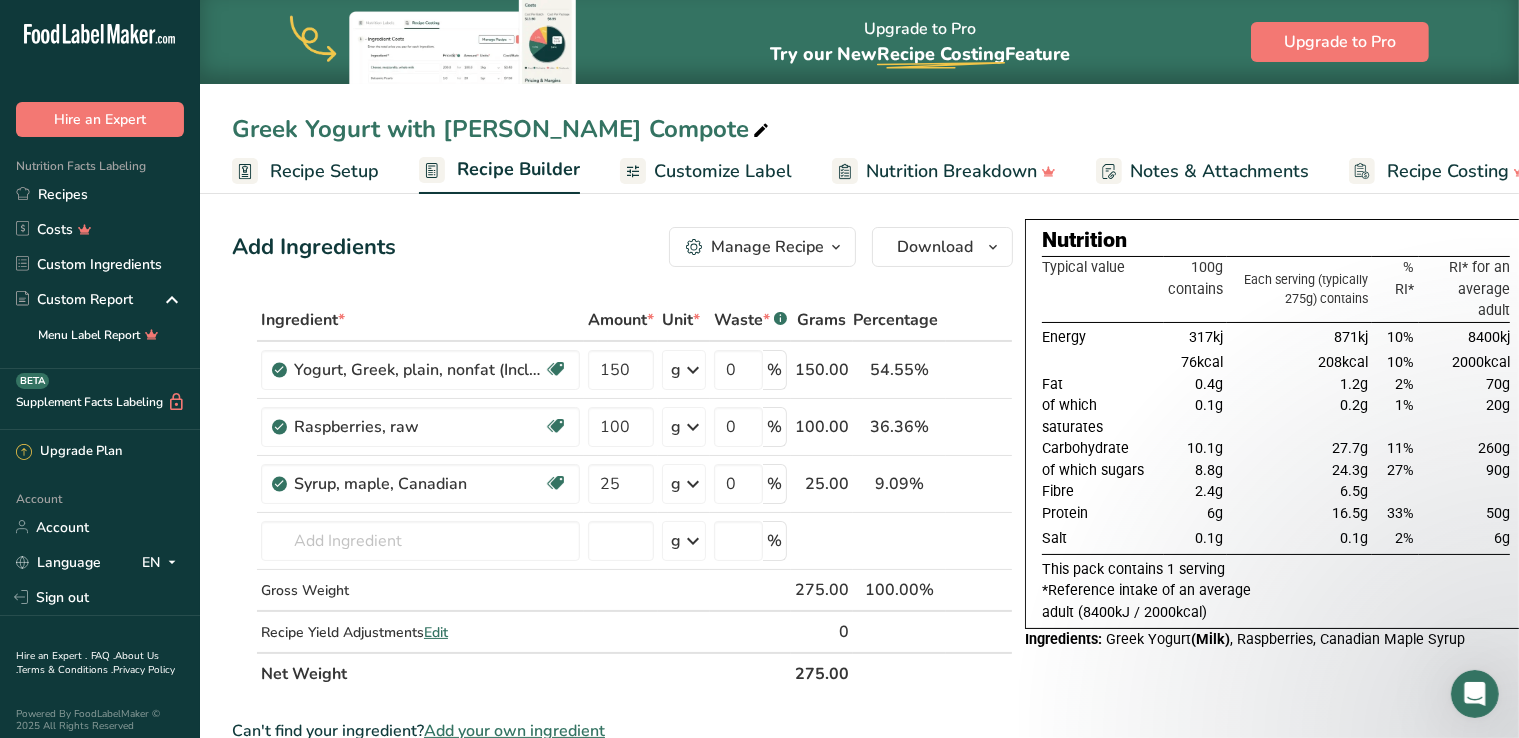 click on "Greek Yogurt with [PERSON_NAME] Compote" at bounding box center [502, 129] 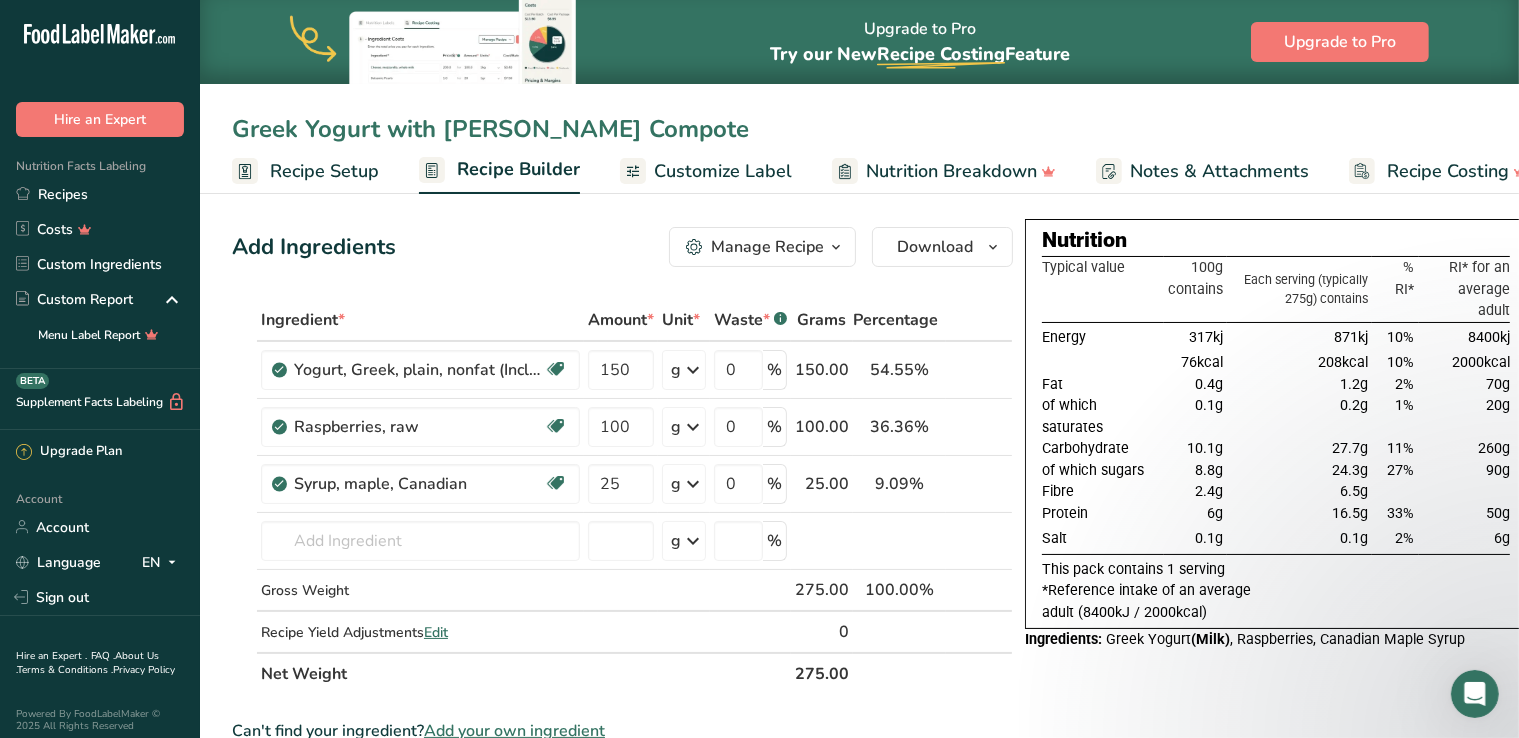 click on "Greek Yogurt with [PERSON_NAME] Compote" at bounding box center (859, 129) 